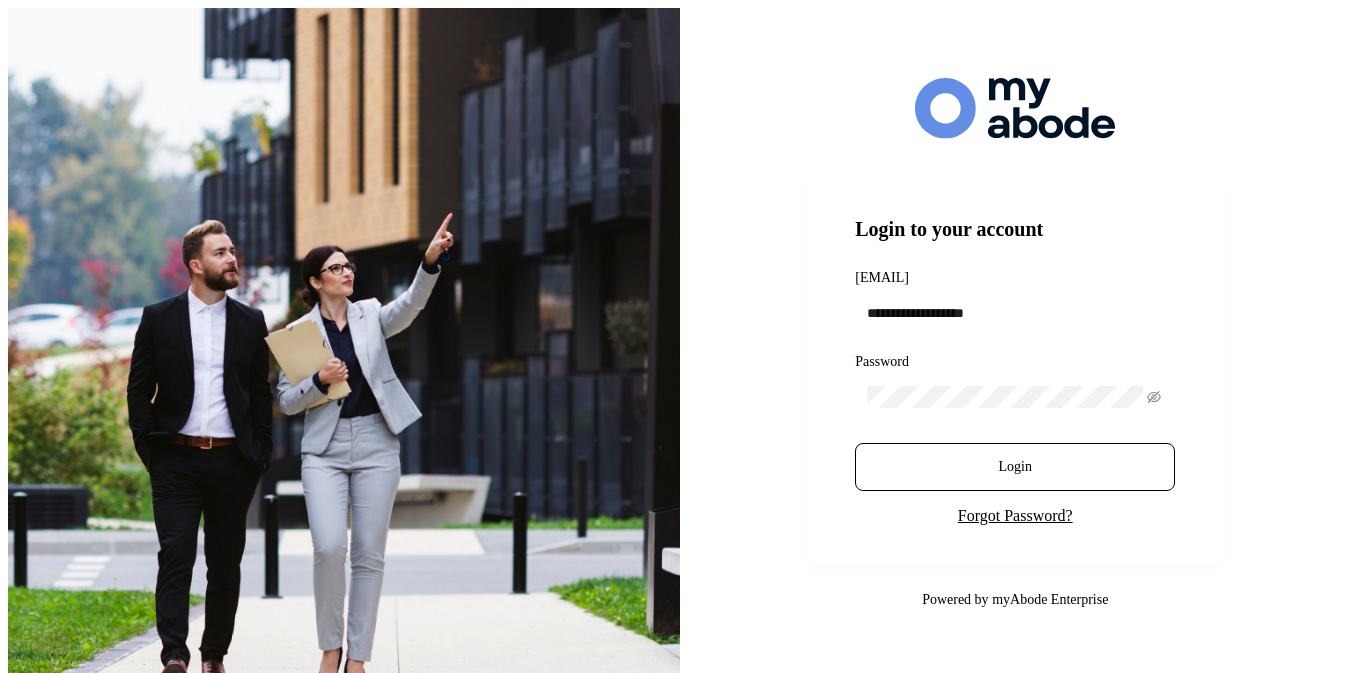 scroll, scrollTop: 0, scrollLeft: 0, axis: both 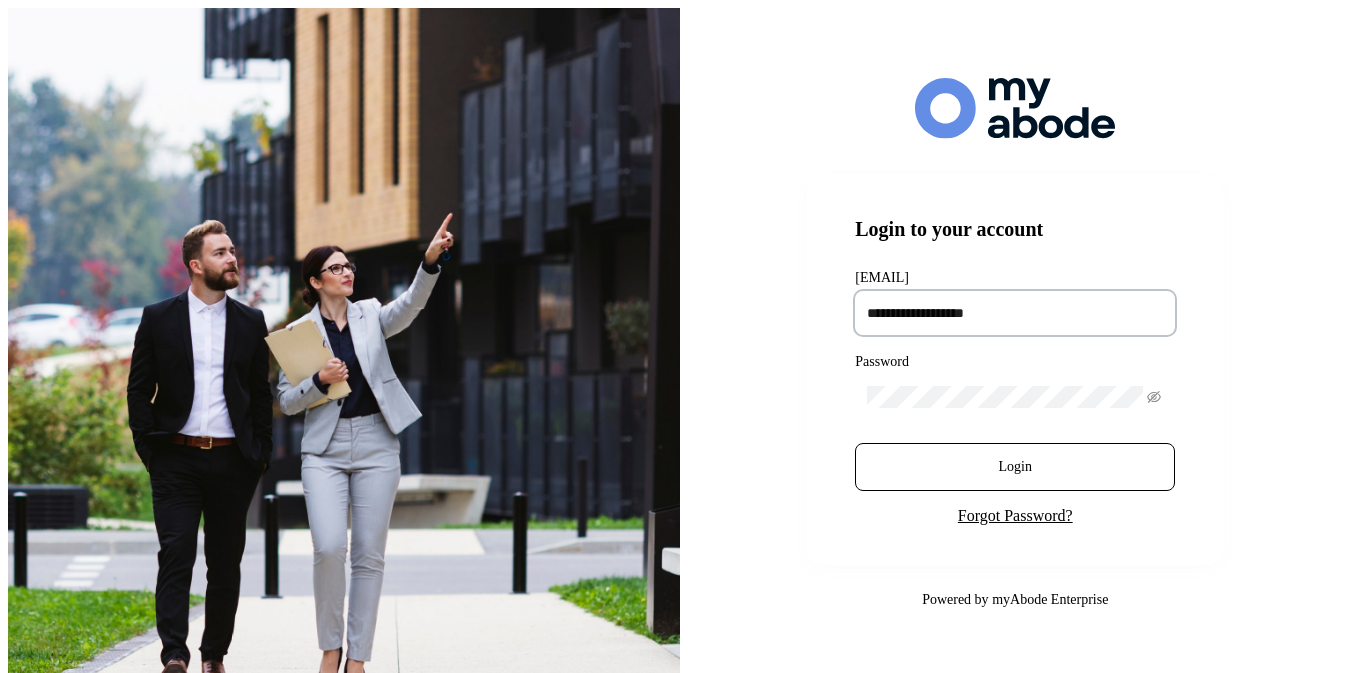 click at bounding box center (1015, 313) 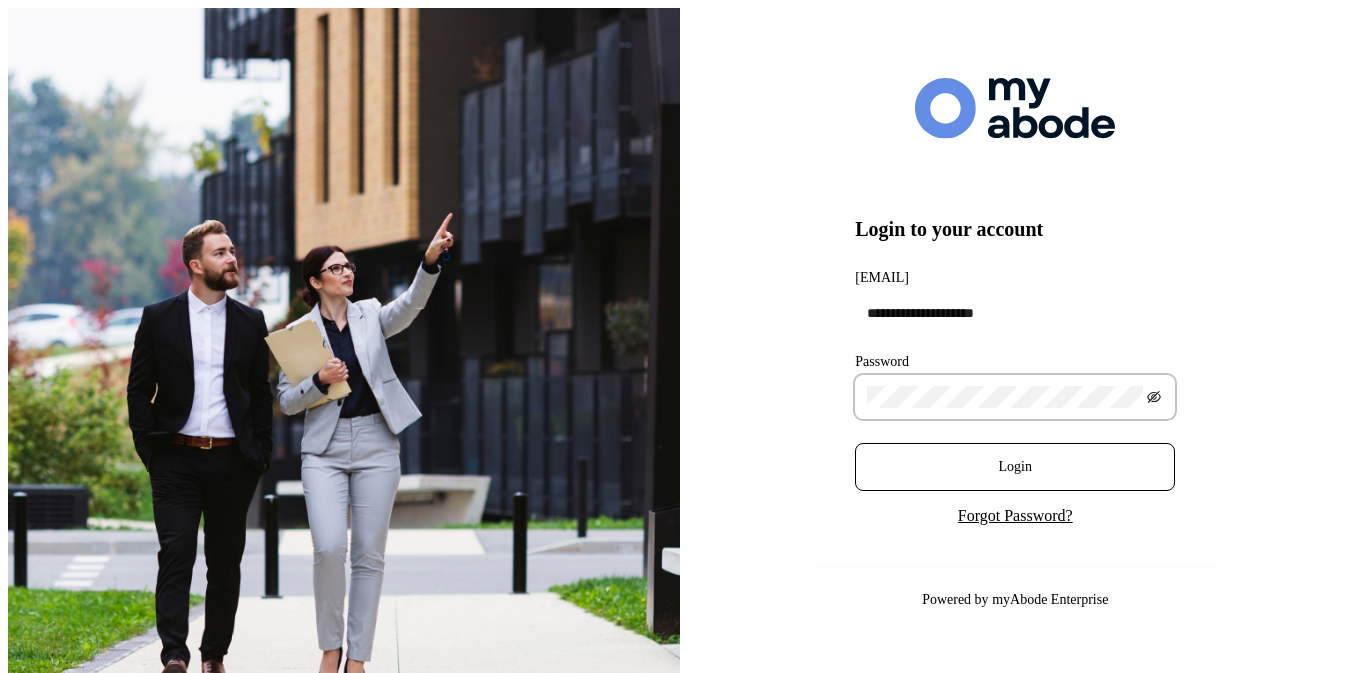 click at bounding box center [1155, 398] 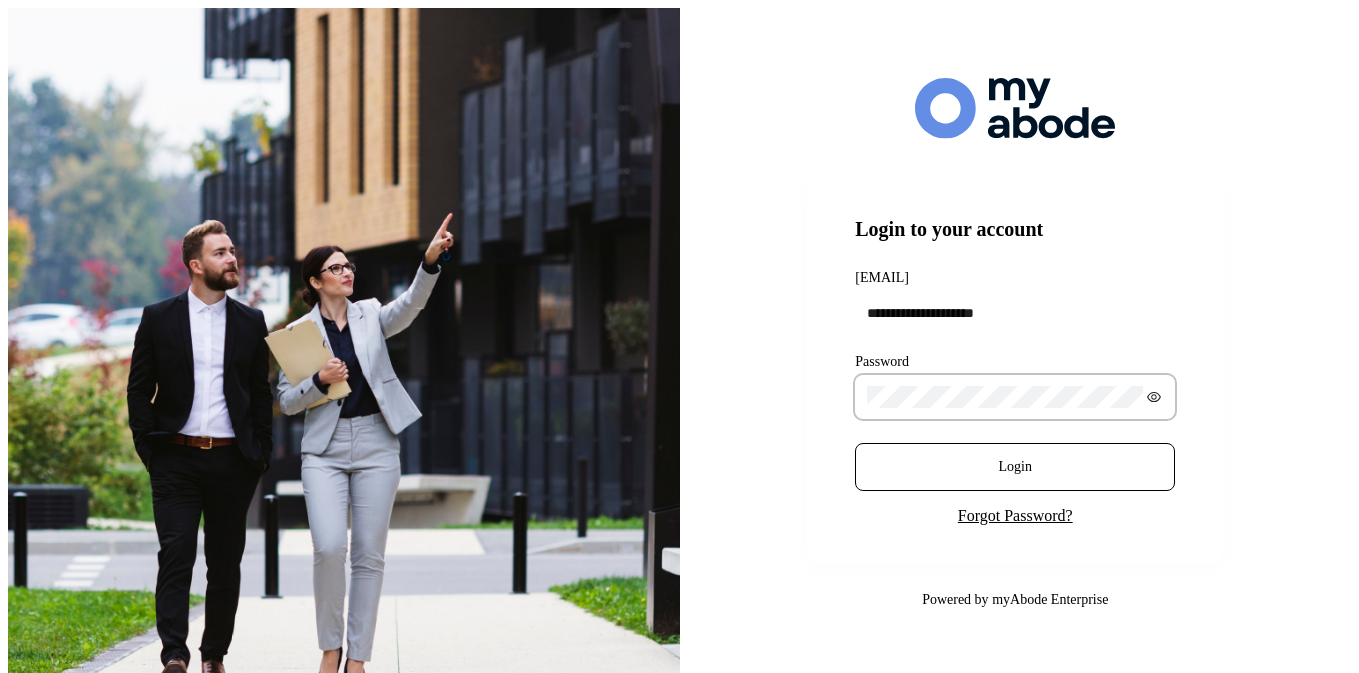 click at bounding box center [1154, 397] 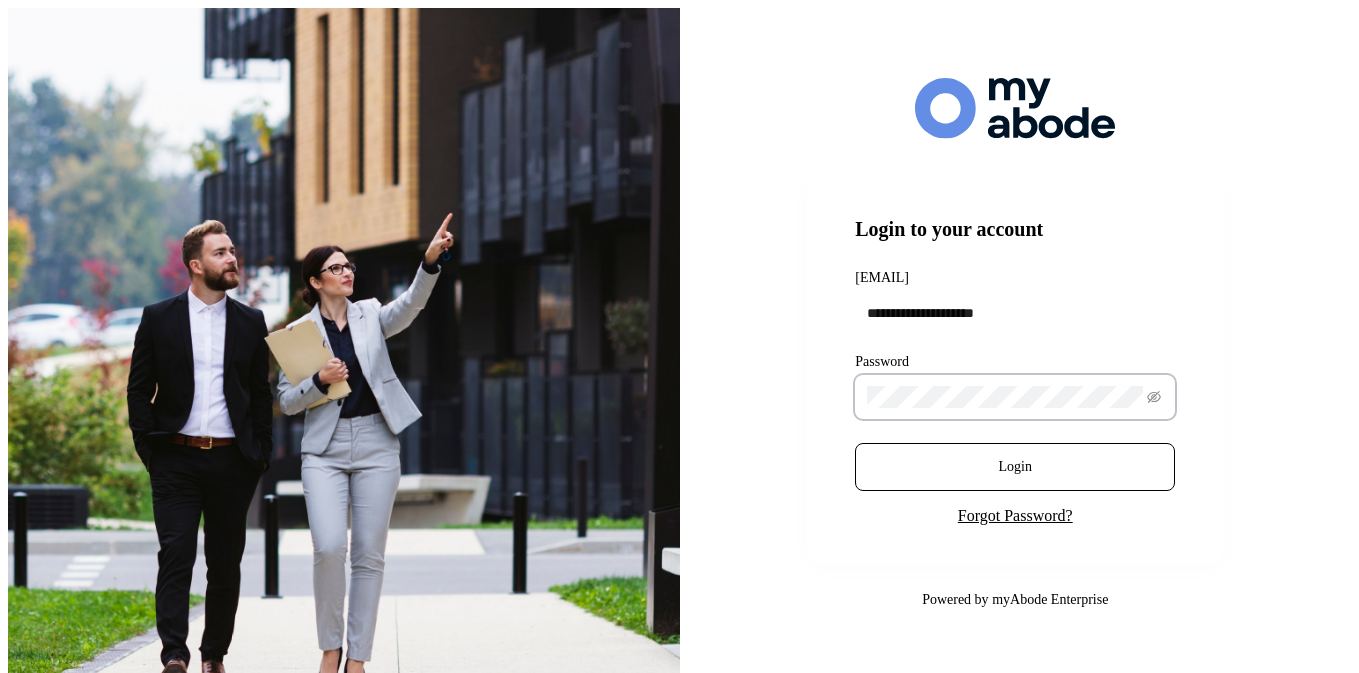 click at bounding box center [1154, 397] 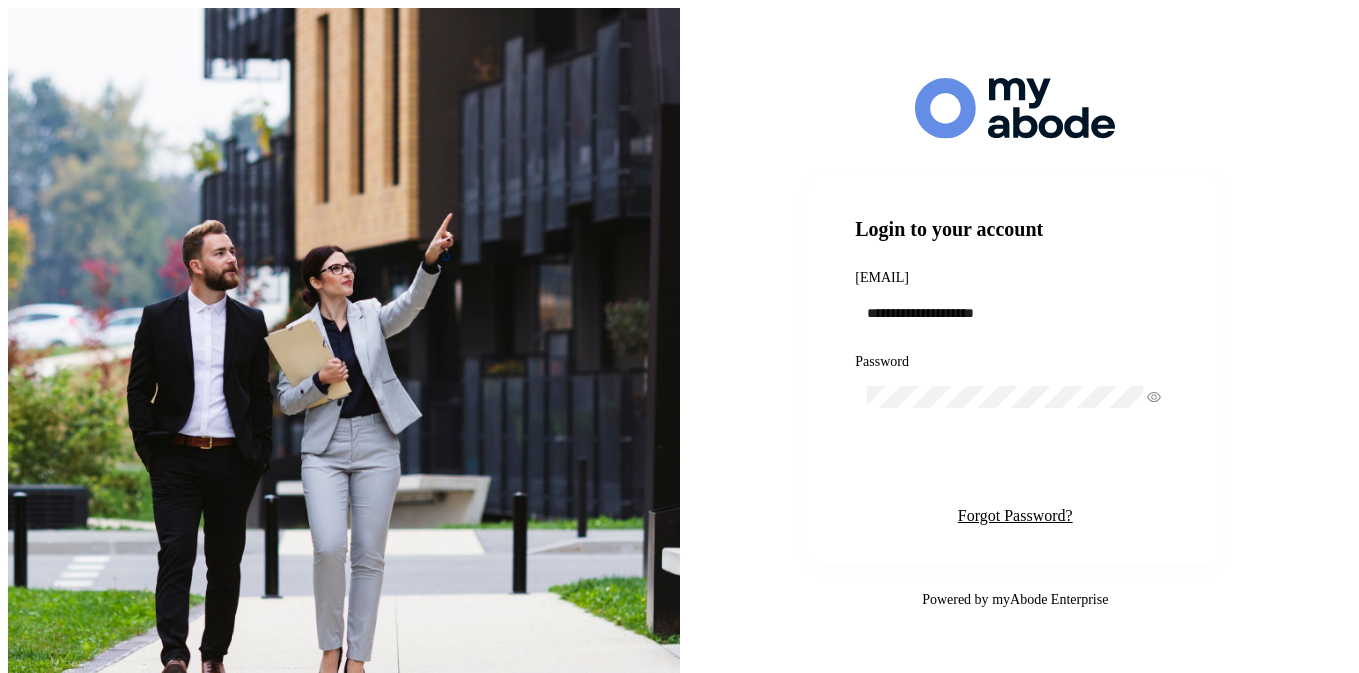 click on "Login" at bounding box center [1015, 467] 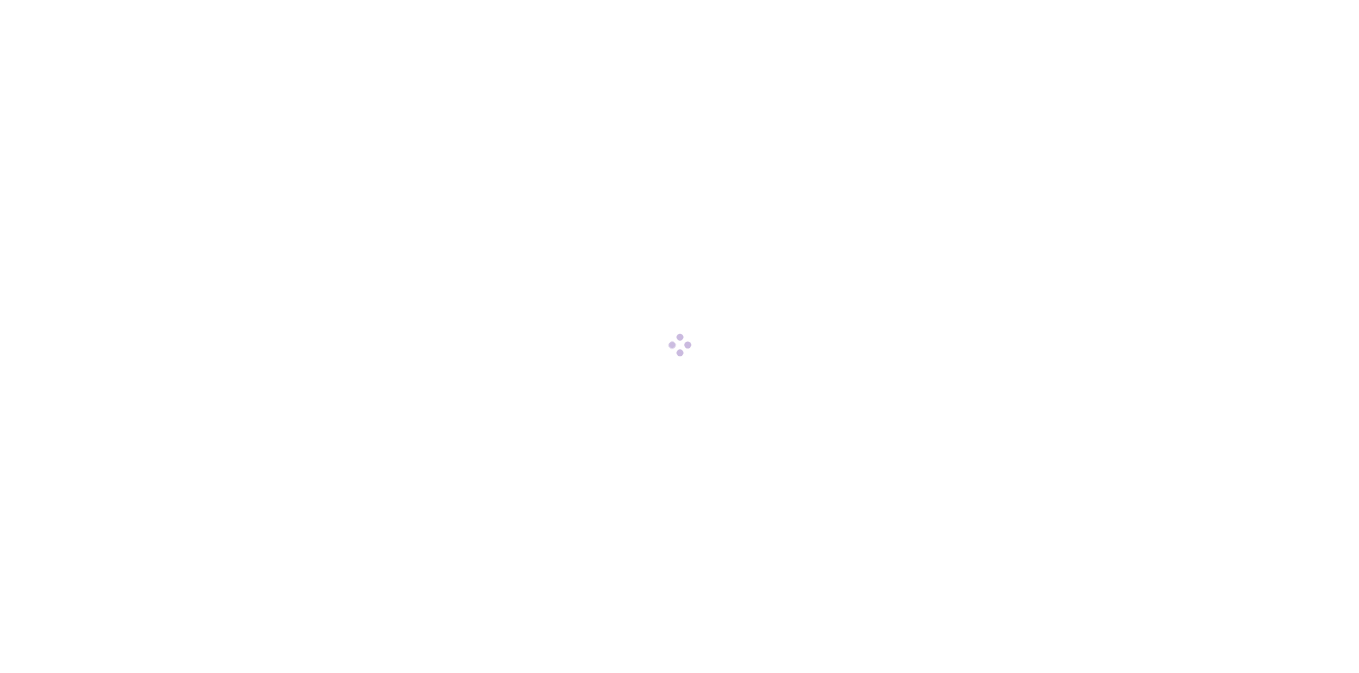 scroll, scrollTop: 0, scrollLeft: 0, axis: both 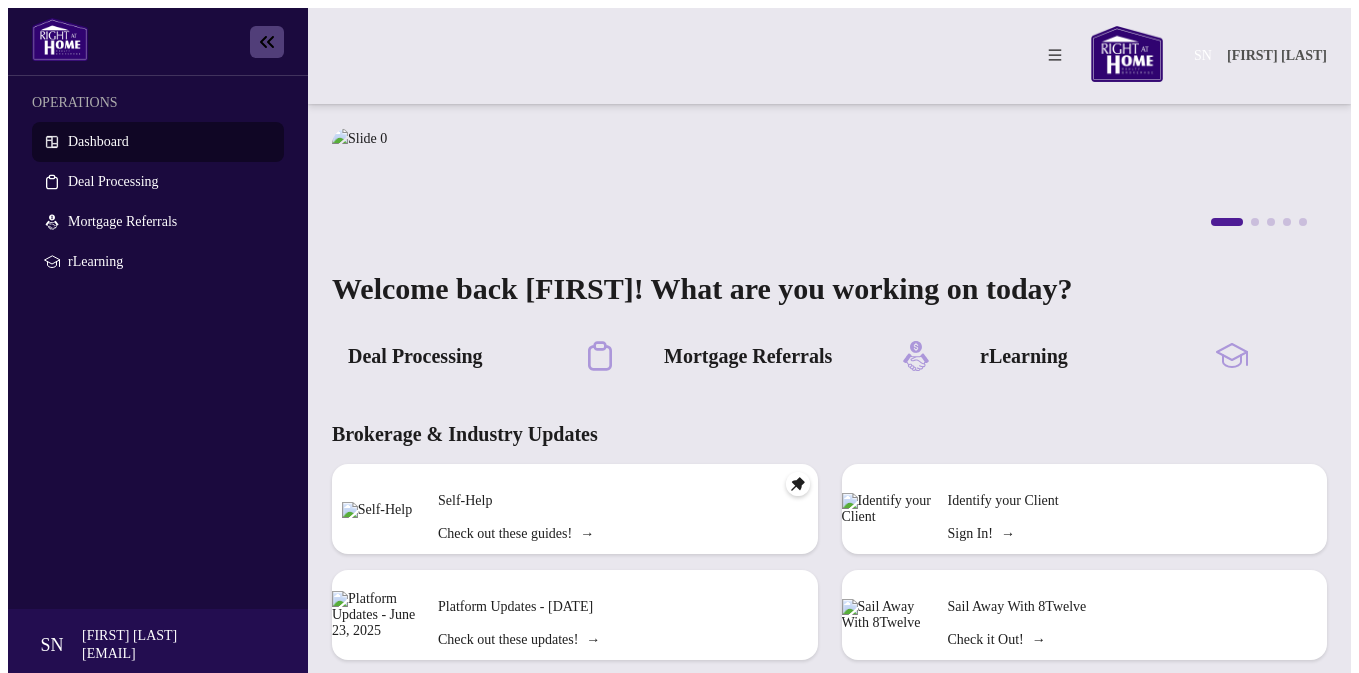click on "[INITIALS] [FIRST] [LAST]" at bounding box center (829, 56) 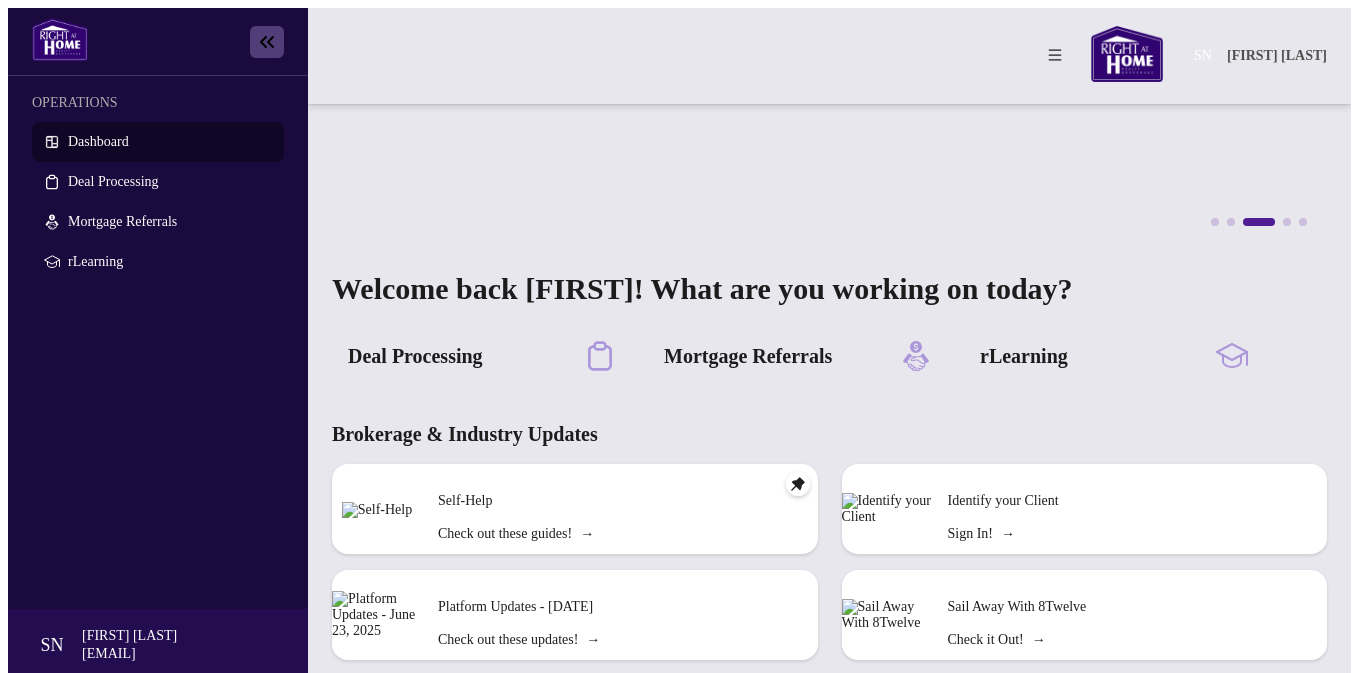 scroll, scrollTop: 217, scrollLeft: 0, axis: vertical 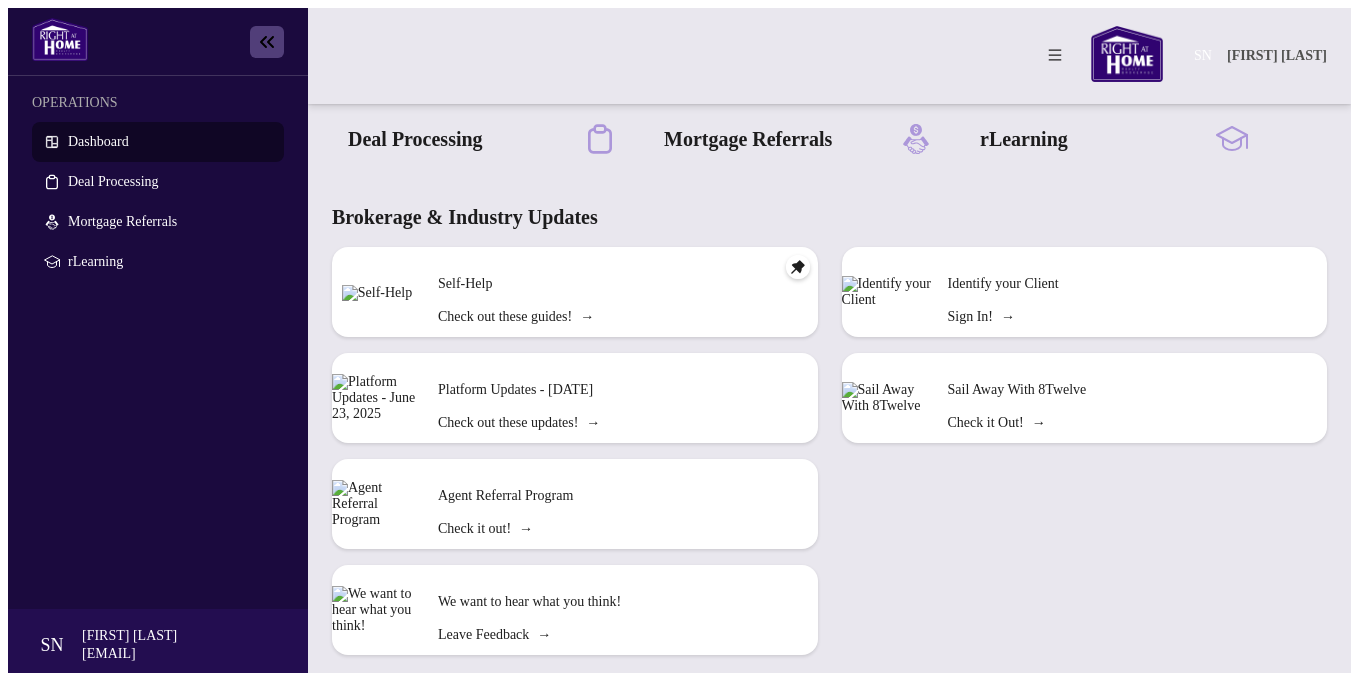 click on "Identify your Client Sign In! → Sail Away With 8Twelve Check it Out! →" at bounding box center (1085, 459) 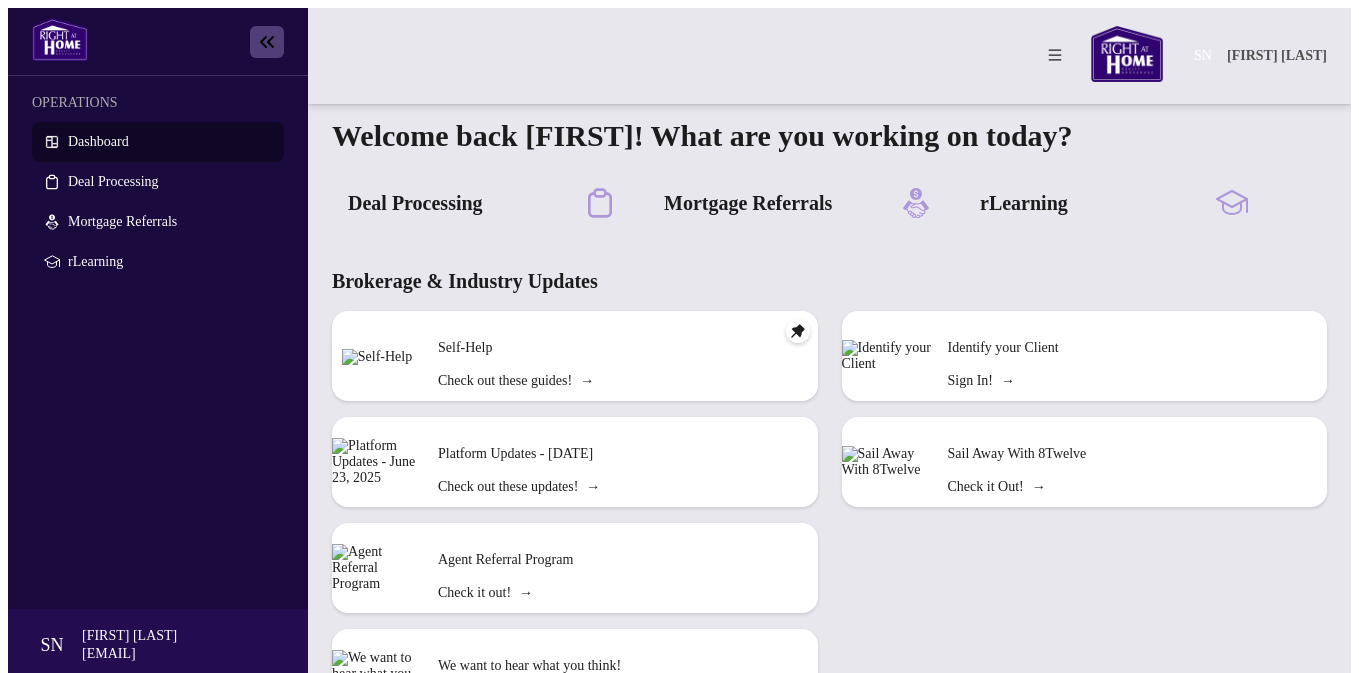 scroll, scrollTop: 0, scrollLeft: 0, axis: both 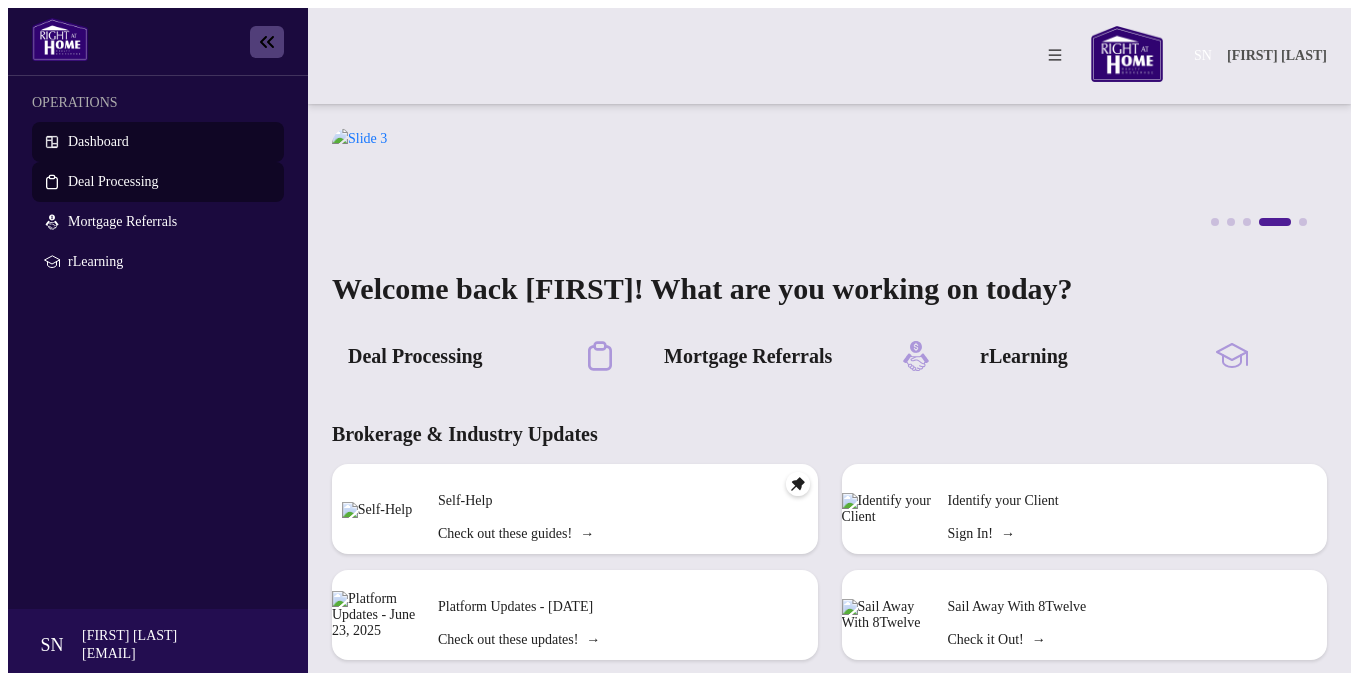 click on "Deal Processing" at bounding box center [113, 181] 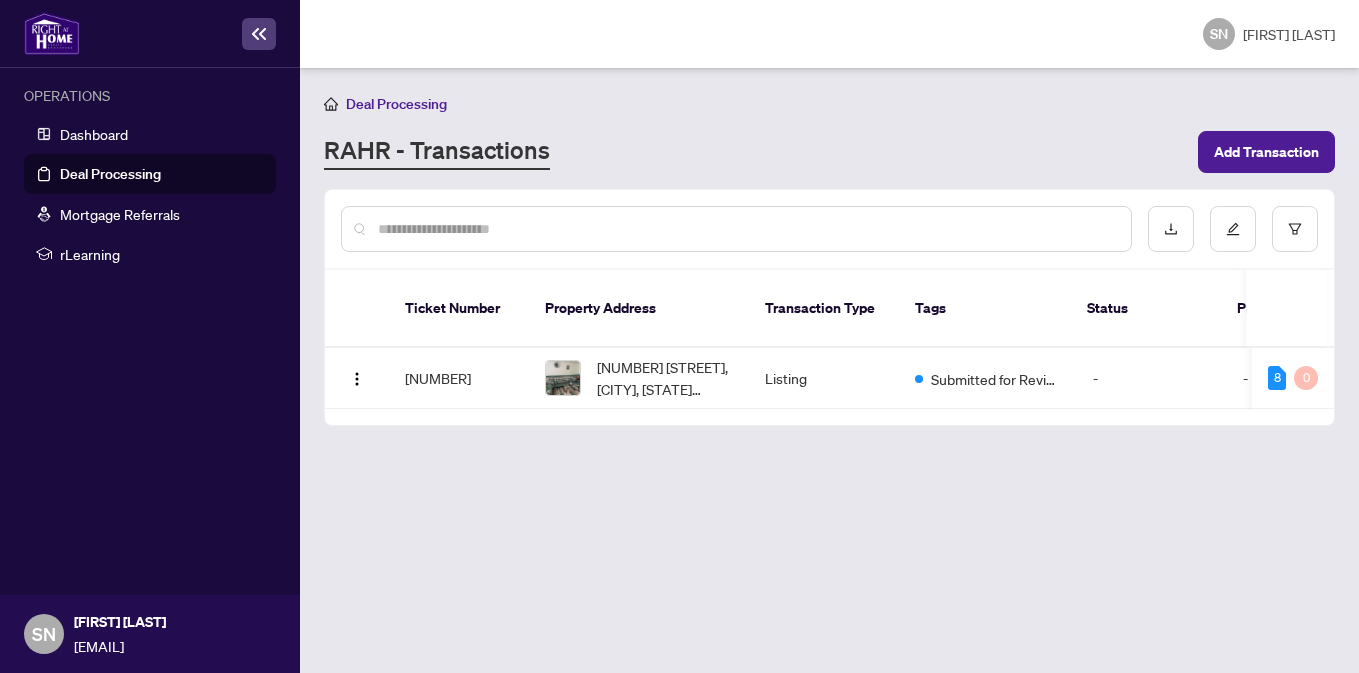 click on "Deal Processing RAHR - Transactions Add Transaction" at bounding box center [829, 132] 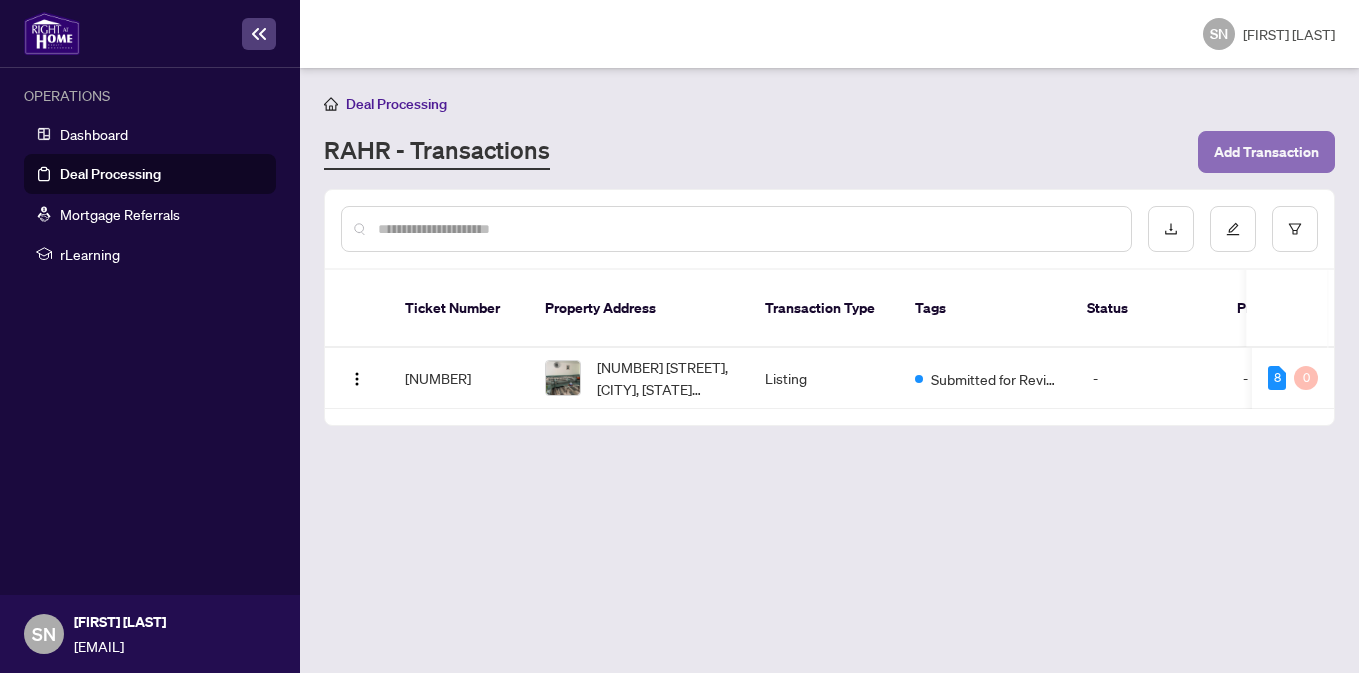 click on "Add Transaction" at bounding box center [1266, 152] 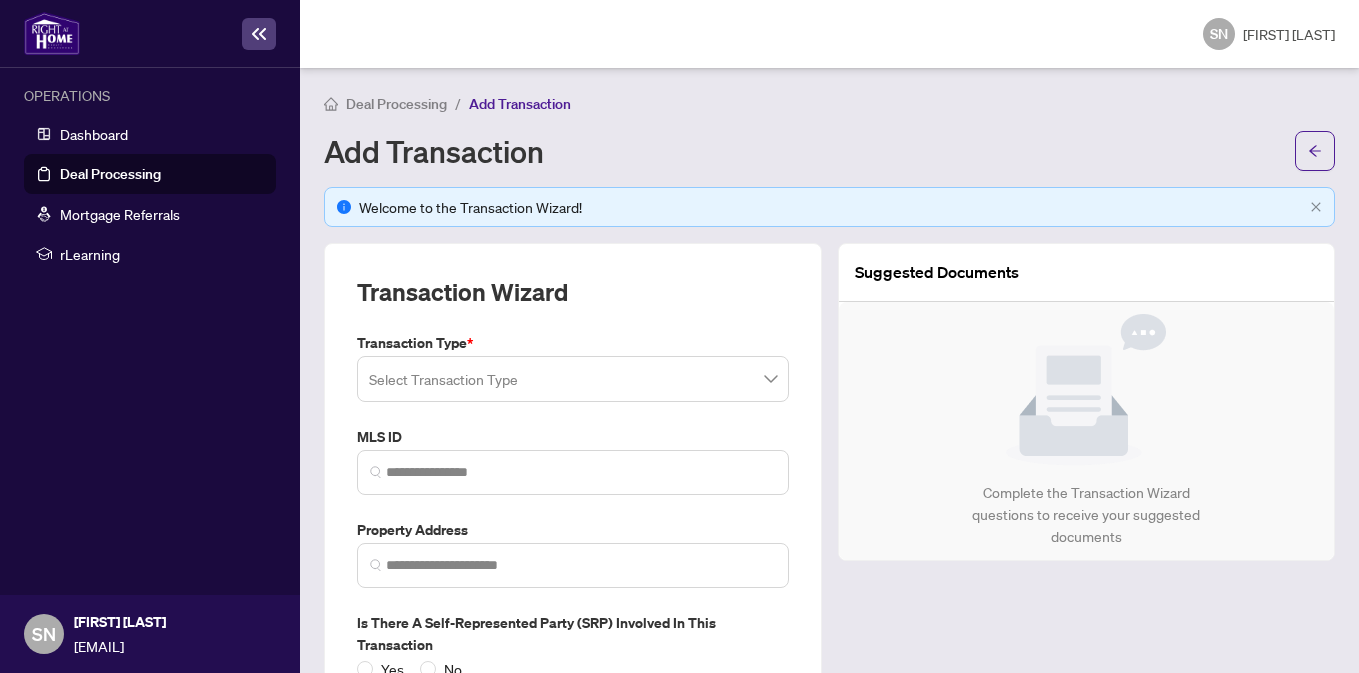 click at bounding box center [573, 379] 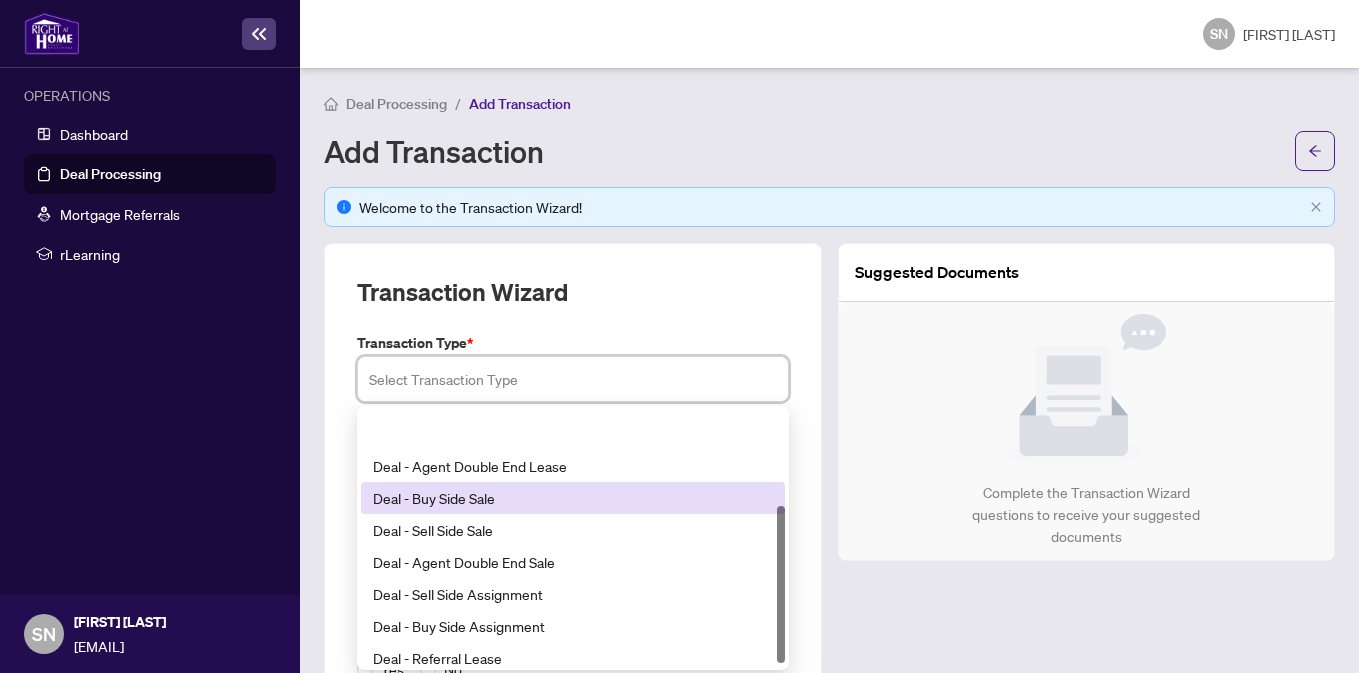 scroll, scrollTop: 160, scrollLeft: 0, axis: vertical 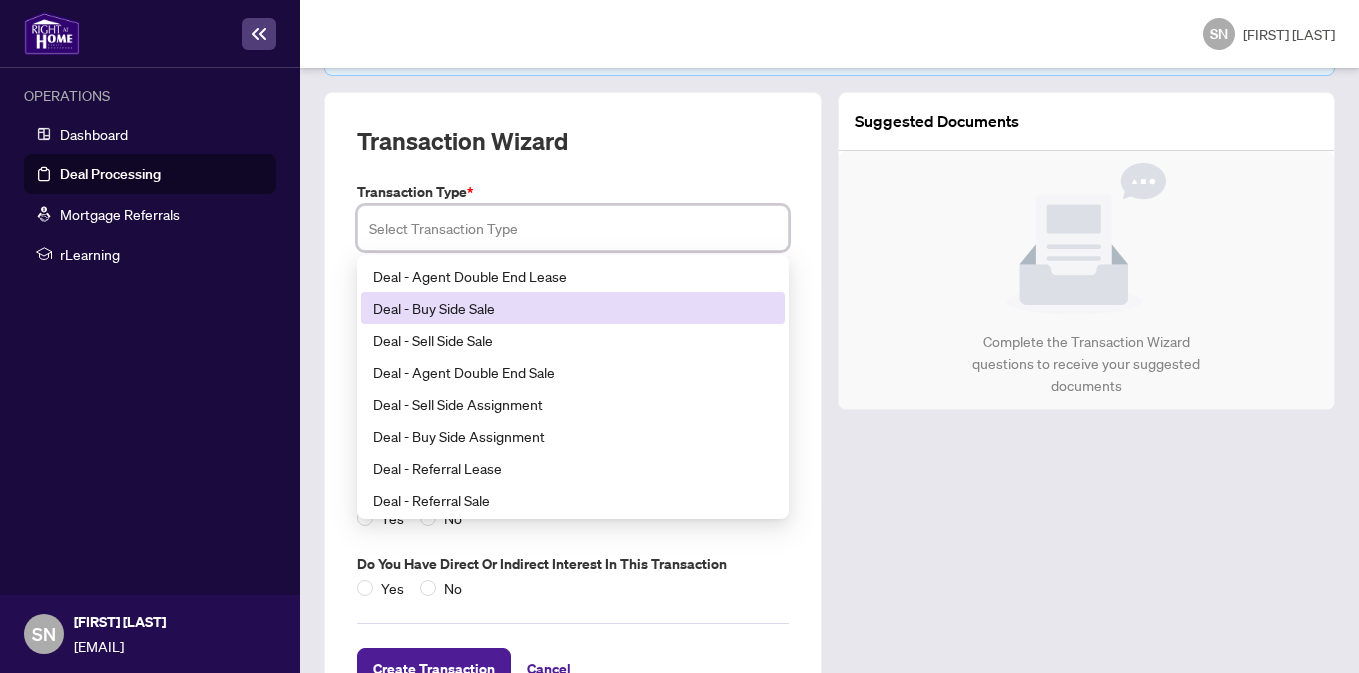 click on "Deal - Buy Side Sale" at bounding box center [573, 308] 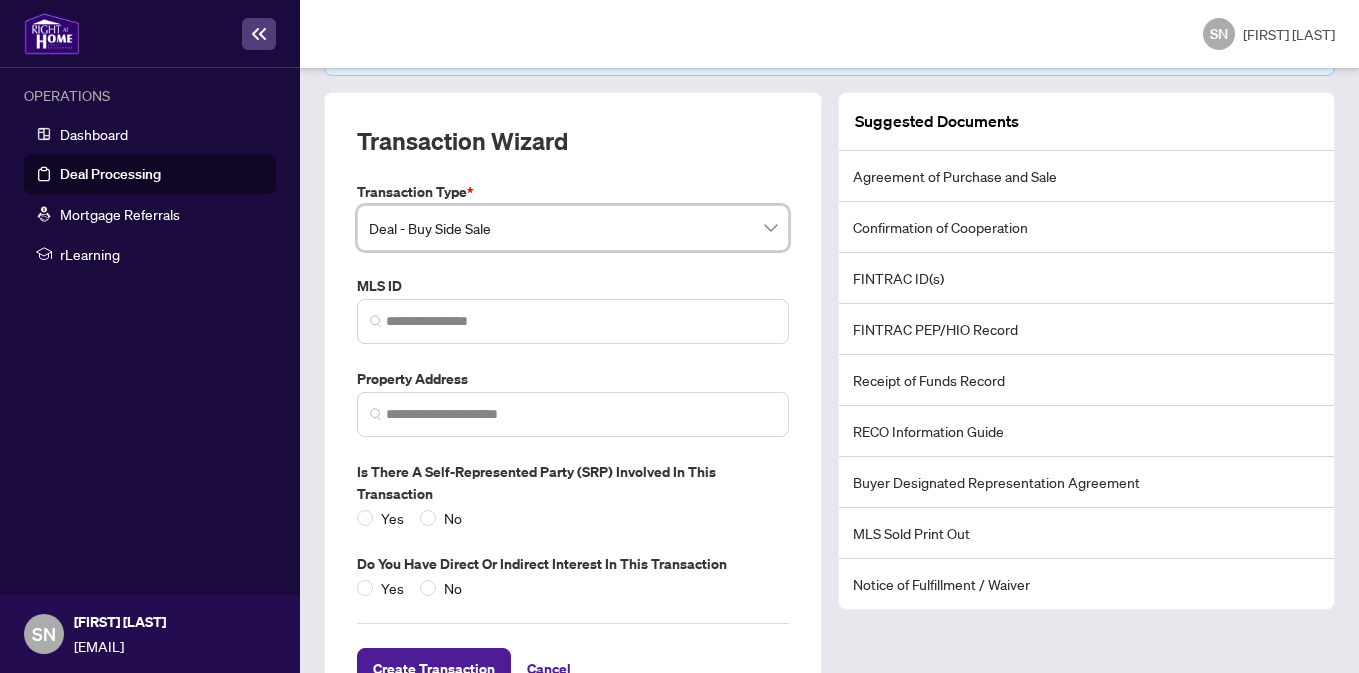 click on "Transaction Wizard" at bounding box center [573, 153] 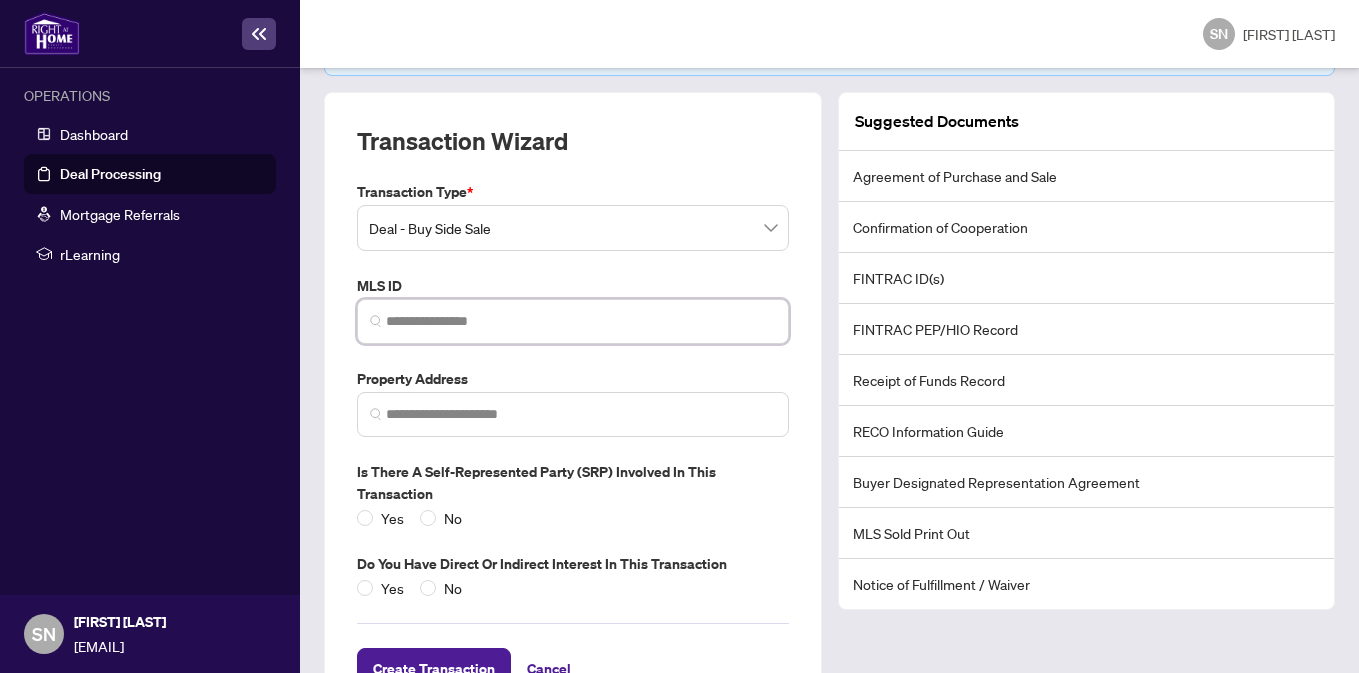 click at bounding box center [581, 321] 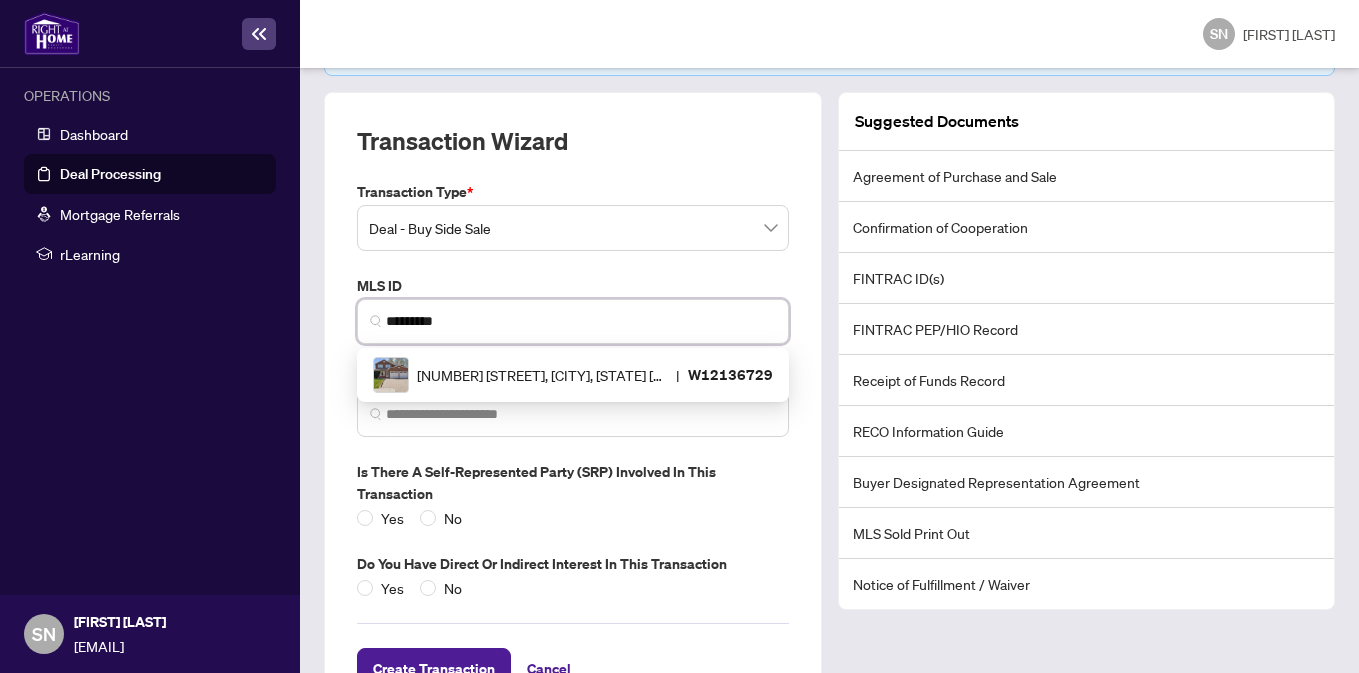 type on "*********" 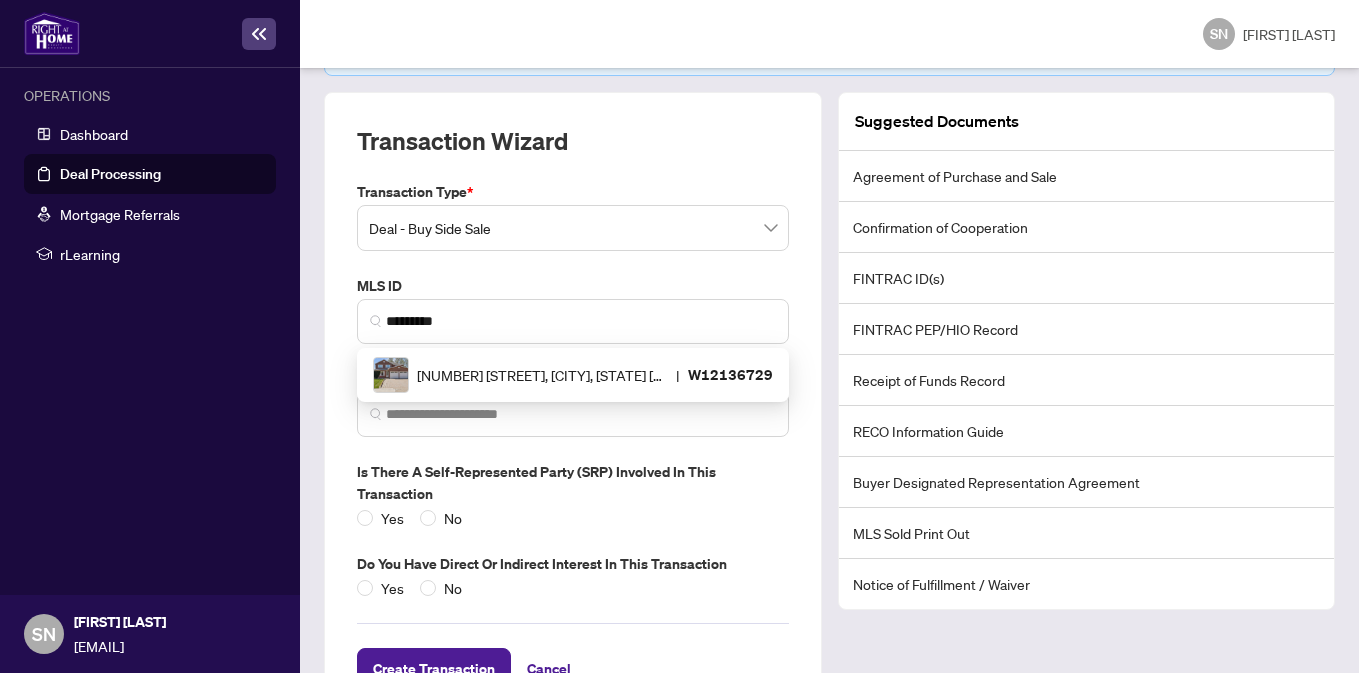 click on "Transaction Wizard" at bounding box center (573, 153) 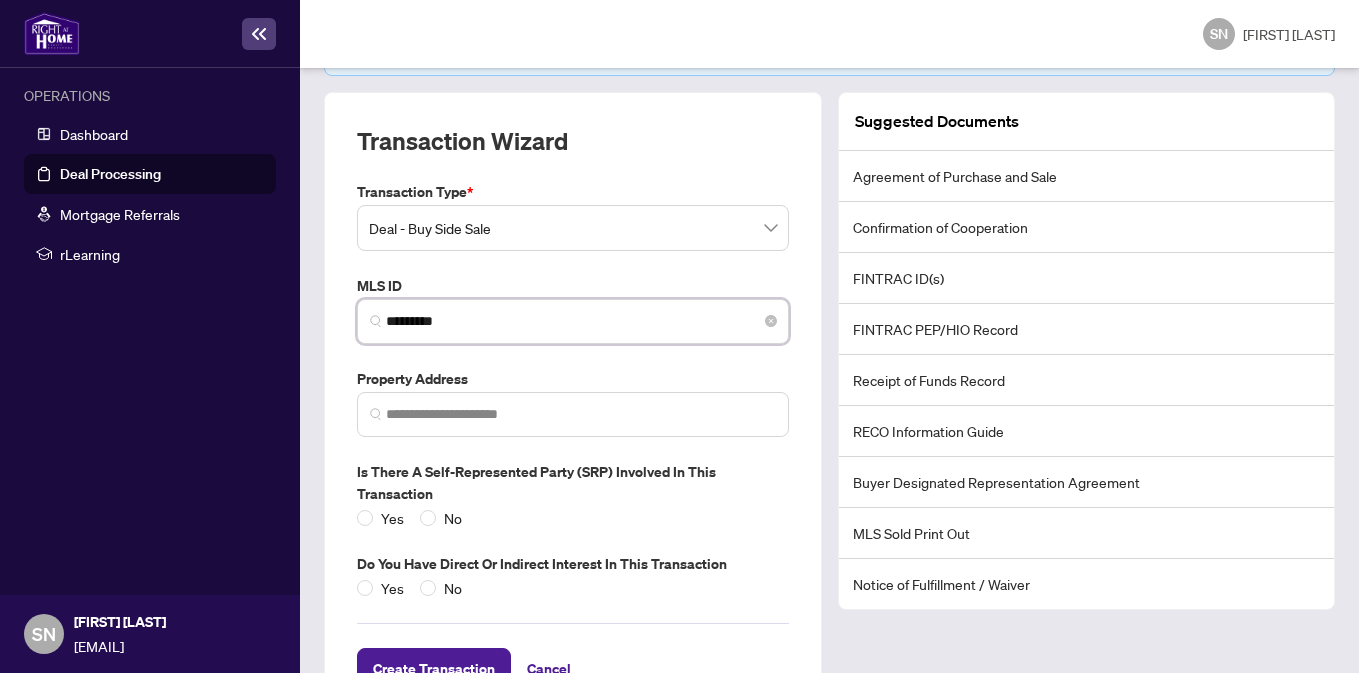 click on "*********" at bounding box center (581, 321) 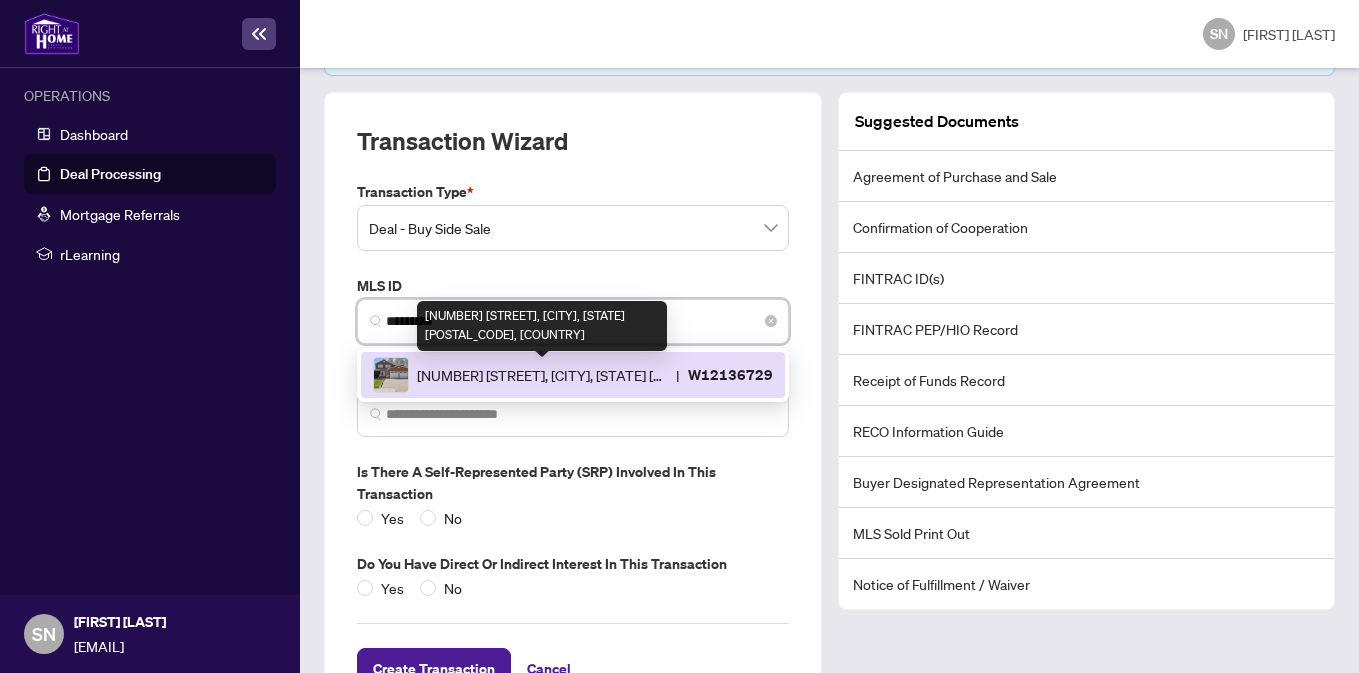 click on "[NUMBER] [STREET], [CITY], [STATE] [POSTAL_CODE], [COUNTRY]" at bounding box center [542, 375] 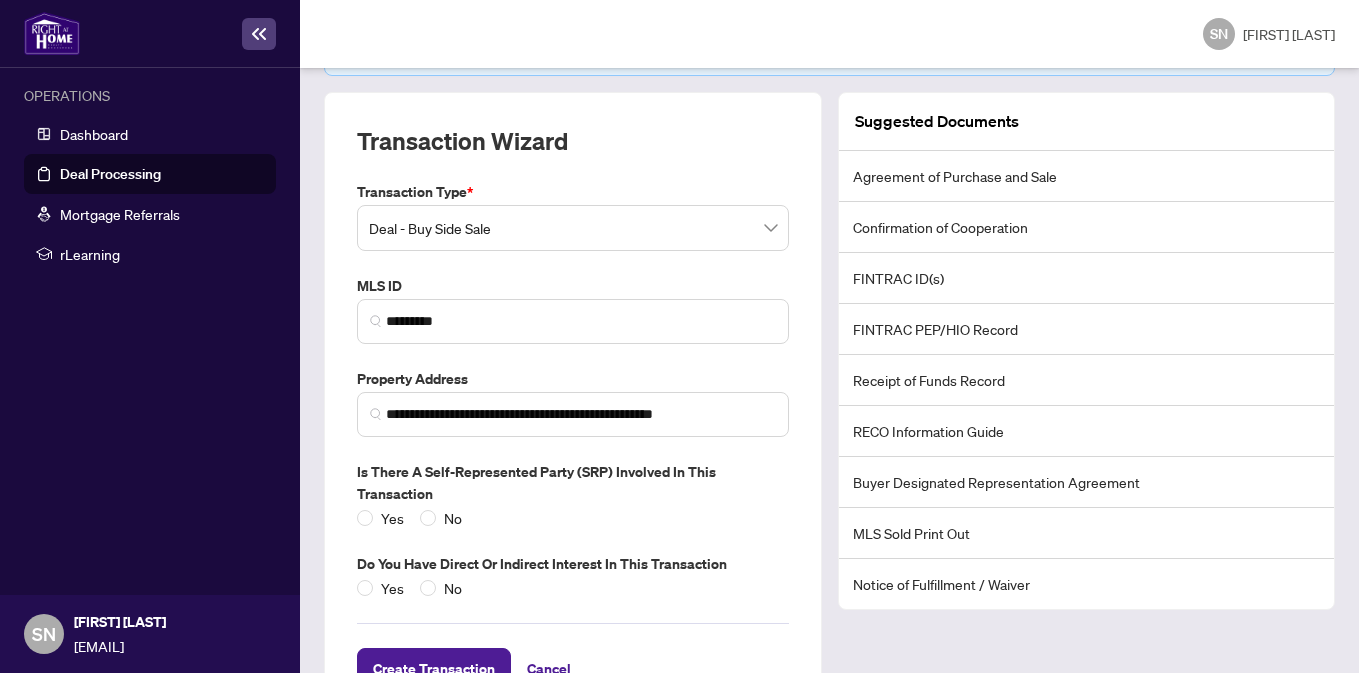 click on "**********" at bounding box center (573, 407) 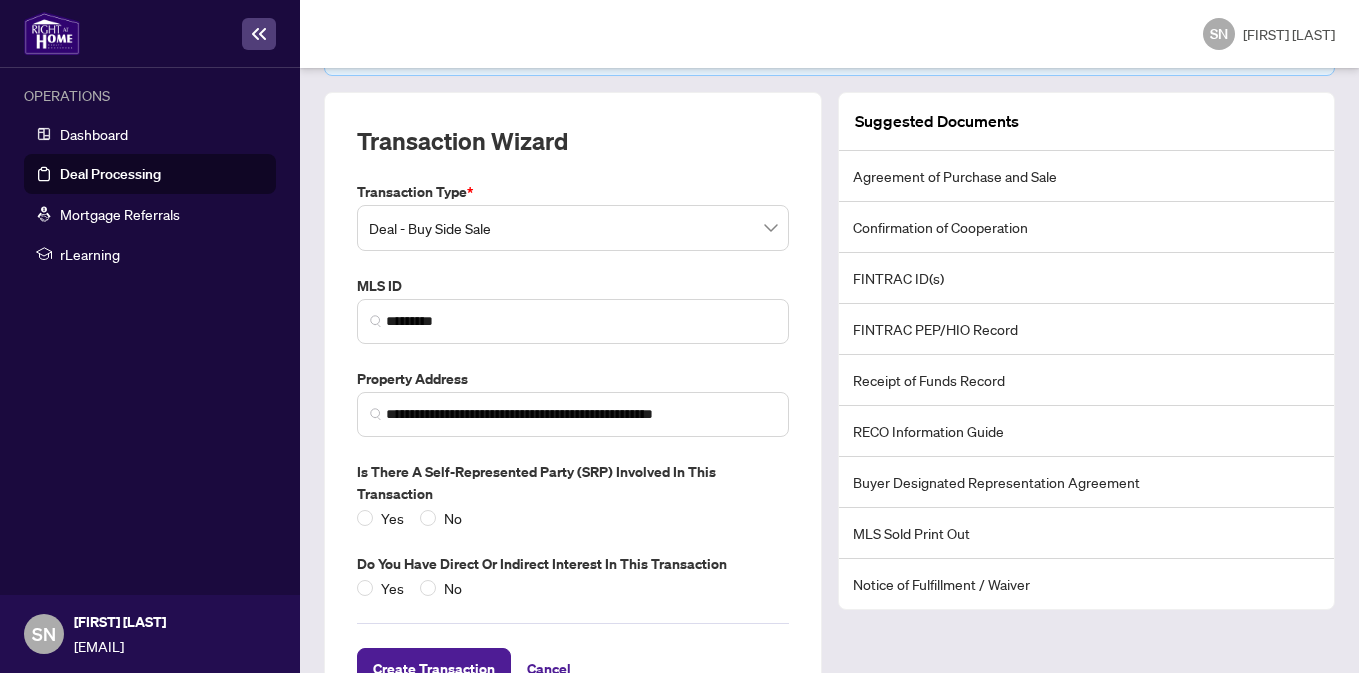 scroll, scrollTop: 224, scrollLeft: 0, axis: vertical 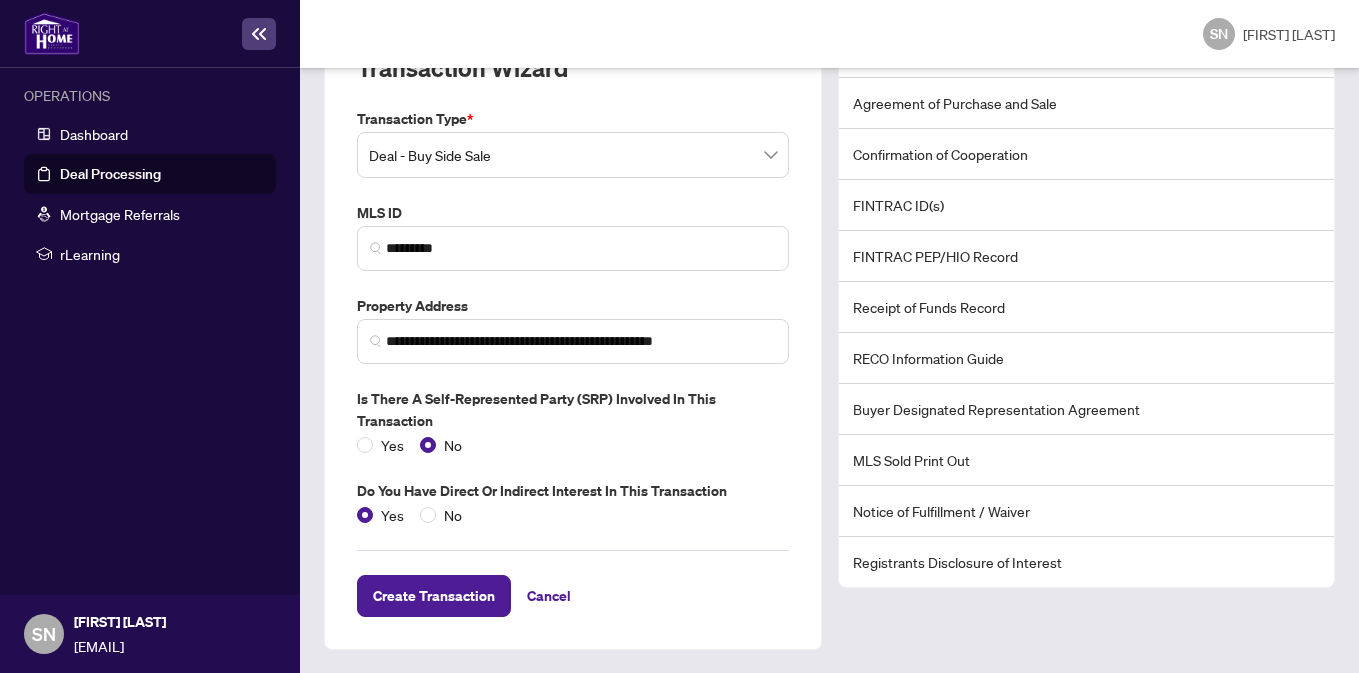 click on "Registrants Disclosure of Interest" at bounding box center [1087, 562] 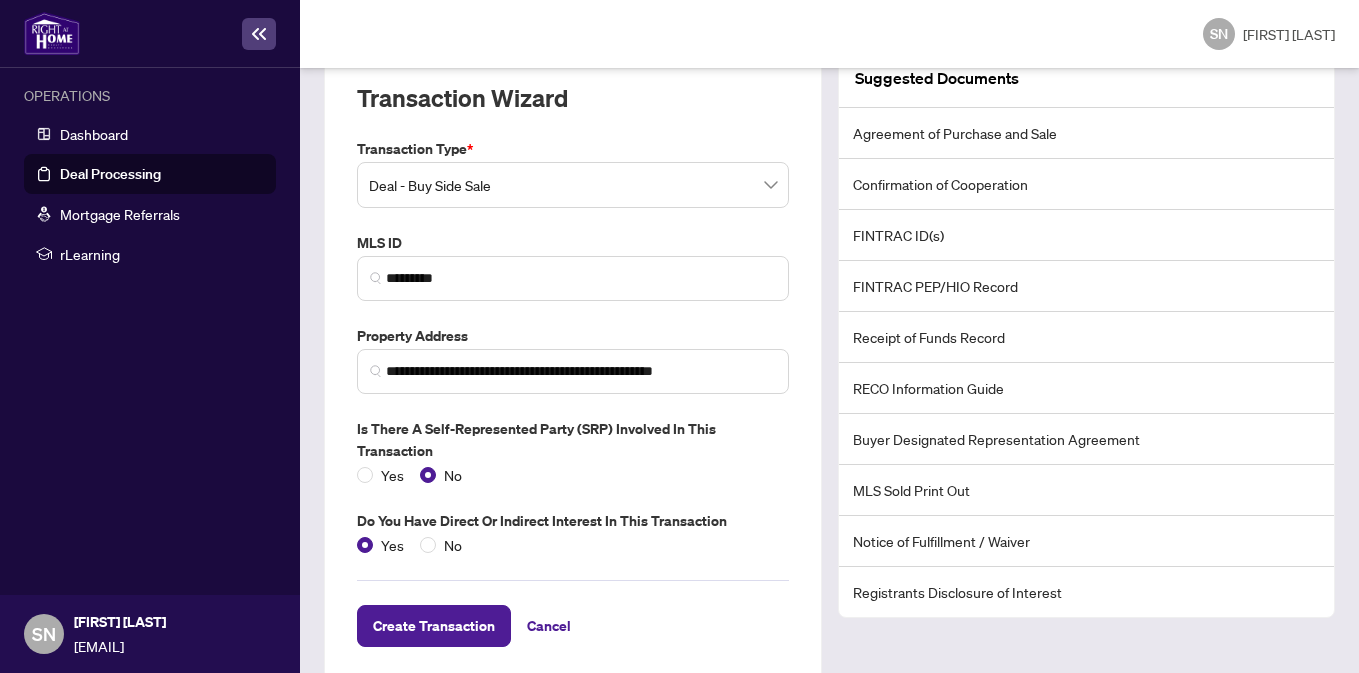 scroll, scrollTop: 224, scrollLeft: 0, axis: vertical 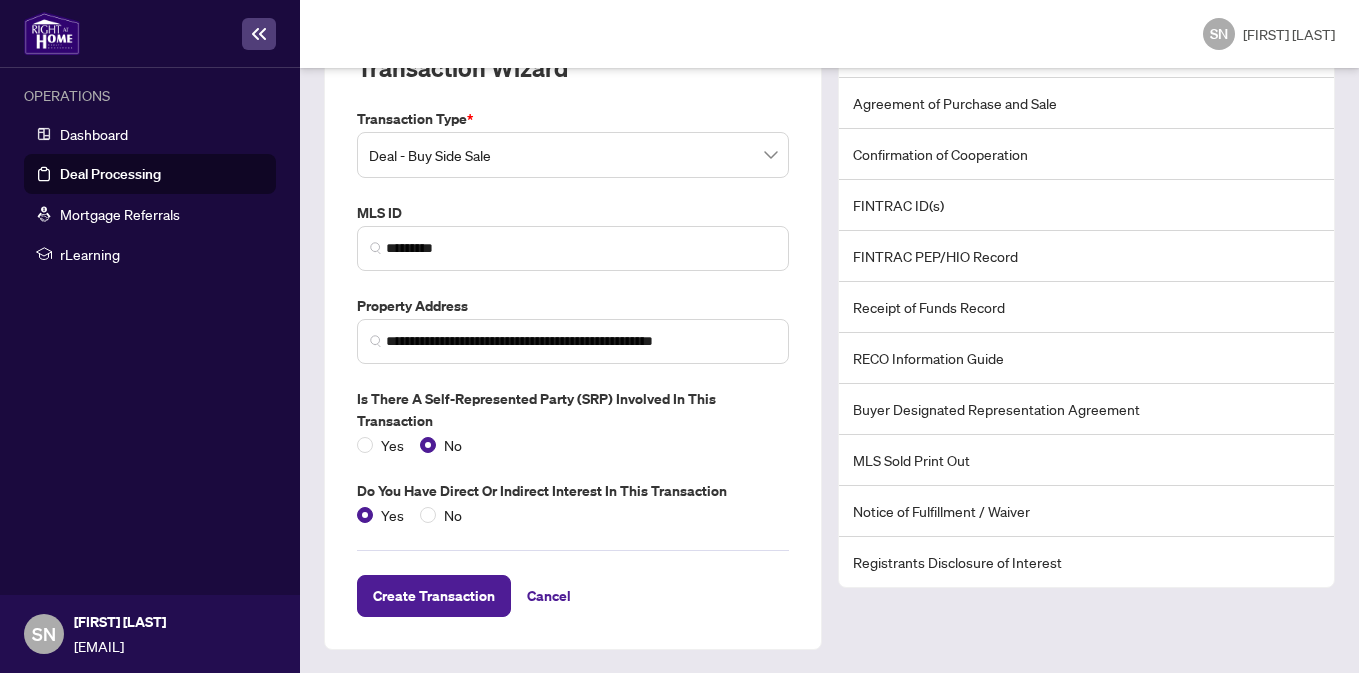 click on "Suggested Documents Agreement of Purchase and Sale Confirmation of Cooperation FINTRAC ID(s) FINTRAC PEP/HIO Record Receipt of Funds Record RECO Information Guide Buyer Designated Representation Agreement MLS Sold Print Out Notice of Fulfillment / Waiver Registrants Disclosure of Interest" at bounding box center (1087, 334) 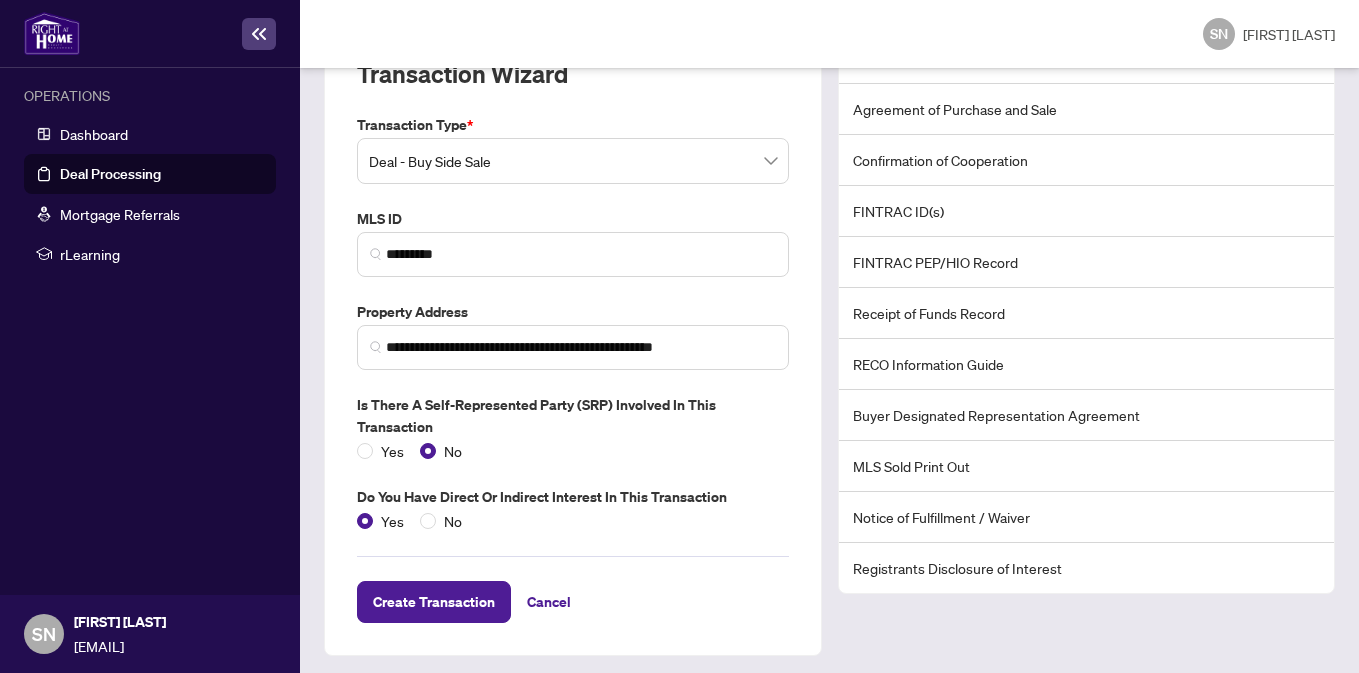 scroll, scrollTop: 224, scrollLeft: 0, axis: vertical 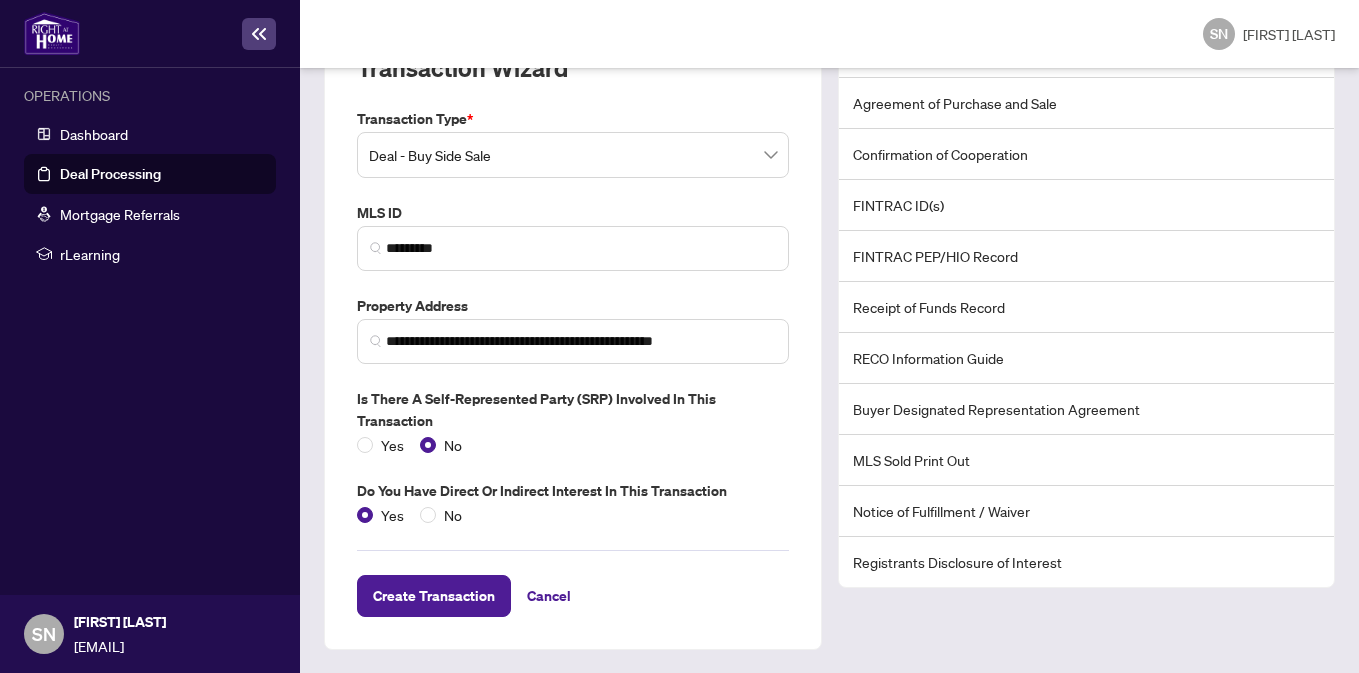 click on "[INITIALS] [FIRST] [LAST]" at bounding box center [829, 34] 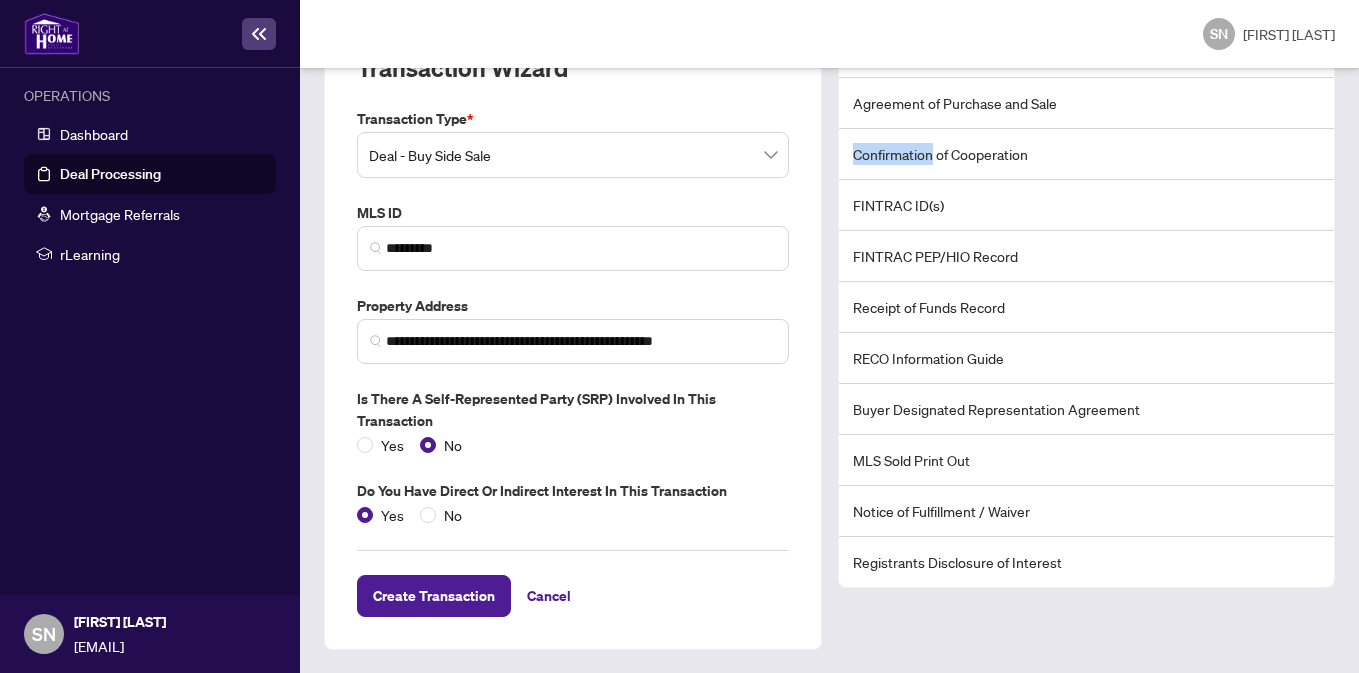 click on "Confirmation of Cooperation" at bounding box center (1087, 154) 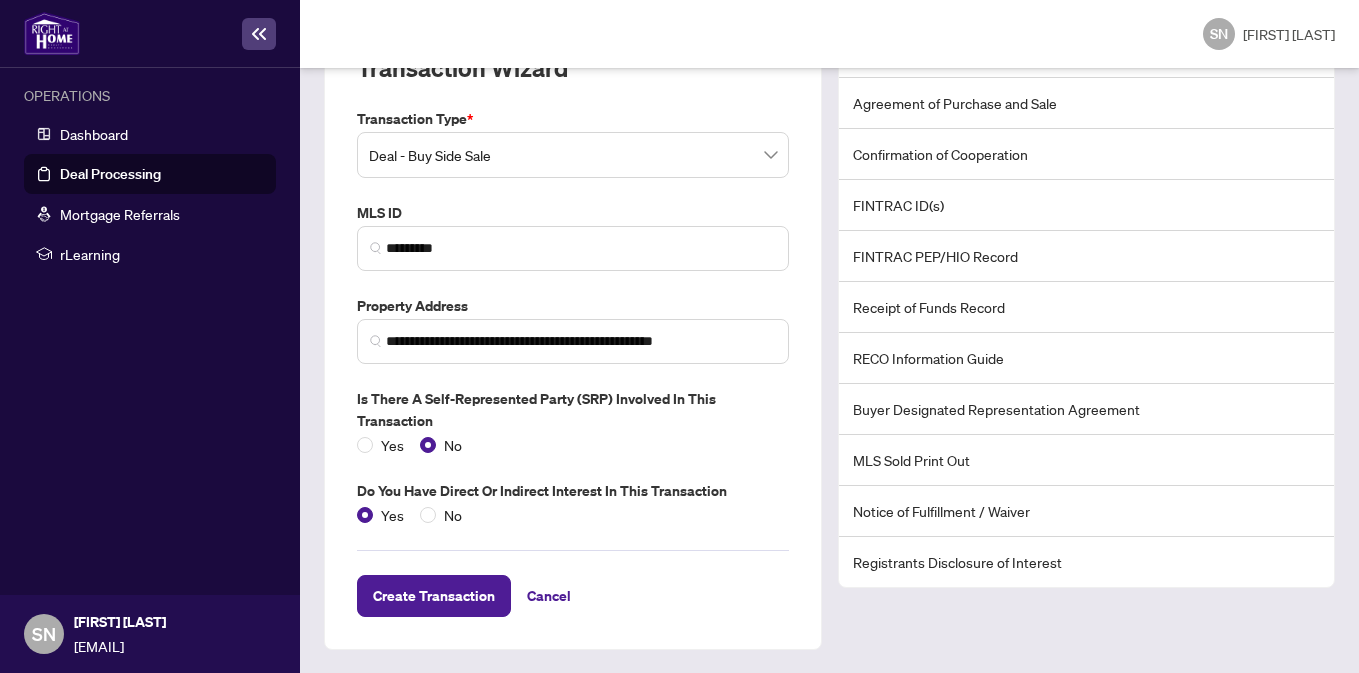 click on "Confirmation of Cooperation" at bounding box center (1087, 154) 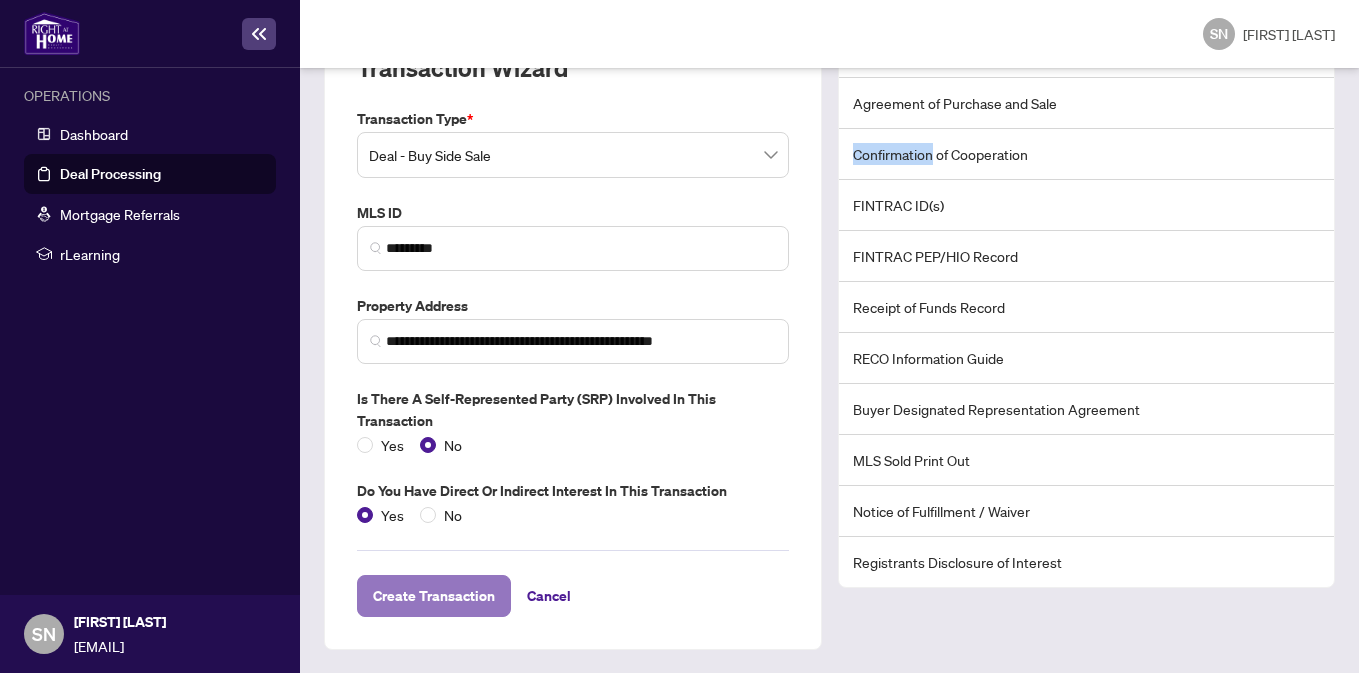click on "Create Transaction" at bounding box center (434, 596) 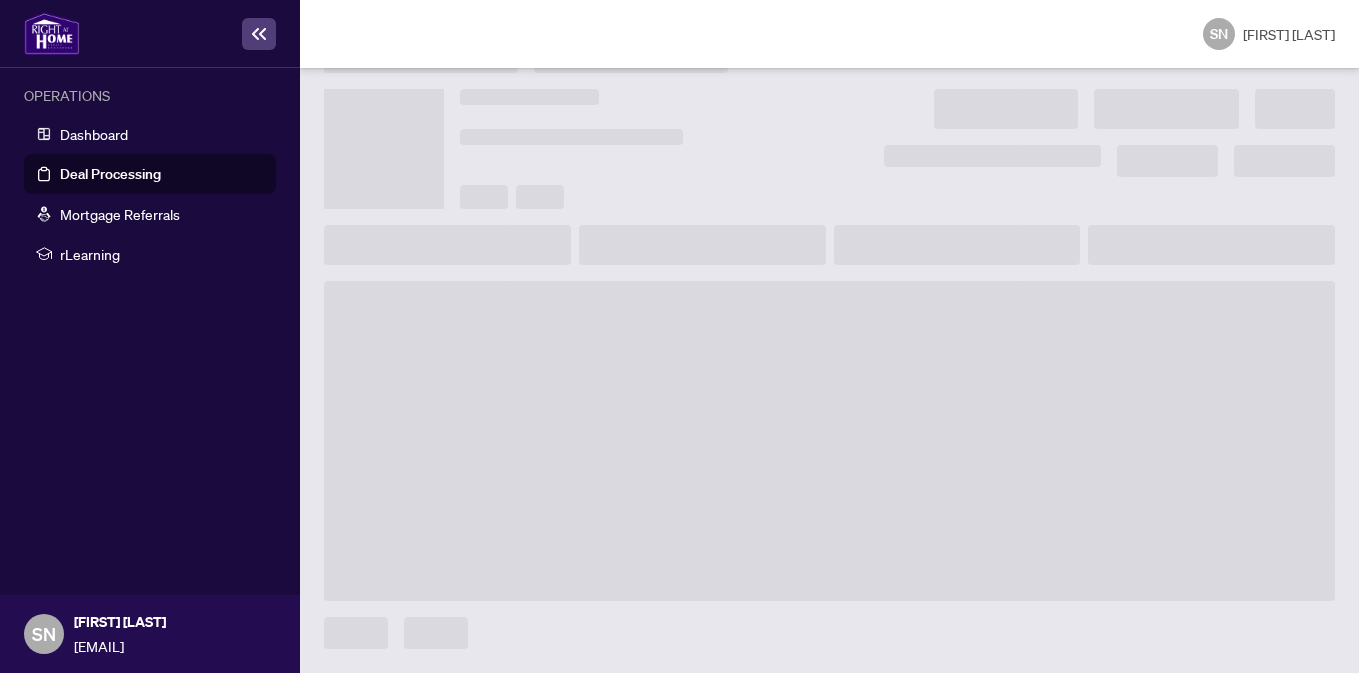 scroll, scrollTop: 41, scrollLeft: 0, axis: vertical 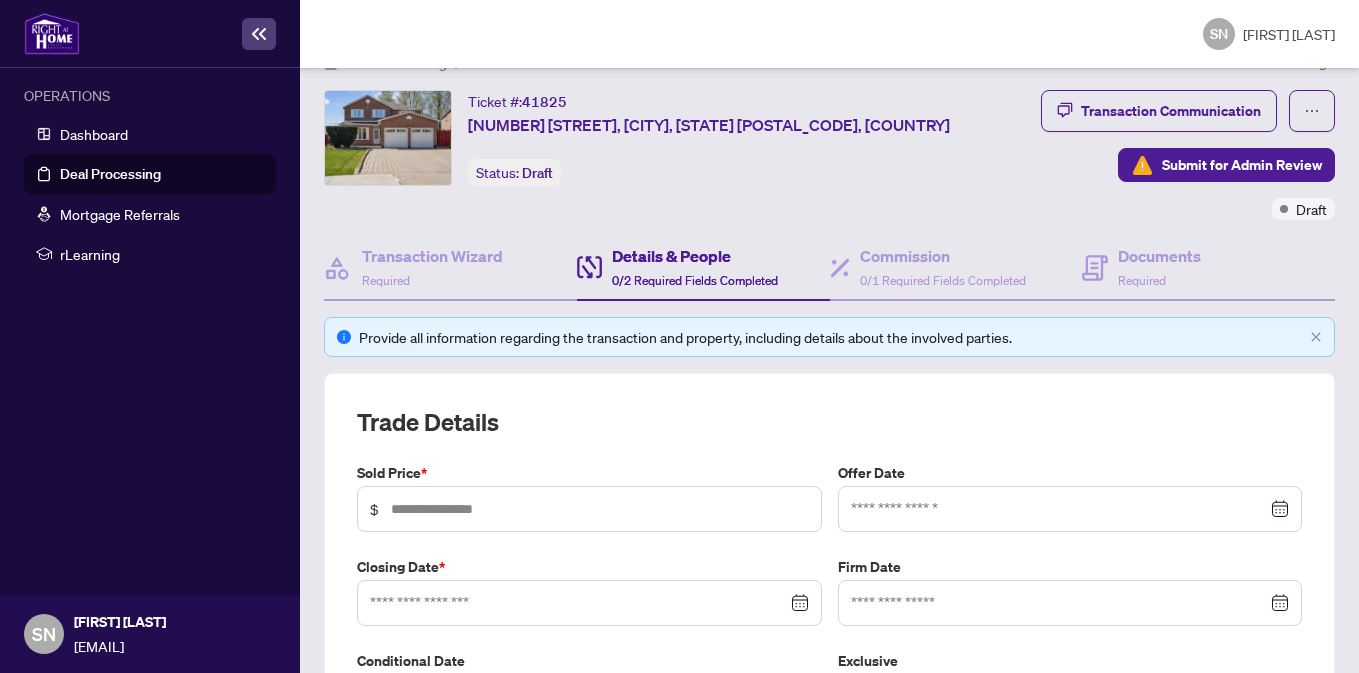 click on "Ticket #: [NUMBER] [NUMBER] [STREET], [CITY], [STATE] [POSTAL_CODE], [COUNTRY] Status: Draft Submit for Admin Review" at bounding box center (658, 138) 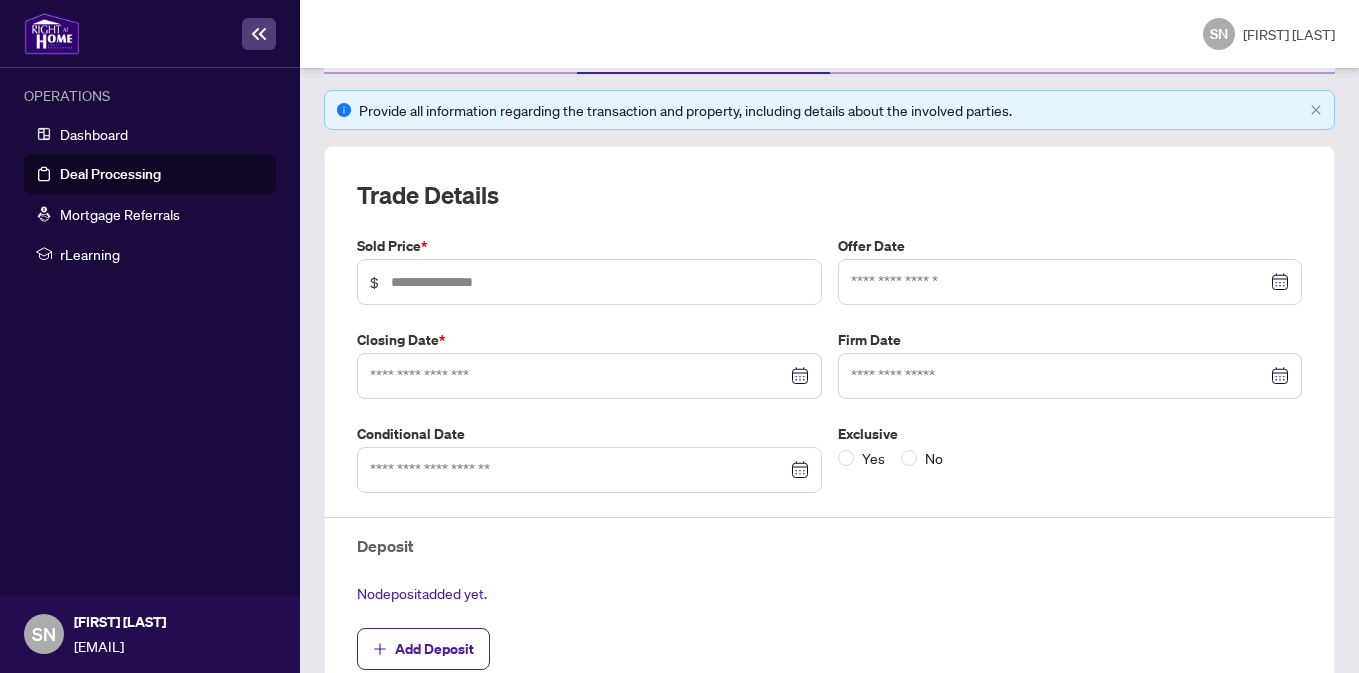 scroll, scrollTop: 269, scrollLeft: 0, axis: vertical 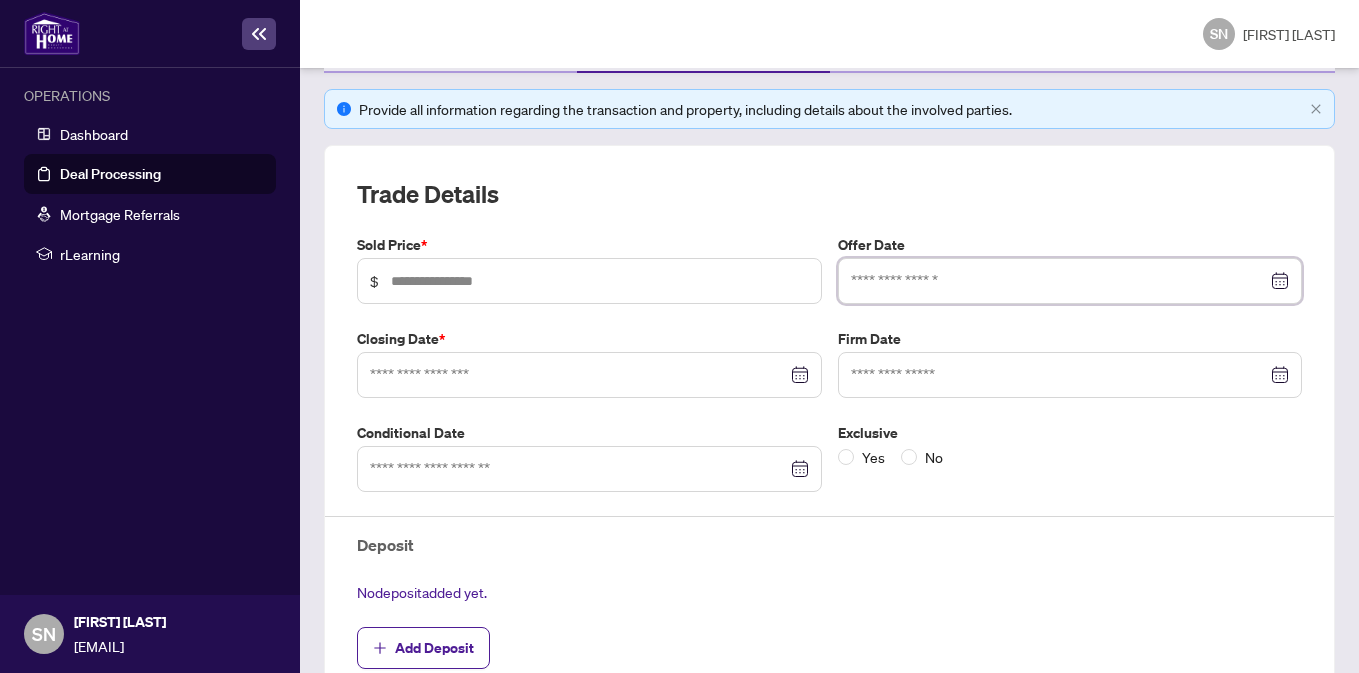 click at bounding box center [1059, 281] 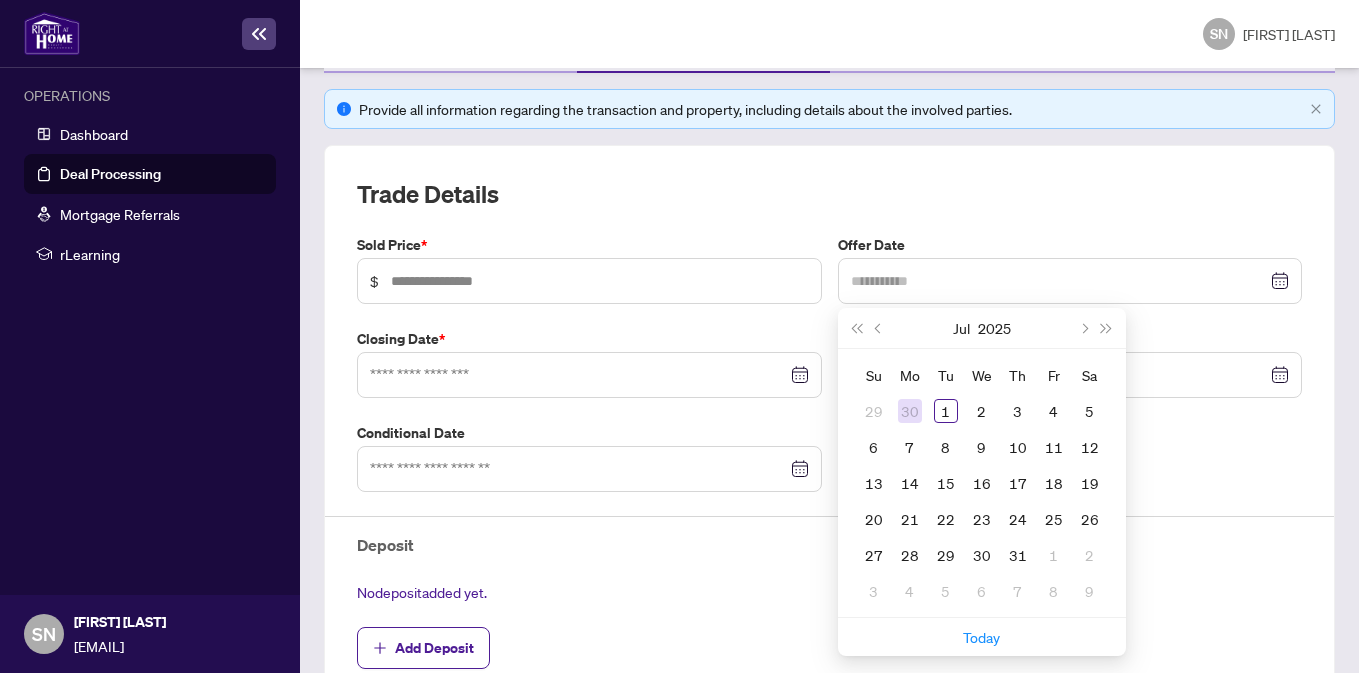 click on "30" at bounding box center (910, 411) 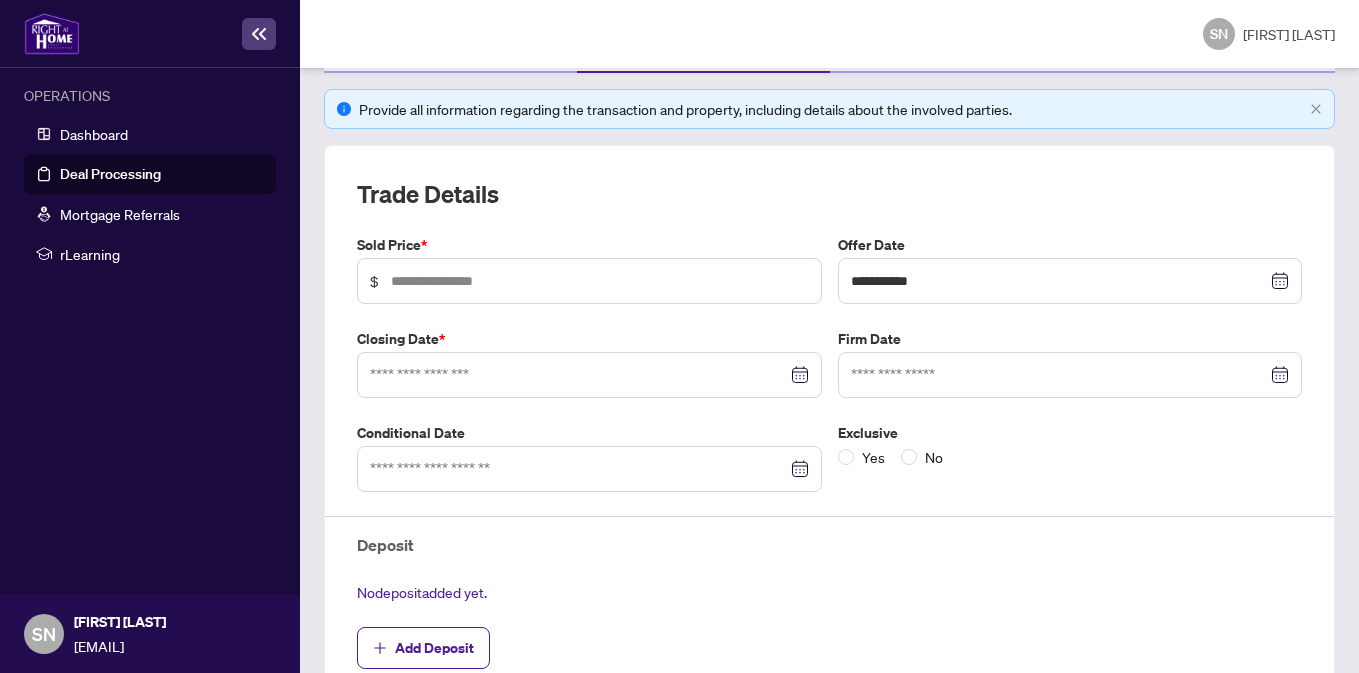click on "Trade Details" at bounding box center (829, 194) 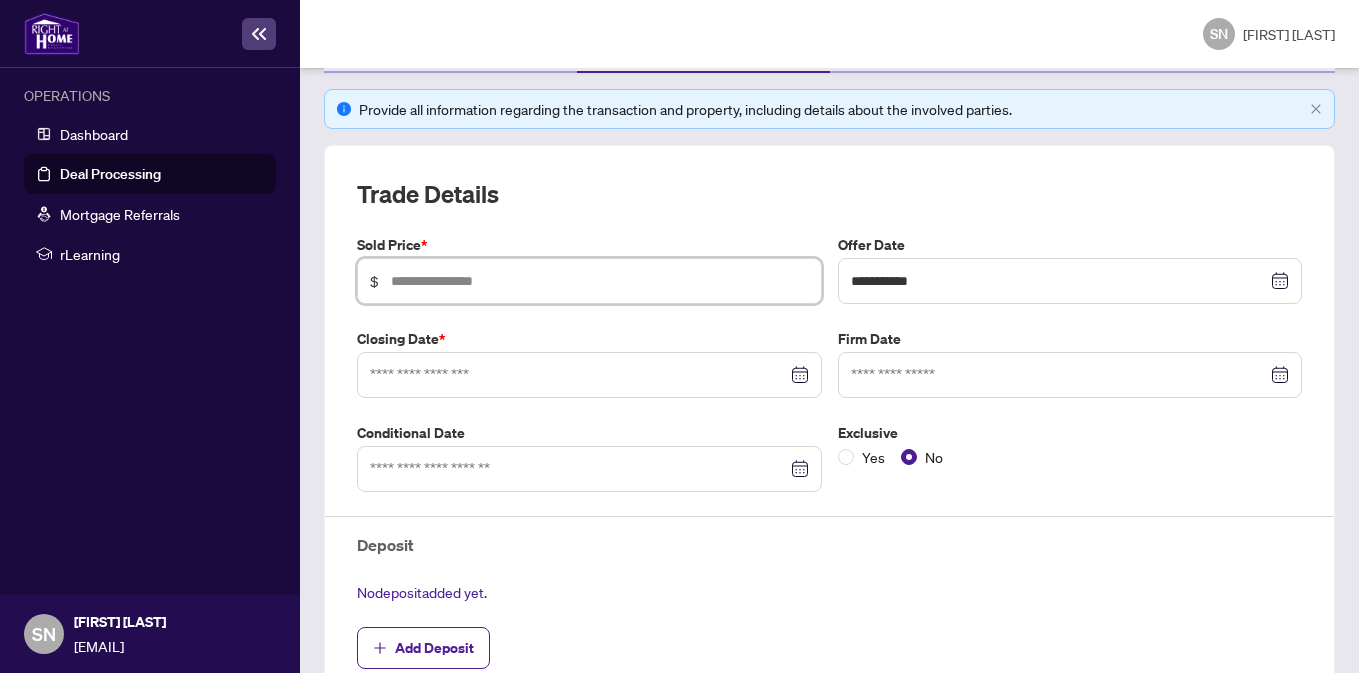 click at bounding box center (600, 281) 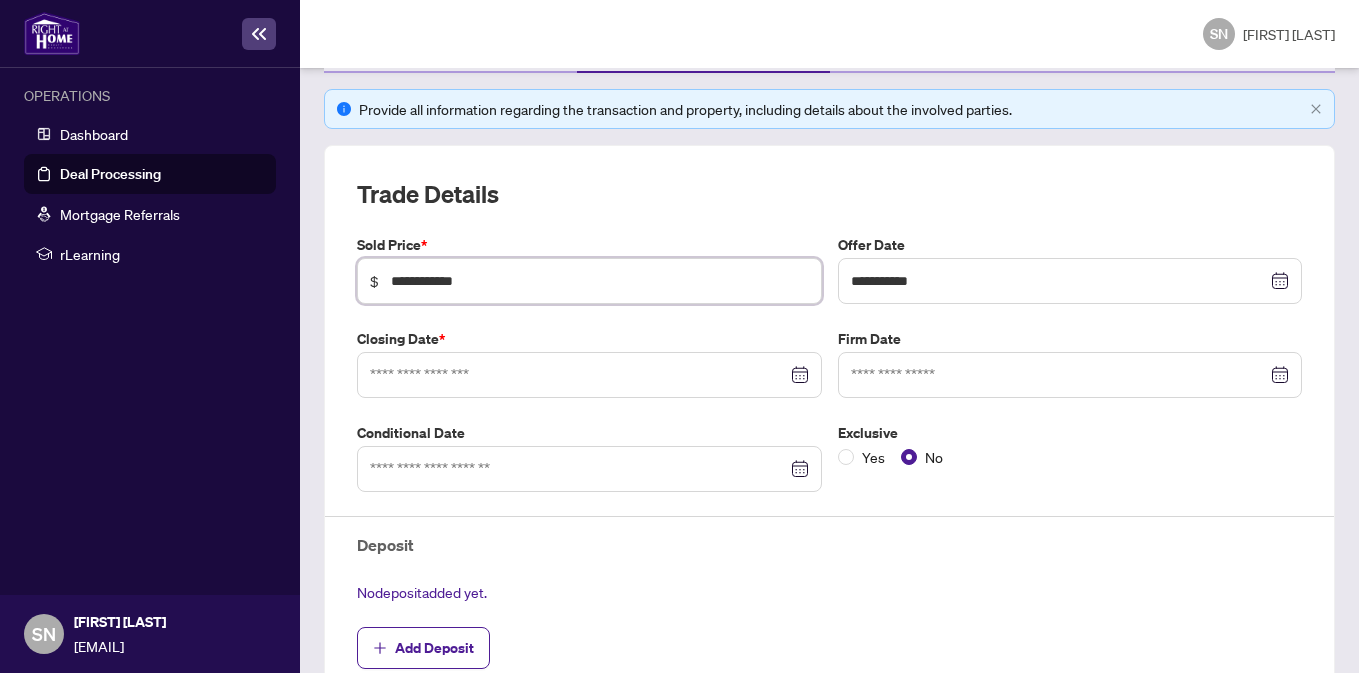 type on "**********" 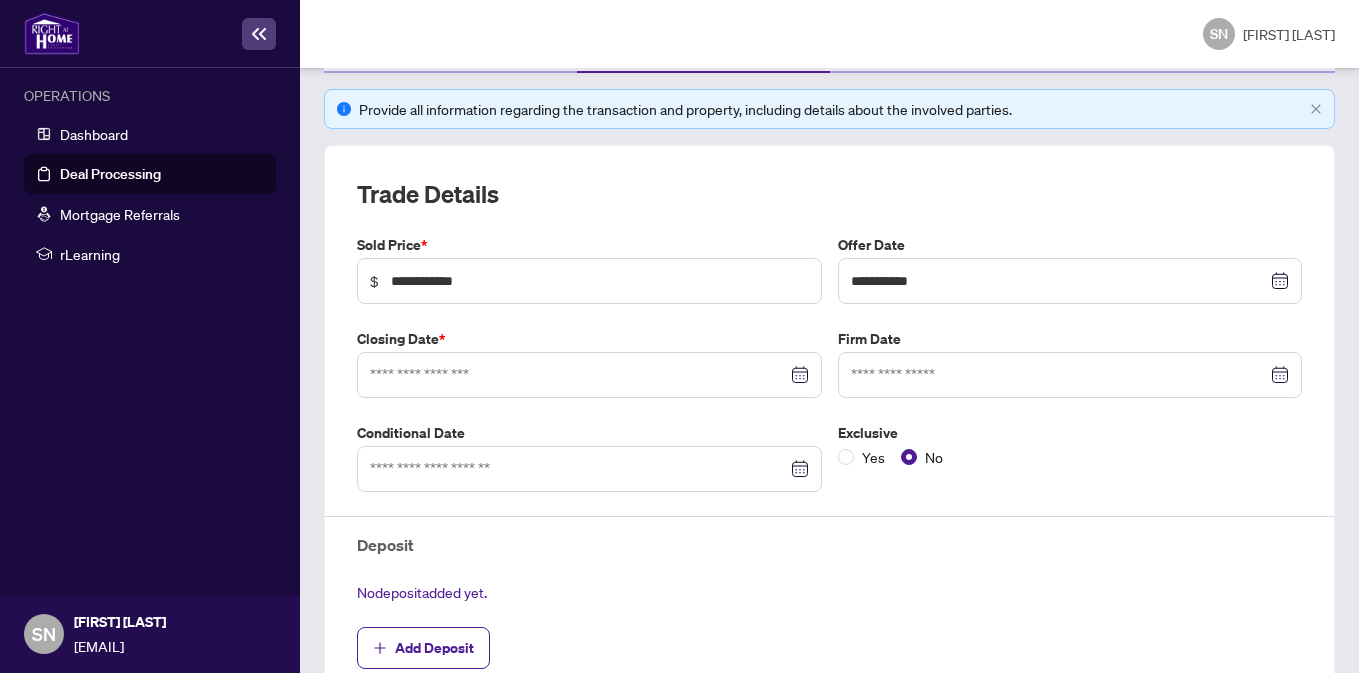 click on "Trade Details" at bounding box center [829, 194] 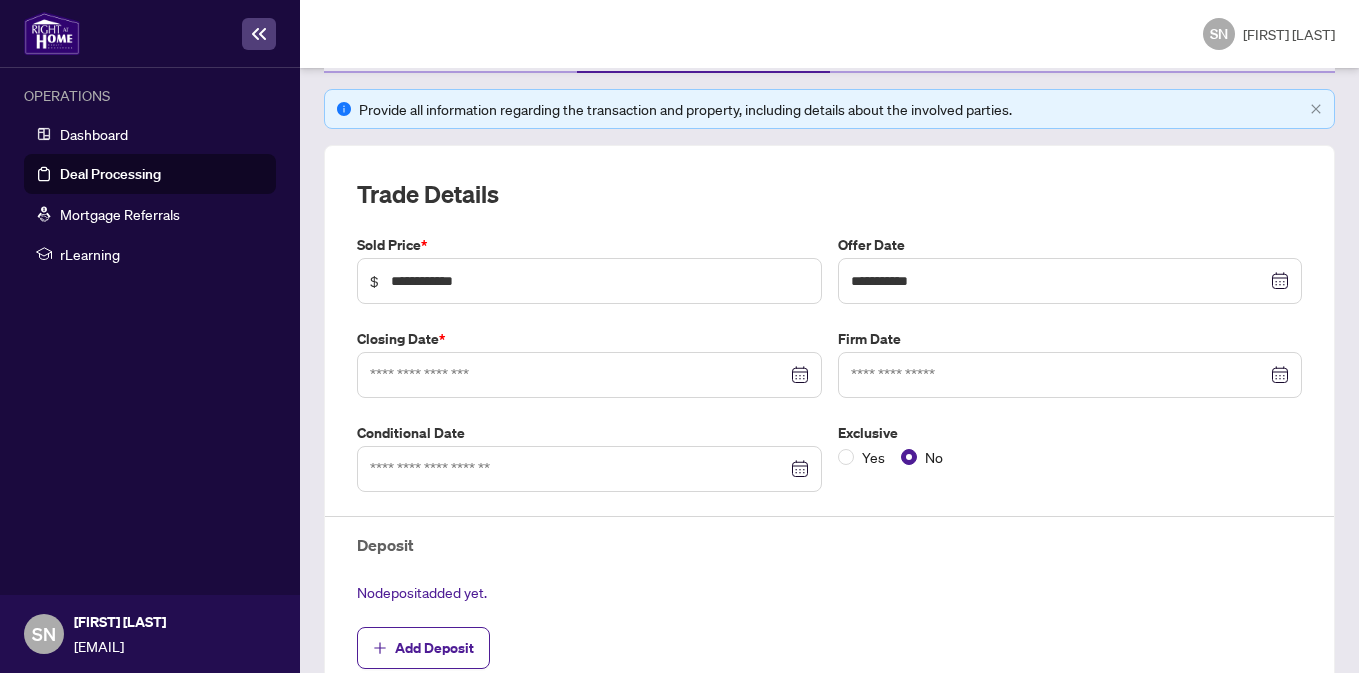 click on "Closing Date *" at bounding box center (589, 245) 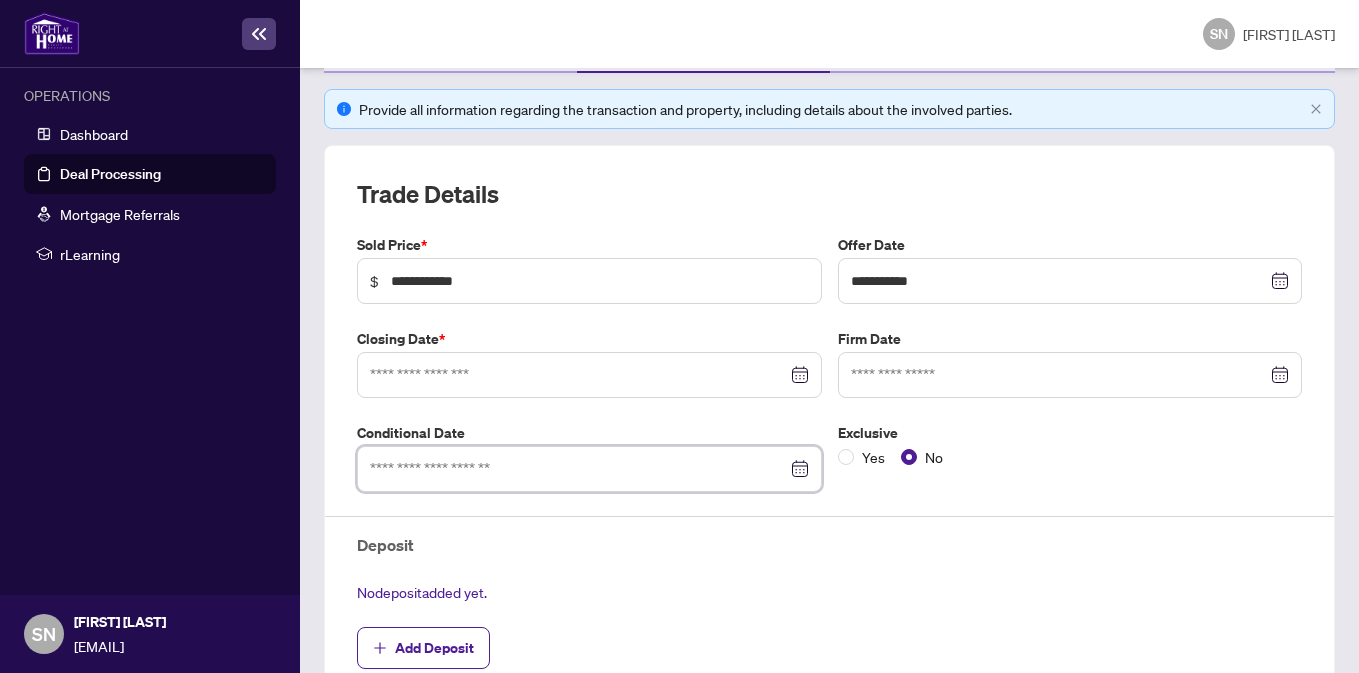 click at bounding box center [578, 469] 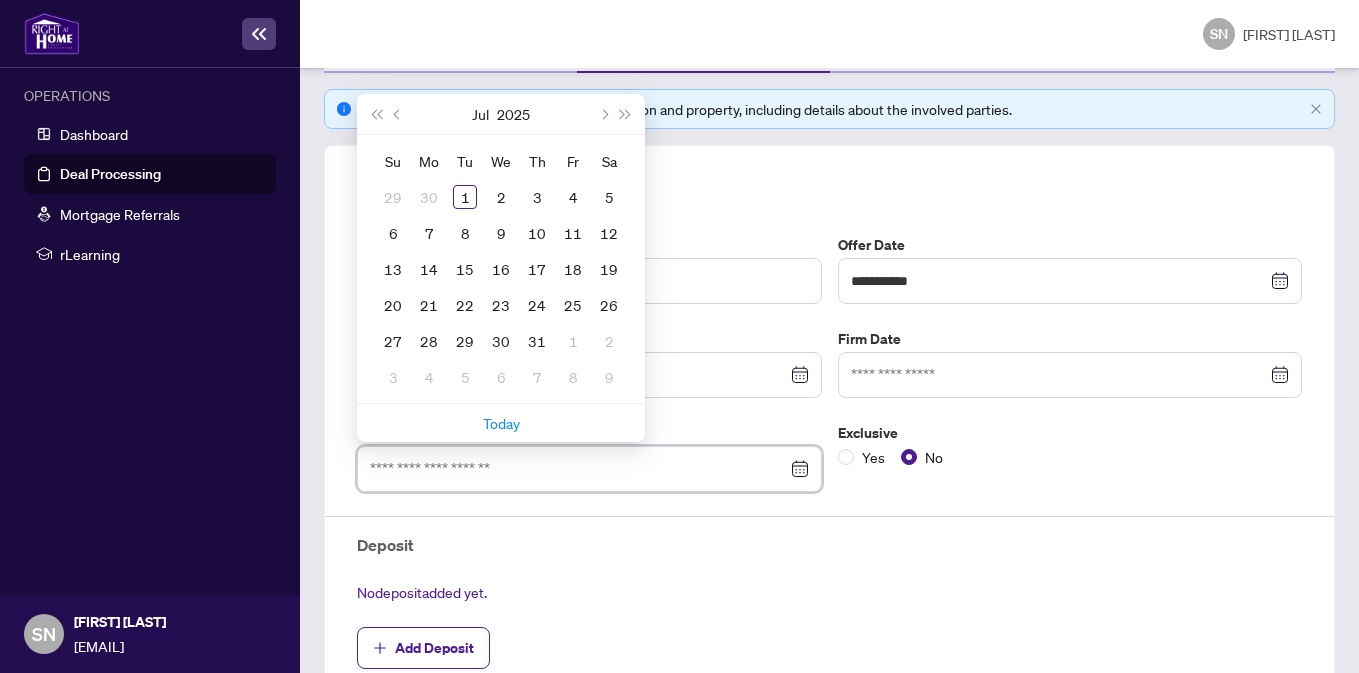 click at bounding box center [578, 469] 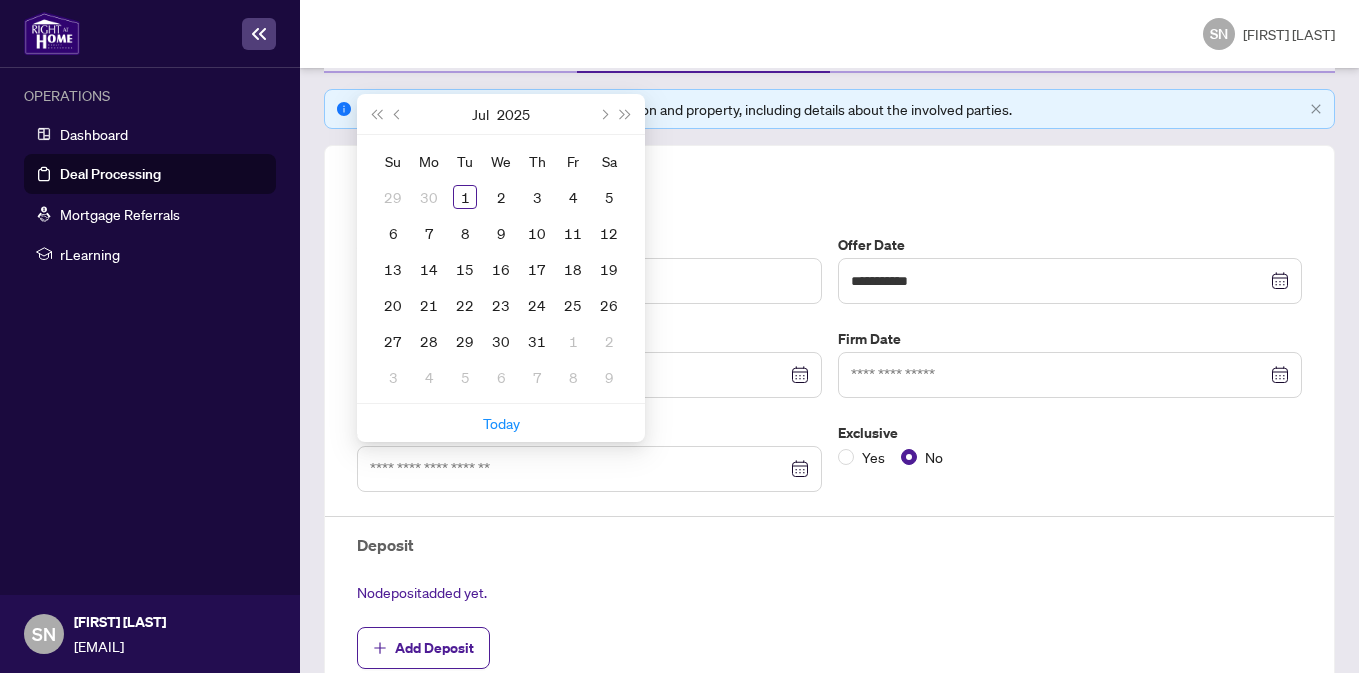 click on "Trade Details" at bounding box center [829, 194] 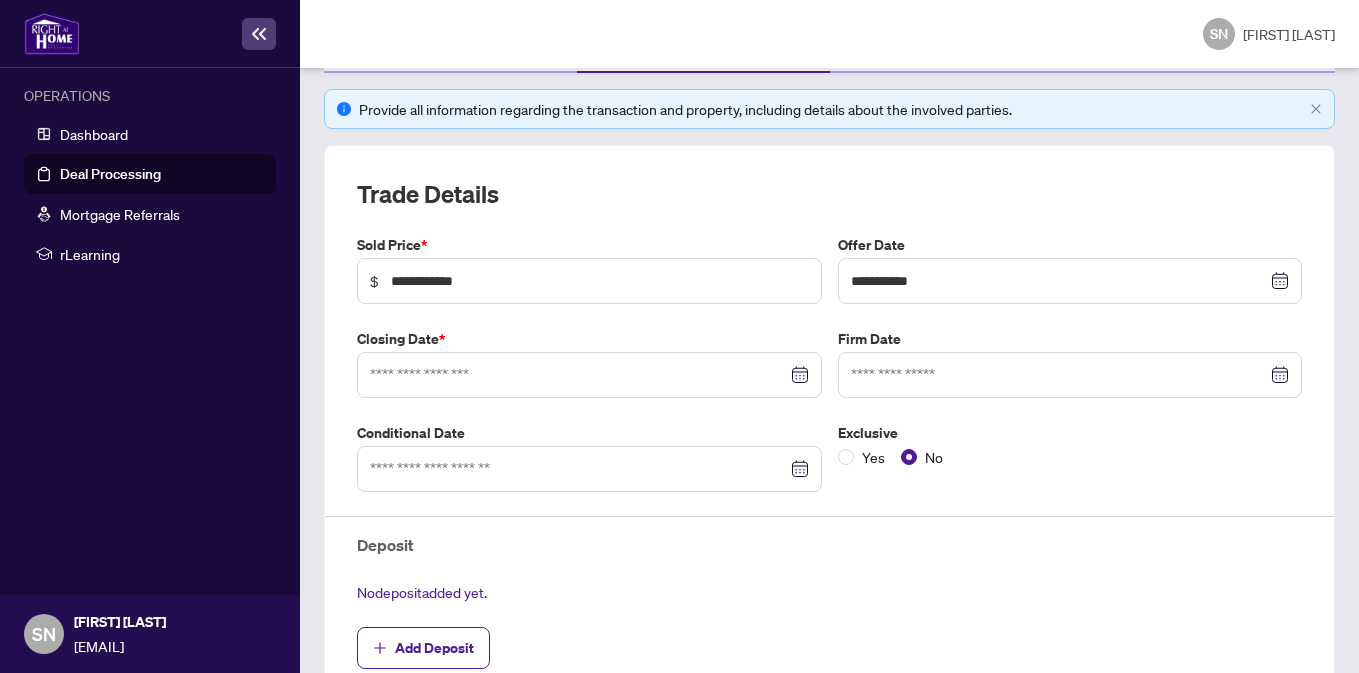 click at bounding box center (1070, 281) 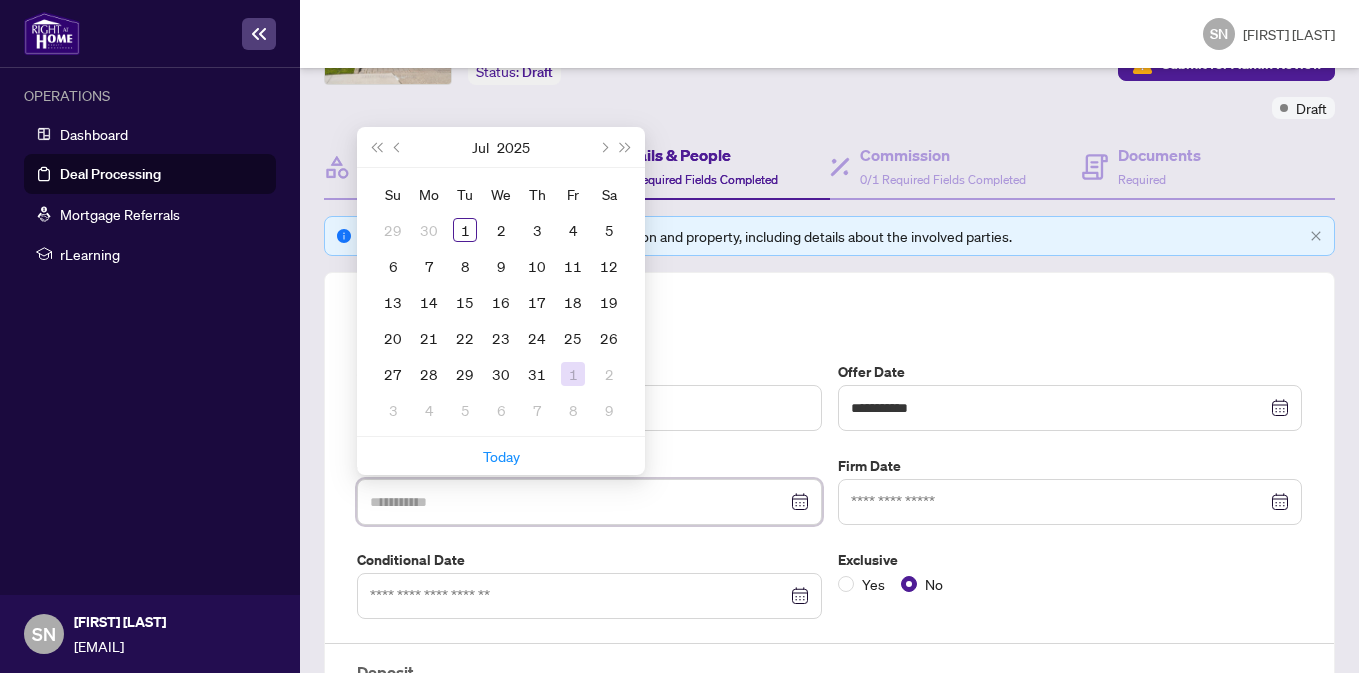 scroll, scrollTop: 141, scrollLeft: 0, axis: vertical 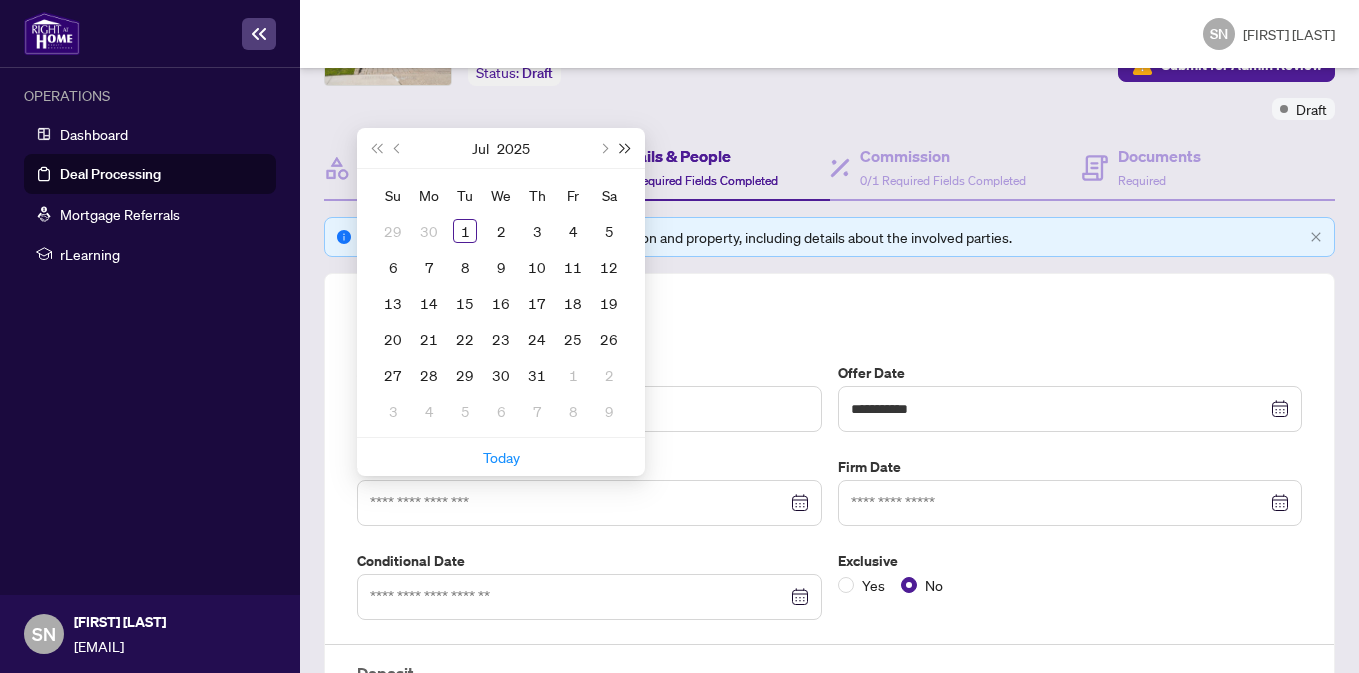 click at bounding box center (626, 148) 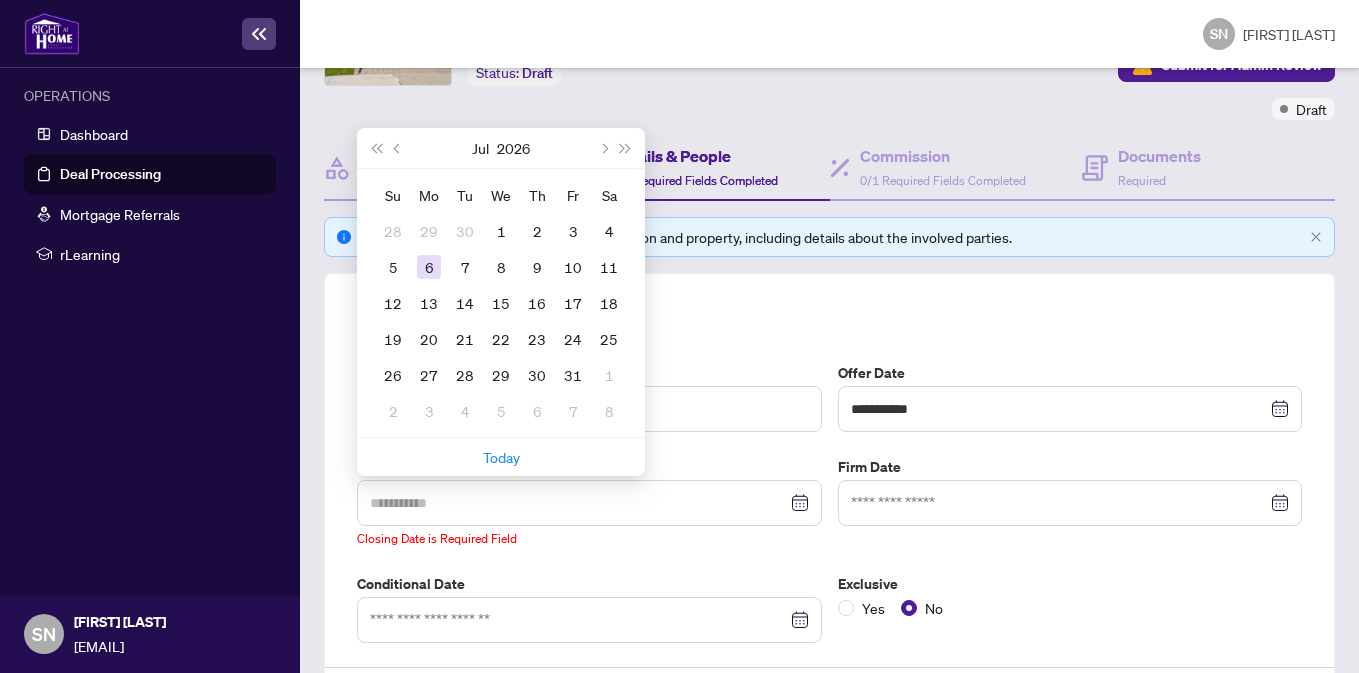 click on "6" at bounding box center (429, 267) 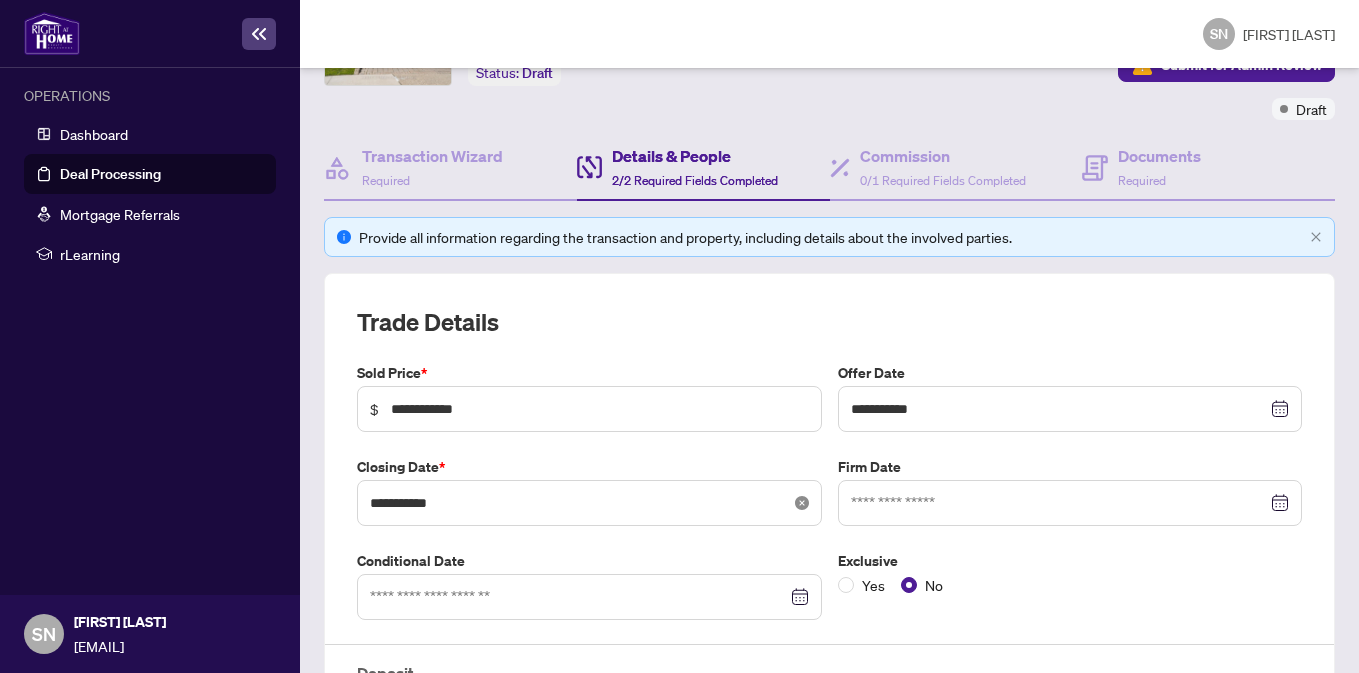 click at bounding box center [1282, 409] 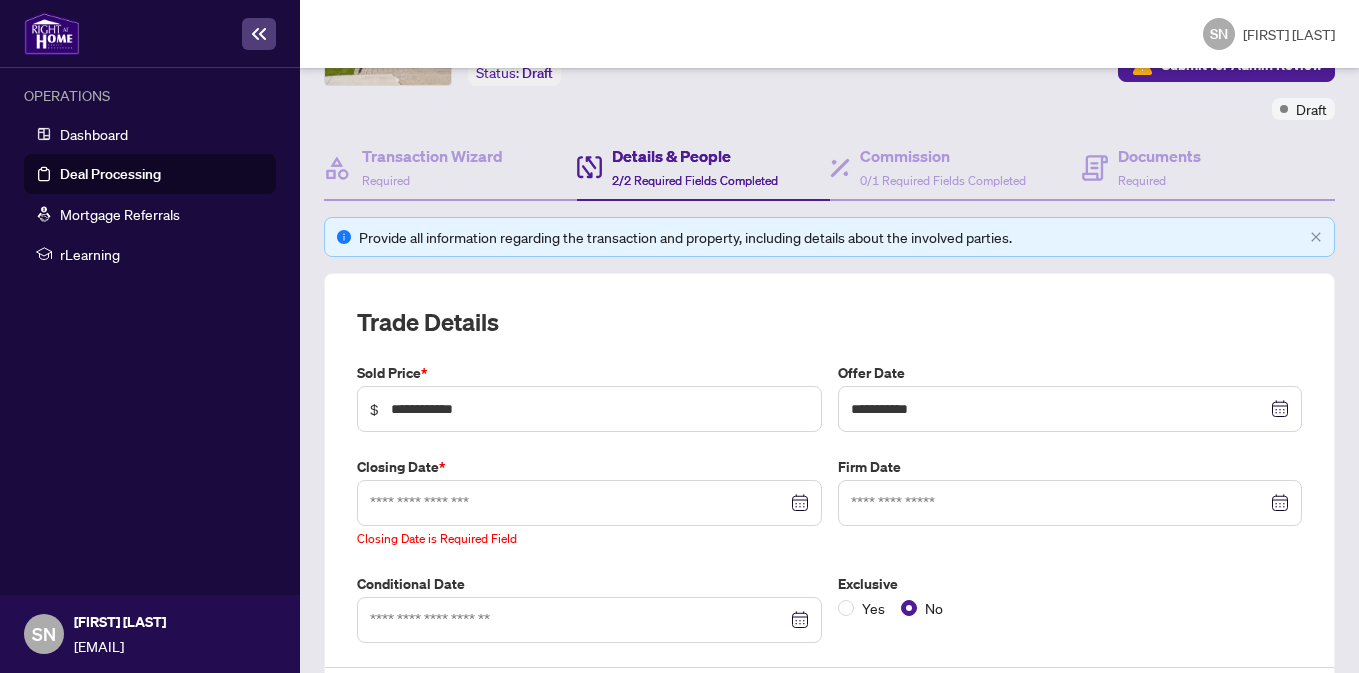 click at bounding box center [1070, 409] 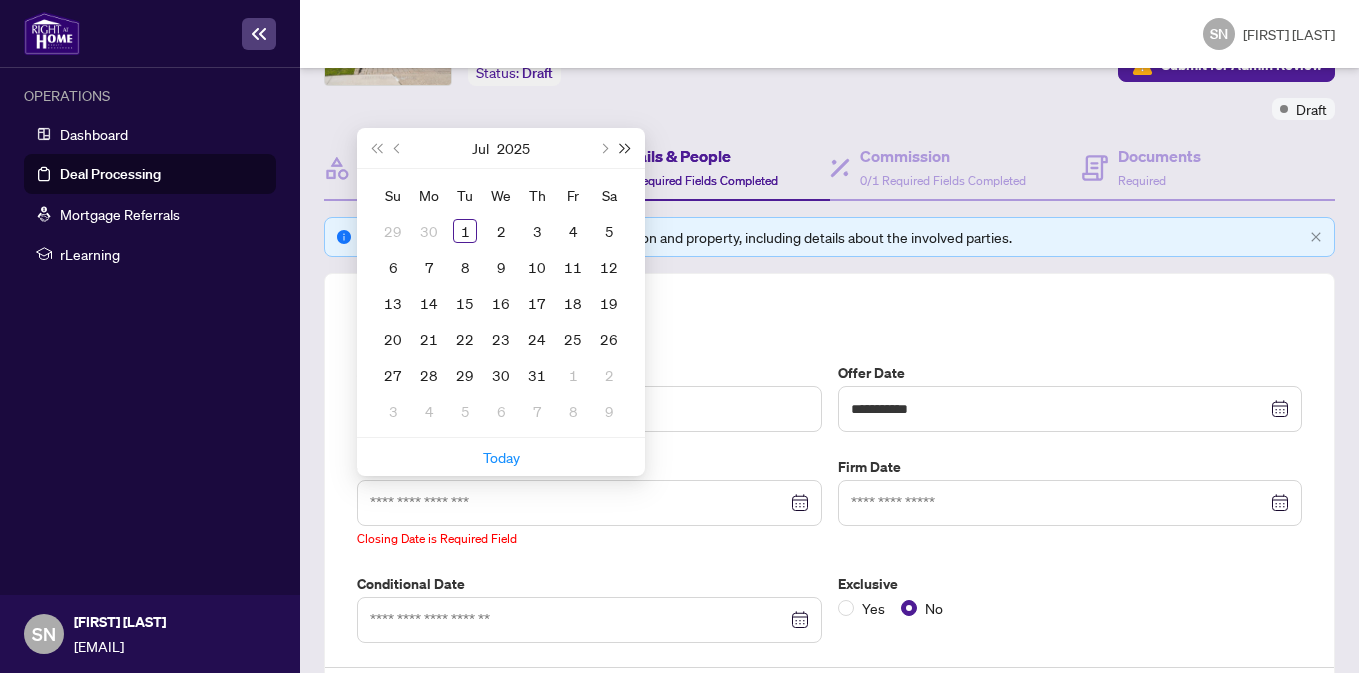 click at bounding box center (626, 148) 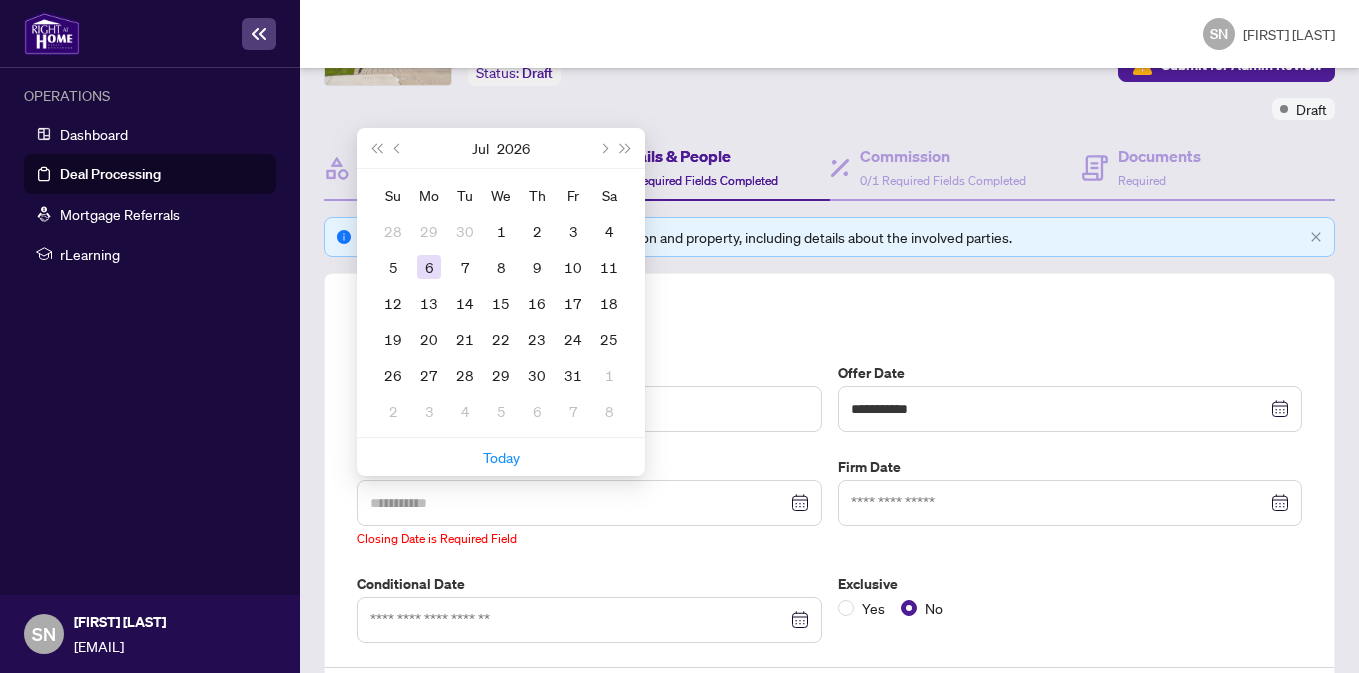 click on "6" at bounding box center (429, 267) 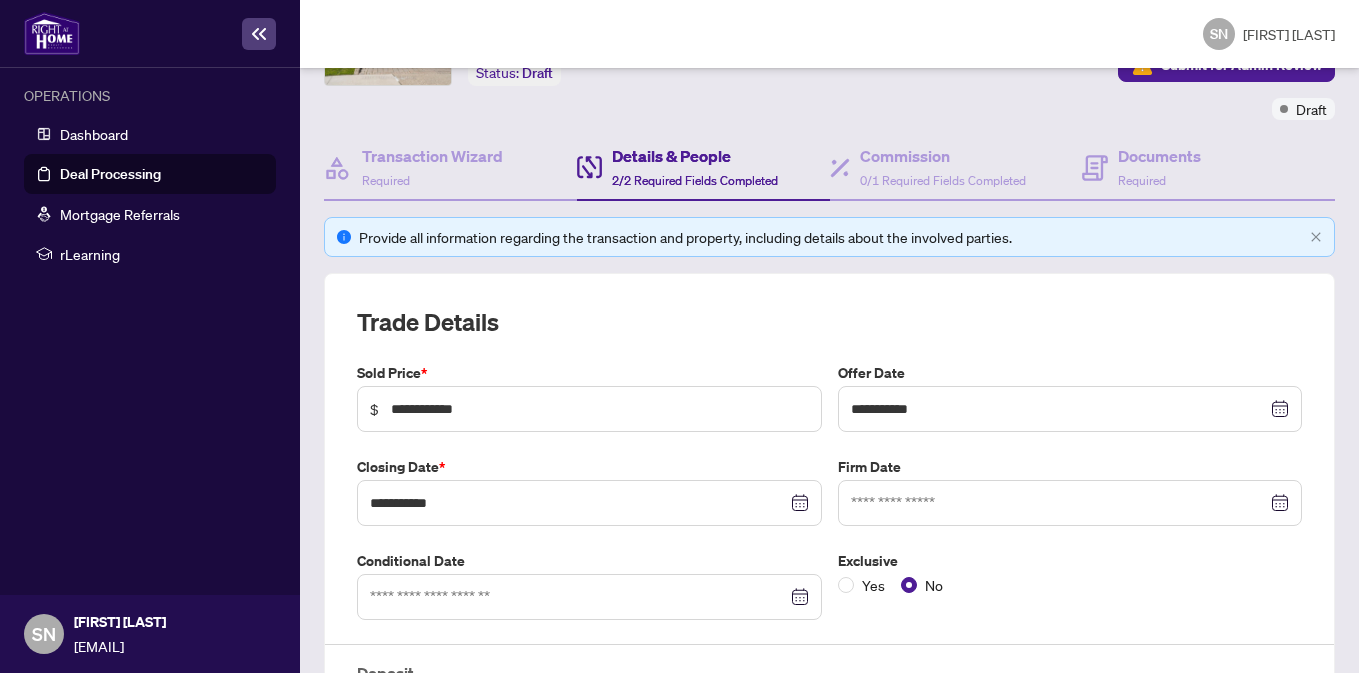 click on "Ticket #: [NUMBER] [NUMBER] [STREET], [CITY], [STATE] [POSTAL_CODE], [COUNTRY] Status: Draft Submit for Admin Review" at bounding box center [658, 55] 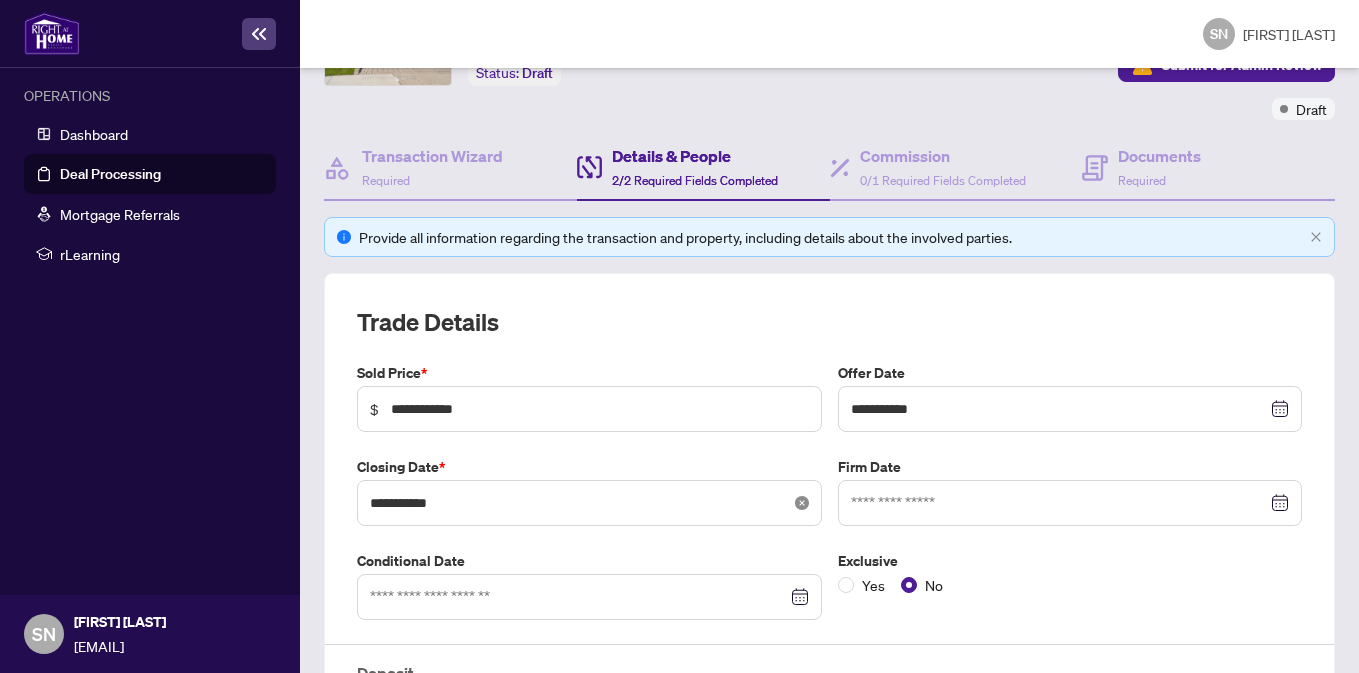 click at bounding box center (1282, 409) 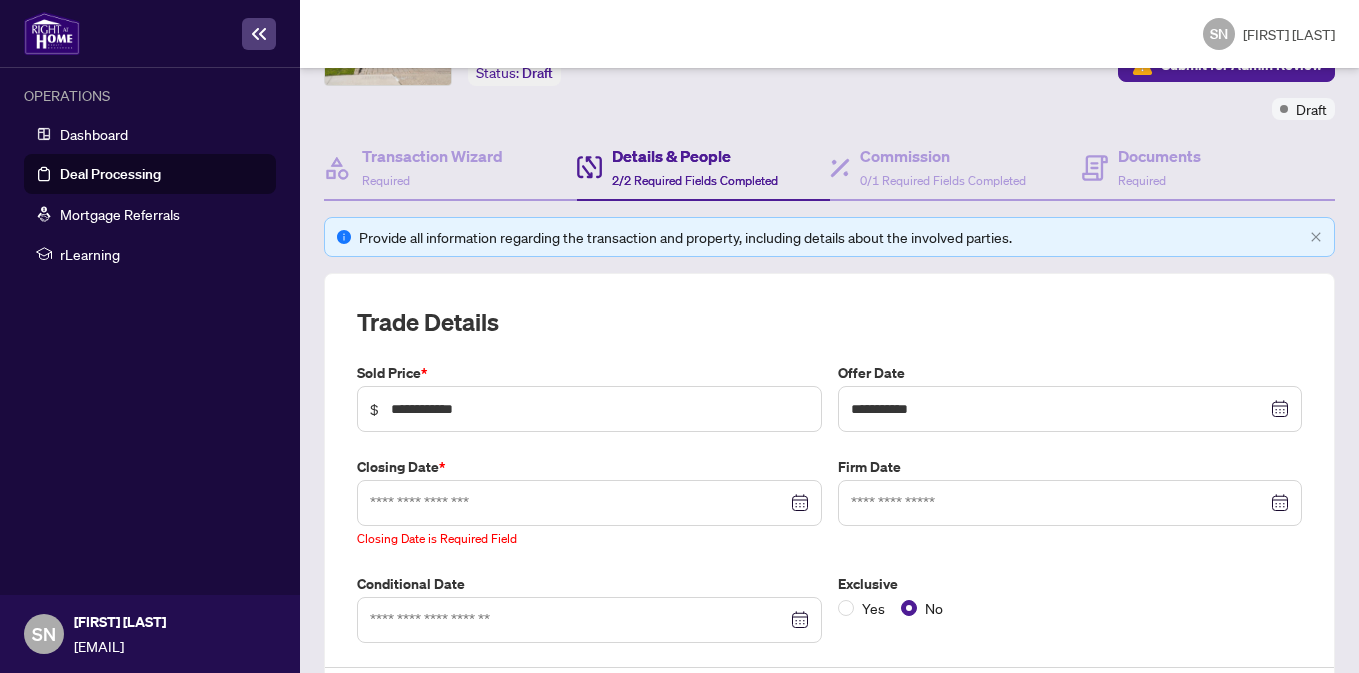 click at bounding box center (1070, 409) 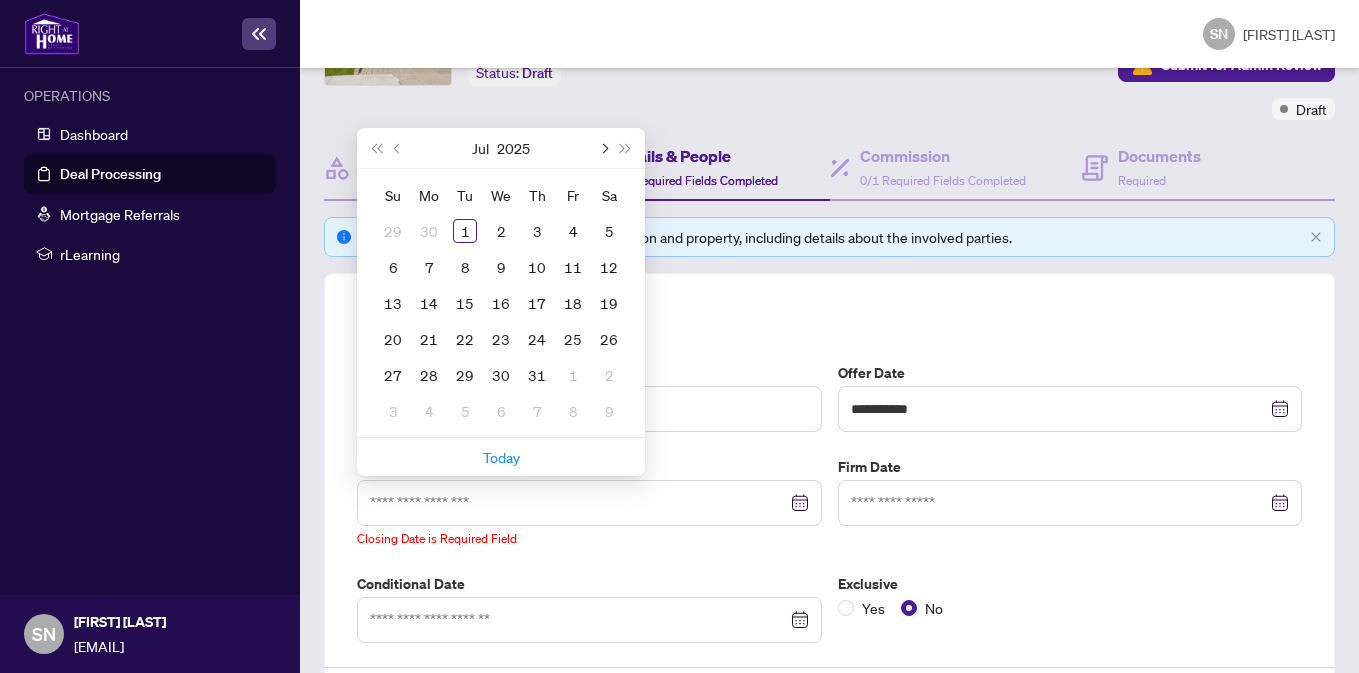 click at bounding box center [603, 148] 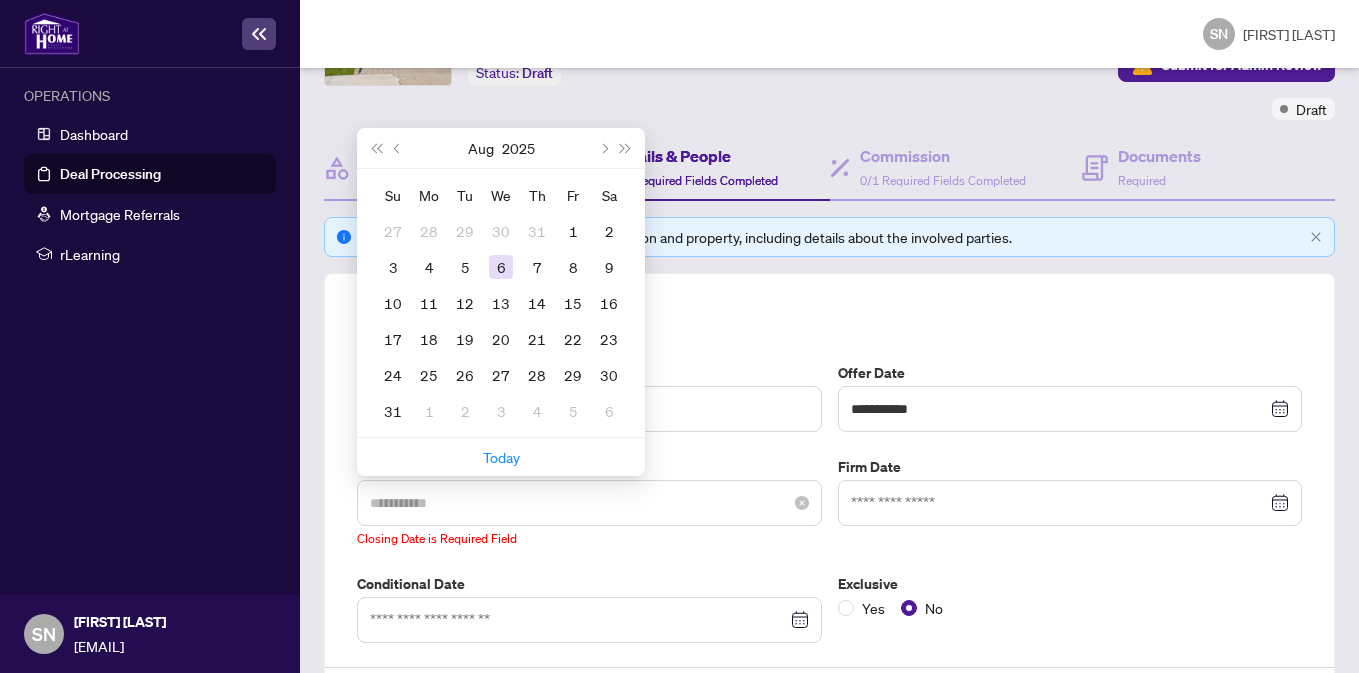 click on "6" at bounding box center [501, 267] 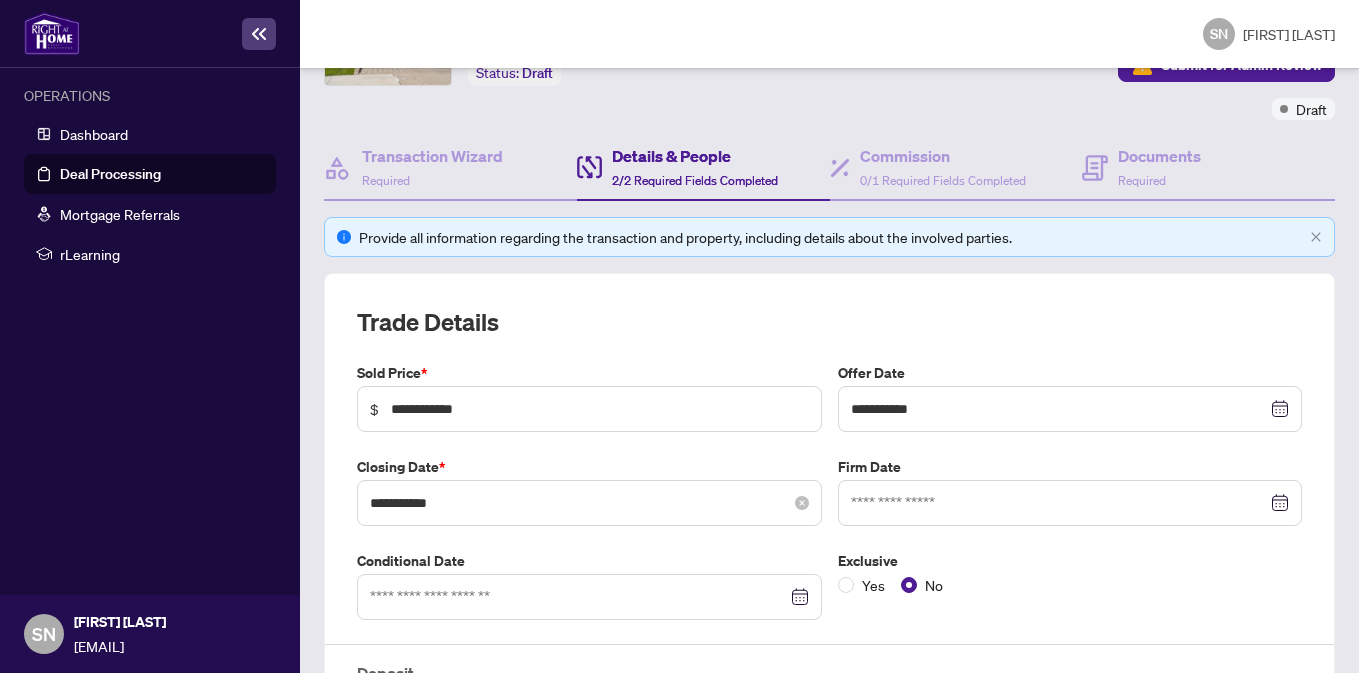 click at bounding box center [1070, 409] 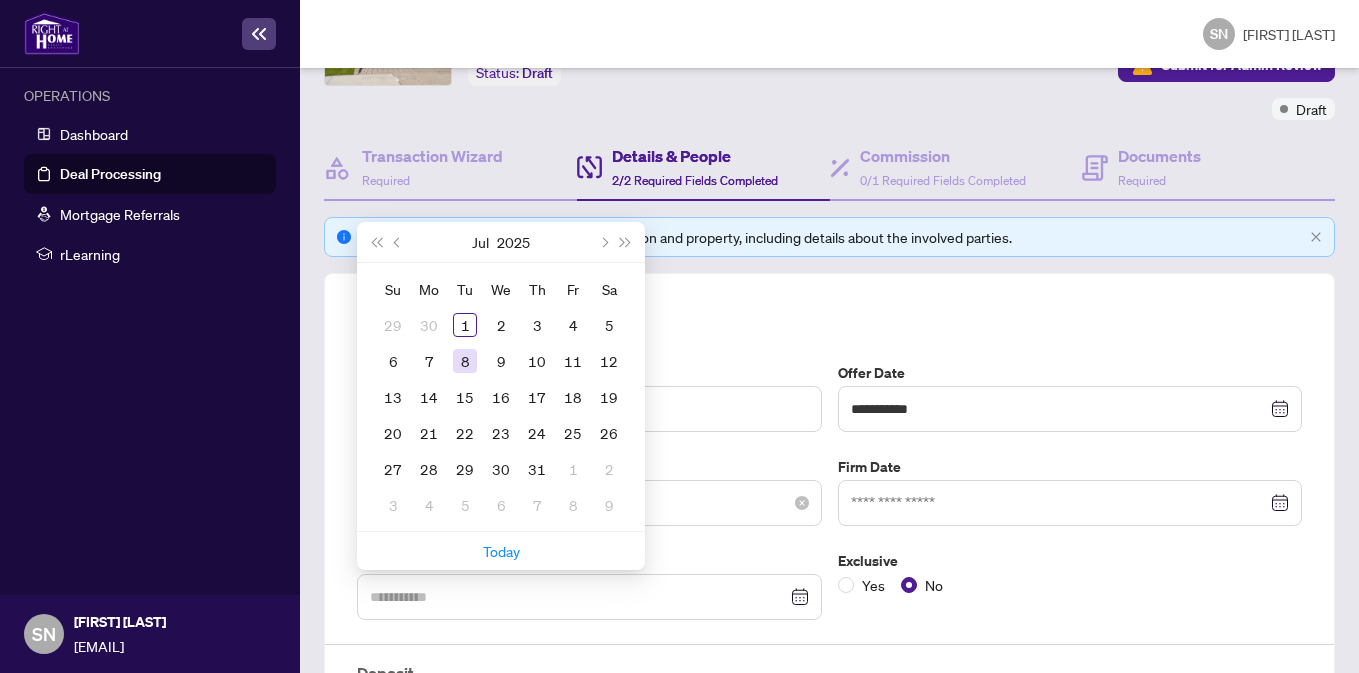 click on "8" at bounding box center [0, 0] 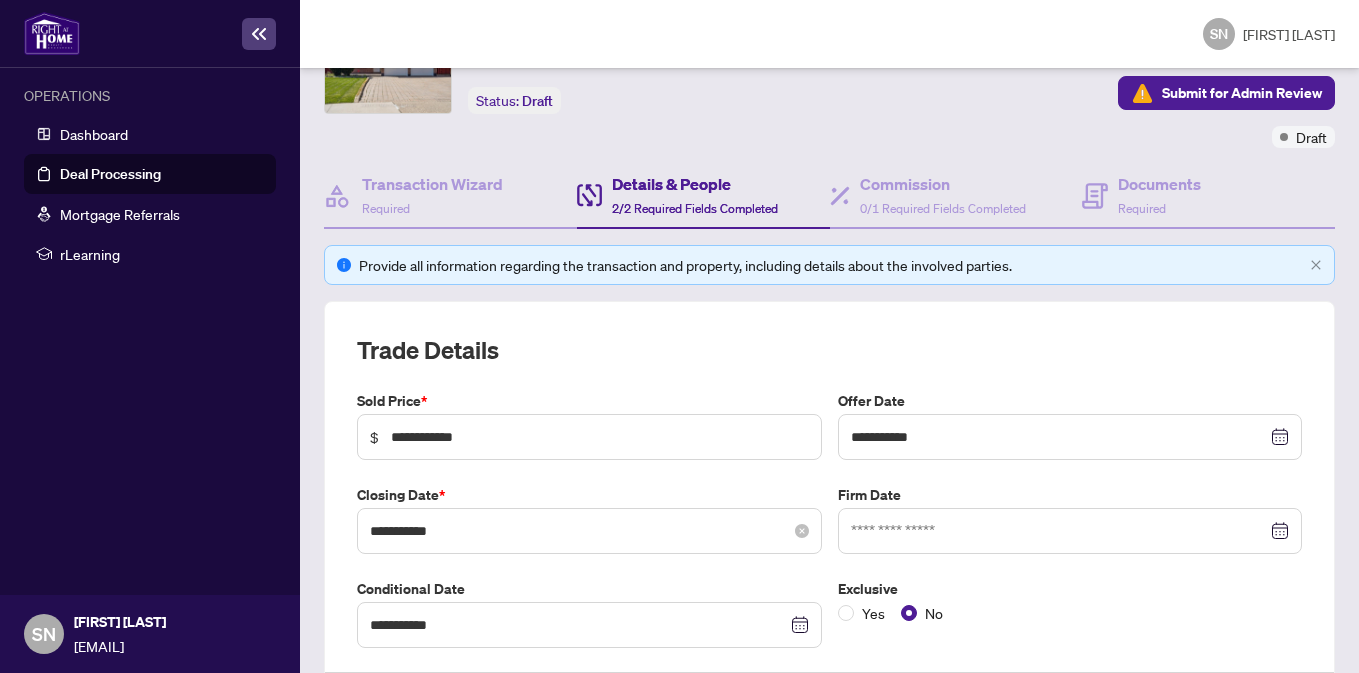scroll, scrollTop: 29, scrollLeft: 0, axis: vertical 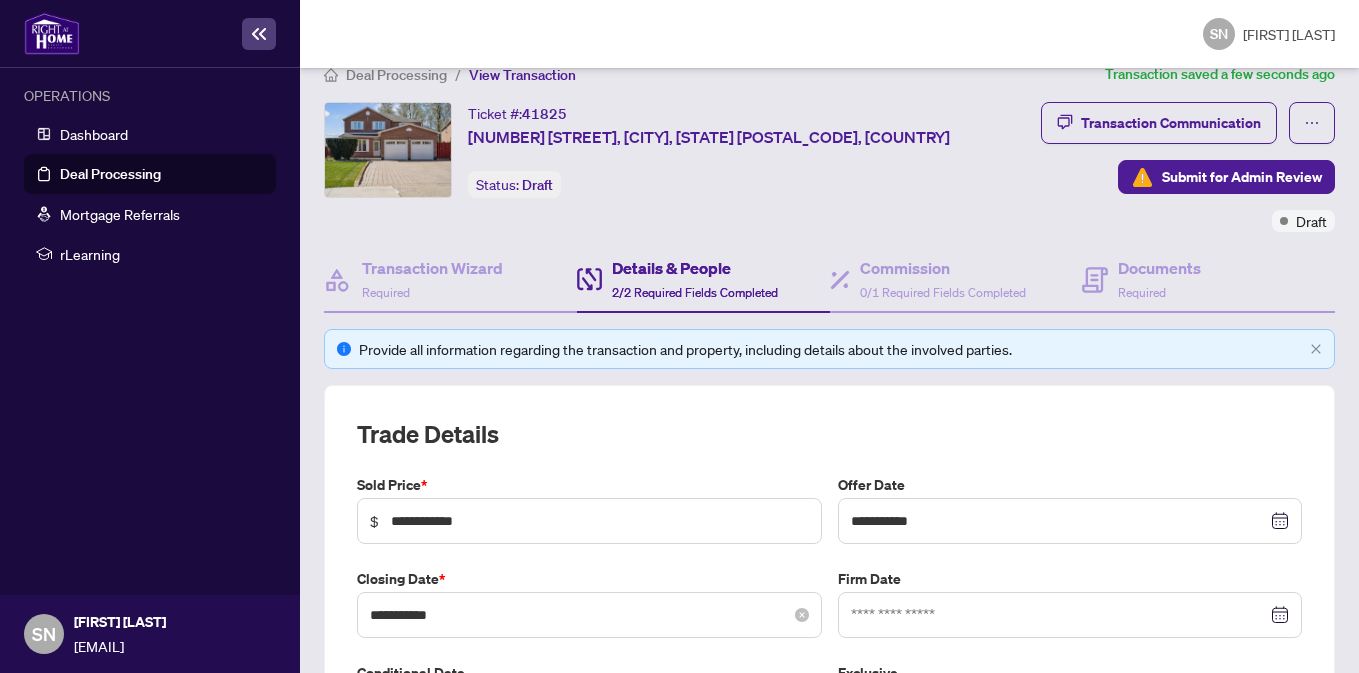 click on "Transaction Communication Submit for Admin Review Draft" at bounding box center [1168, 167] 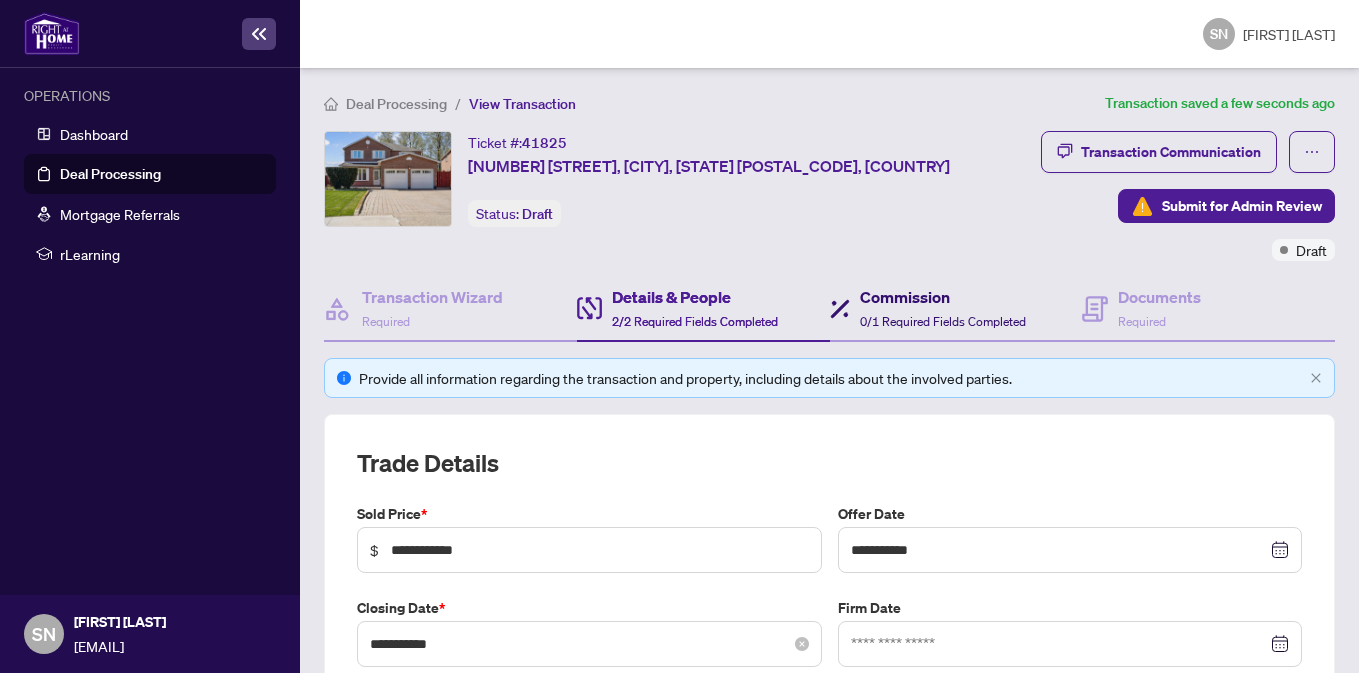 click on "Commission" at bounding box center (943, 297) 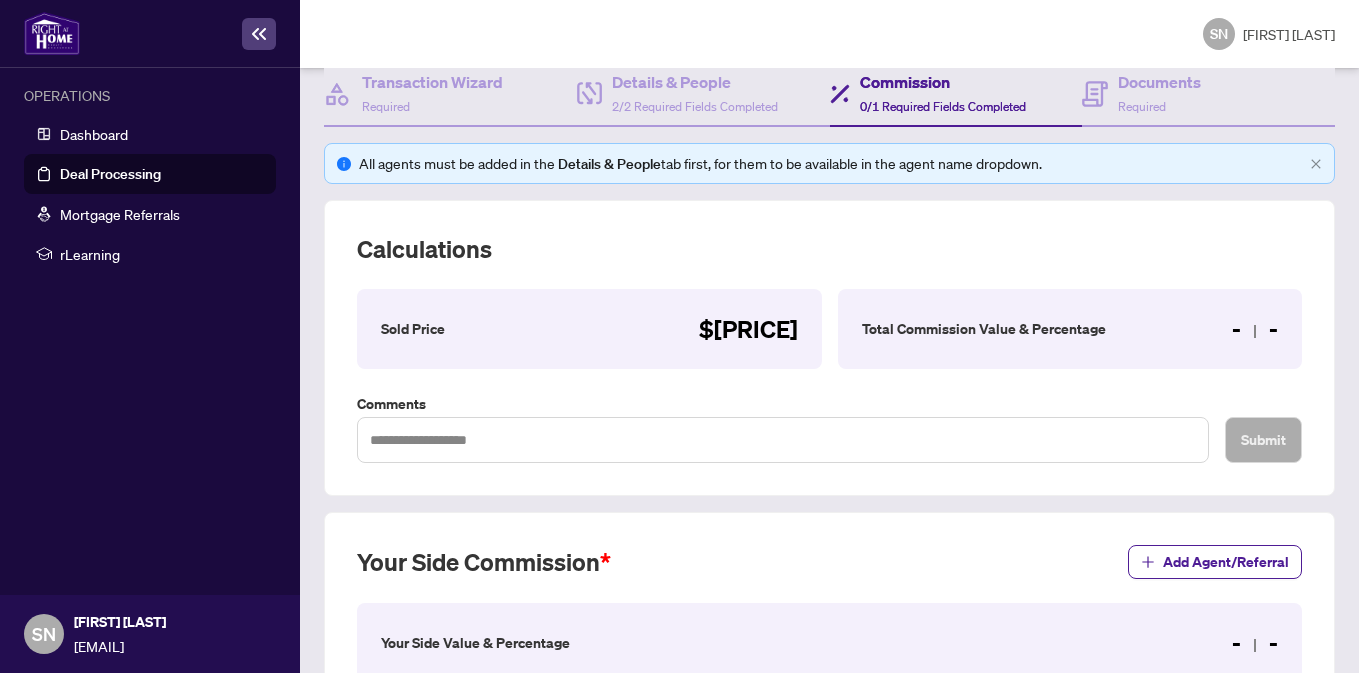 scroll, scrollTop: 225, scrollLeft: 0, axis: vertical 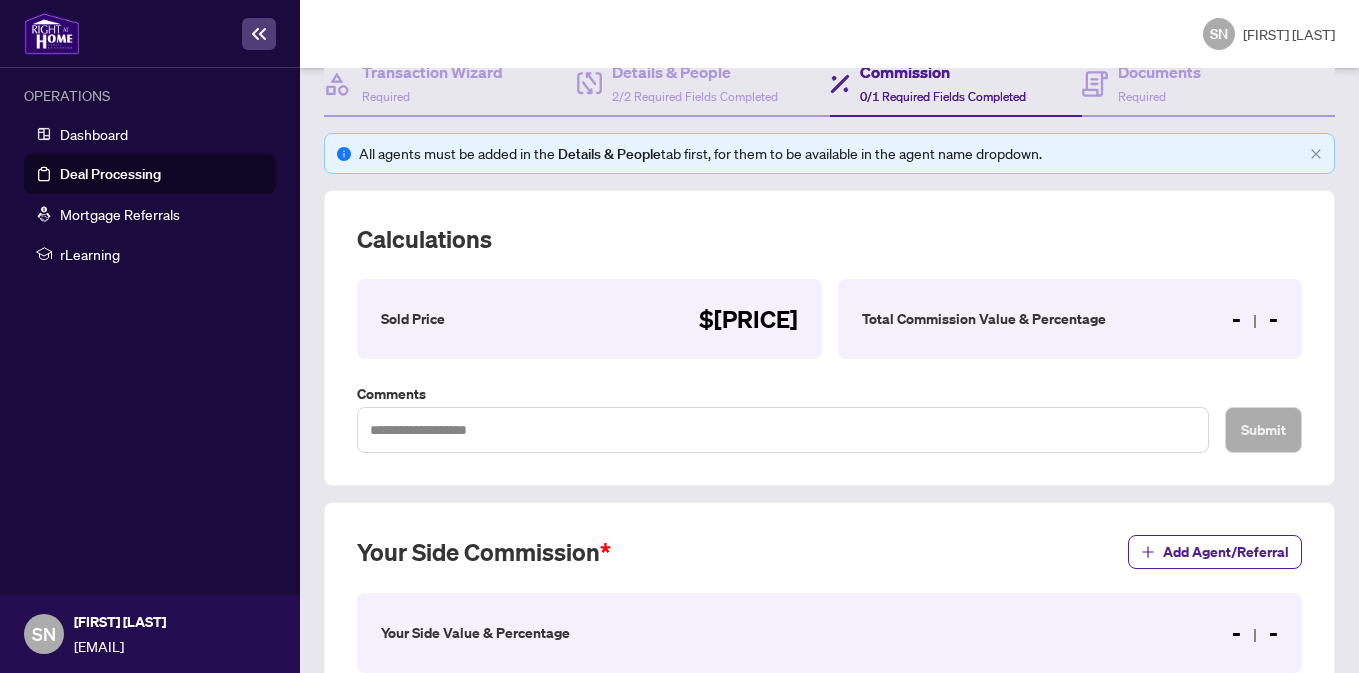 click on "Total Commission Value & Percentage" at bounding box center (413, 319) 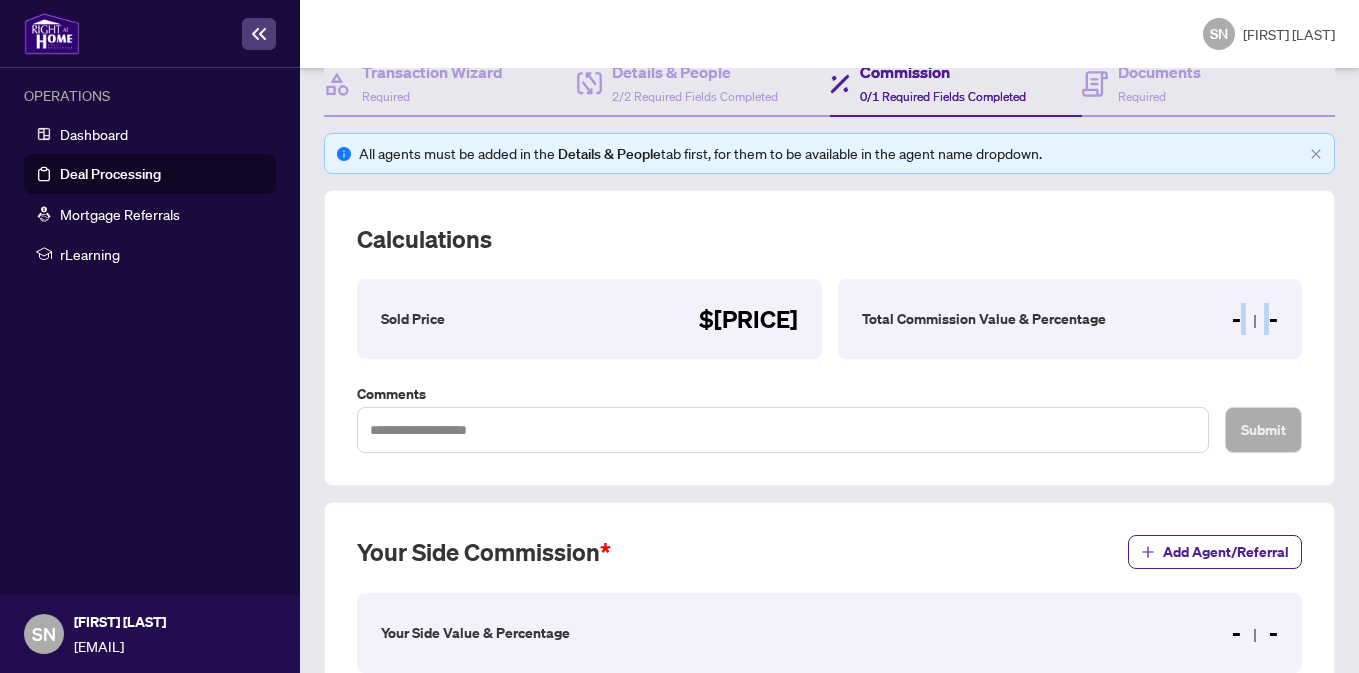 click on "-     -" at bounding box center [748, 319] 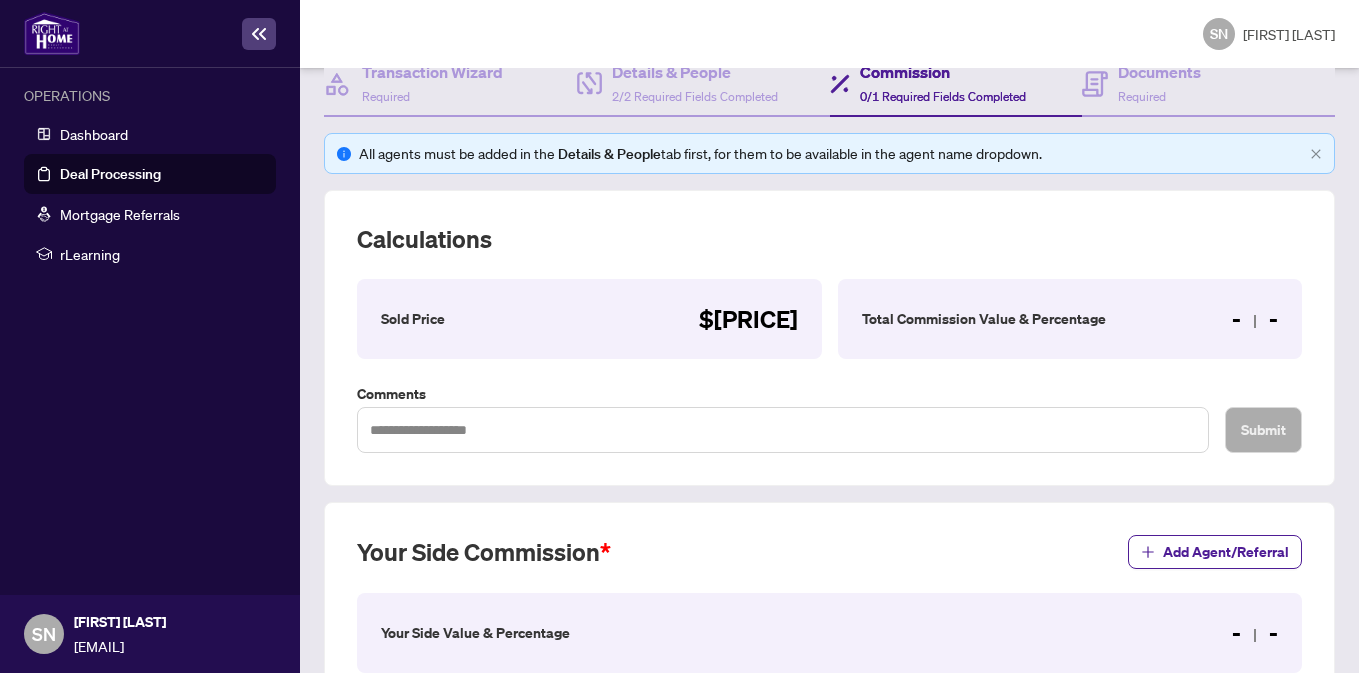 click on "Total Commission Value & Percentage" at bounding box center [413, 319] 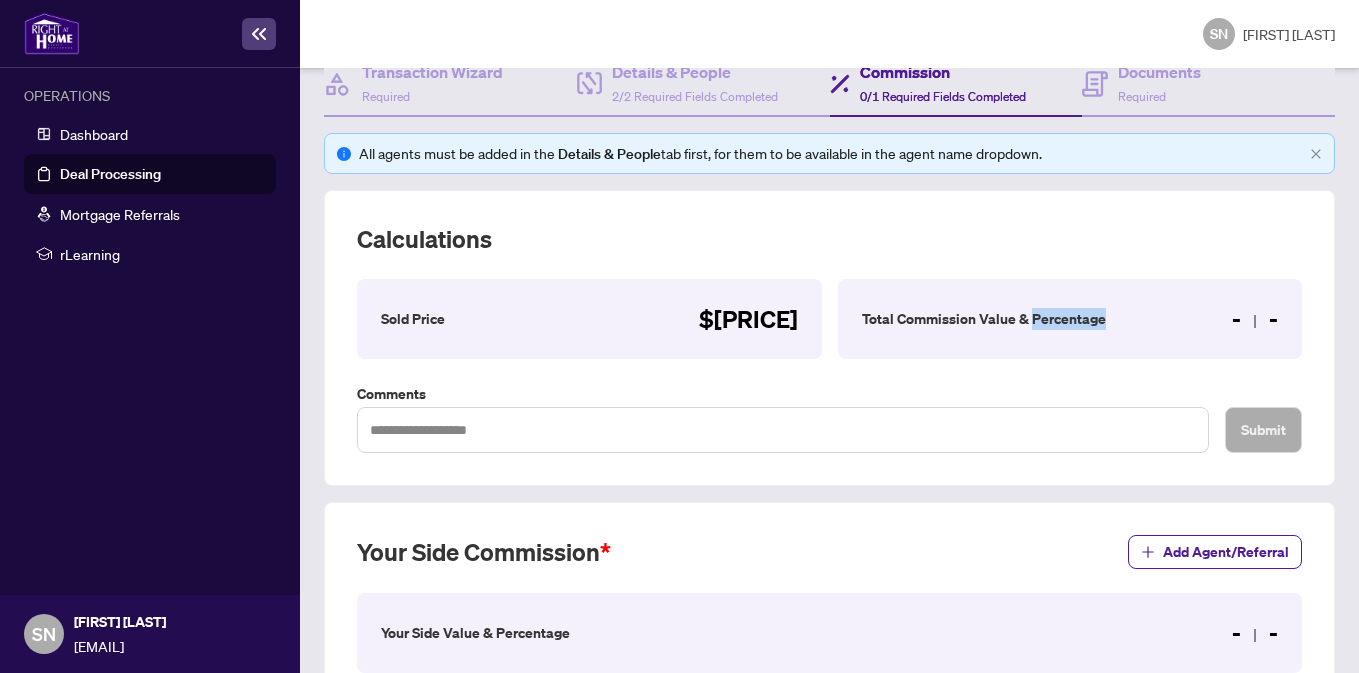 click on "$[PRICE]" at bounding box center [748, 319] 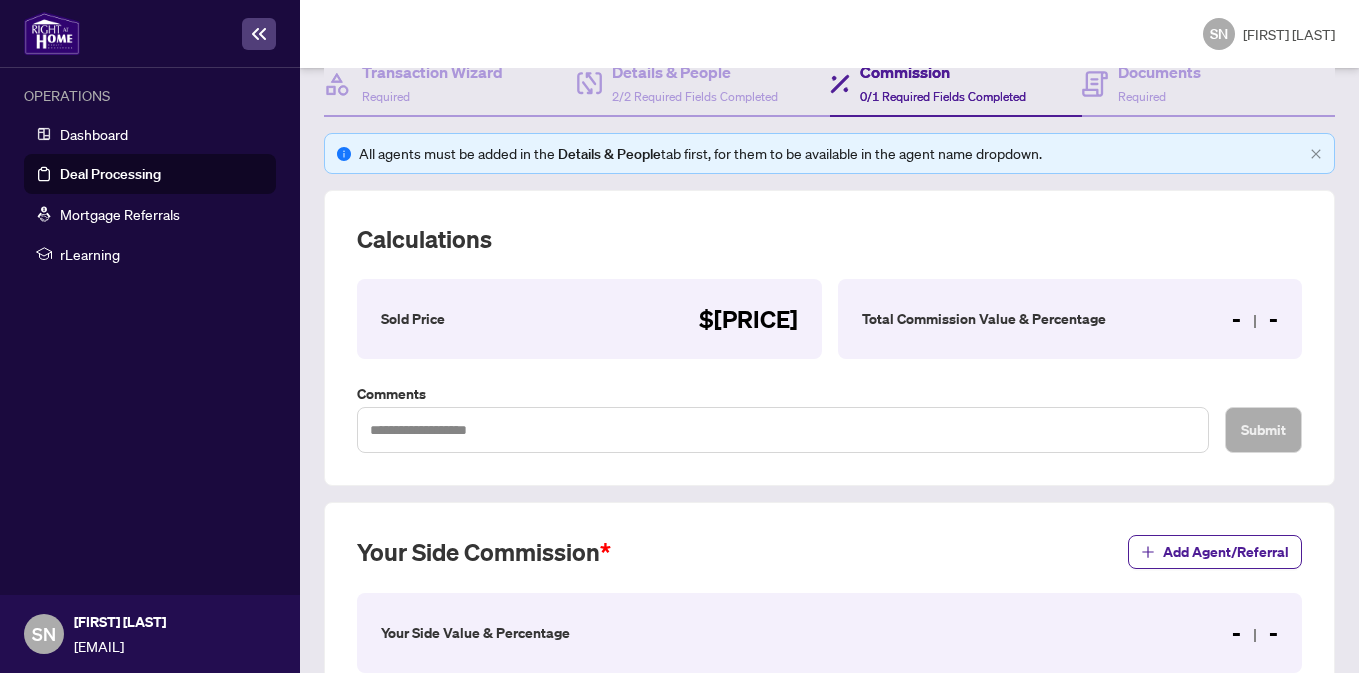 click on "Total Commission Value & Percentage" at bounding box center [413, 319] 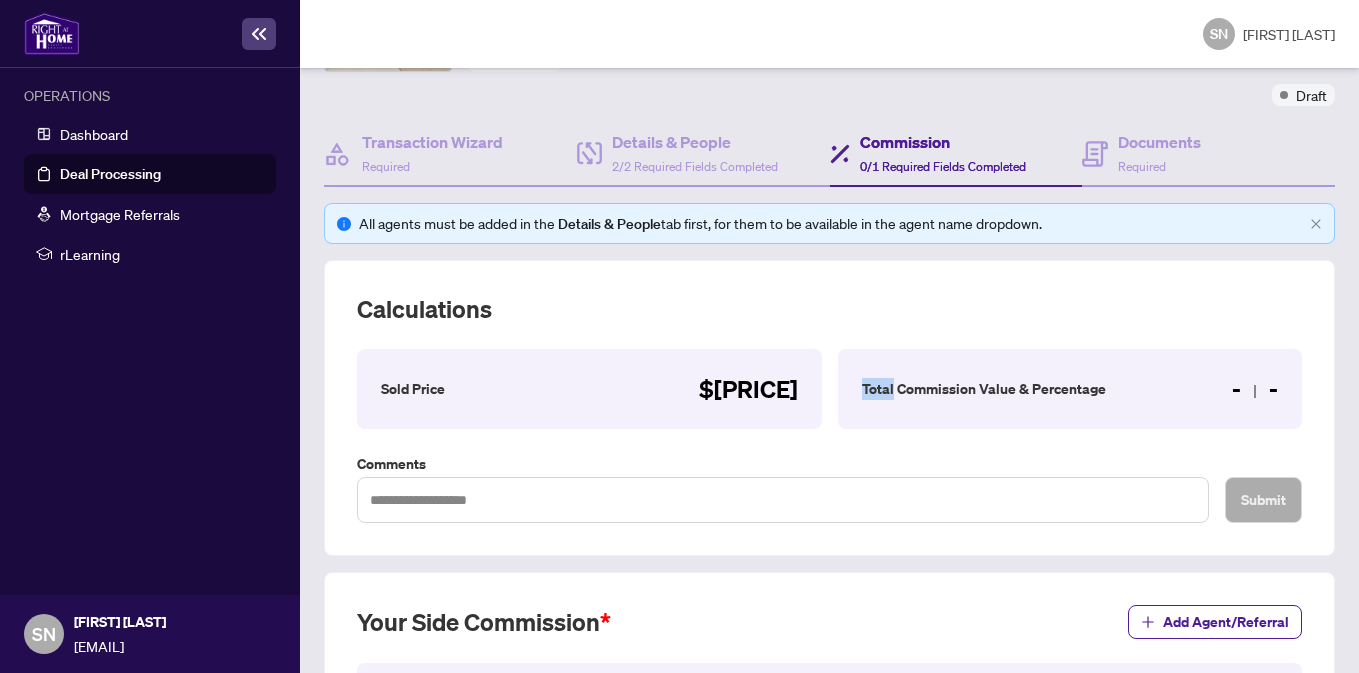 scroll, scrollTop: 146, scrollLeft: 0, axis: vertical 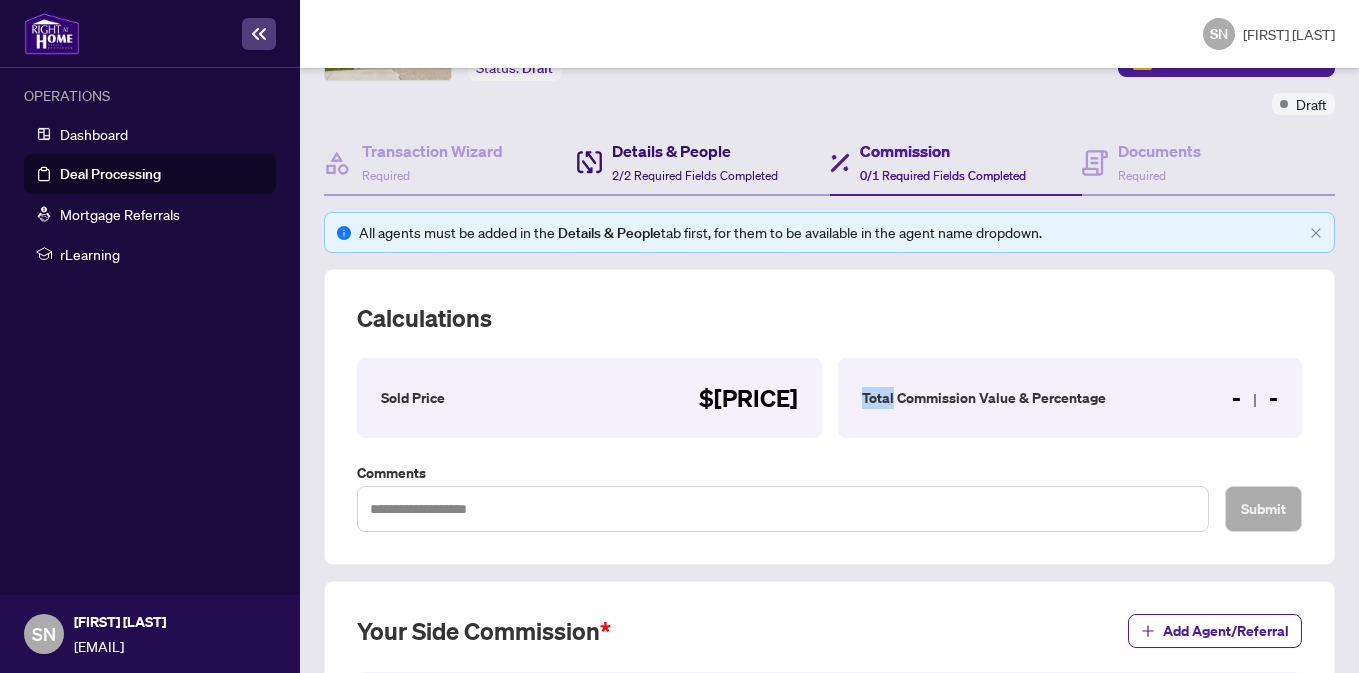 click on "Details & People" at bounding box center (695, 151) 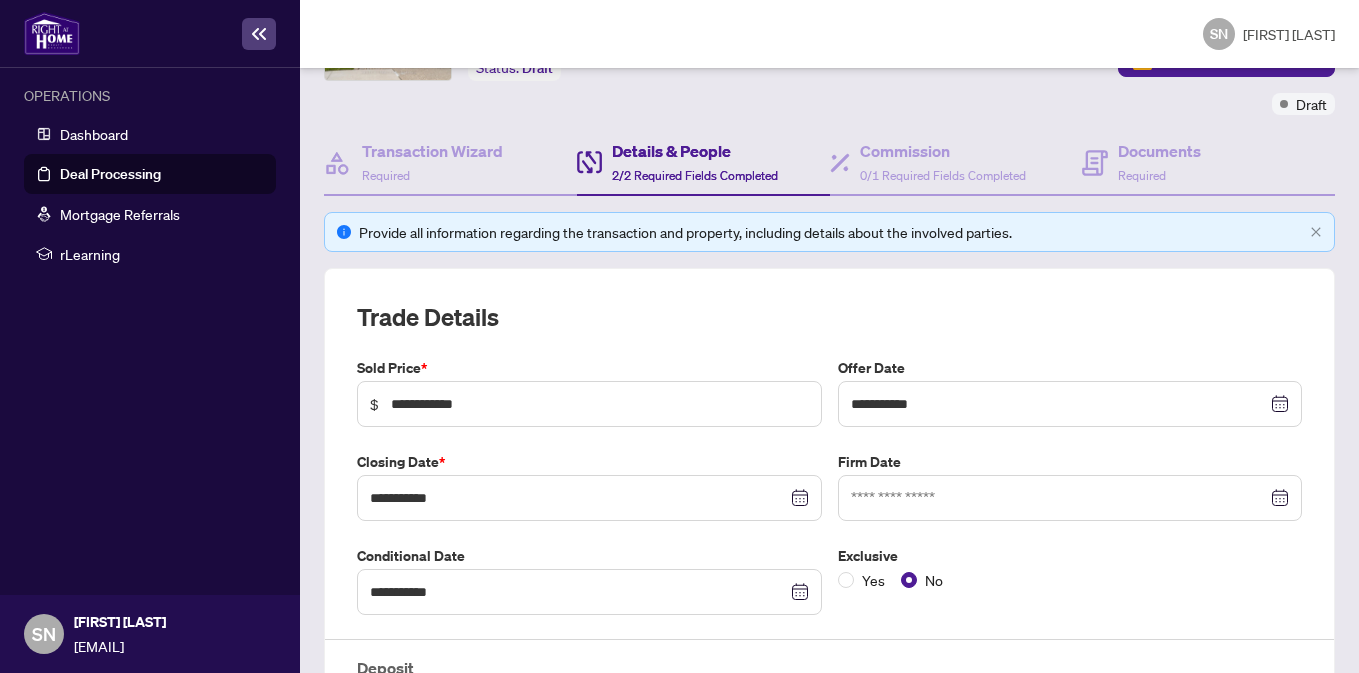 click on "Trade Details" at bounding box center (829, 317) 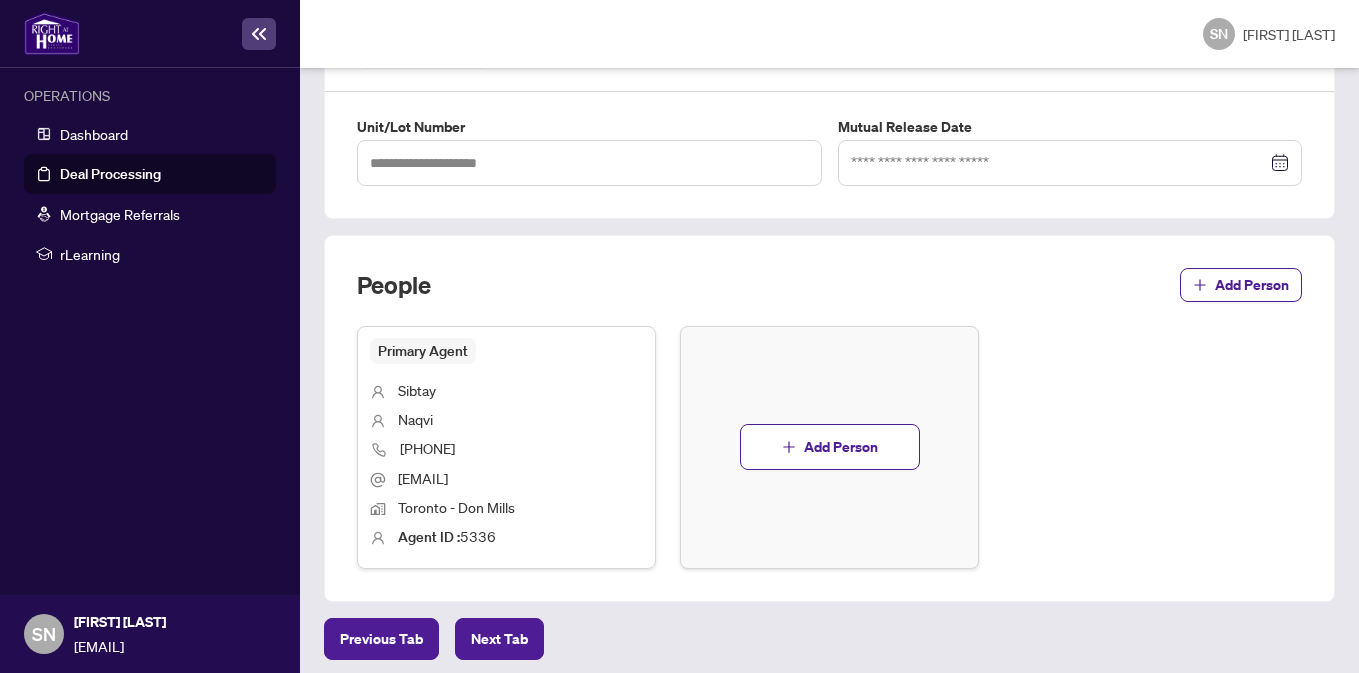 scroll, scrollTop: 874, scrollLeft: 0, axis: vertical 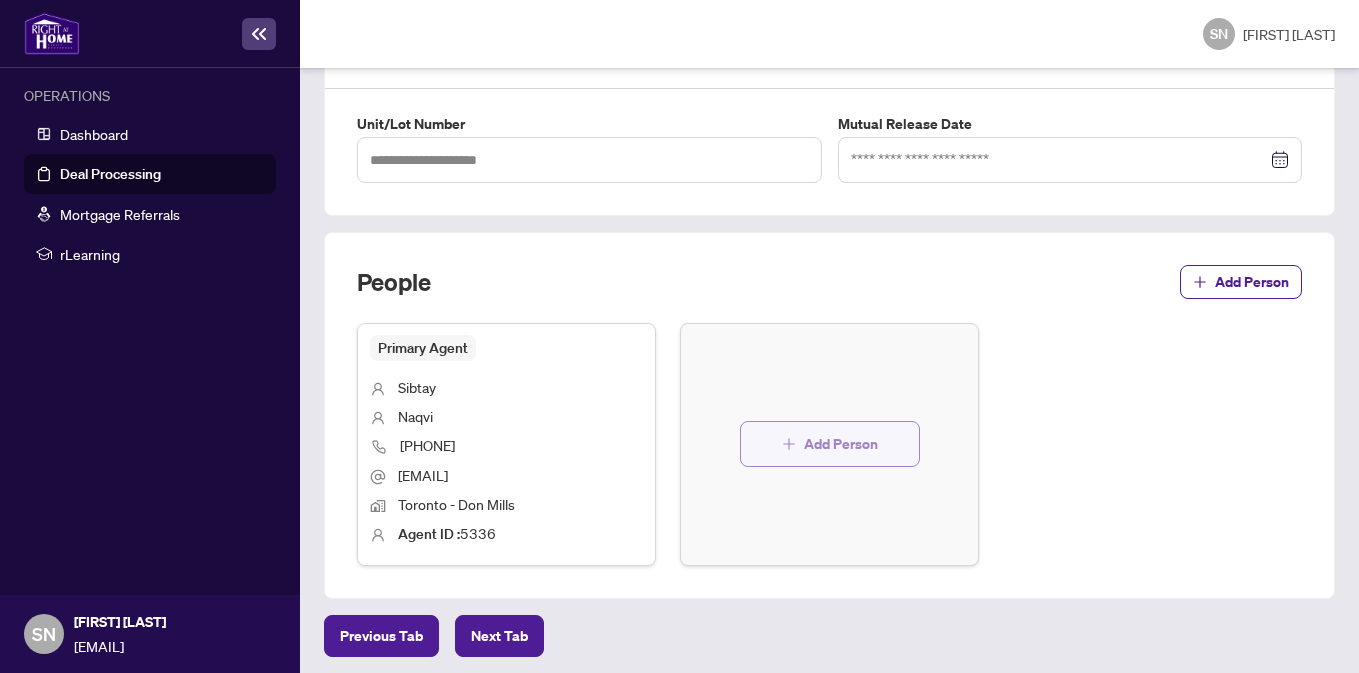 click on "Add Person" at bounding box center (841, 444) 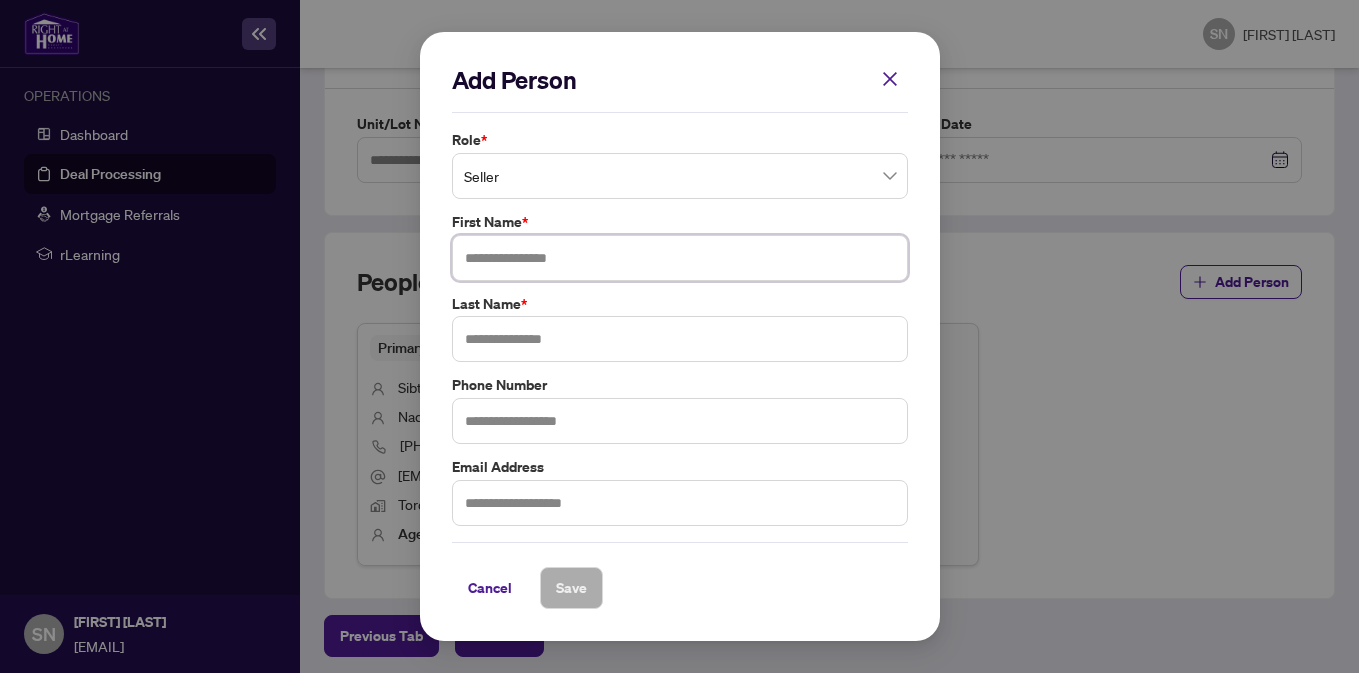 click at bounding box center (680, 258) 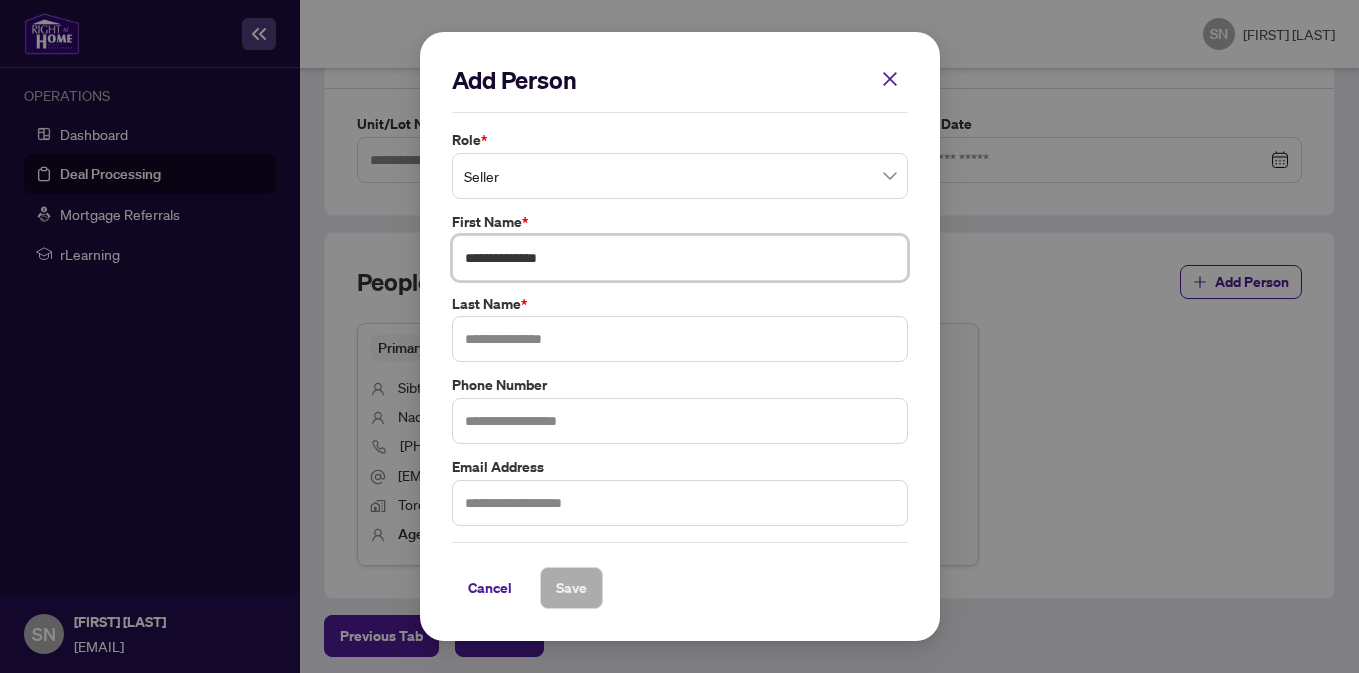 drag, startPoint x: 575, startPoint y: 263, endPoint x: 516, endPoint y: 256, distance: 59.413803 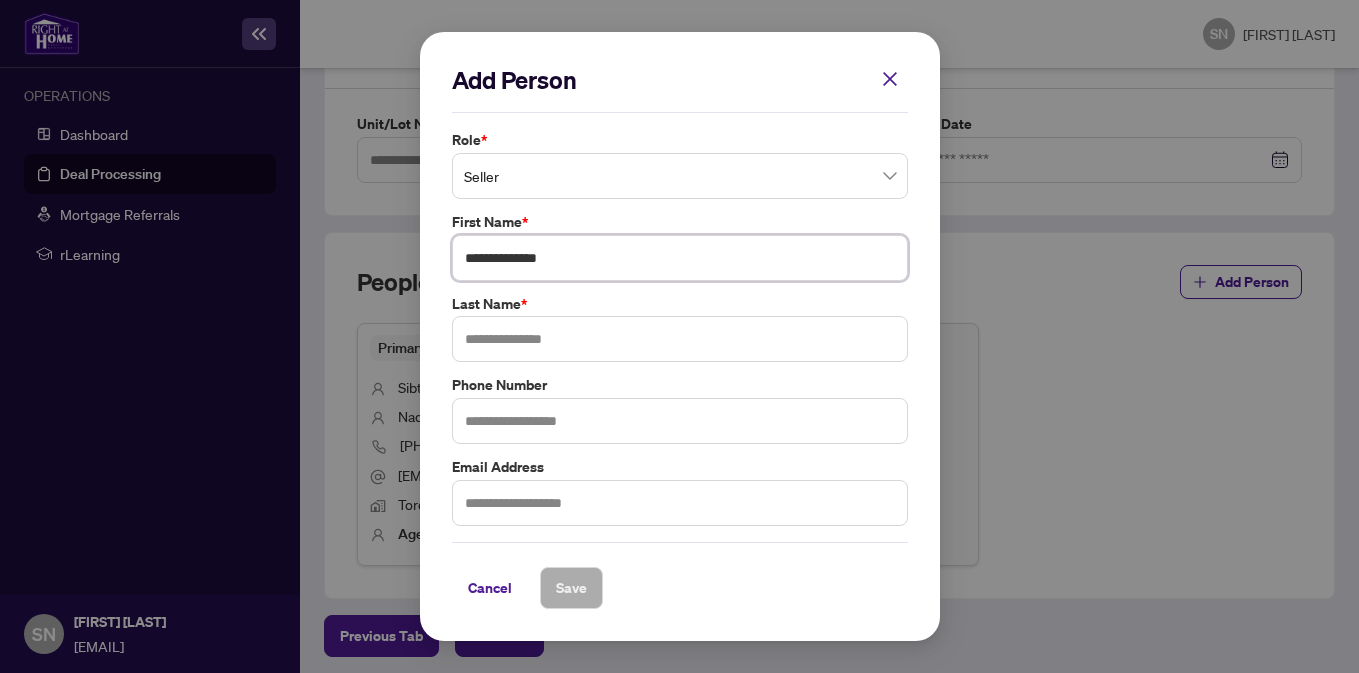 click on "**********" at bounding box center (680, 258) 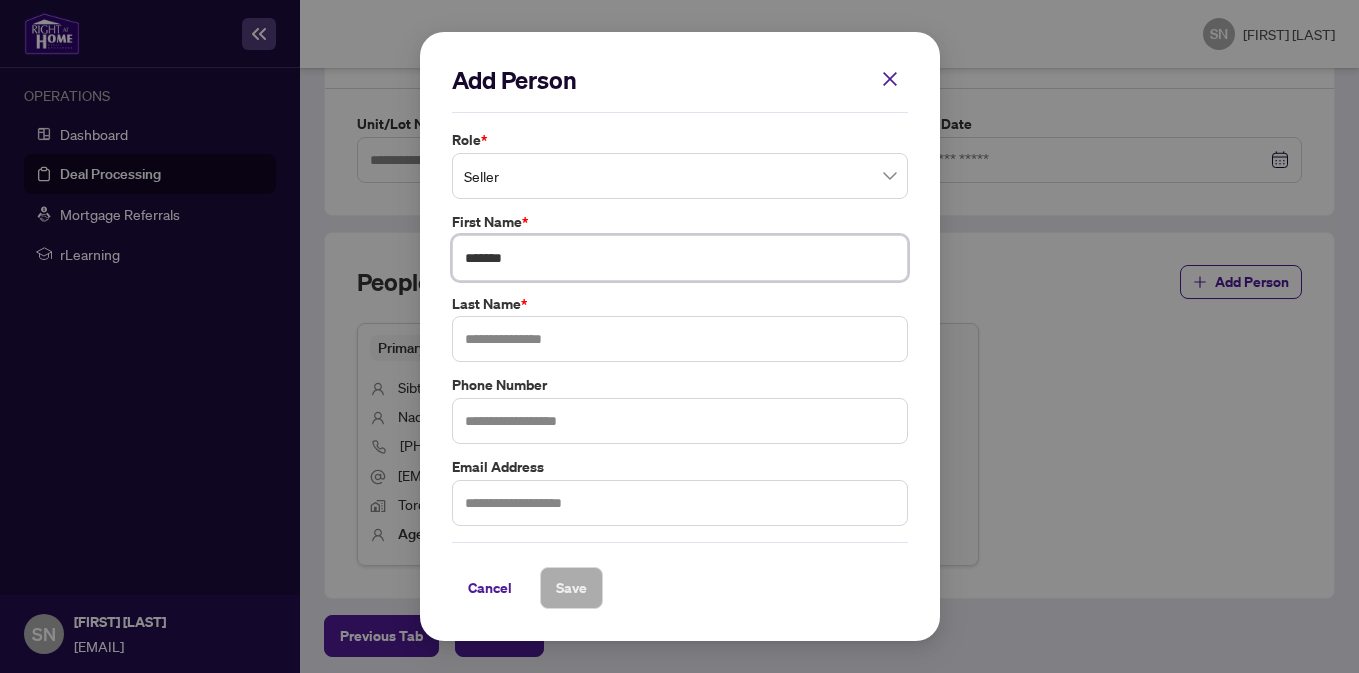 type on "******" 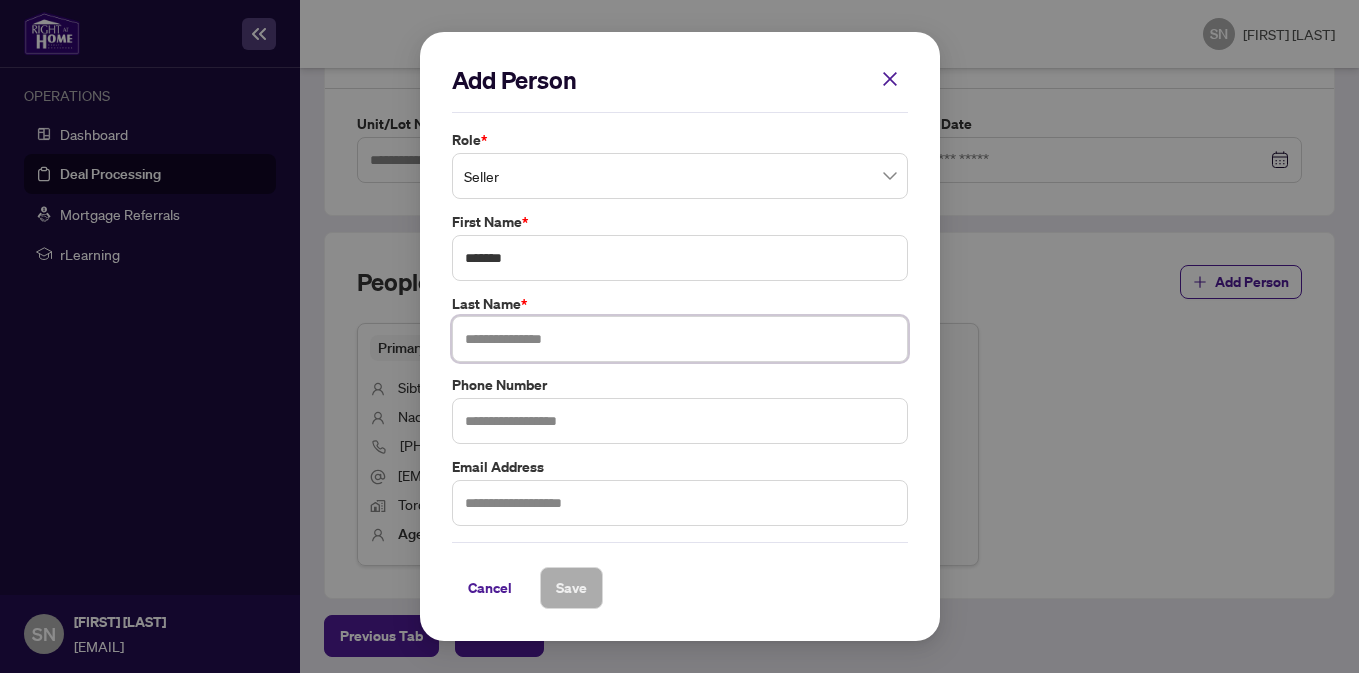 click at bounding box center (680, 339) 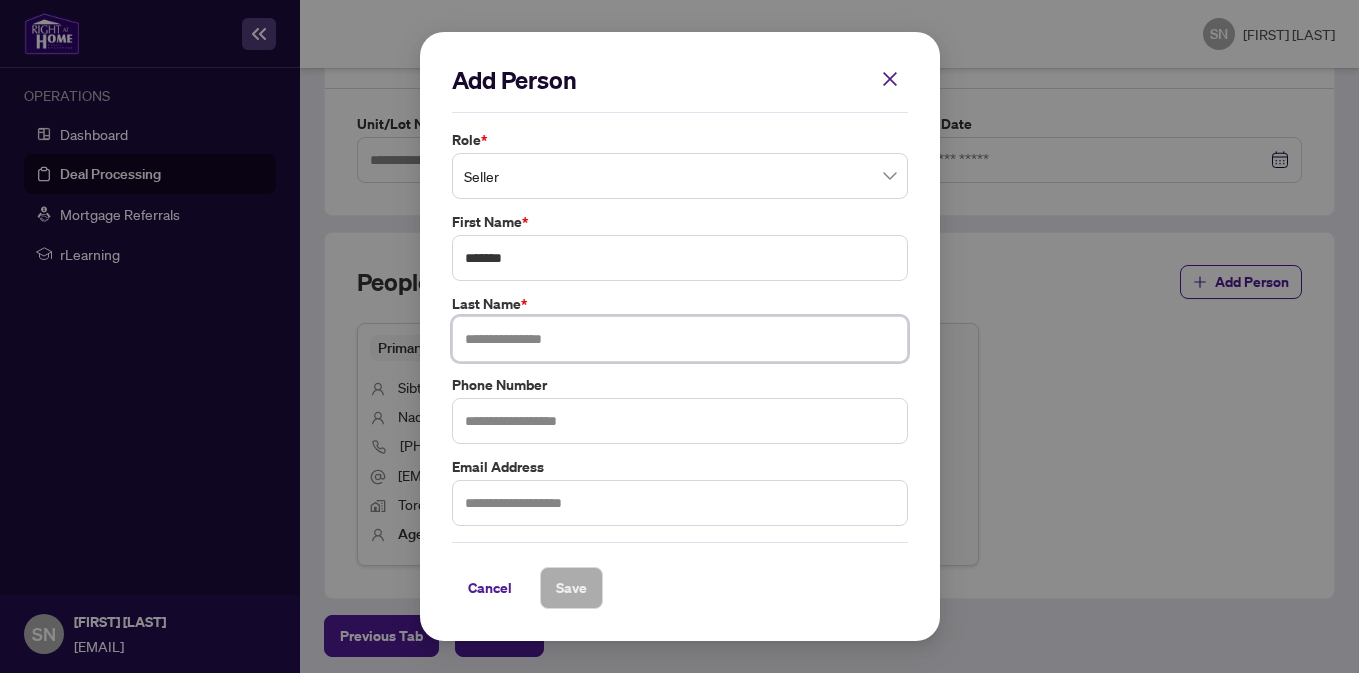 paste on "*******" 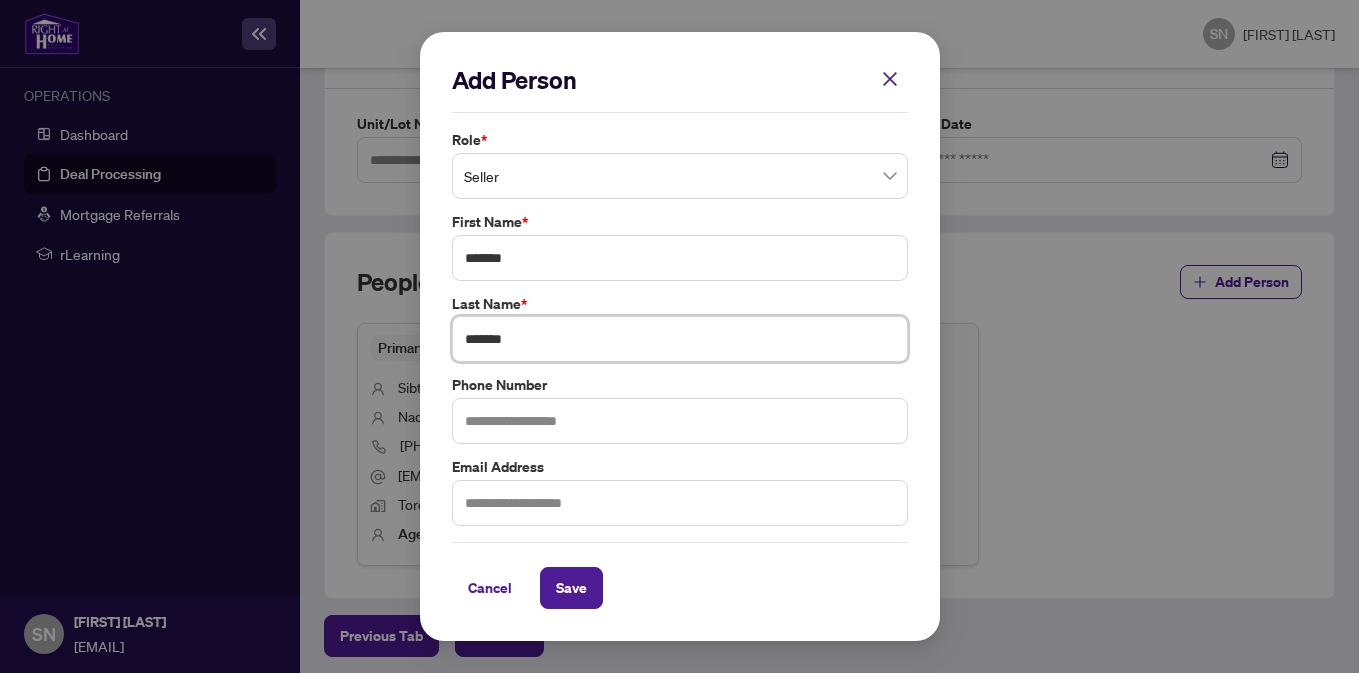 type on "*******" 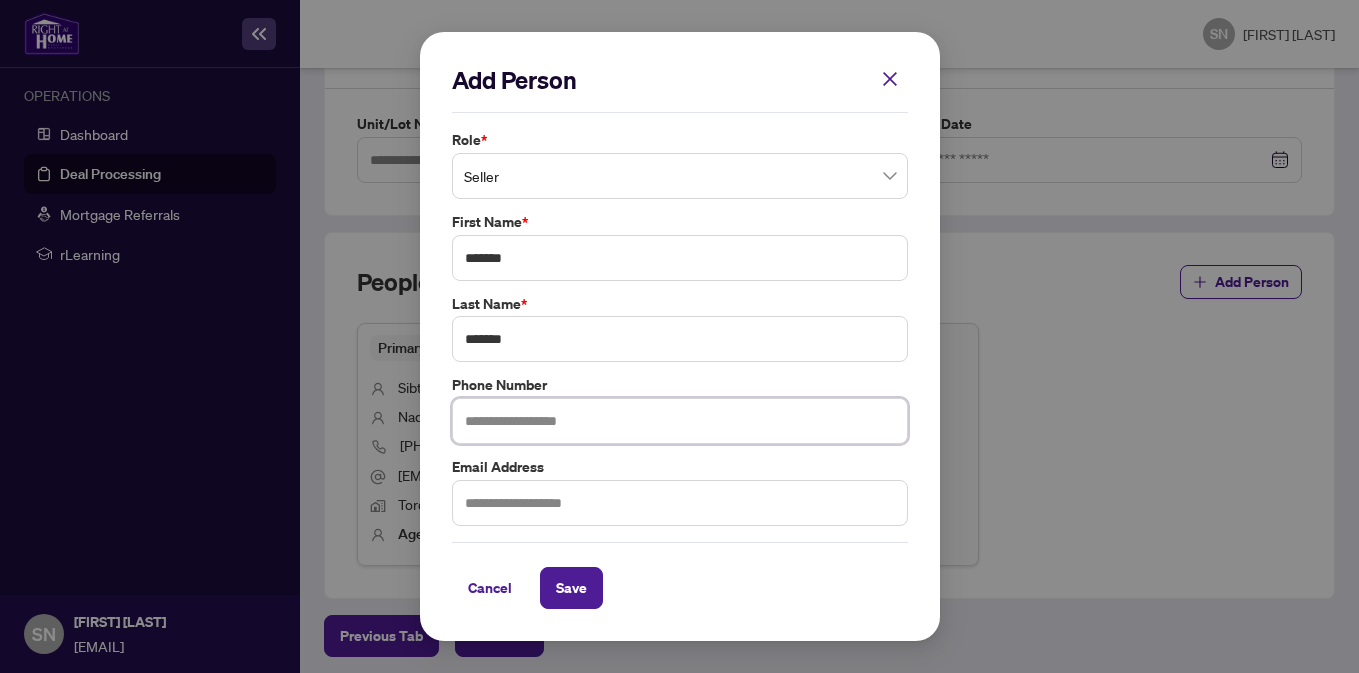 click at bounding box center (680, 421) 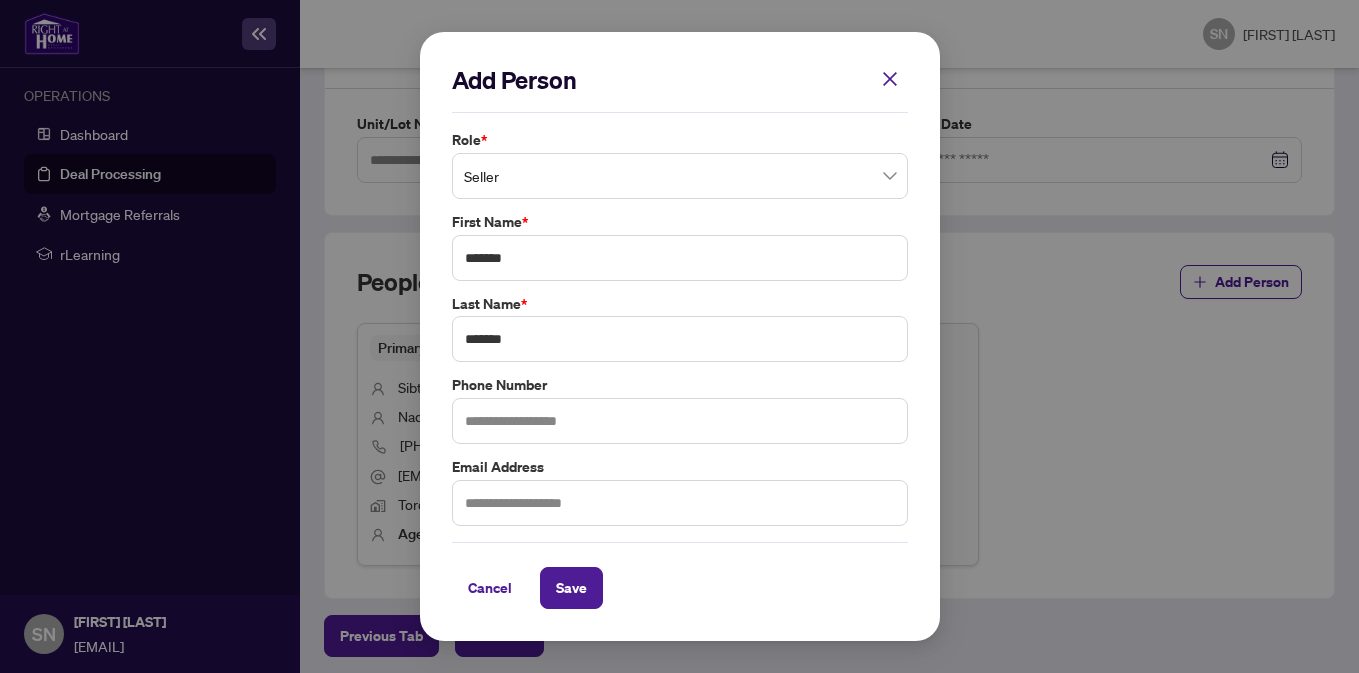 click on "Add Person Role * Seller First Name * ****** Last Name * ******* Phone Number Email Address Cancel Save Cancel OK" at bounding box center (680, 337) 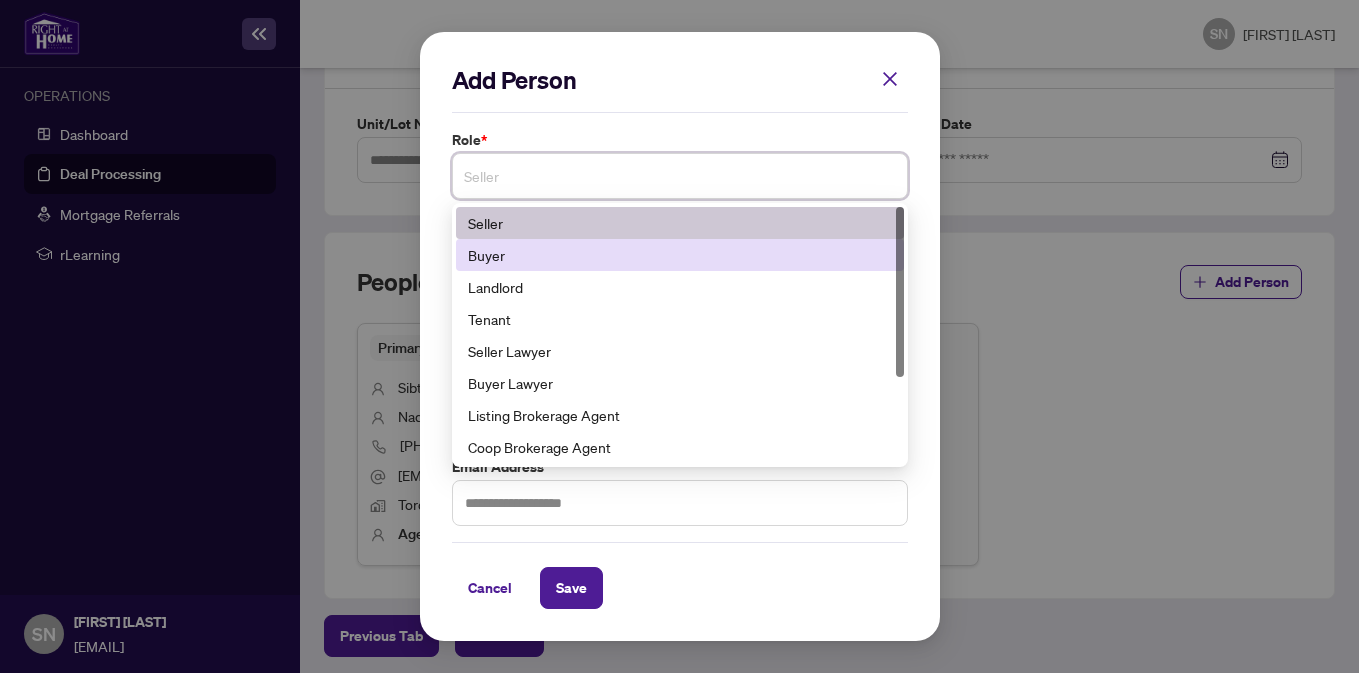 click on "Buyer" at bounding box center (680, 255) 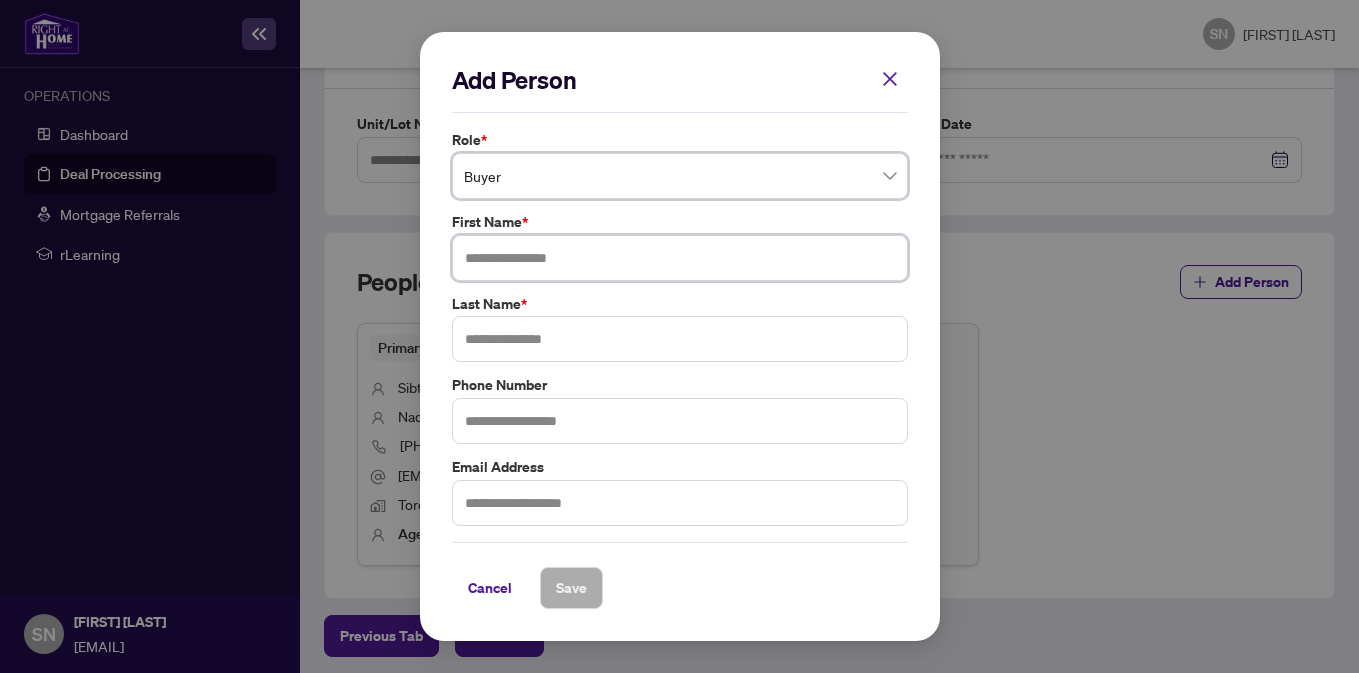 click at bounding box center [680, 258] 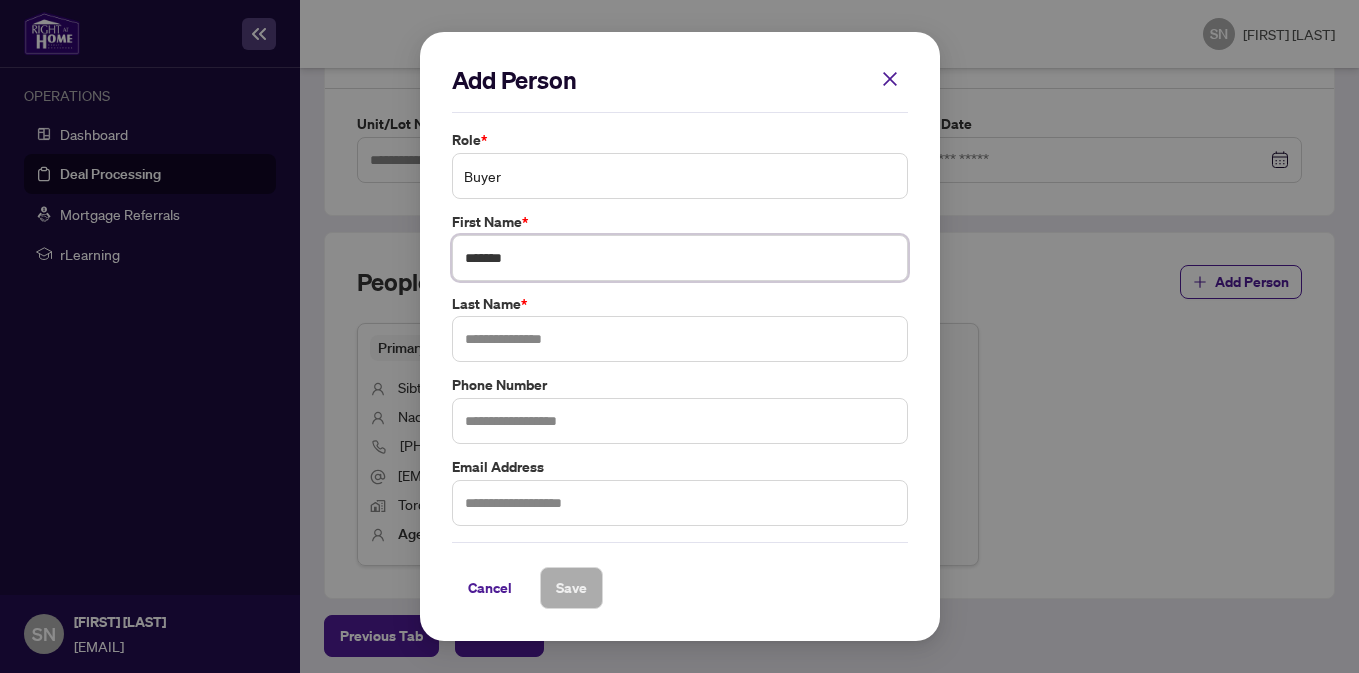 click on "Buyer" at bounding box center [680, 176] 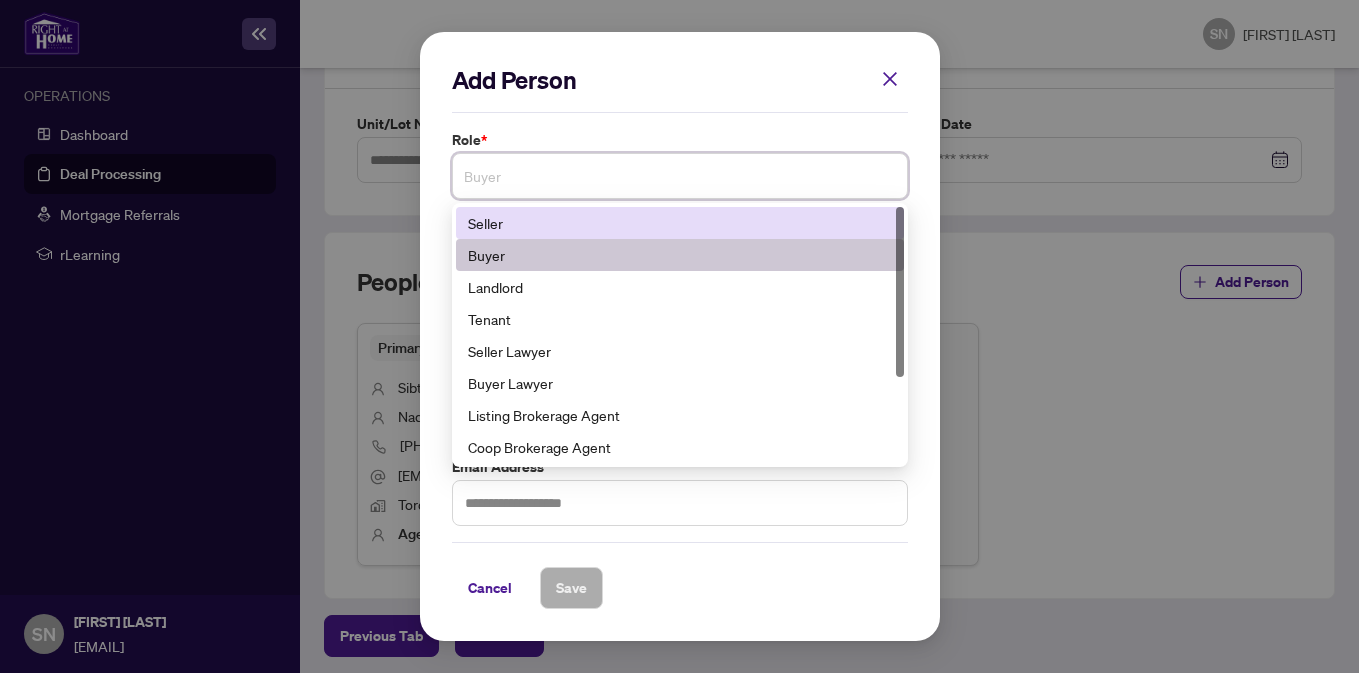 click on "Seller" at bounding box center (680, 223) 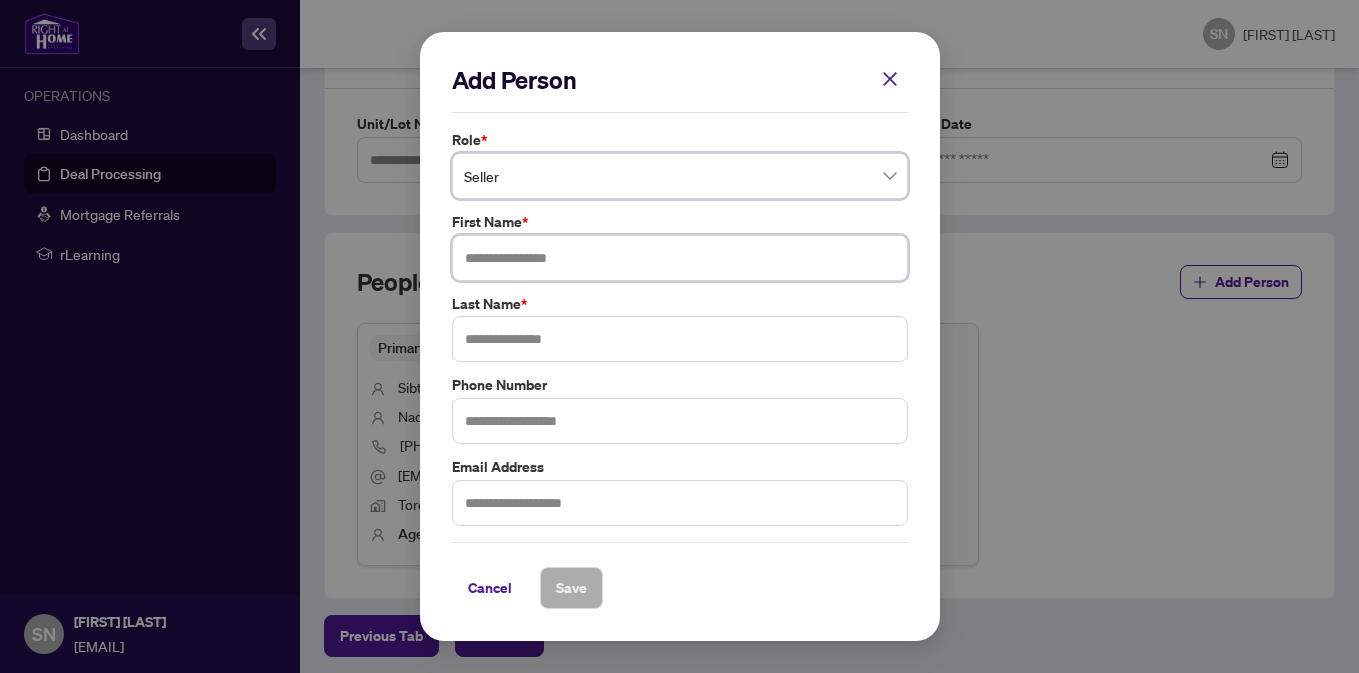 click at bounding box center (680, 258) 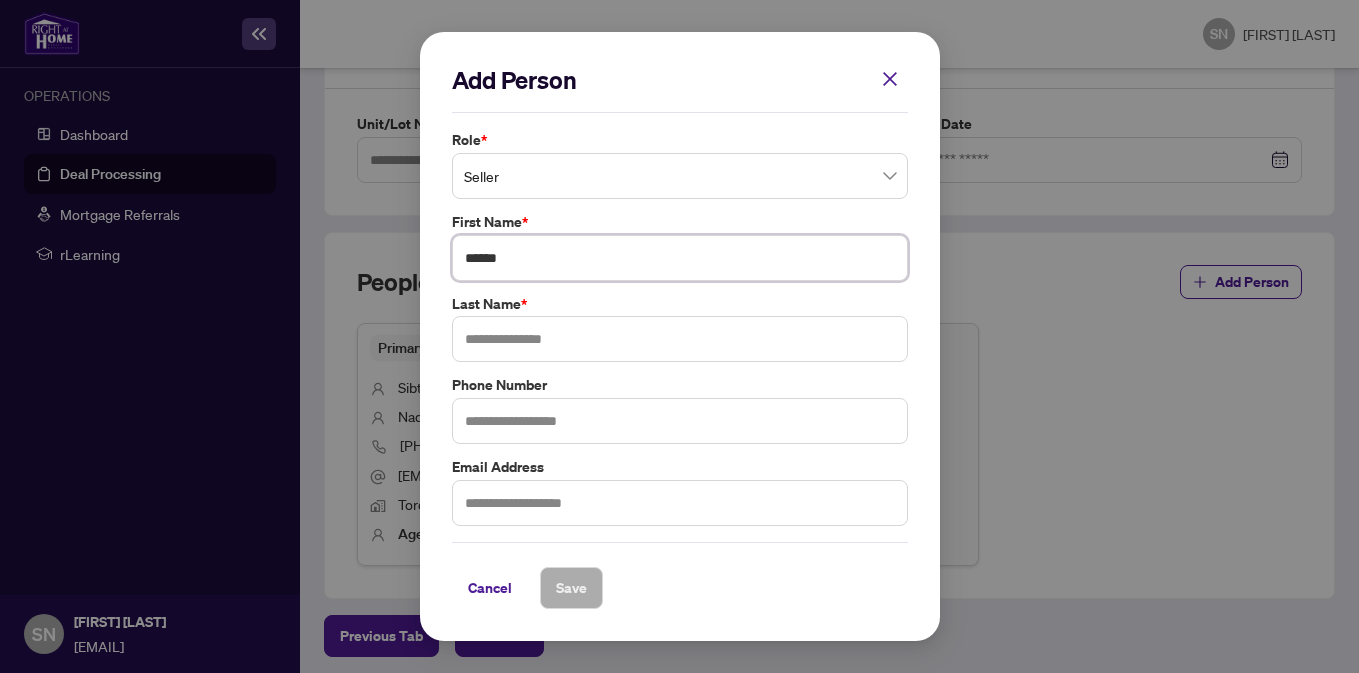 type on "******" 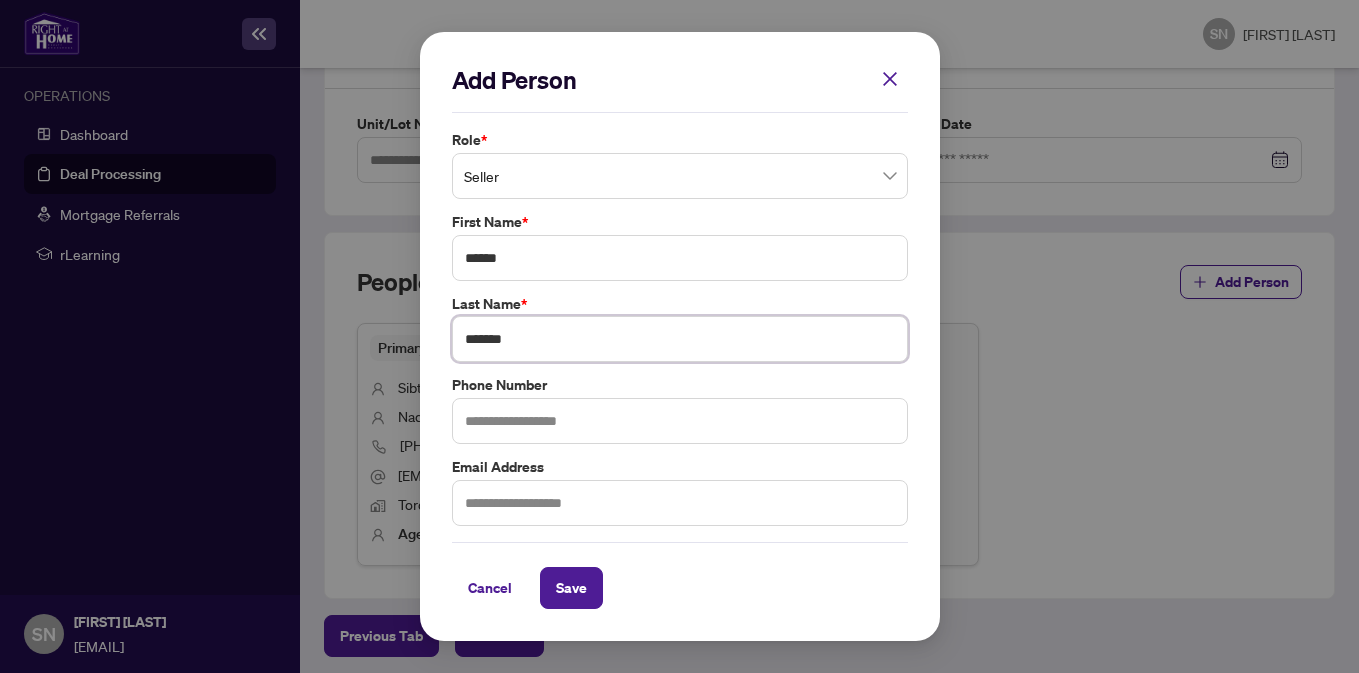 type on "*******" 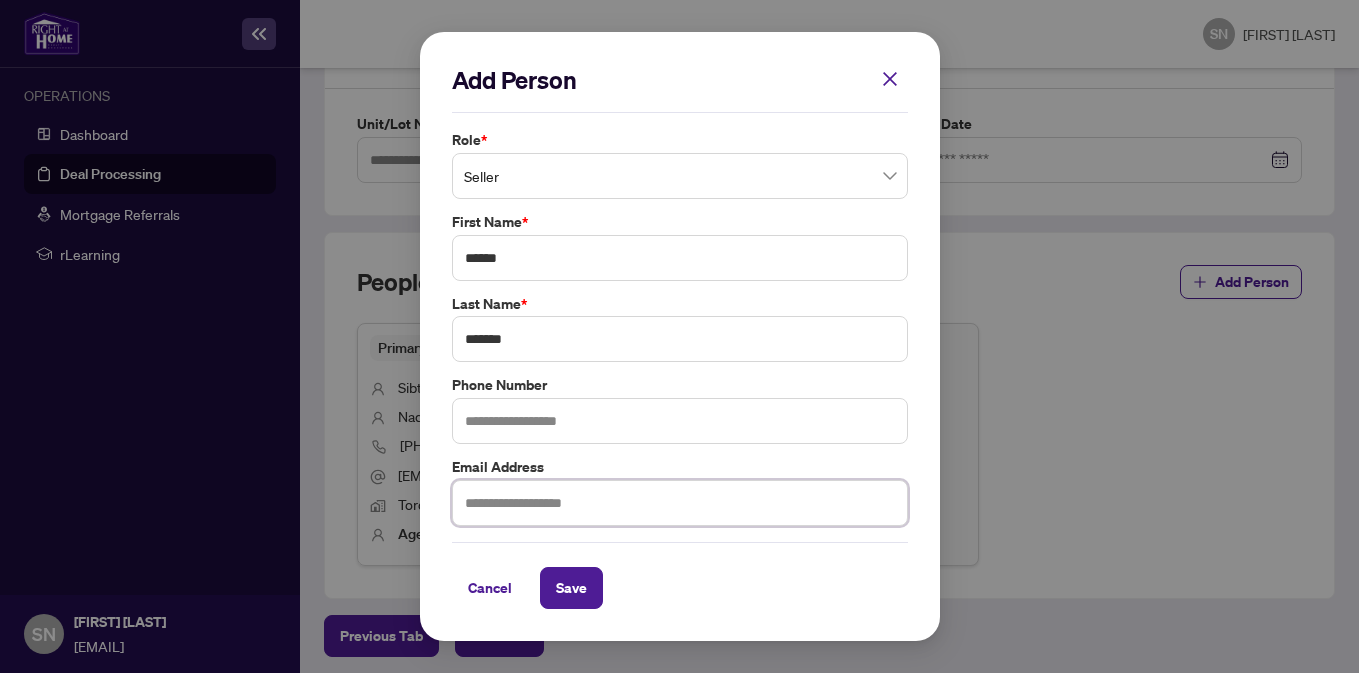 click at bounding box center (680, 503) 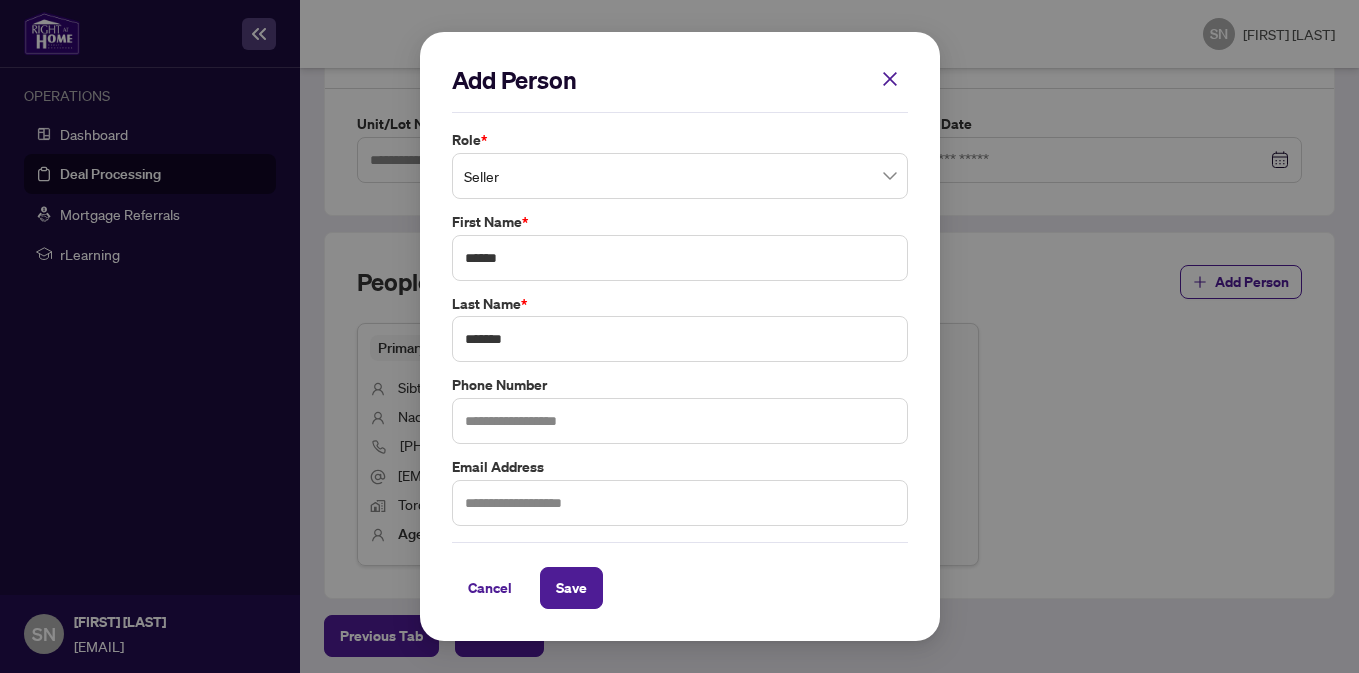 click on "Add Person" at bounding box center [680, 80] 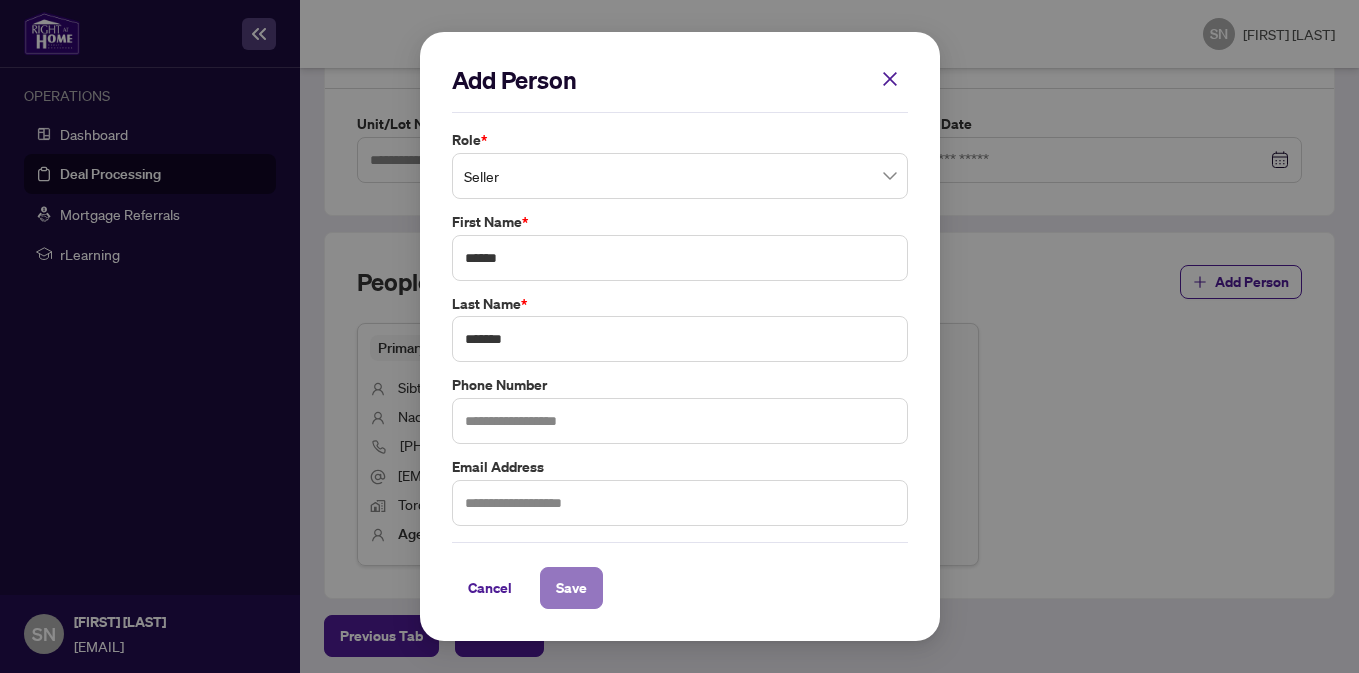 click on "Save" at bounding box center [571, 588] 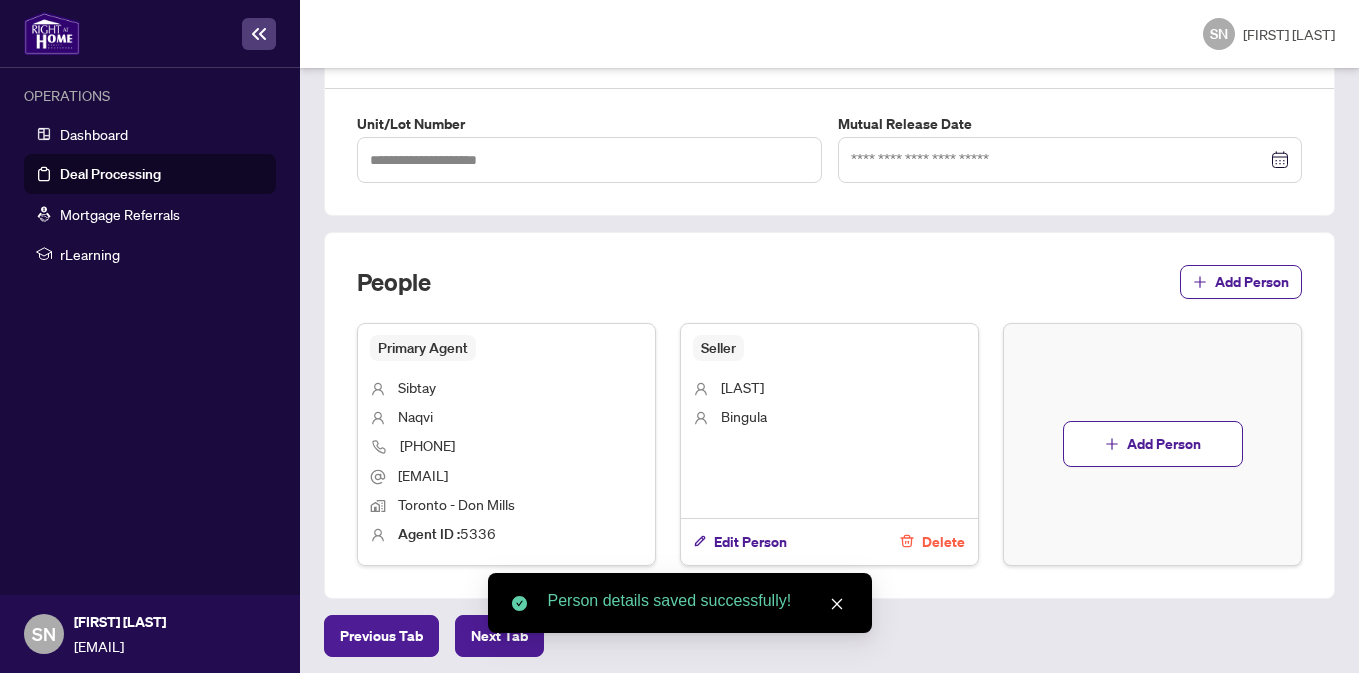 click on "People Add Person" at bounding box center (829, 294) 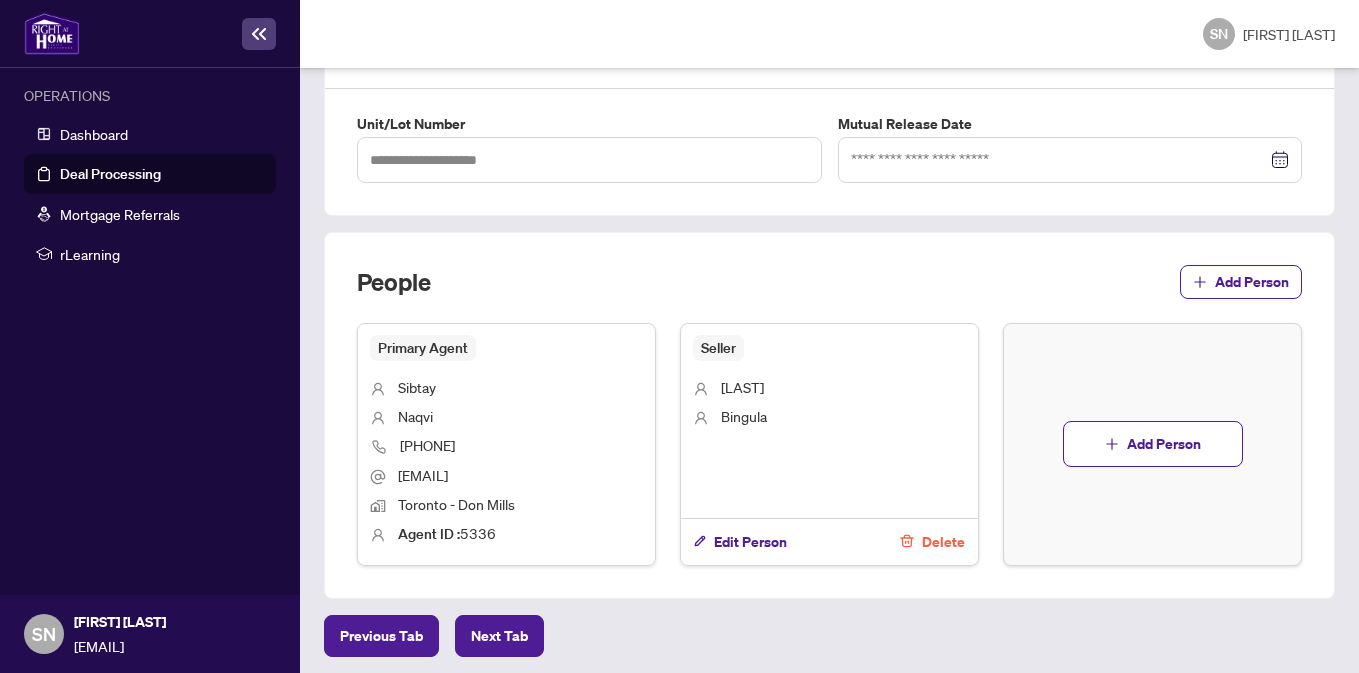 click on "Primary Agent" at bounding box center [423, 348] 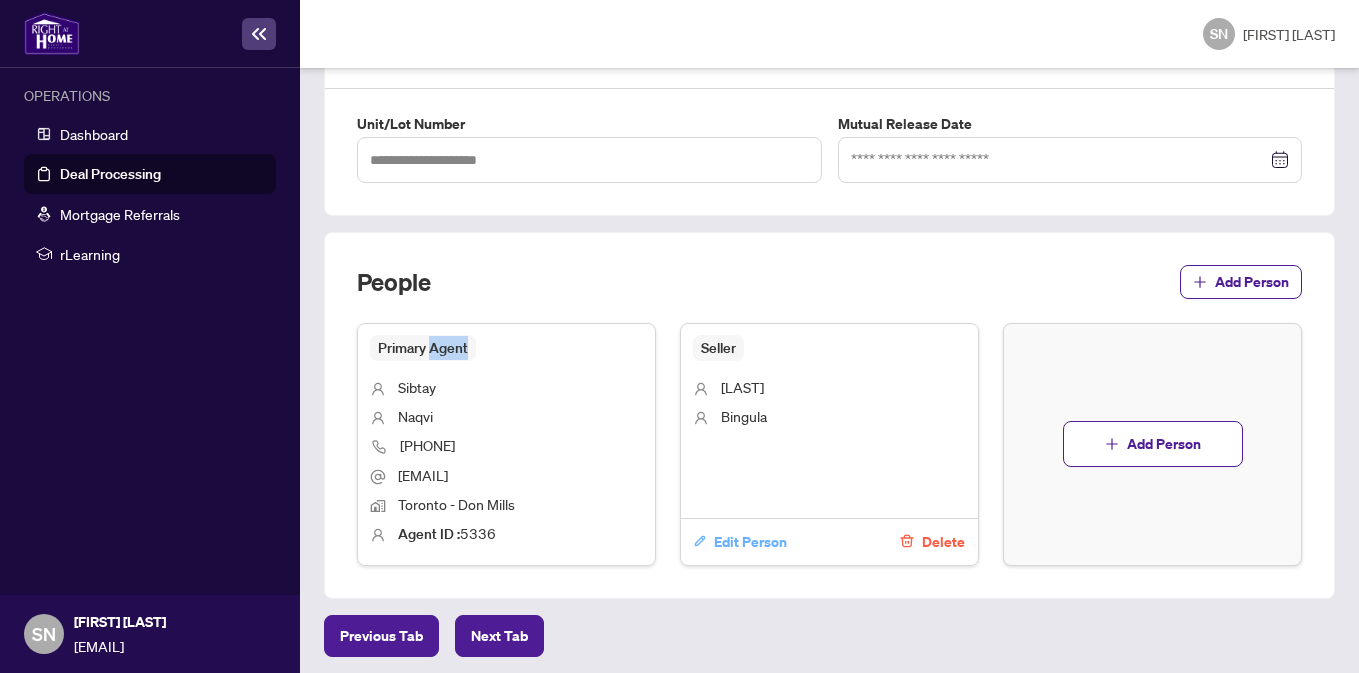 click on "Edit Person" at bounding box center (750, 542) 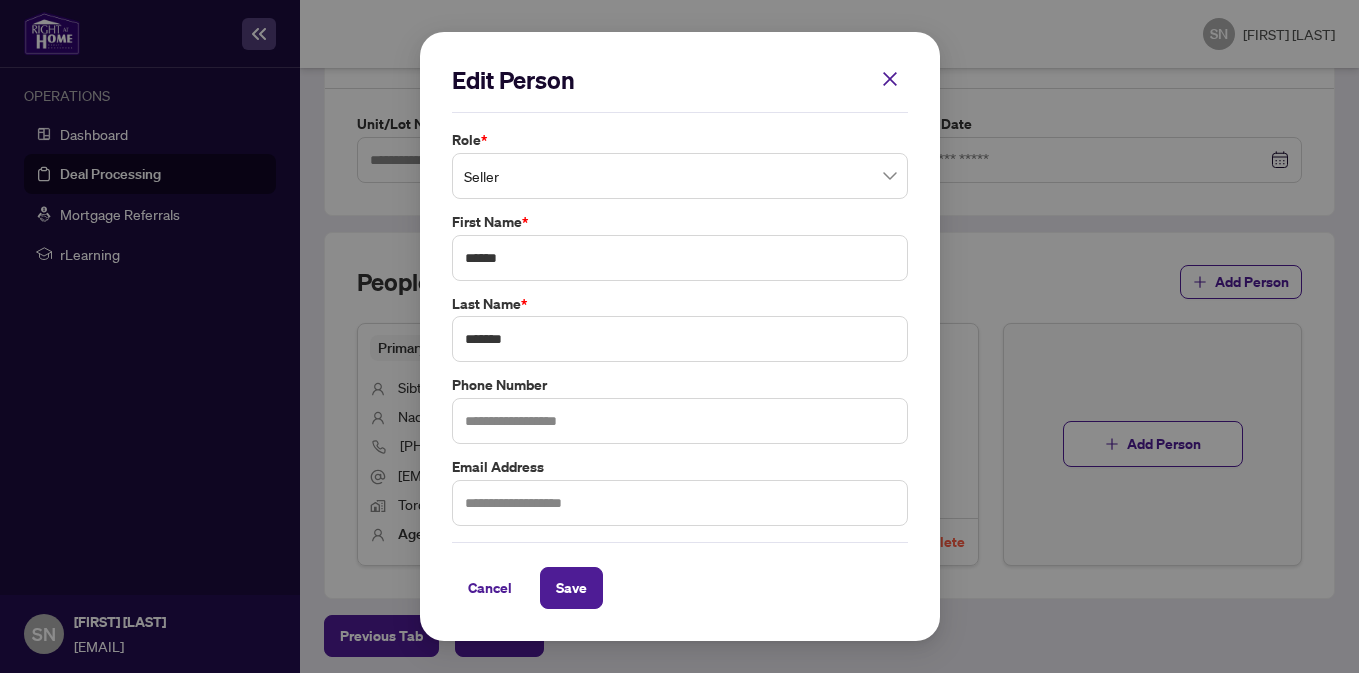 click on "Seller" at bounding box center (680, 176) 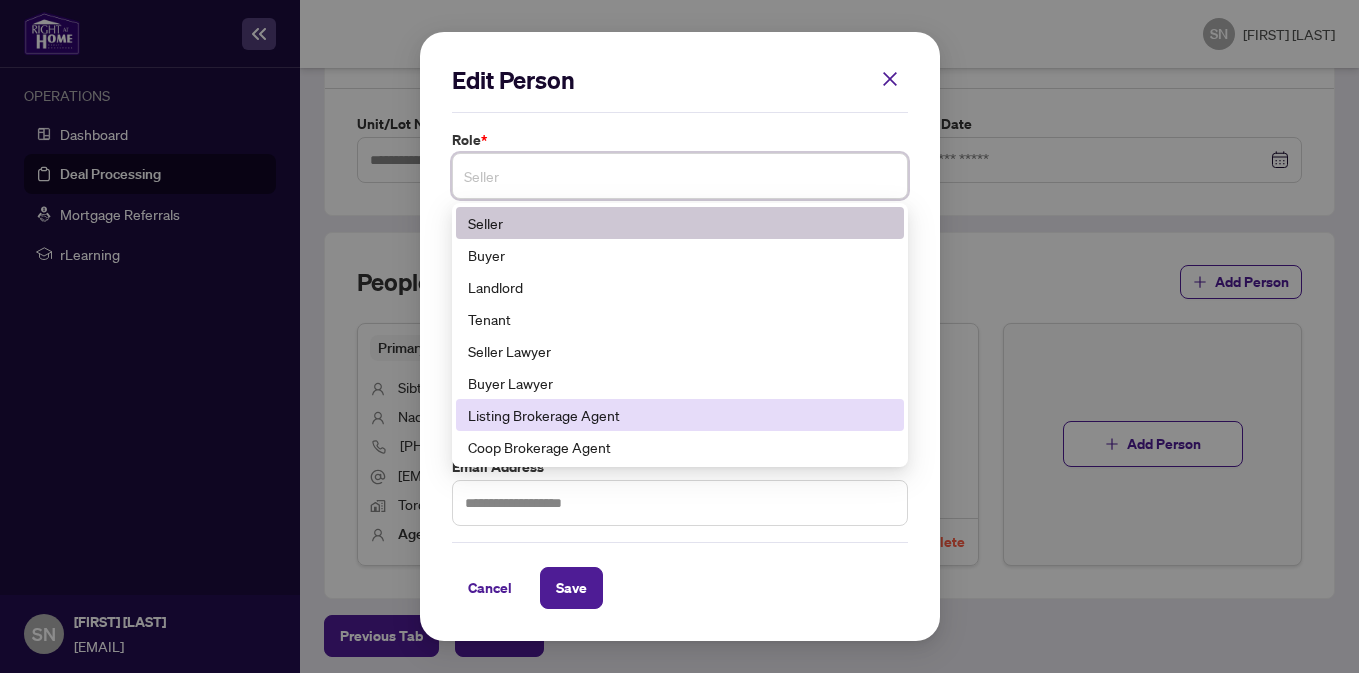 click on "Listing Brokerage Agent" at bounding box center (680, 415) 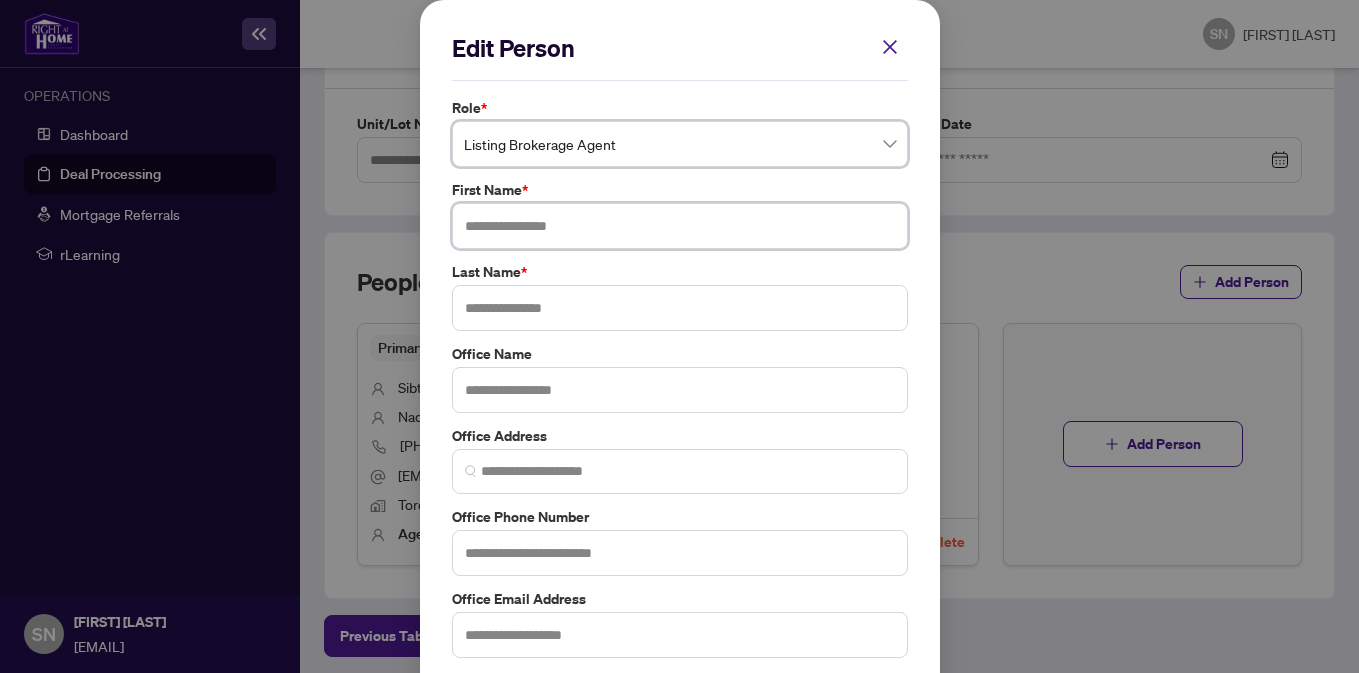 click at bounding box center [680, 226] 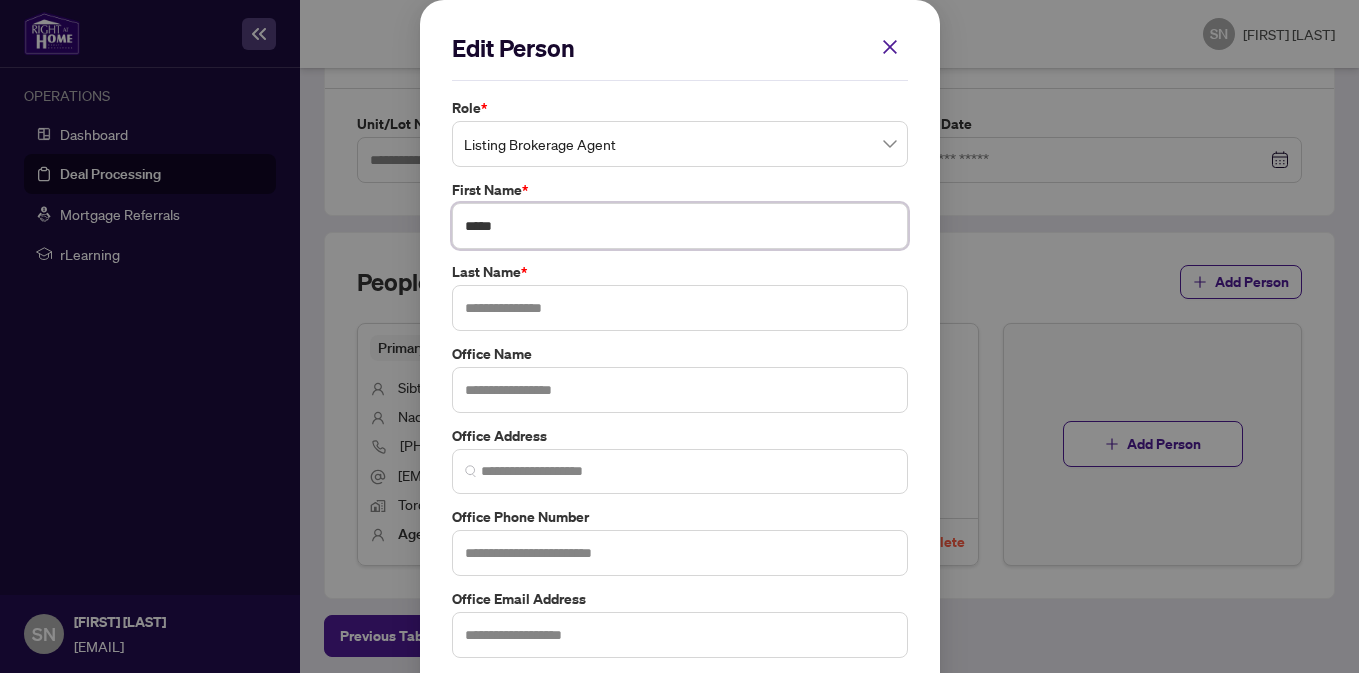 type on "*****" 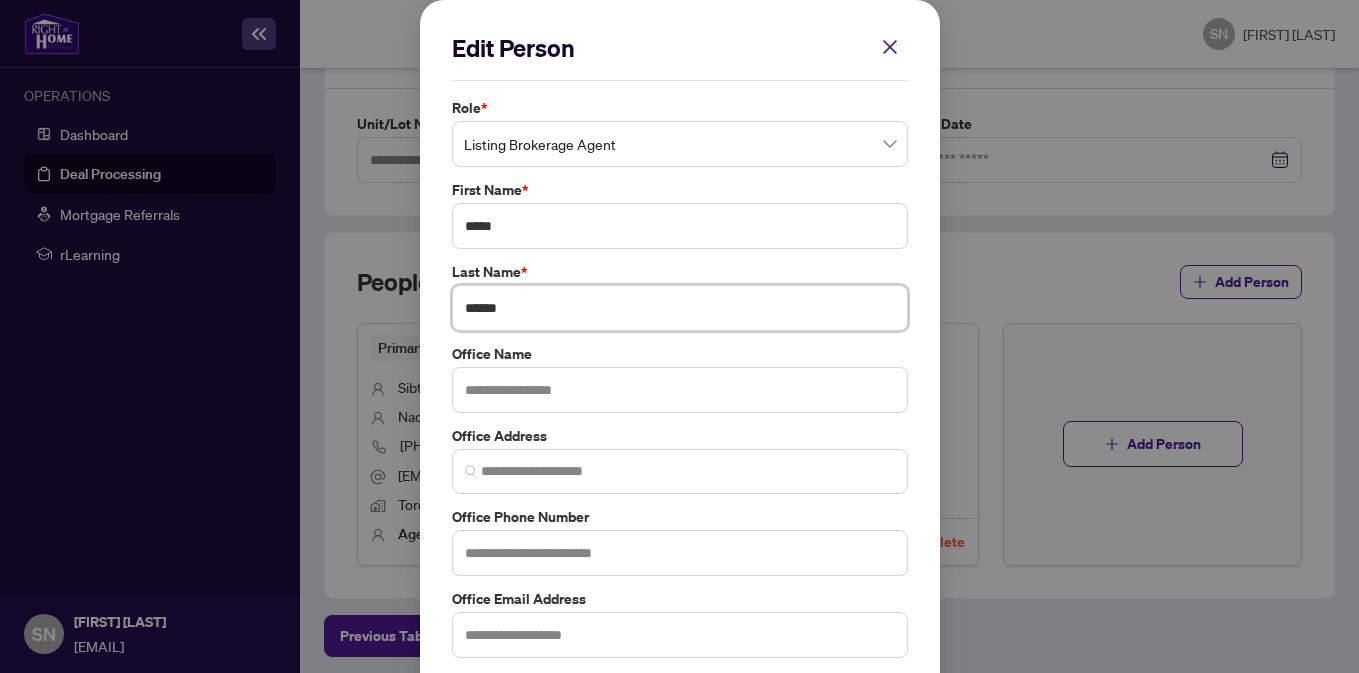 type on "******" 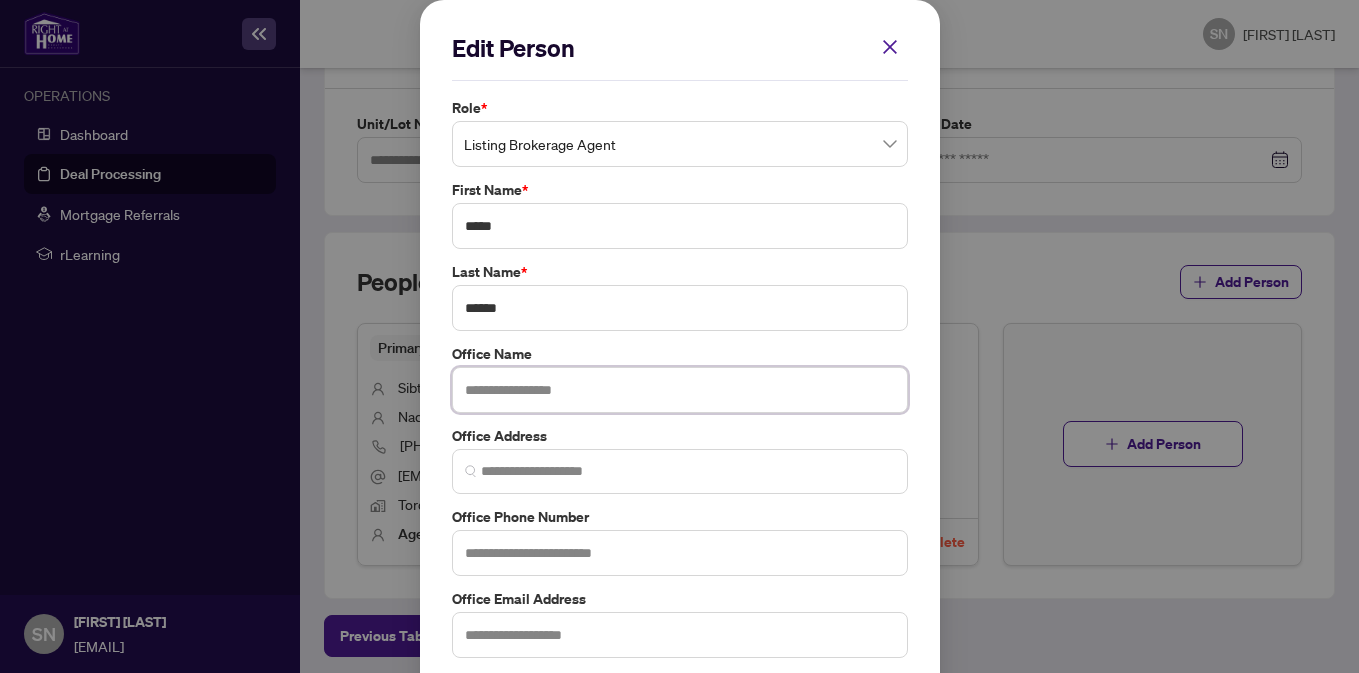 click at bounding box center (680, 390) 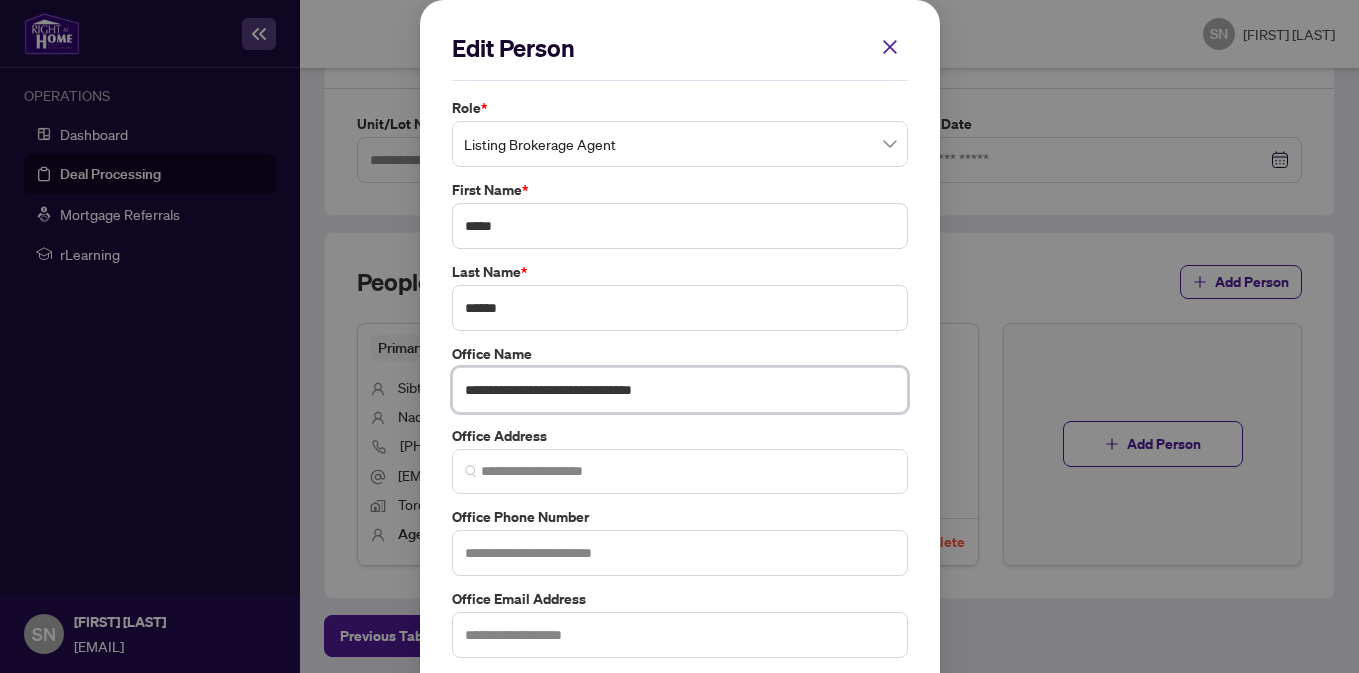 type on "**********" 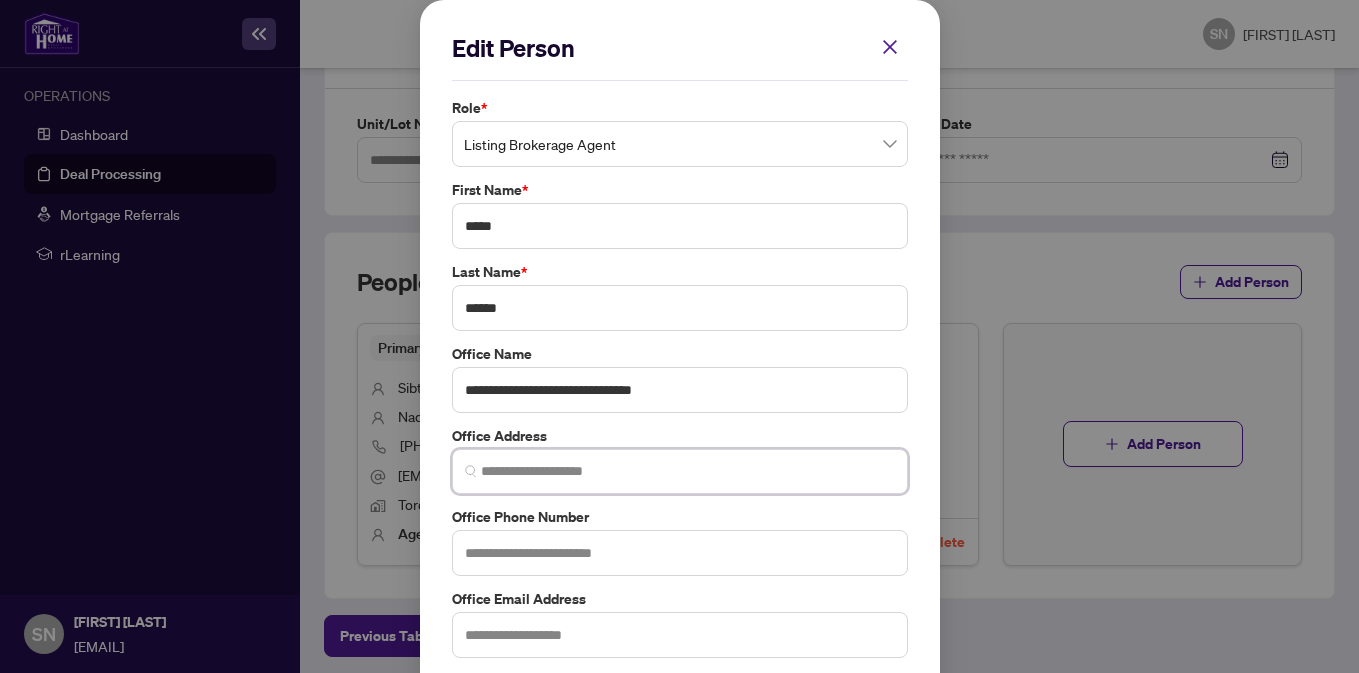 click at bounding box center [688, 471] 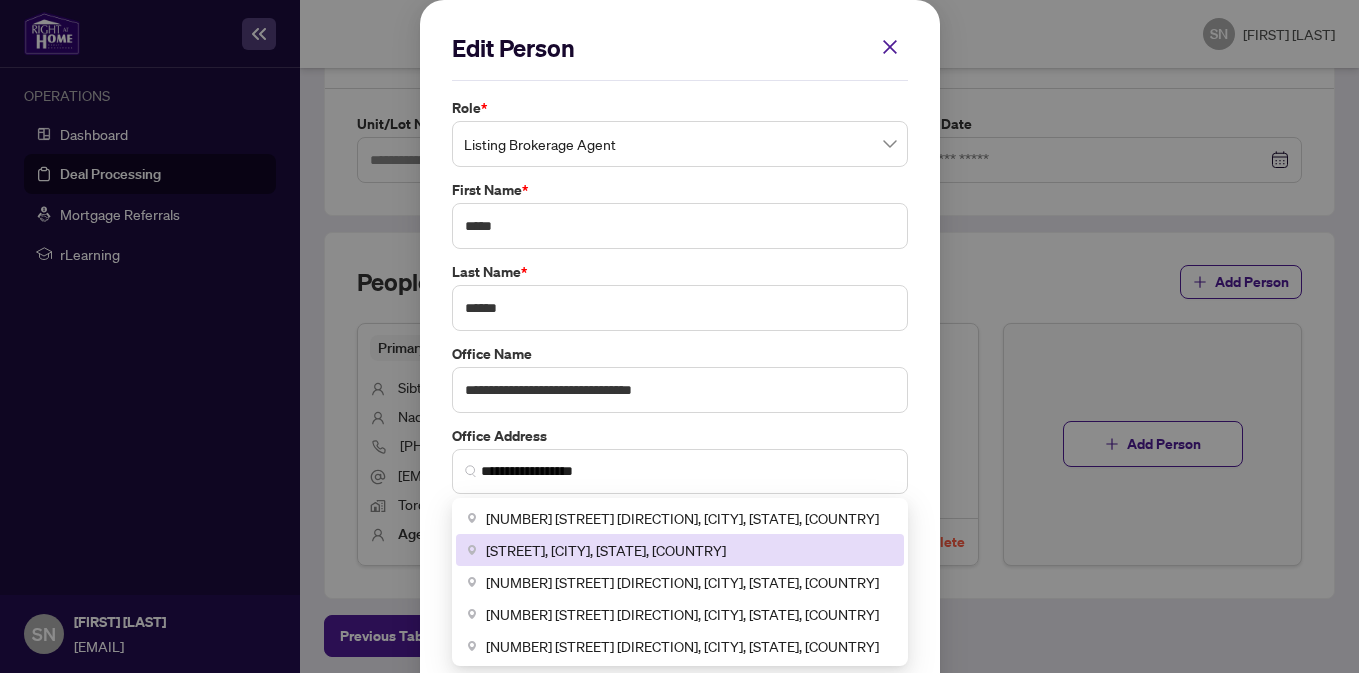 click on "**********" at bounding box center [680, 386] 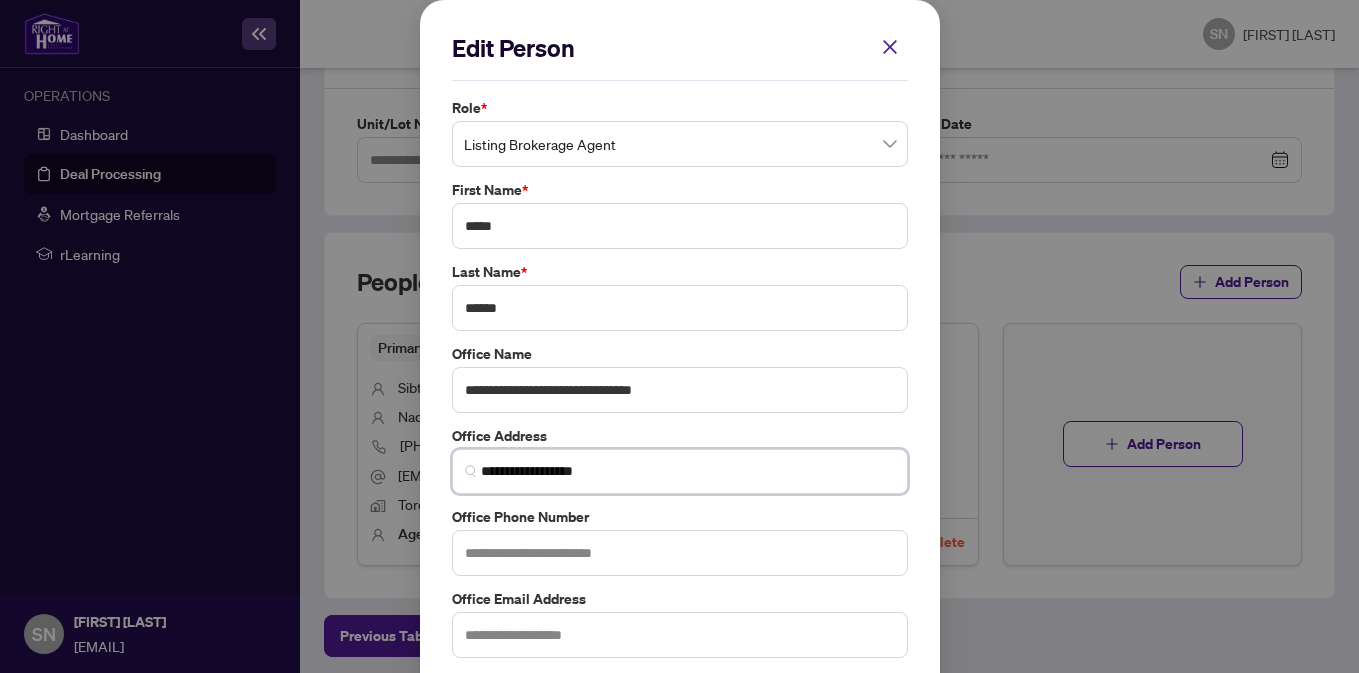 click on "**********" at bounding box center [688, 471] 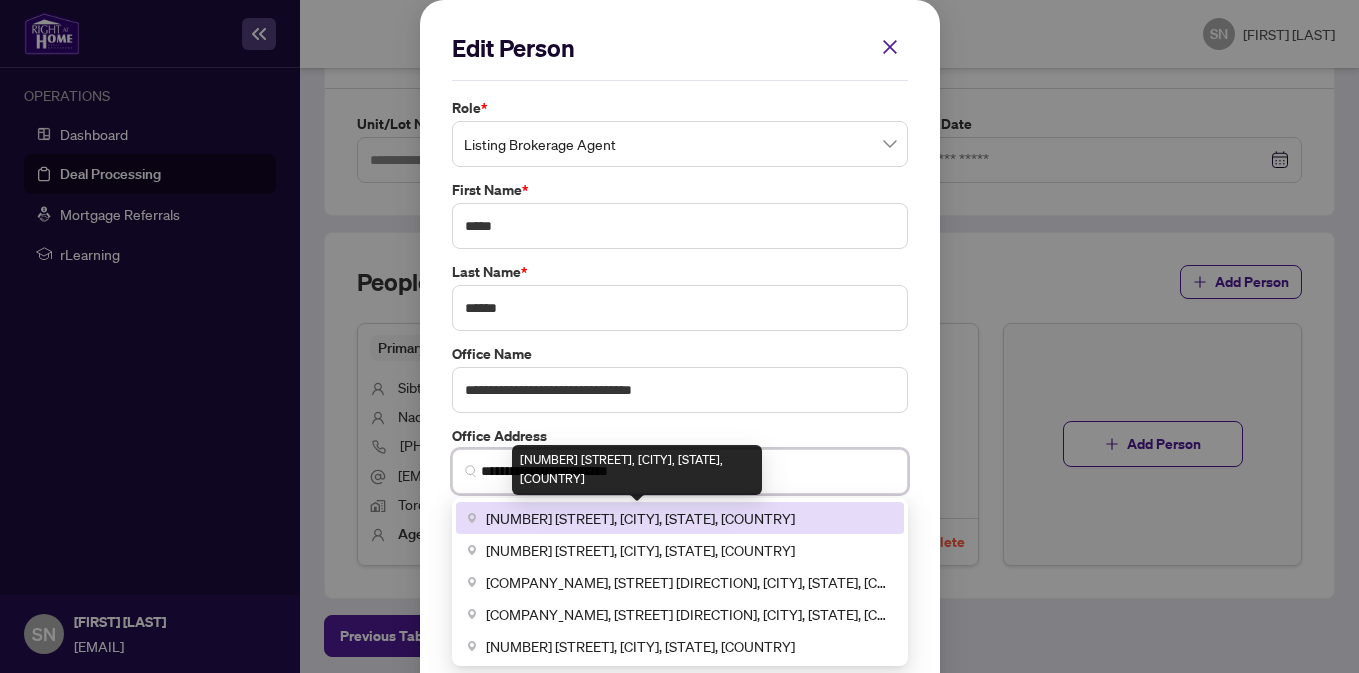 click on "[NUMBER] [STREET], [CITY], [STATE], [COUNTRY]" at bounding box center [0, 0] 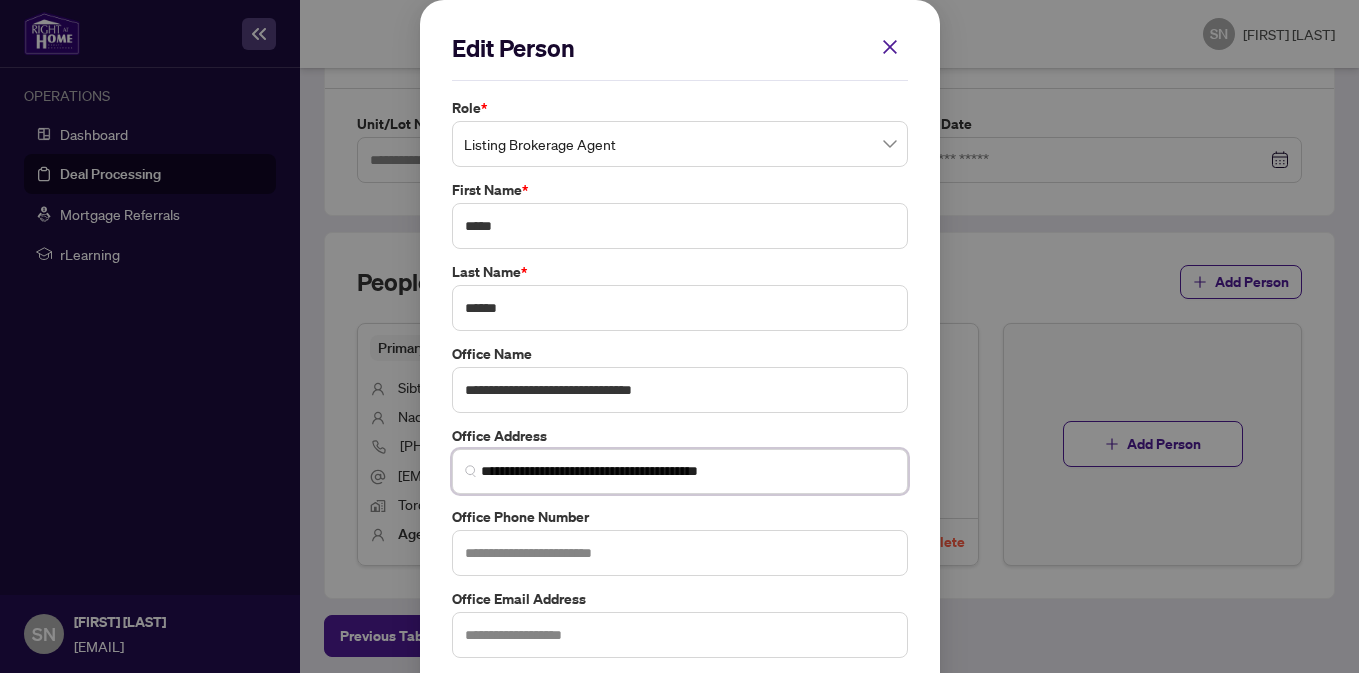click on "**********" at bounding box center (688, 471) 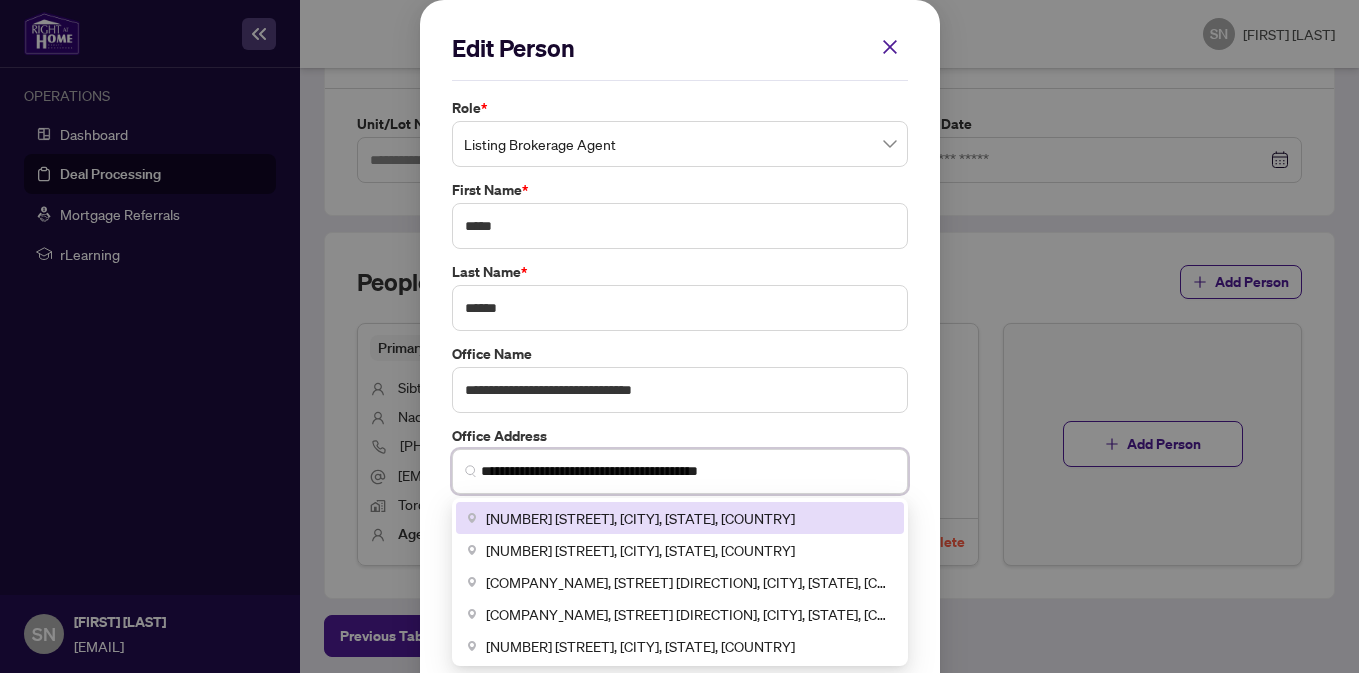 click on "**********" at bounding box center [688, 471] 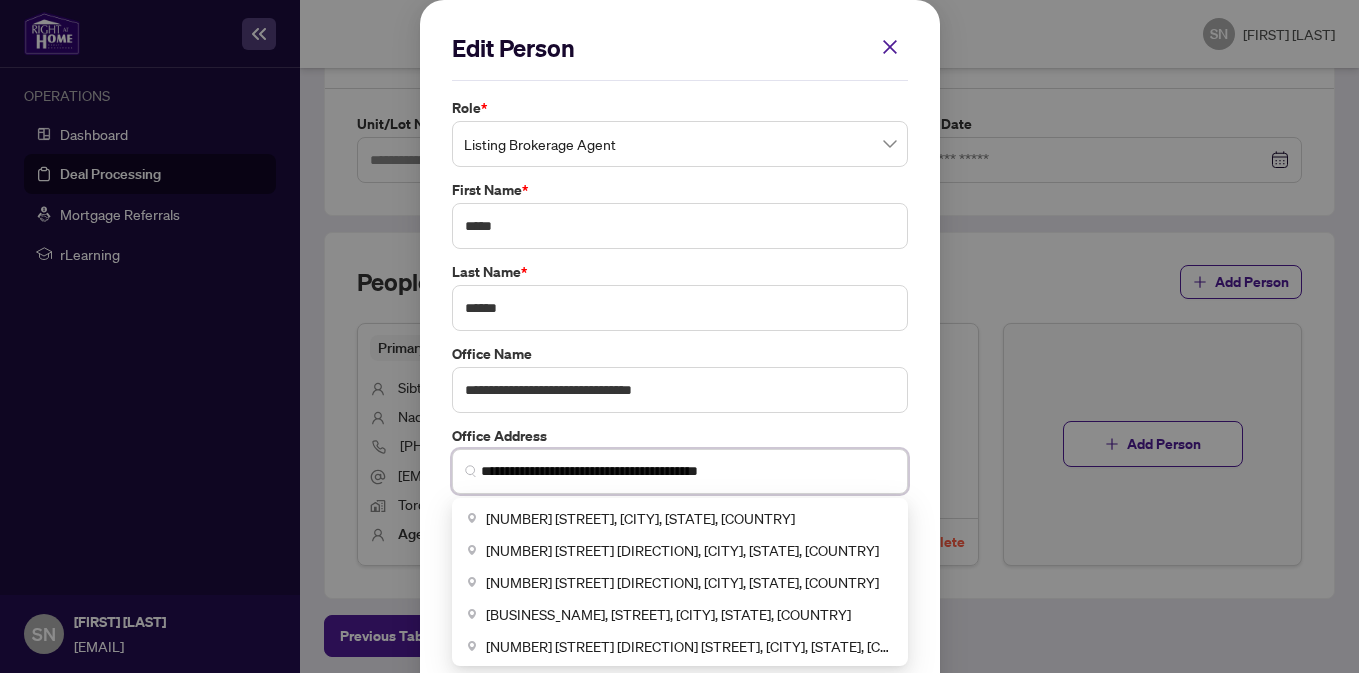 click on "**********" at bounding box center (688, 471) 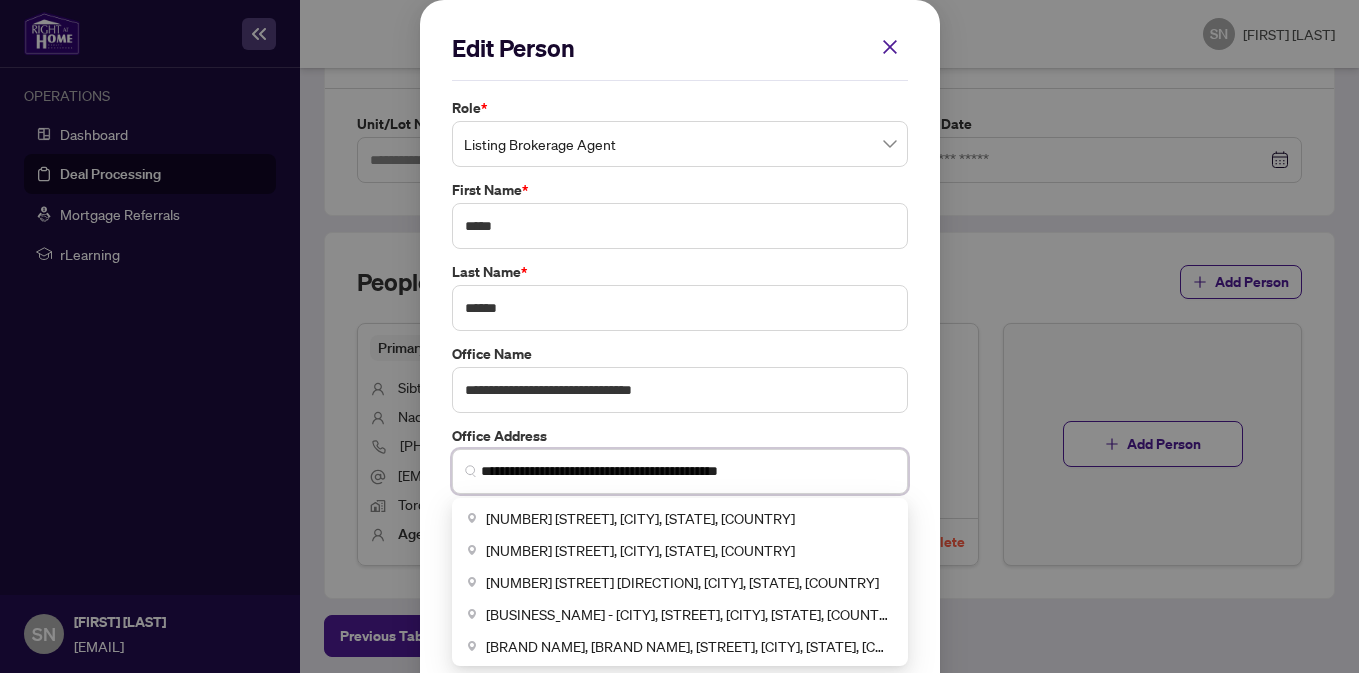 click on "**********" at bounding box center (688, 471) 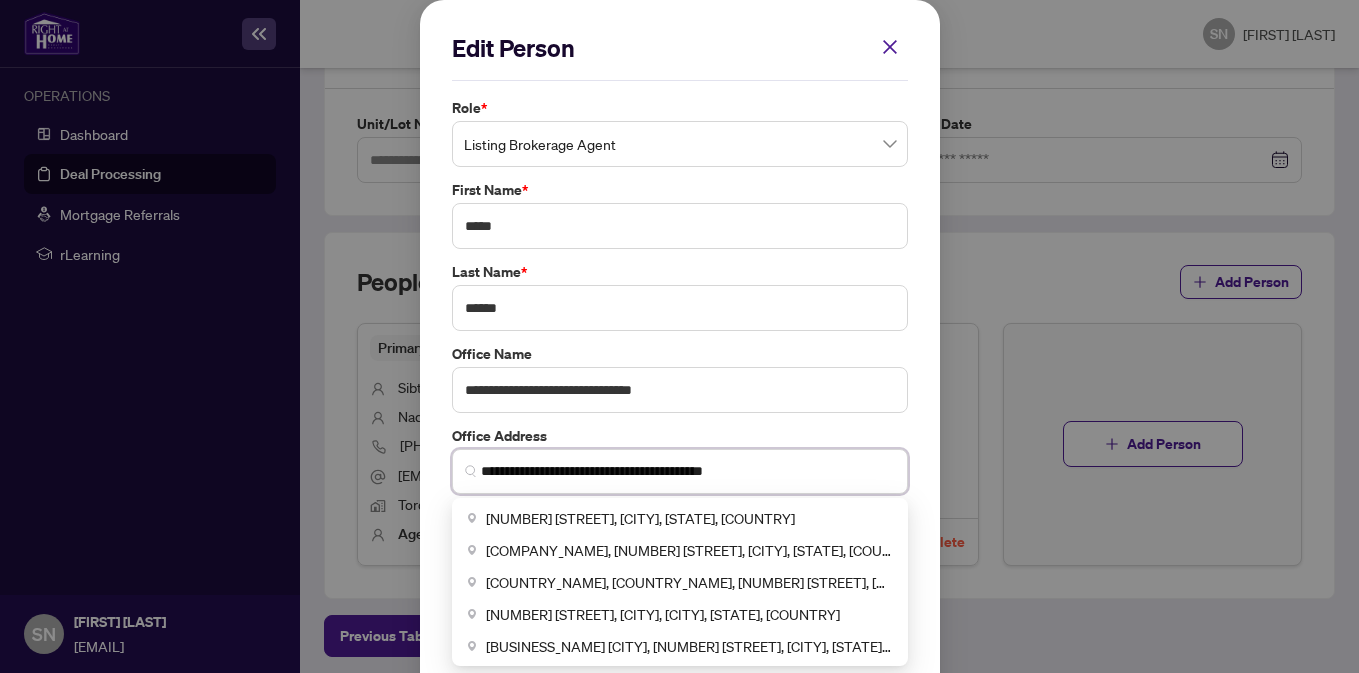 click on "**********" at bounding box center [688, 471] 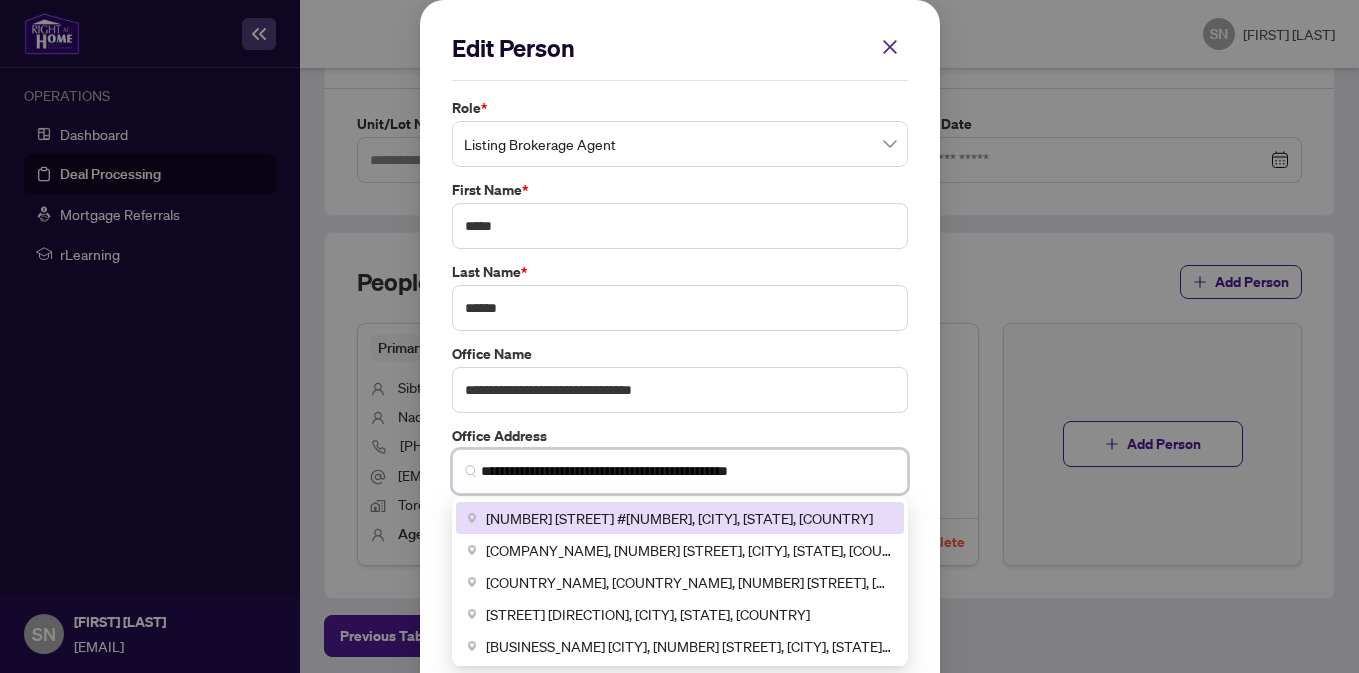 type on "**********" 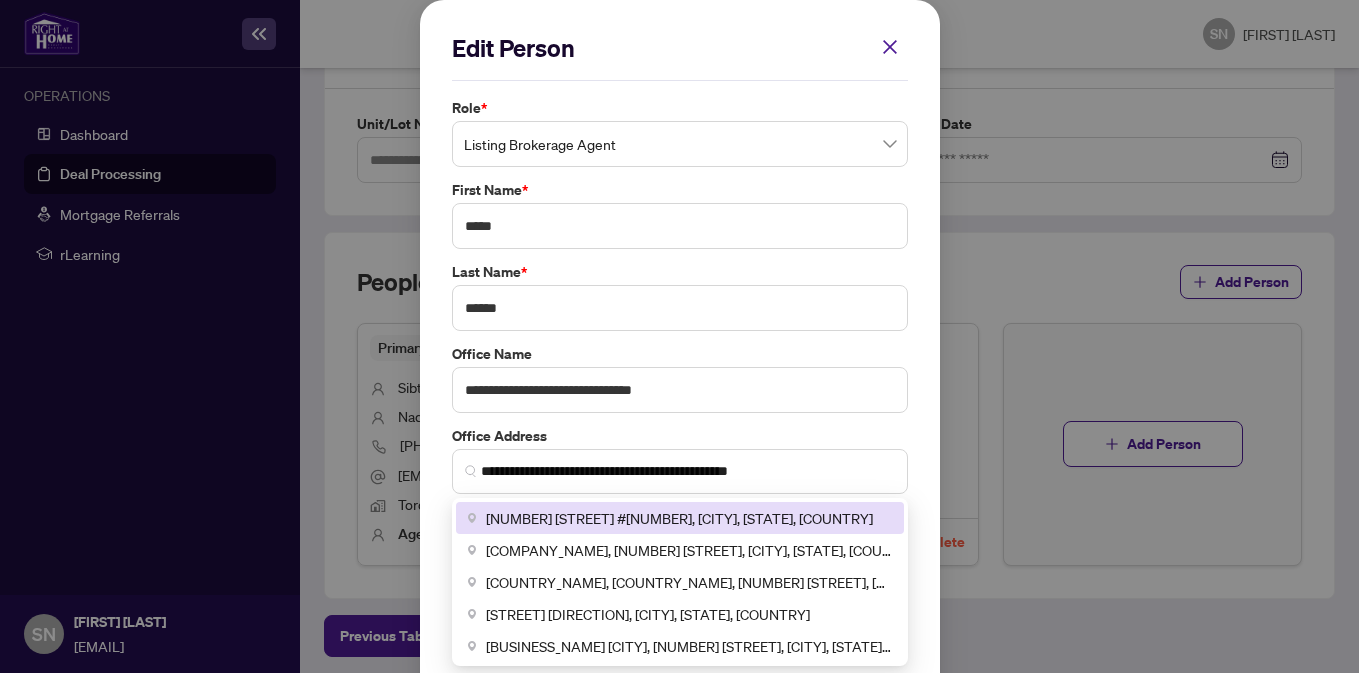 click on "**********" at bounding box center (680, 386) 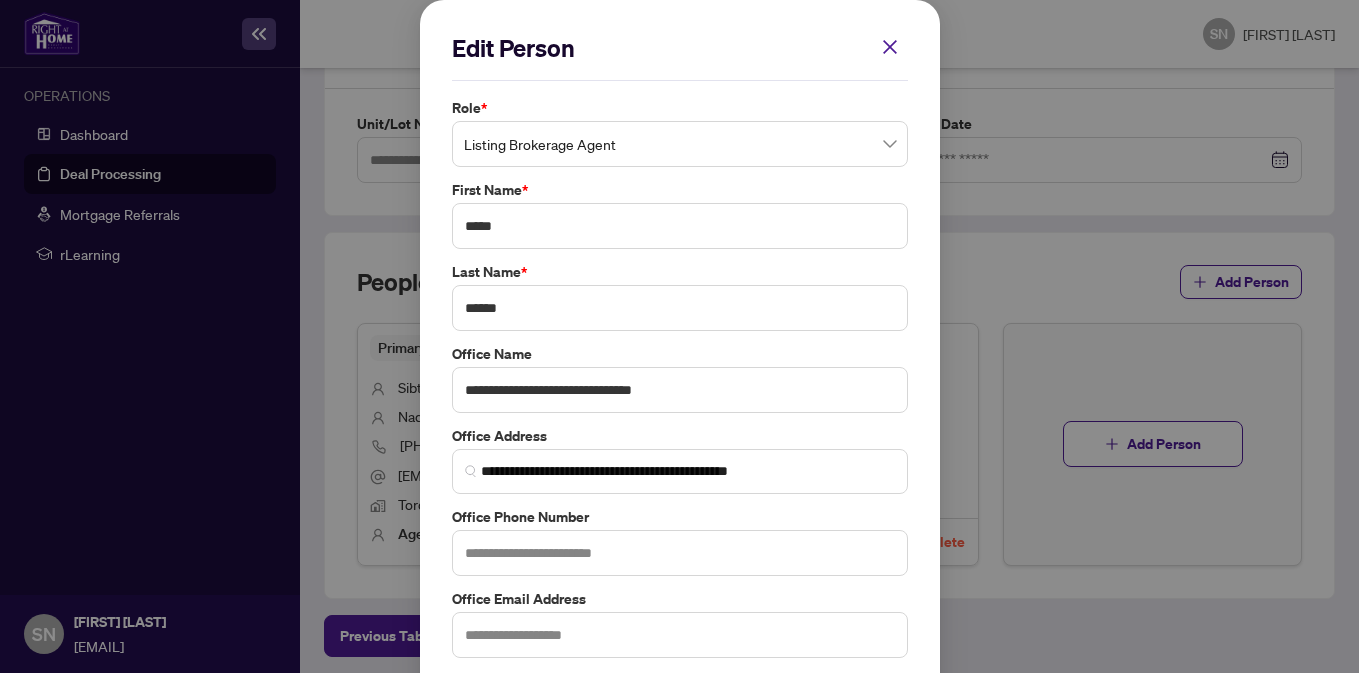 scroll, scrollTop: 100, scrollLeft: 0, axis: vertical 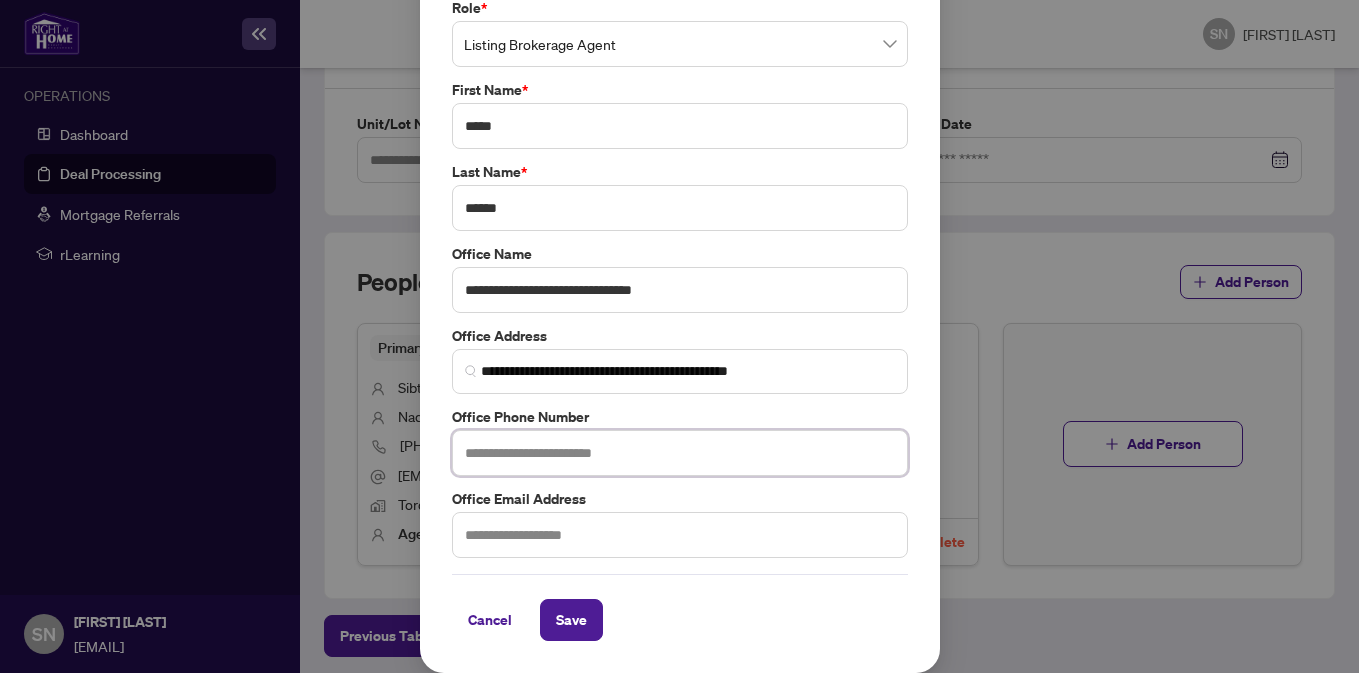 click at bounding box center [680, 453] 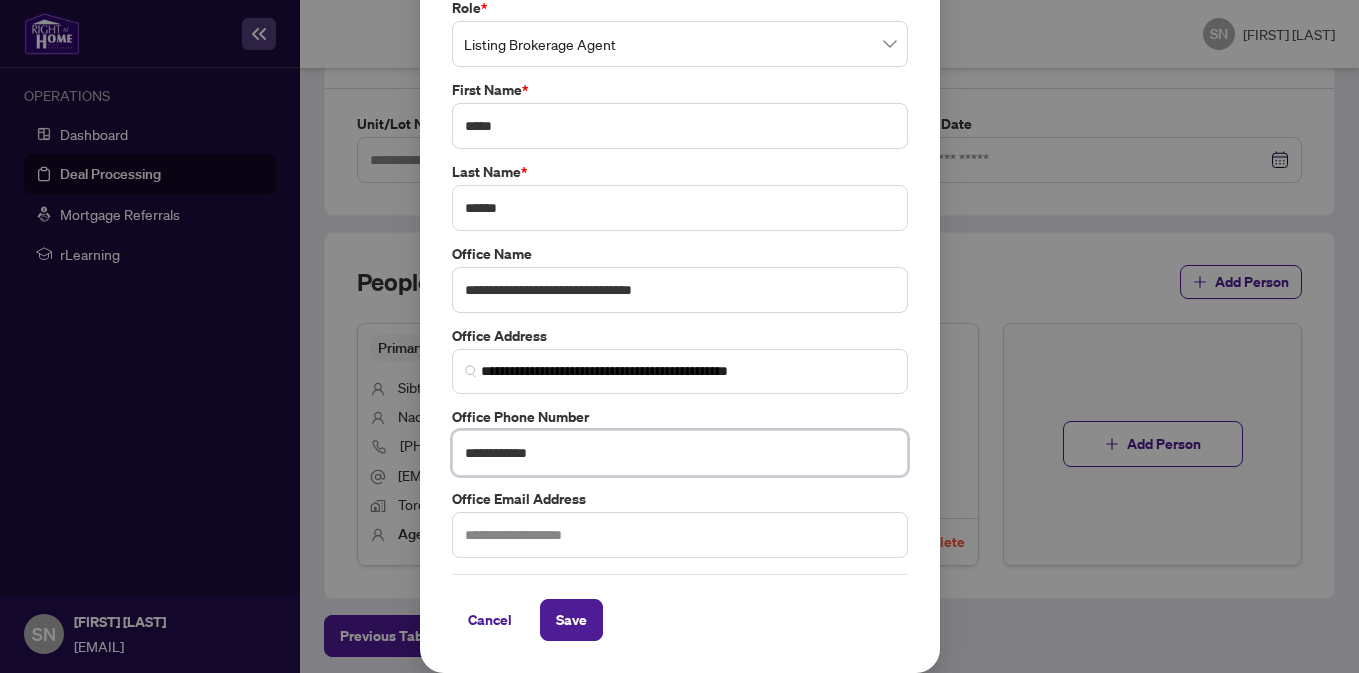 type on "**********" 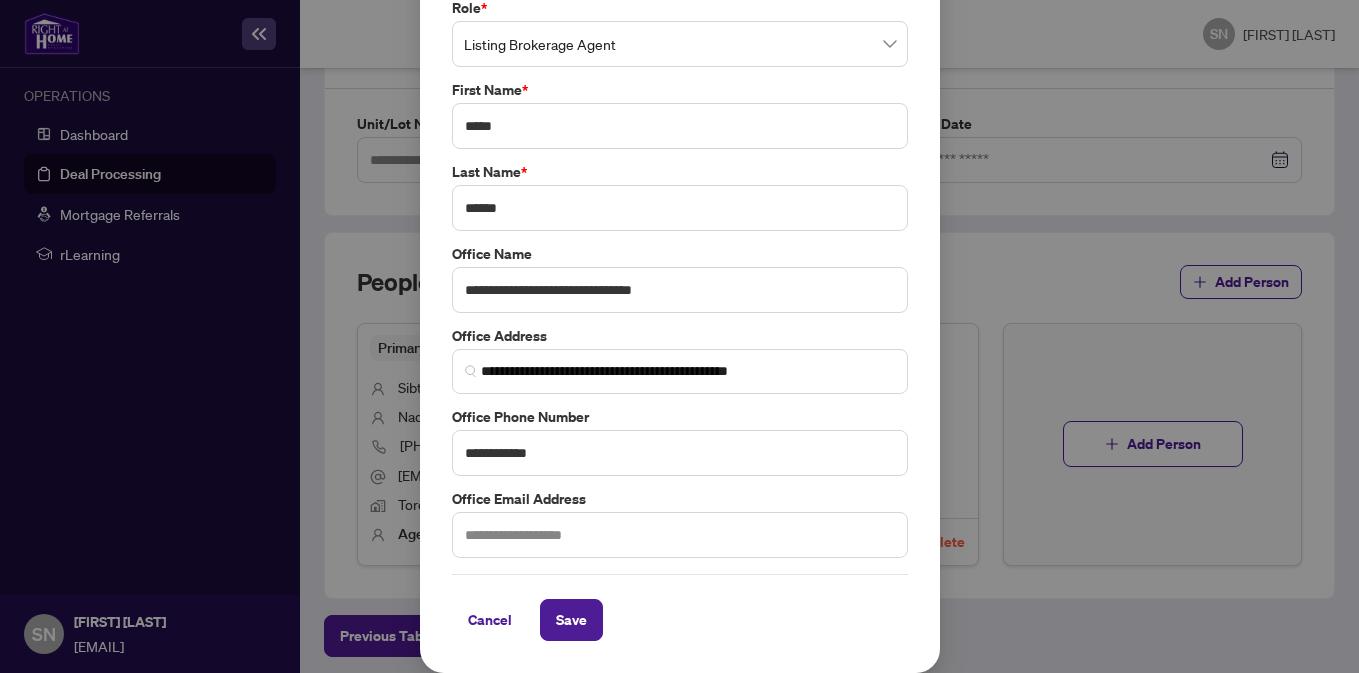 click on "Office Email Address" at bounding box center [680, 8] 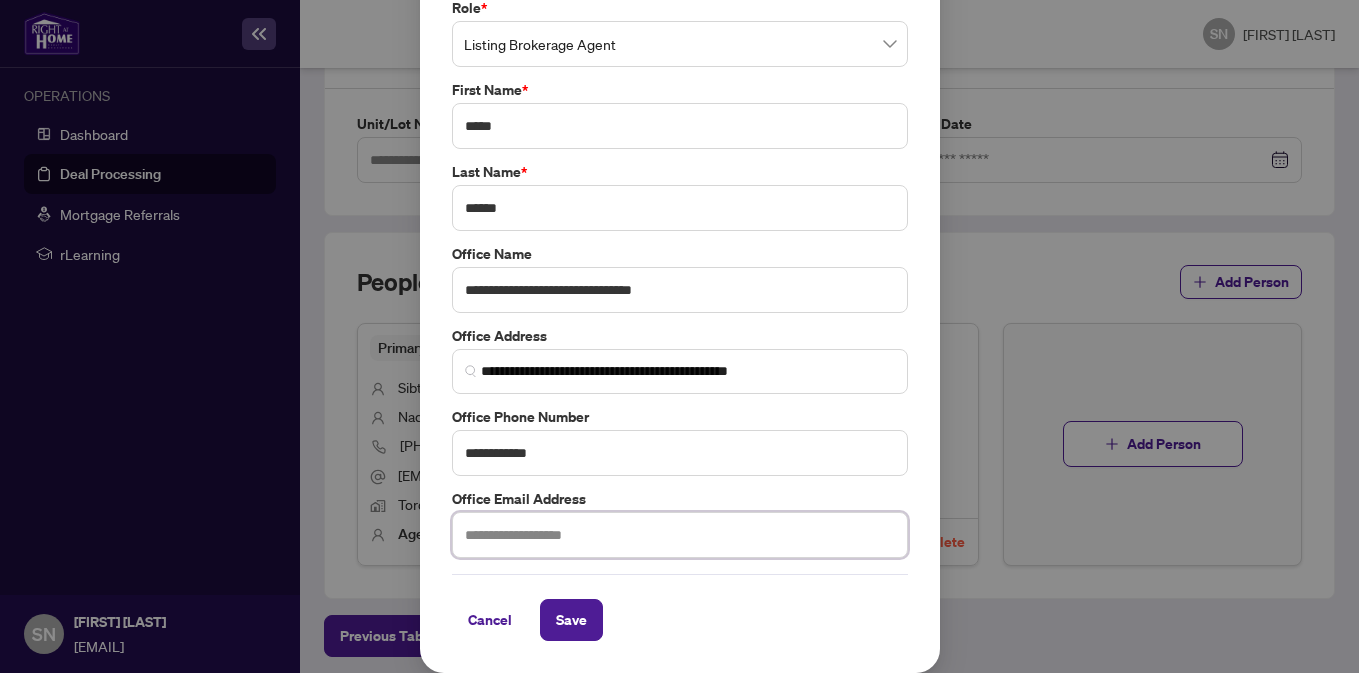 click at bounding box center (680, 535) 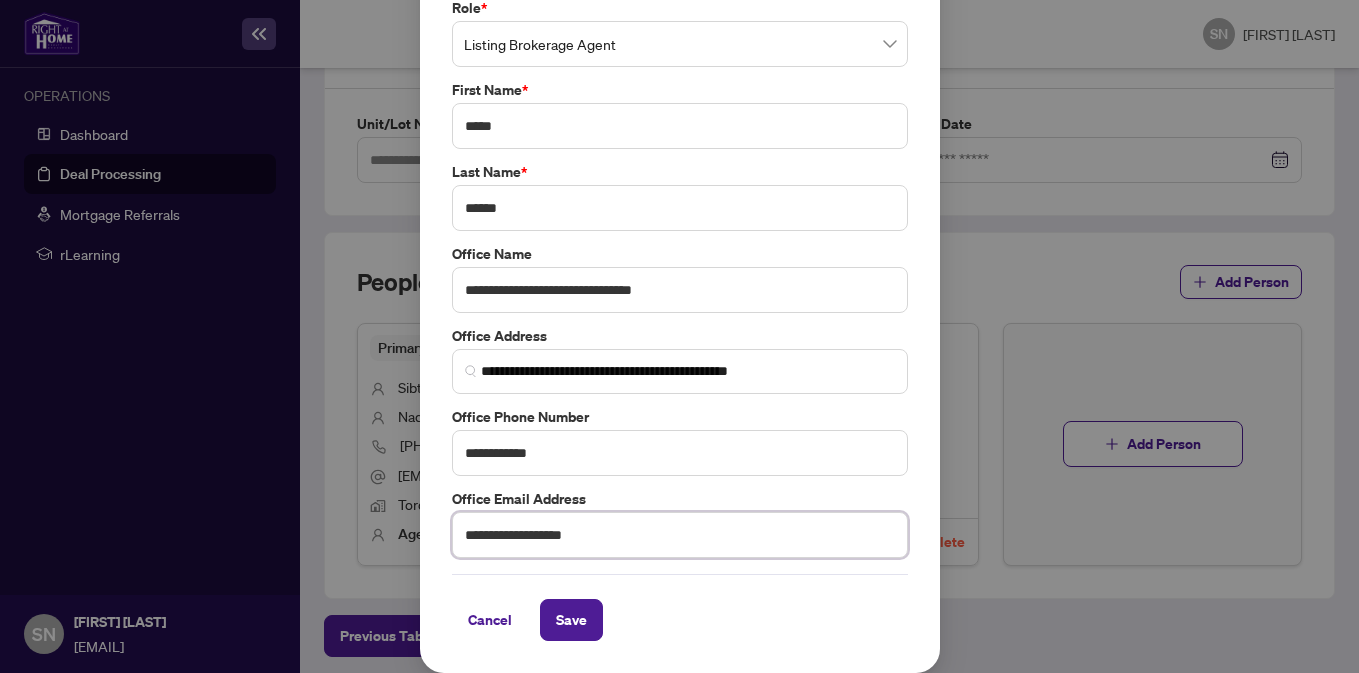 type on "**********" 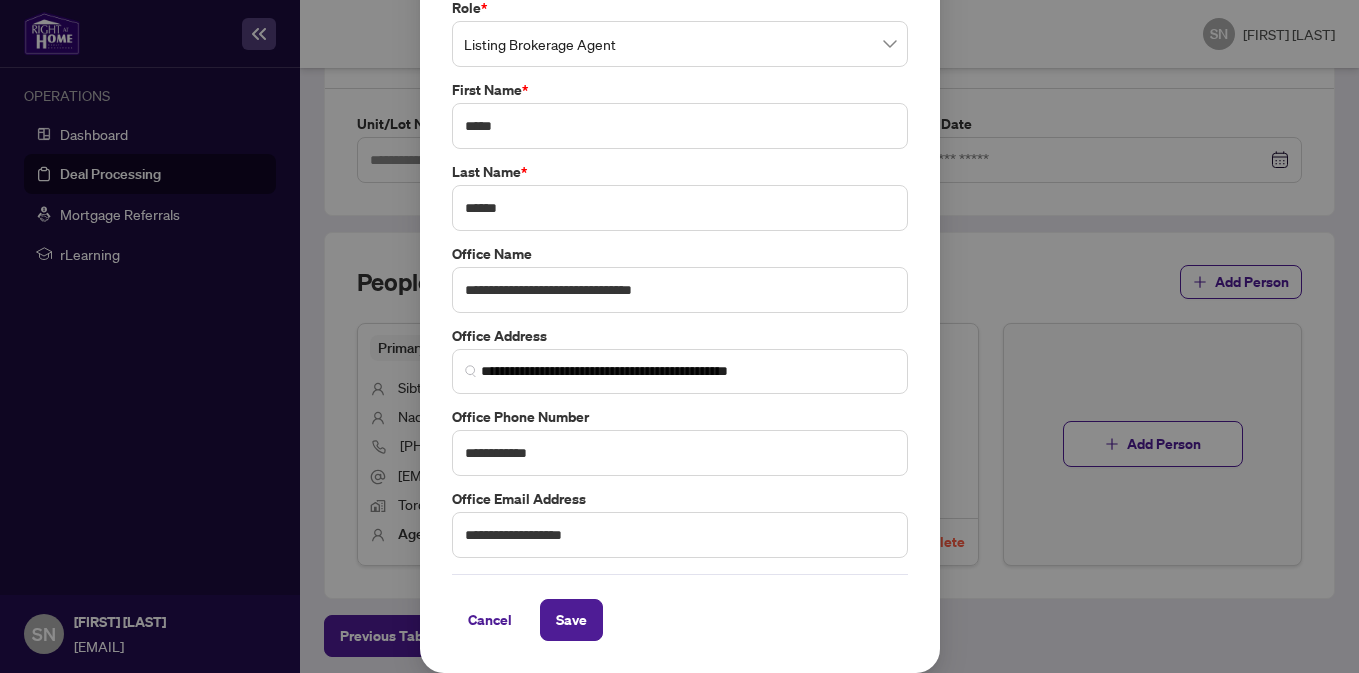 click on "Cancel Save" at bounding box center (680, 620) 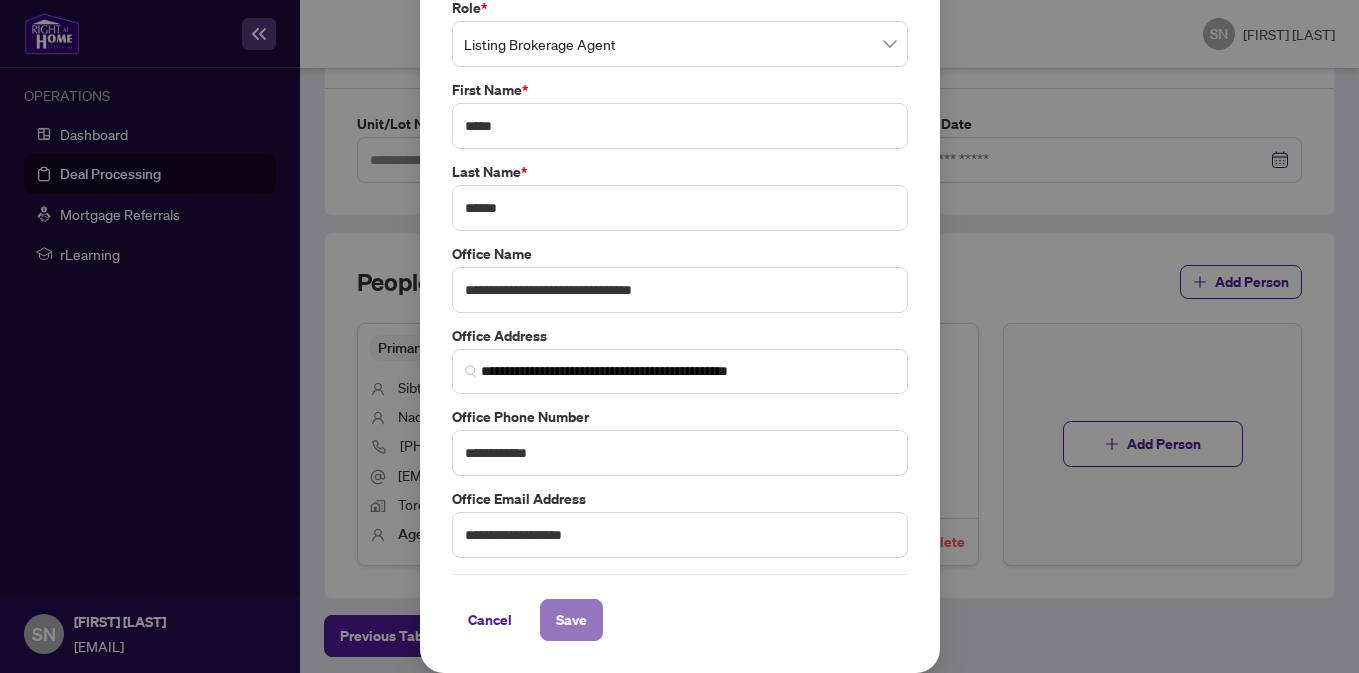 click on "Save" at bounding box center (571, 620) 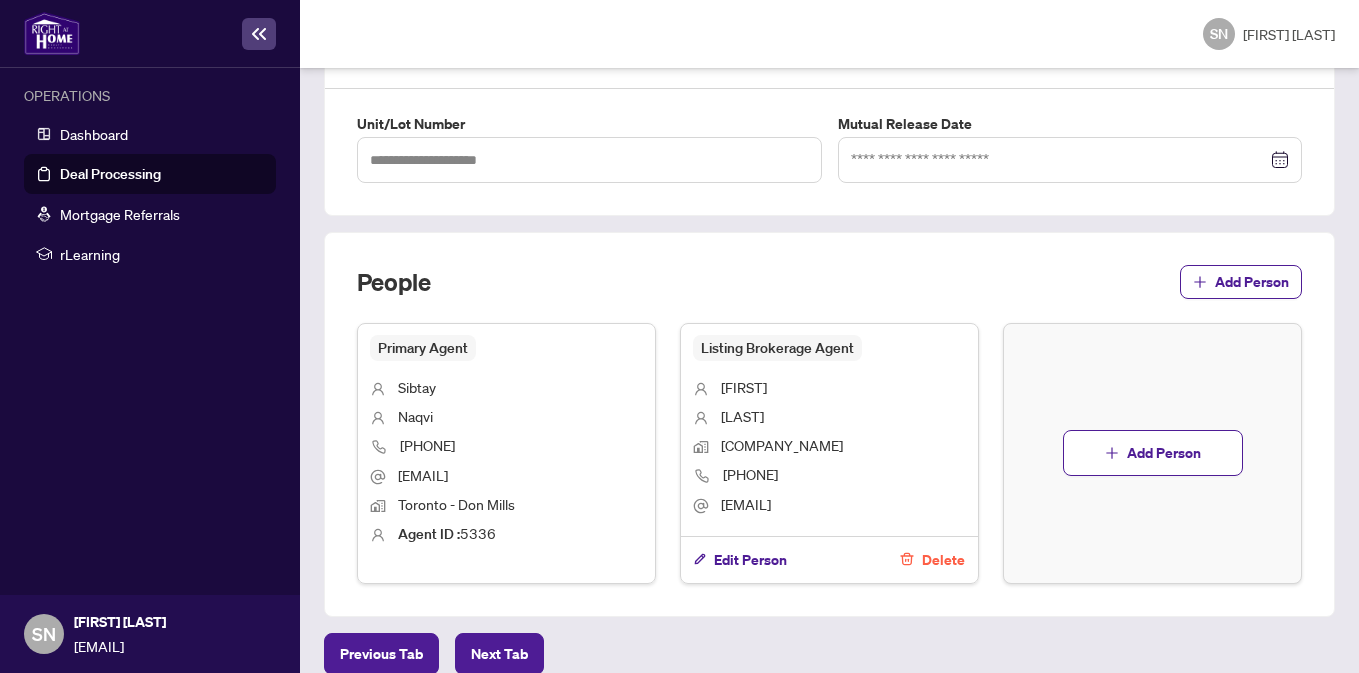 click on "Primary Agent" at bounding box center [423, 348] 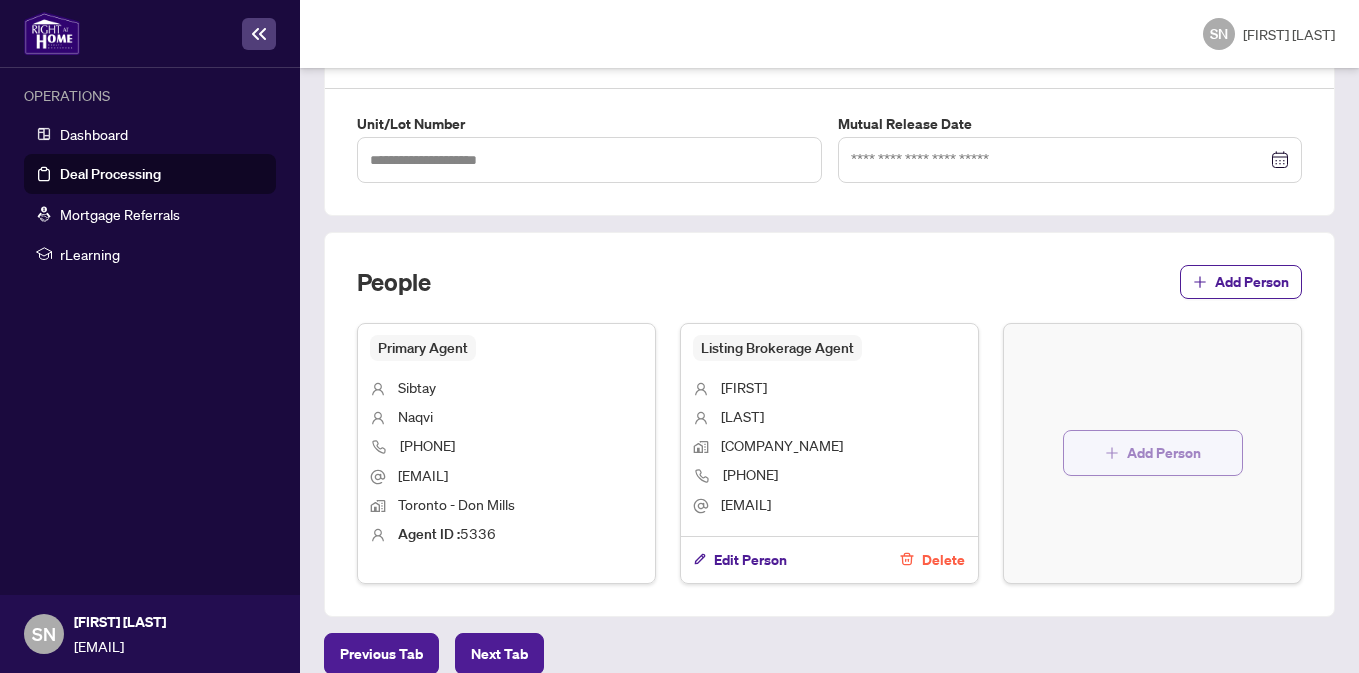 click on "Add Person" at bounding box center [1164, 453] 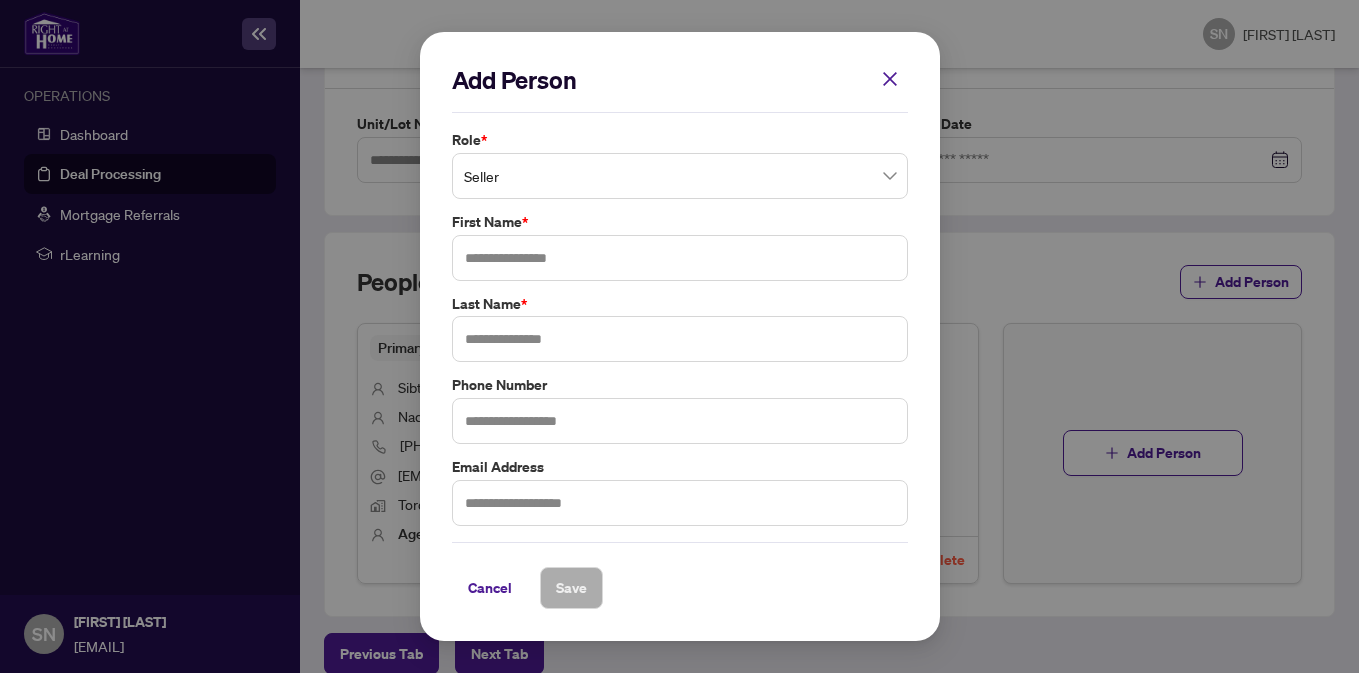 click on "Seller" at bounding box center (680, 176) 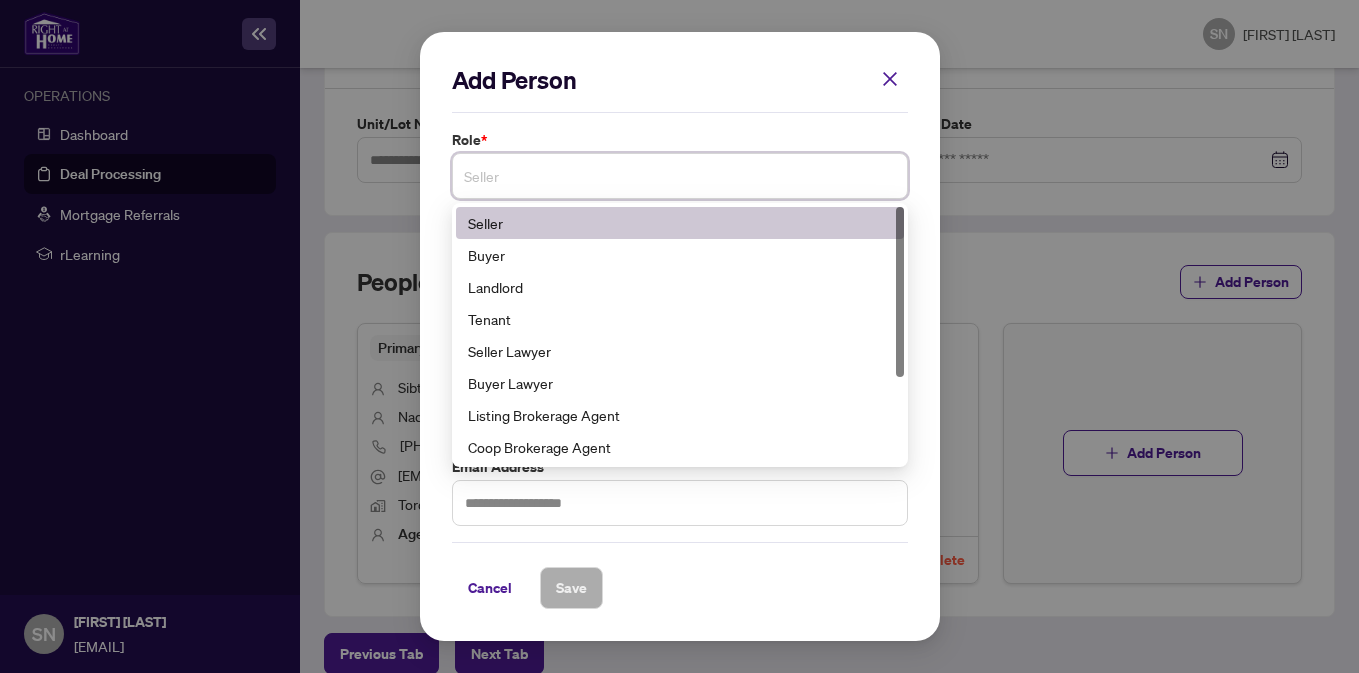 click on "Seller" at bounding box center (680, 223) 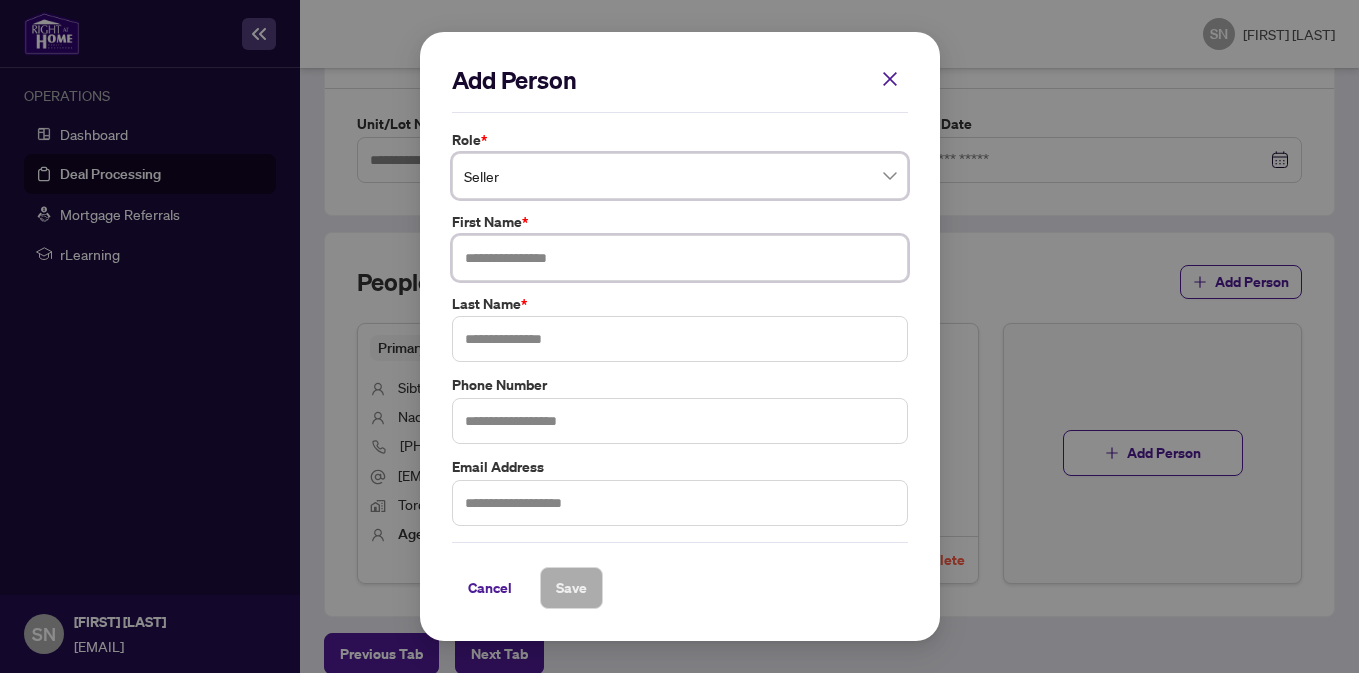 click at bounding box center (680, 258) 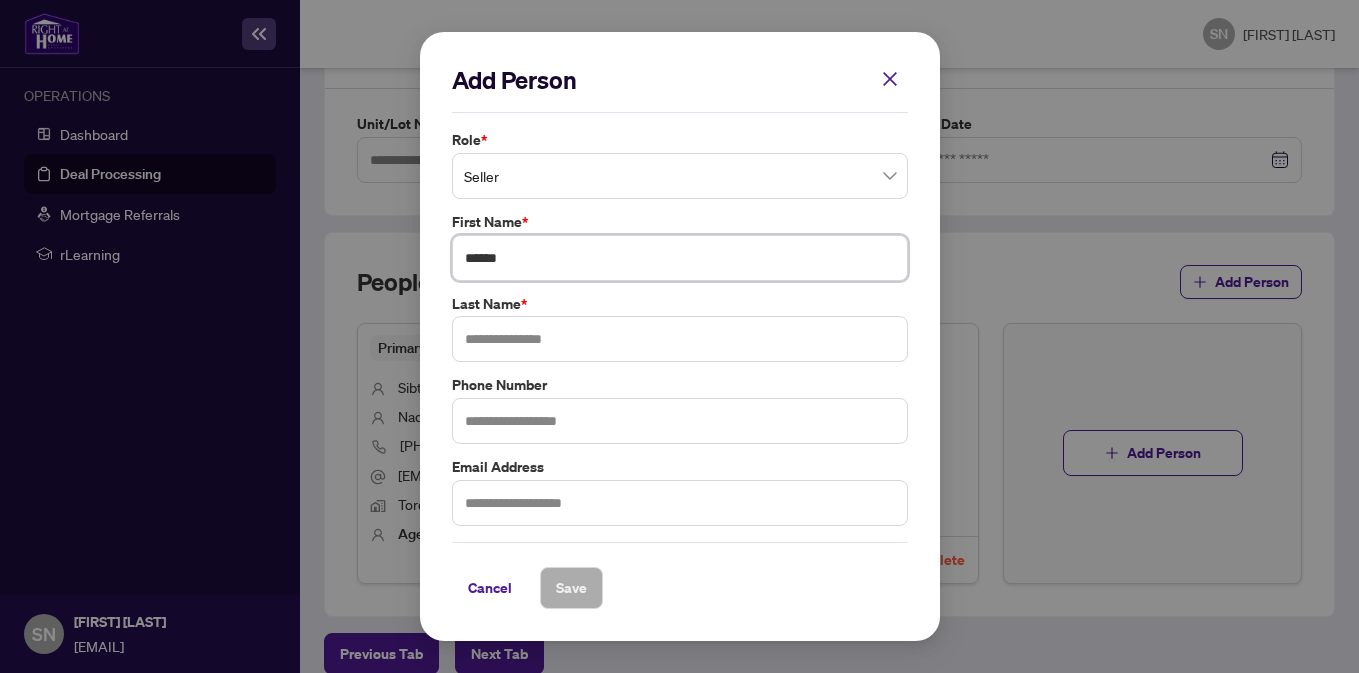 type on "******" 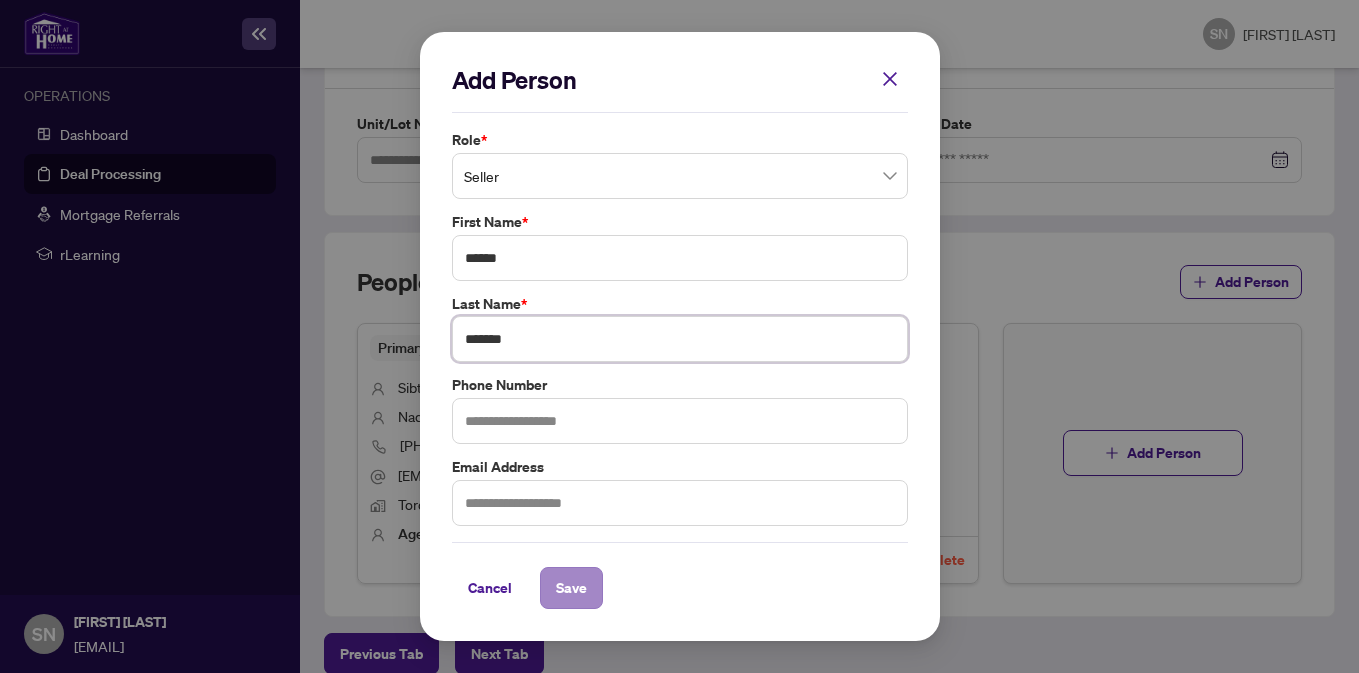 type on "*******" 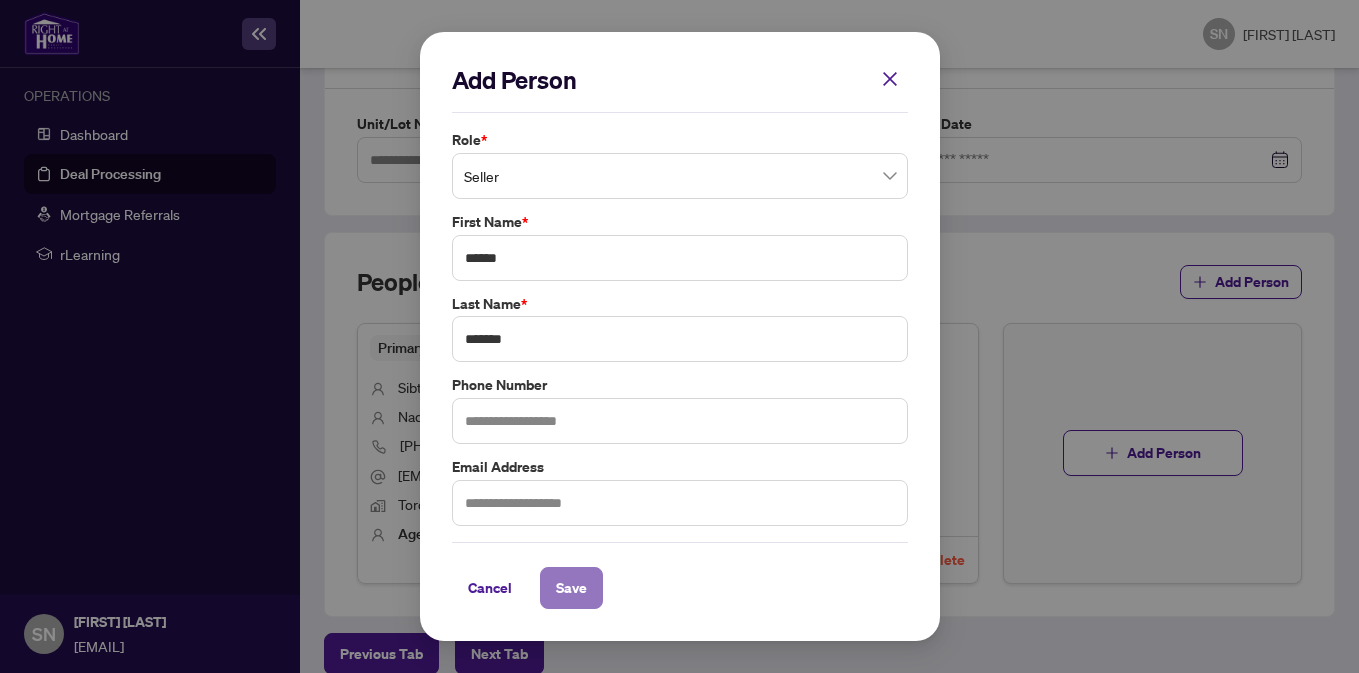 click on "Save" at bounding box center [571, 588] 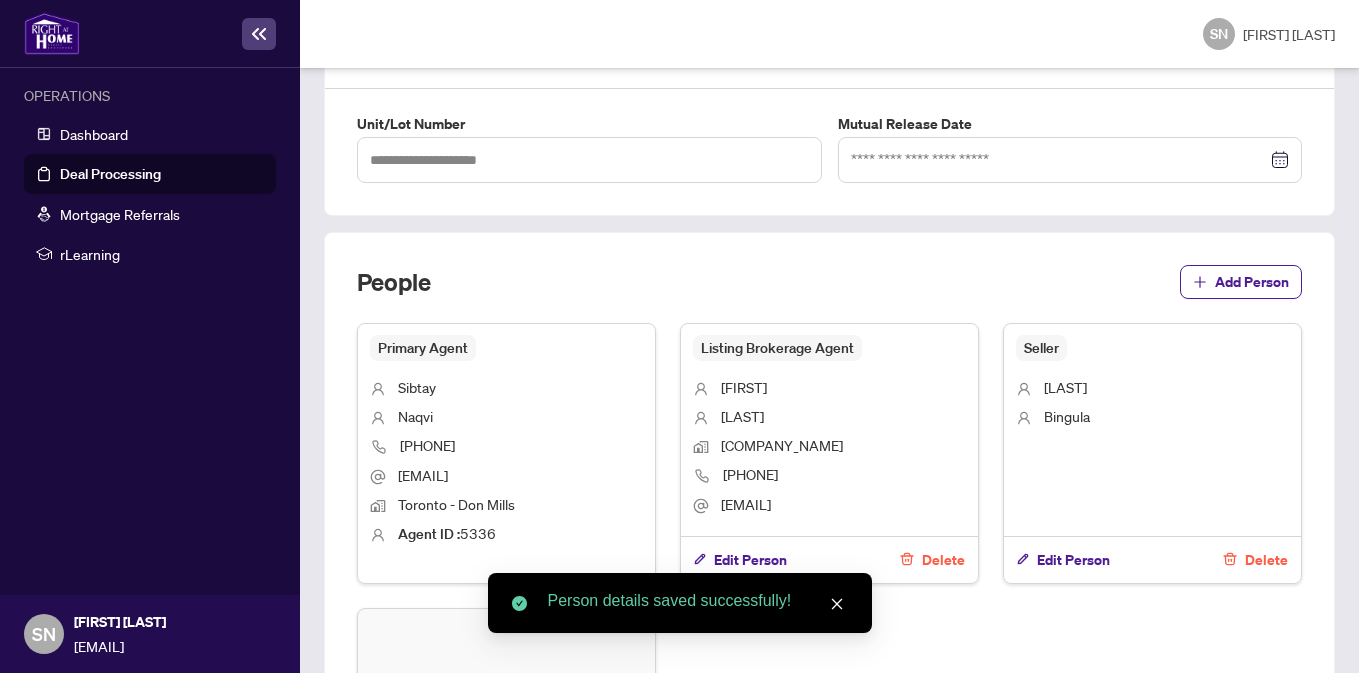 click on "People Add Person" at bounding box center [829, 294] 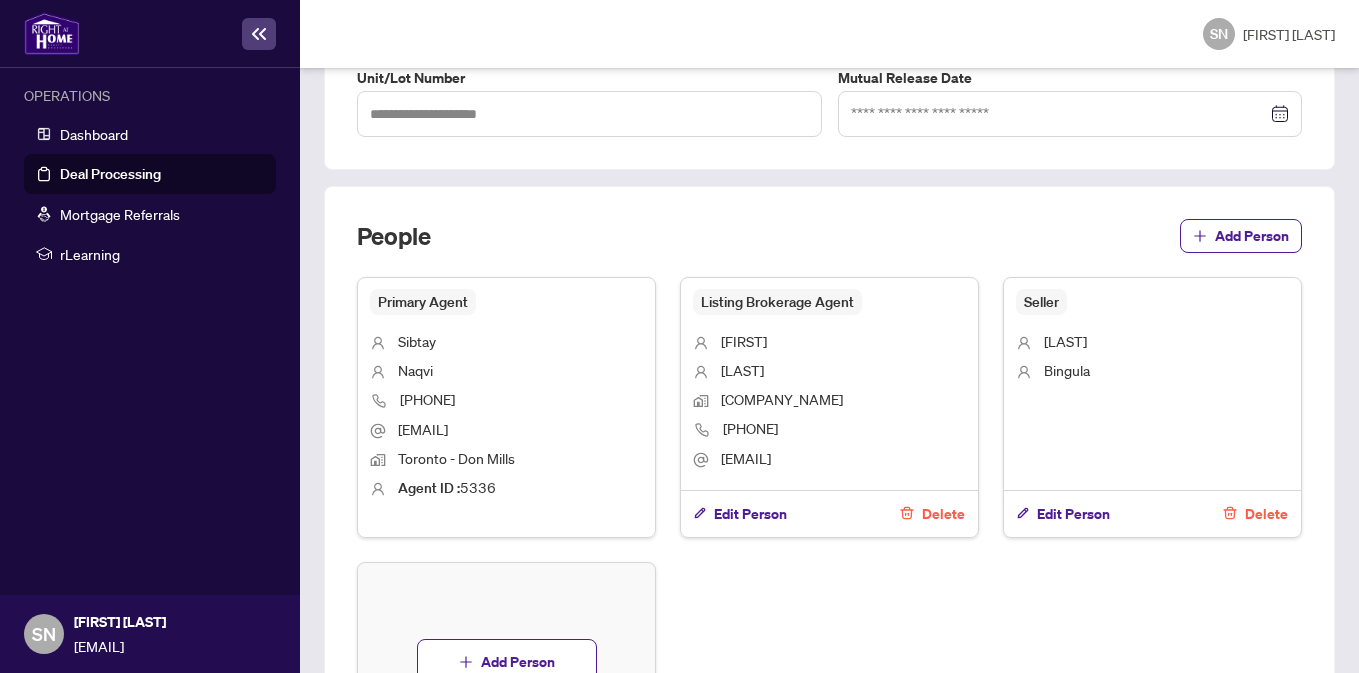 scroll, scrollTop: 922, scrollLeft: 0, axis: vertical 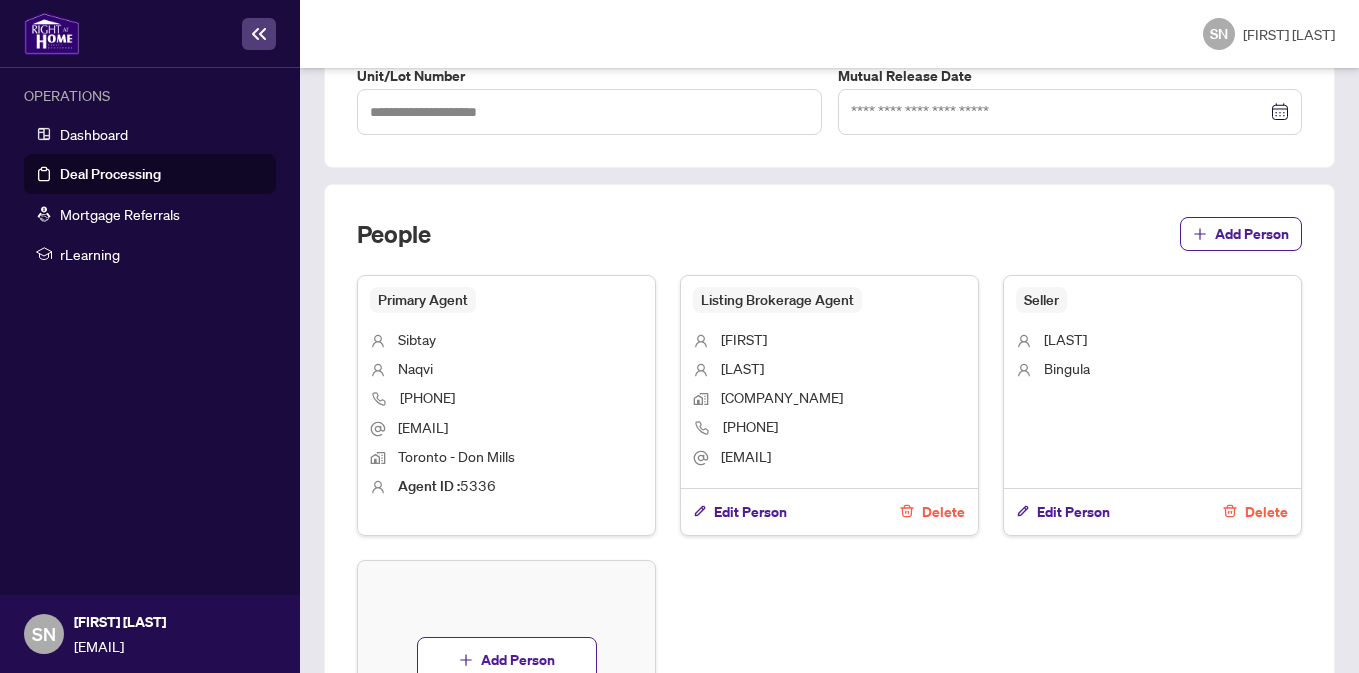 click on "People Add Person" at bounding box center (829, 246) 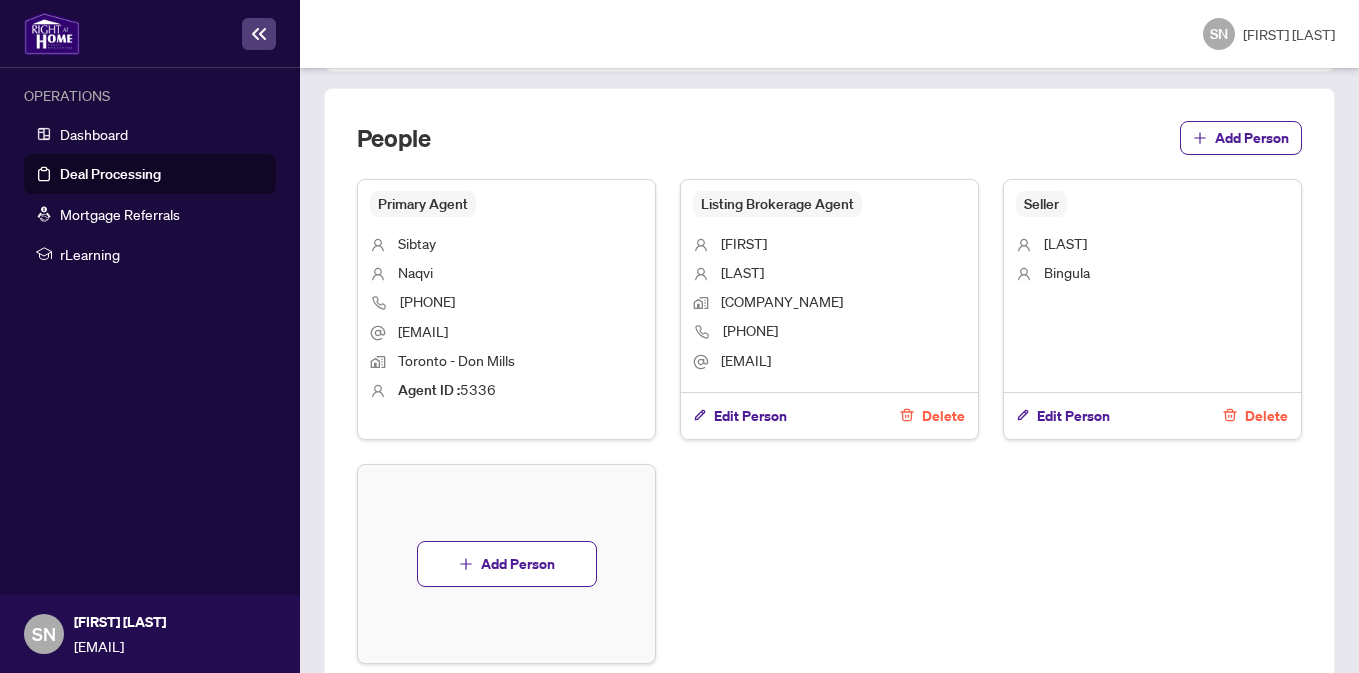 scroll, scrollTop: 1019, scrollLeft: 0, axis: vertical 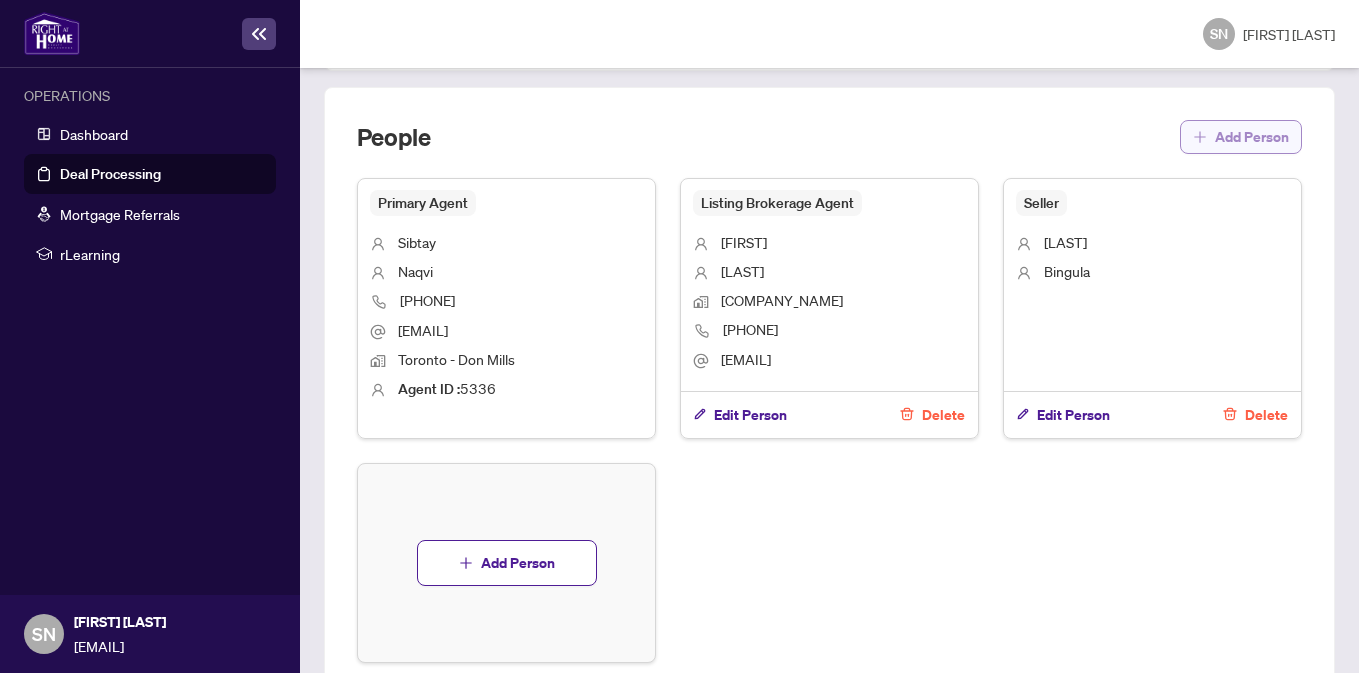click on "Add Person" at bounding box center (1252, 137) 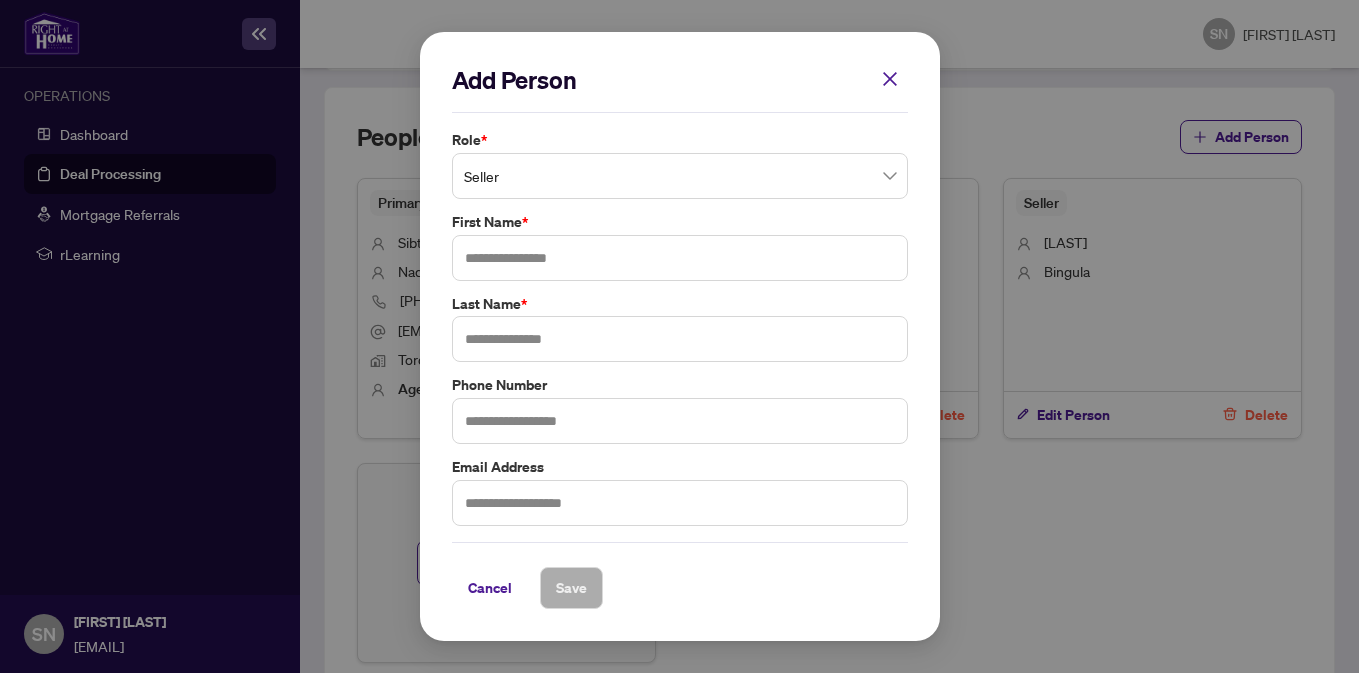 click on "Seller" at bounding box center (680, 176) 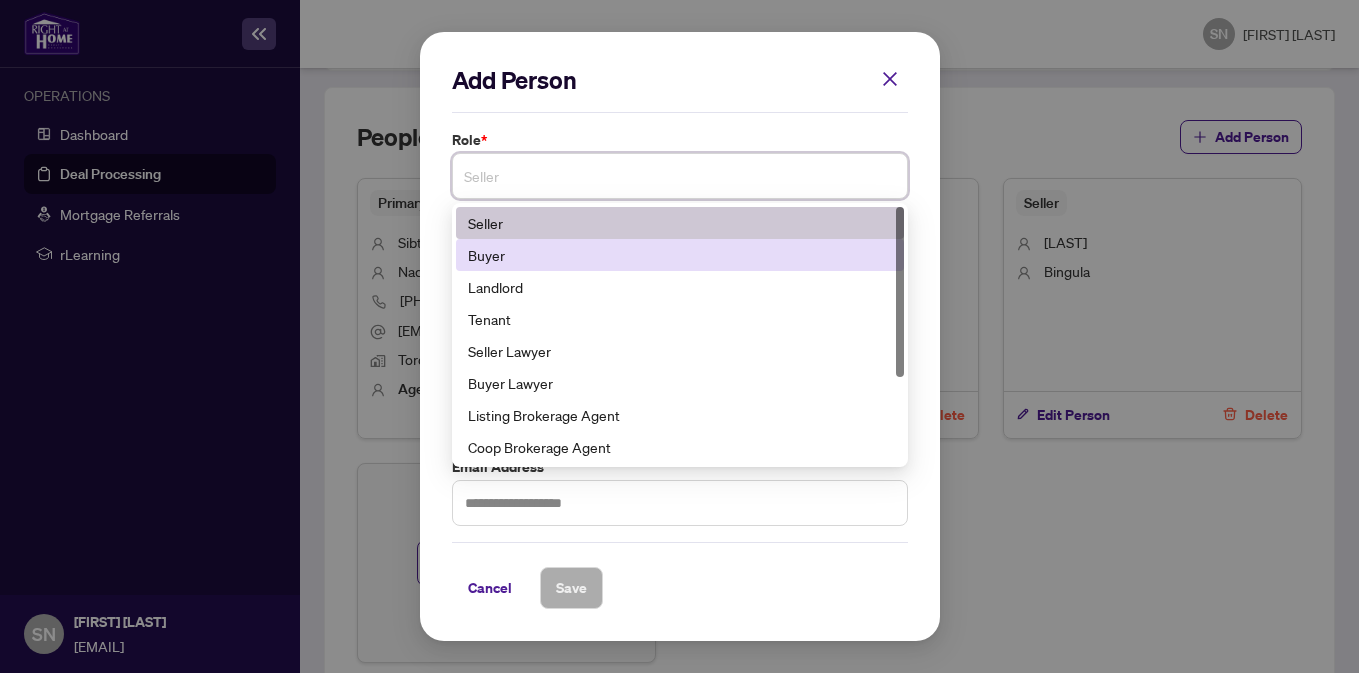 click on "Buyer" at bounding box center [680, 255] 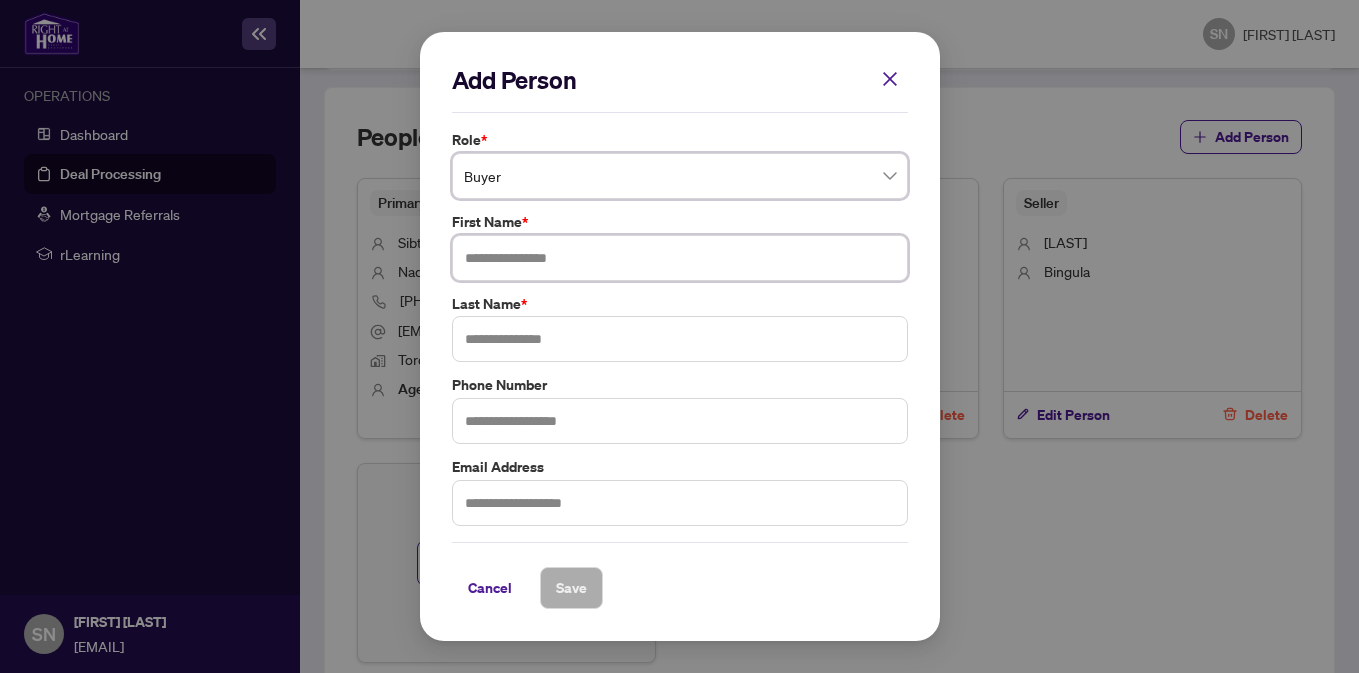 click at bounding box center (680, 258) 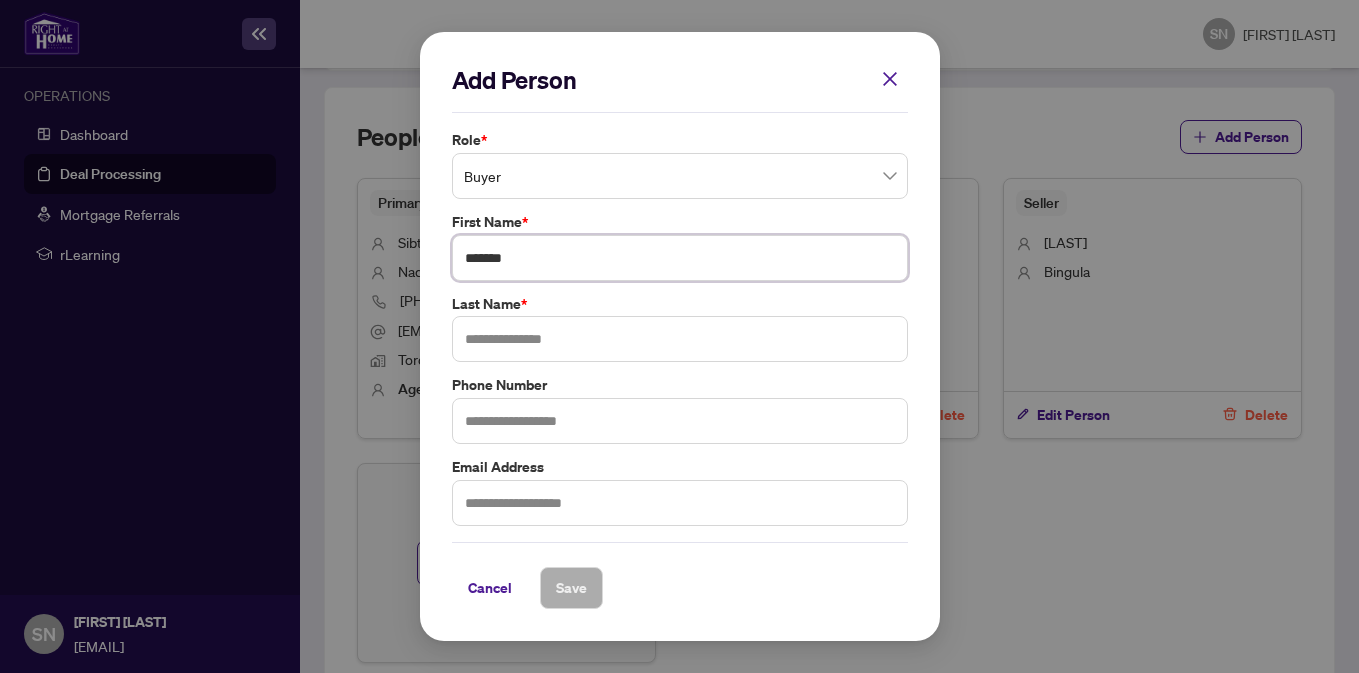 type on "*******" 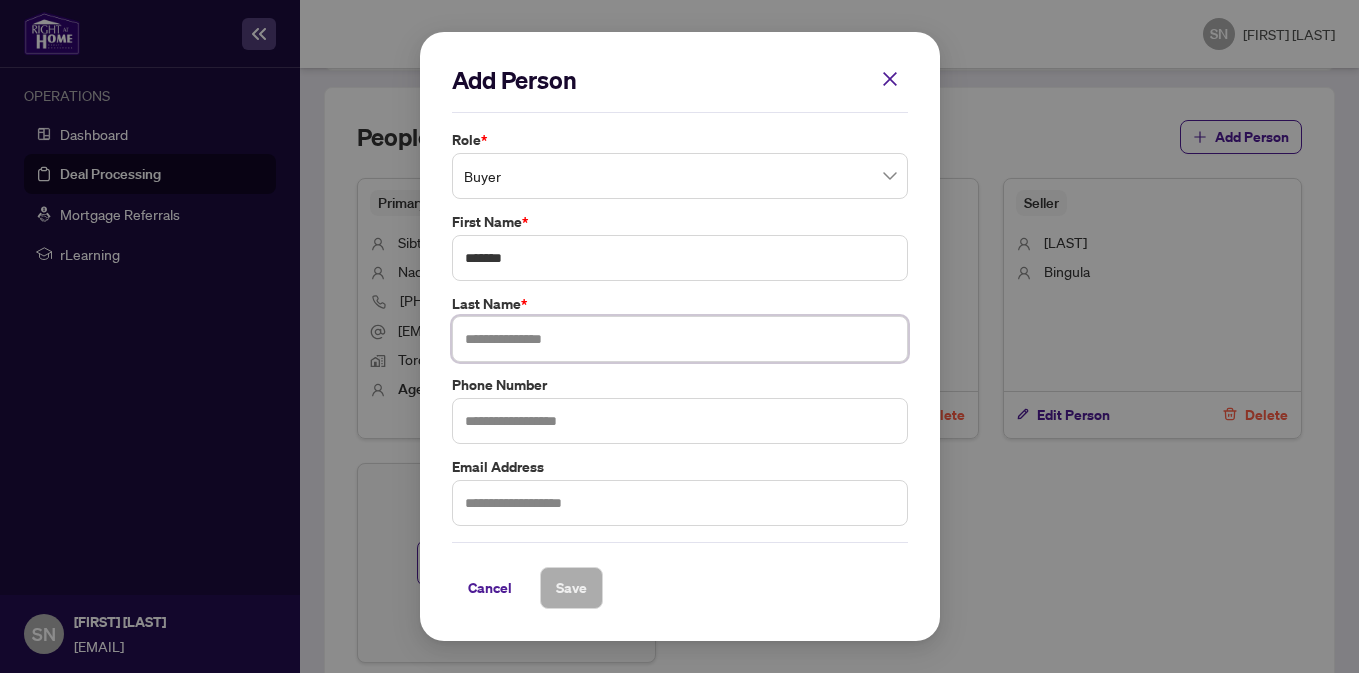 click at bounding box center (680, 339) 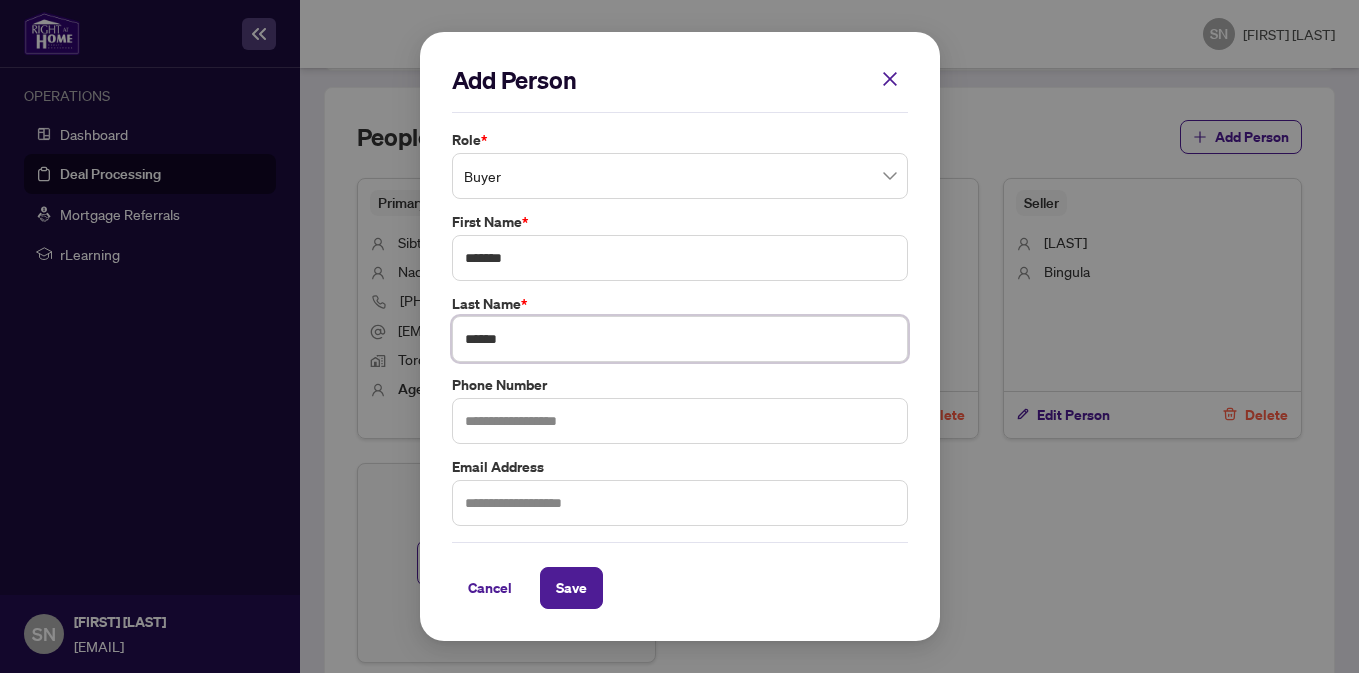 type on "******" 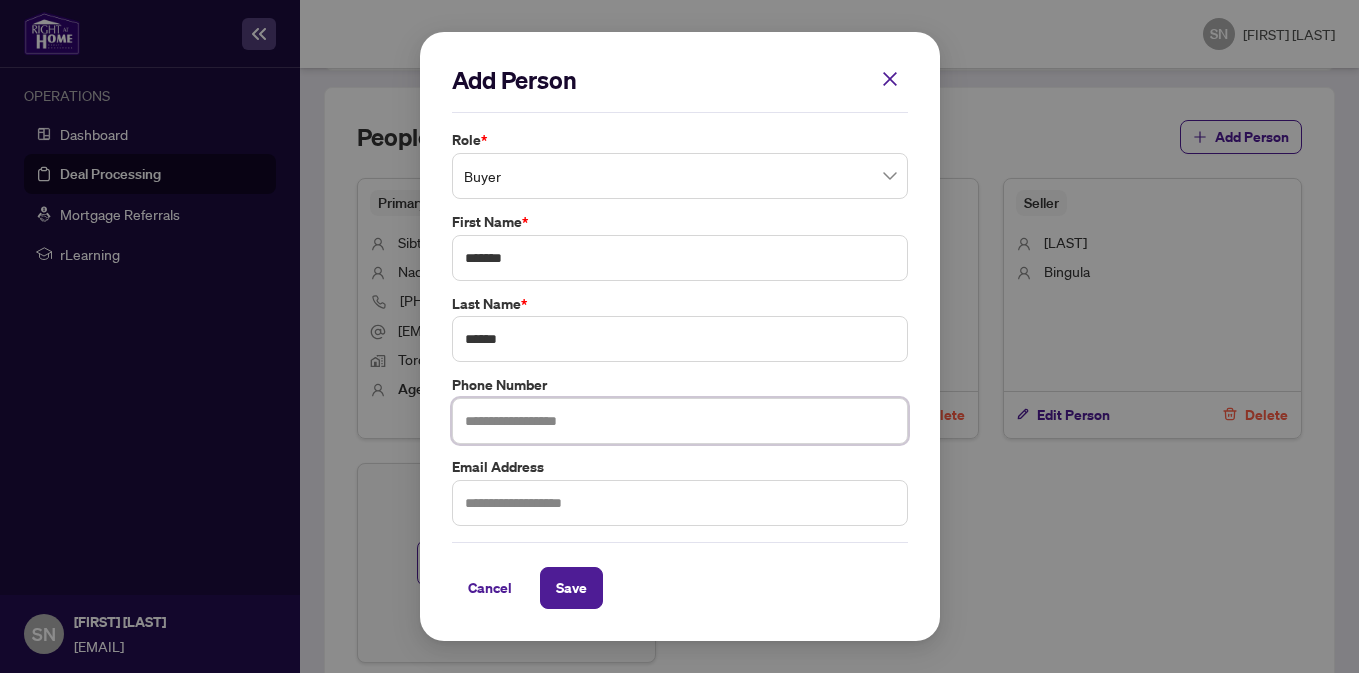 click at bounding box center [680, 421] 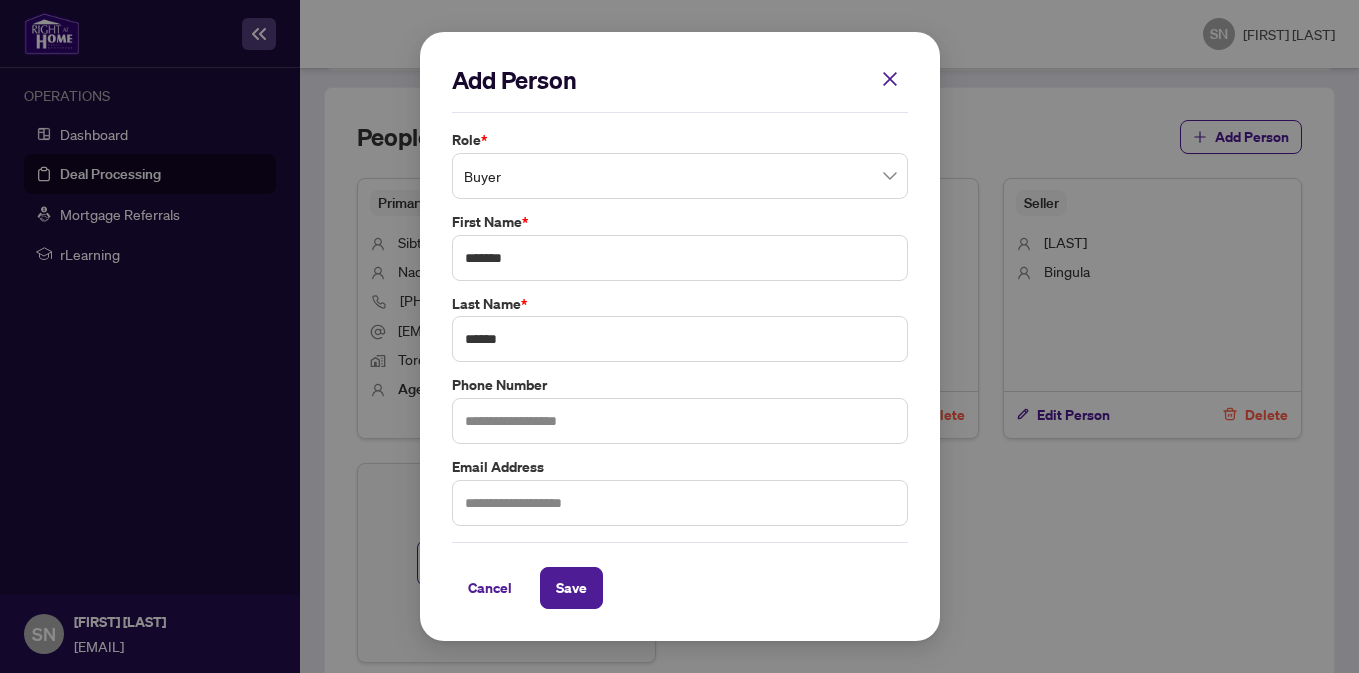 click on "Add Person Role * Buyer 1 2 3 Seller Buyer Landlord Tenant Seller Lawyer Buyer Lawyer Listing Brokerage Agent Coop Brokerage Agent Additional RAHR agent Corporation Buyer First Name * ******* Last Name * ****** Phone Number Email Address Cancel Save Cancel OK" at bounding box center [680, 337] 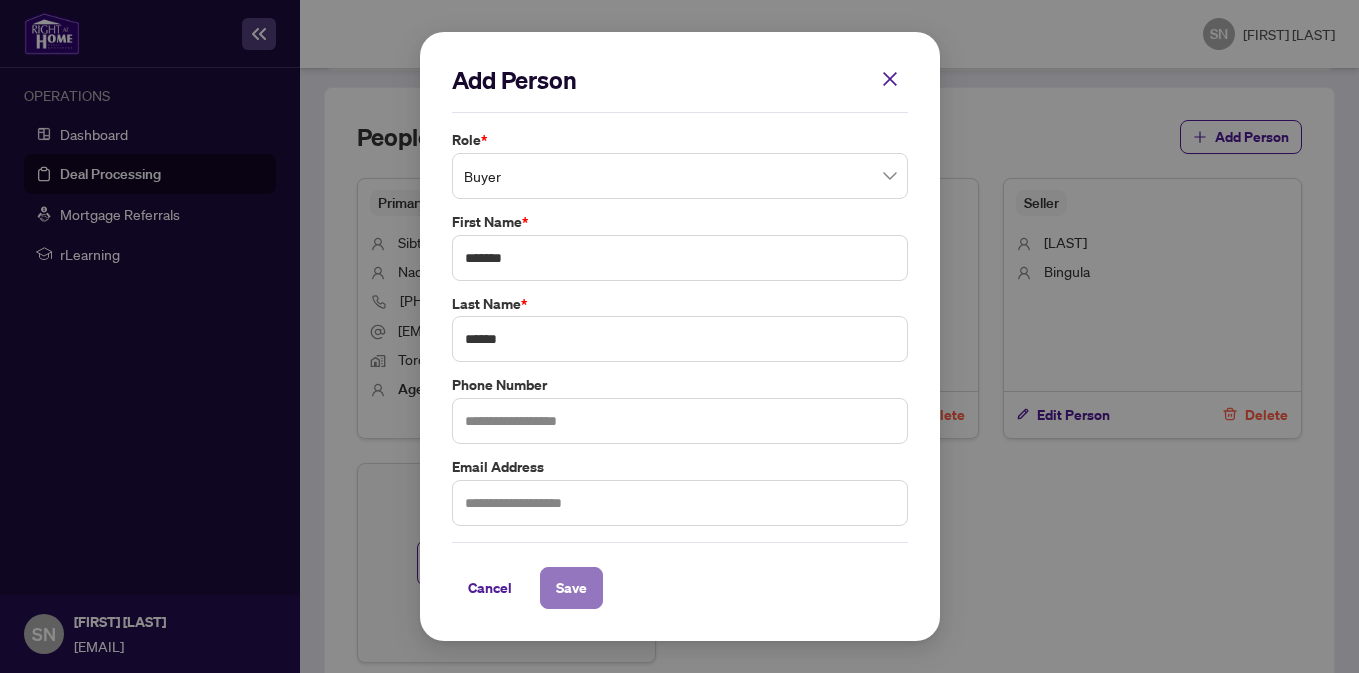 click on "Save" at bounding box center [571, 588] 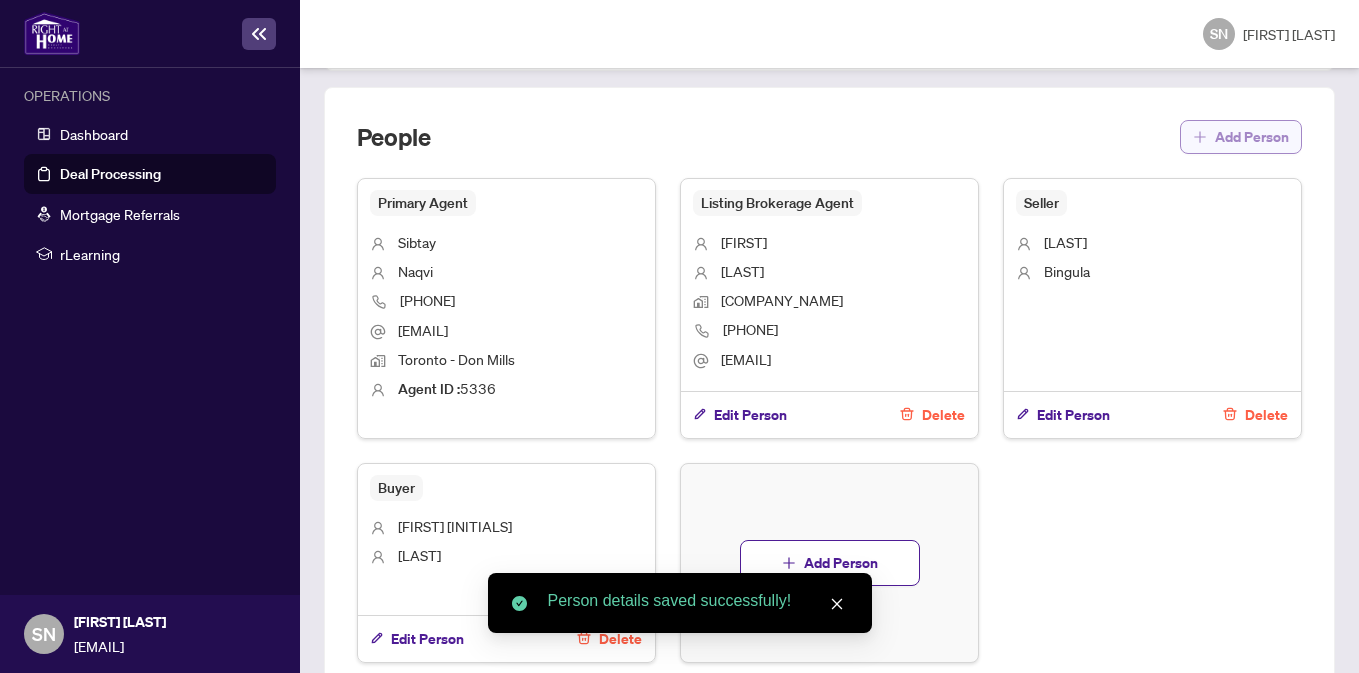 click on "Add Person" at bounding box center (1252, 137) 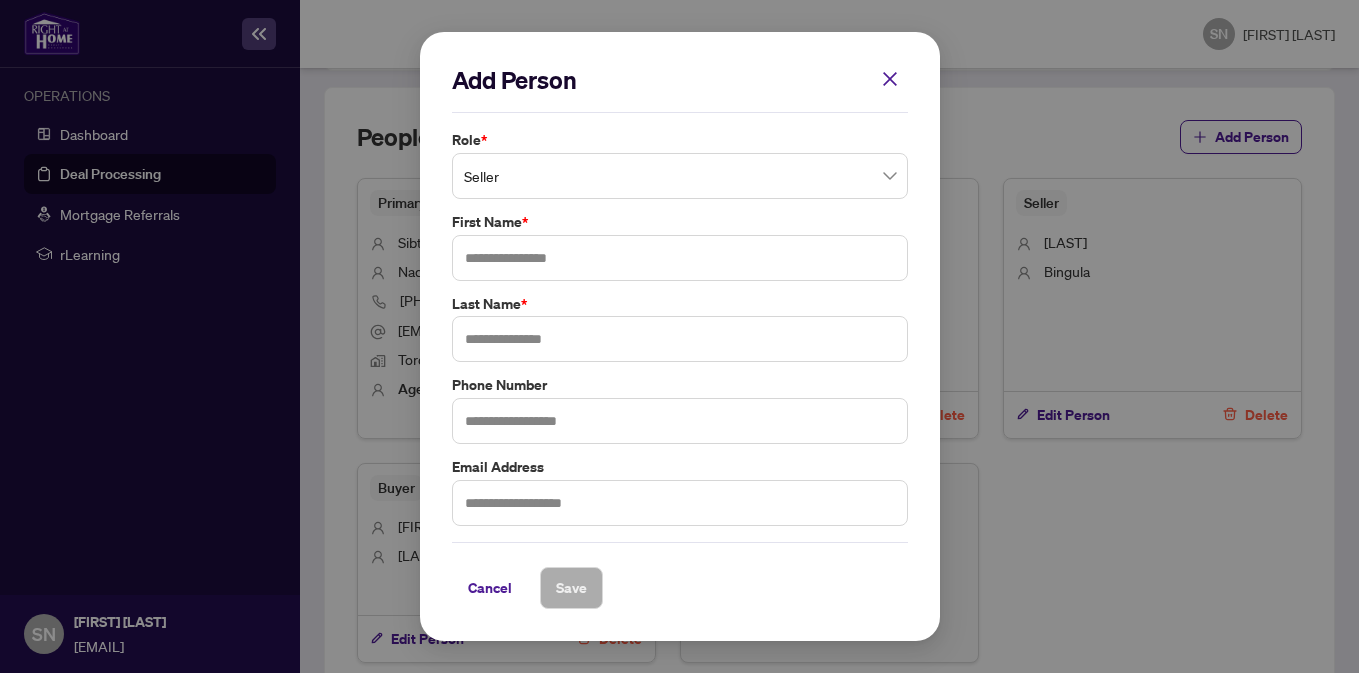 click on "Seller" at bounding box center (680, 176) 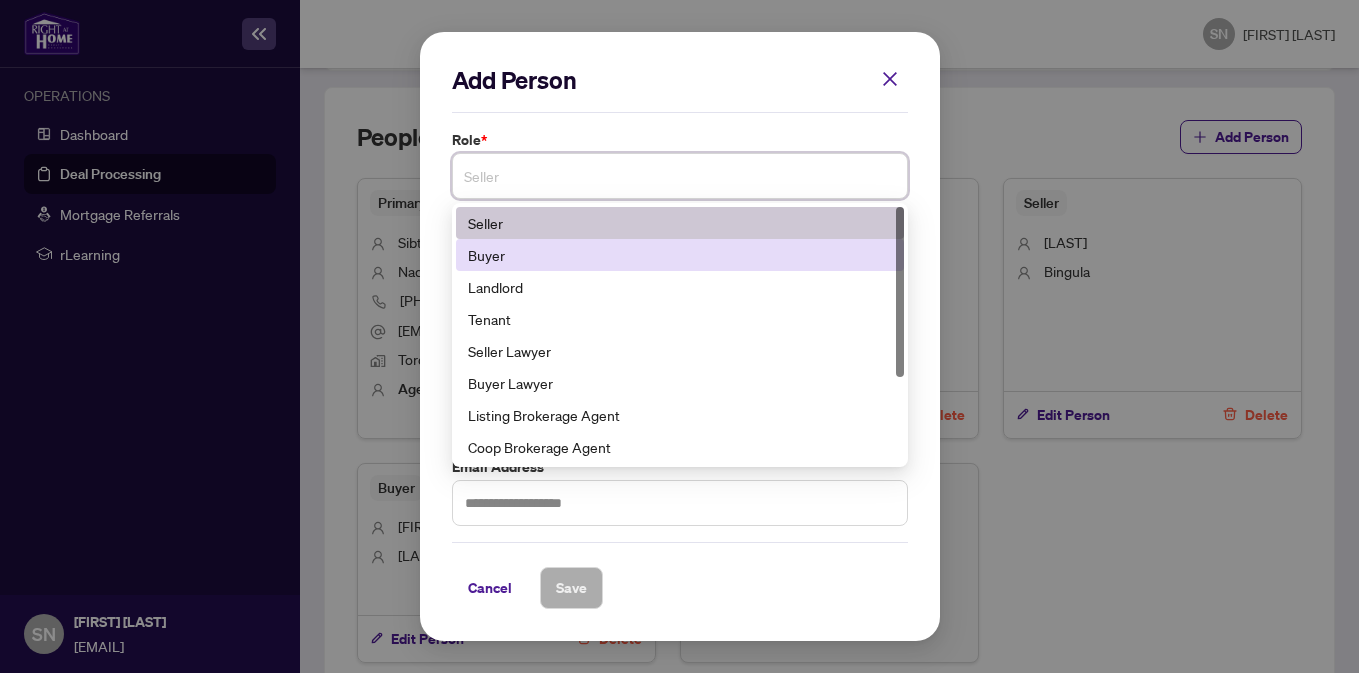 click on "Buyer" at bounding box center (680, 255) 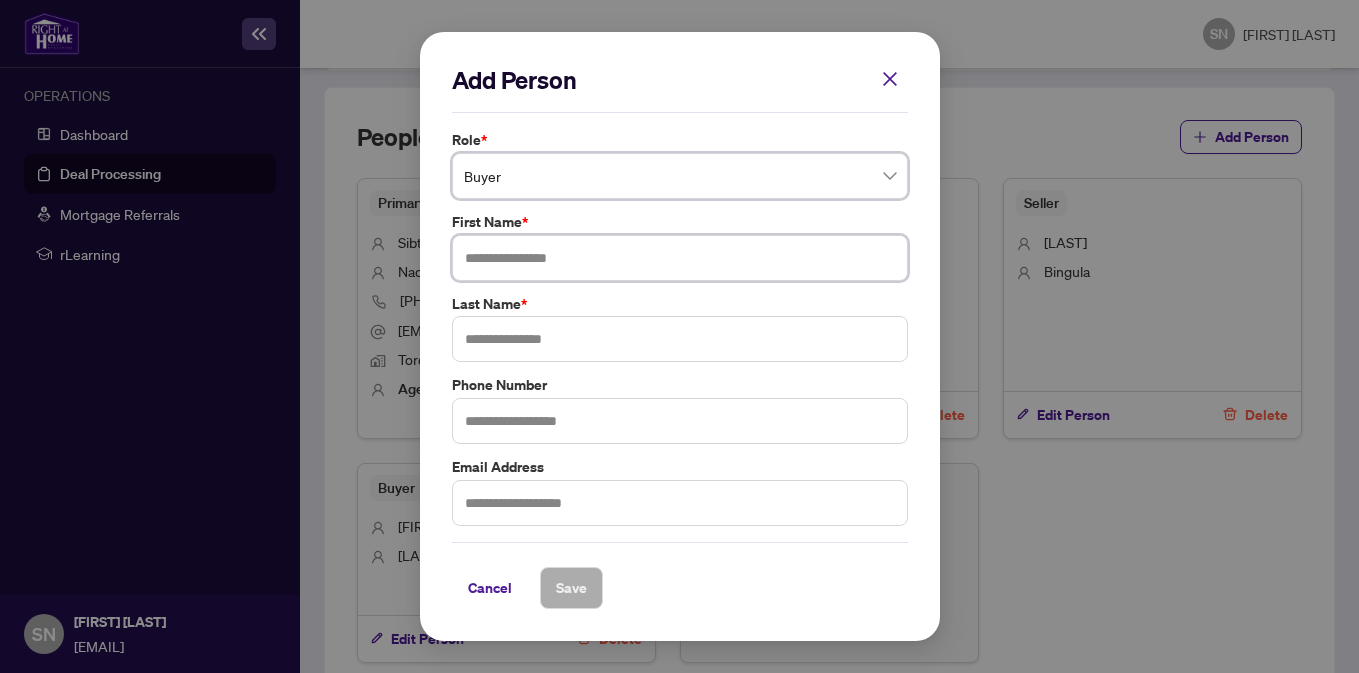 click at bounding box center [680, 258] 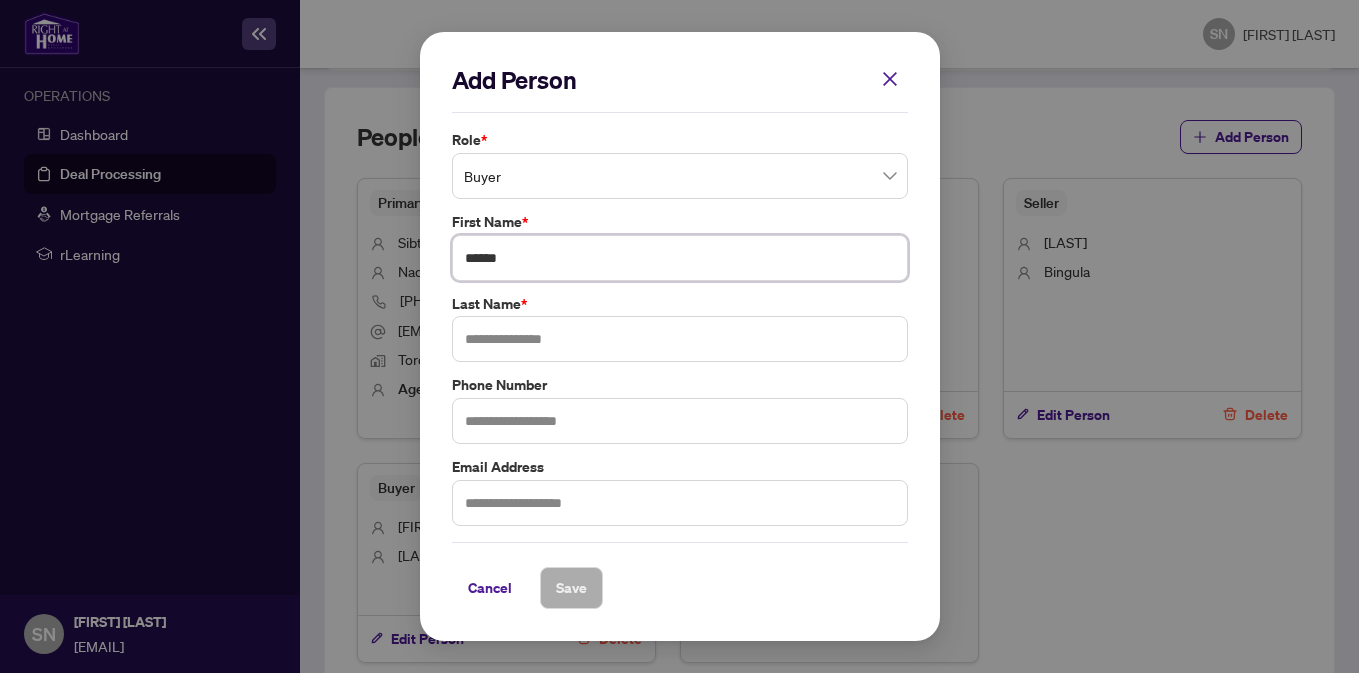 type on "******" 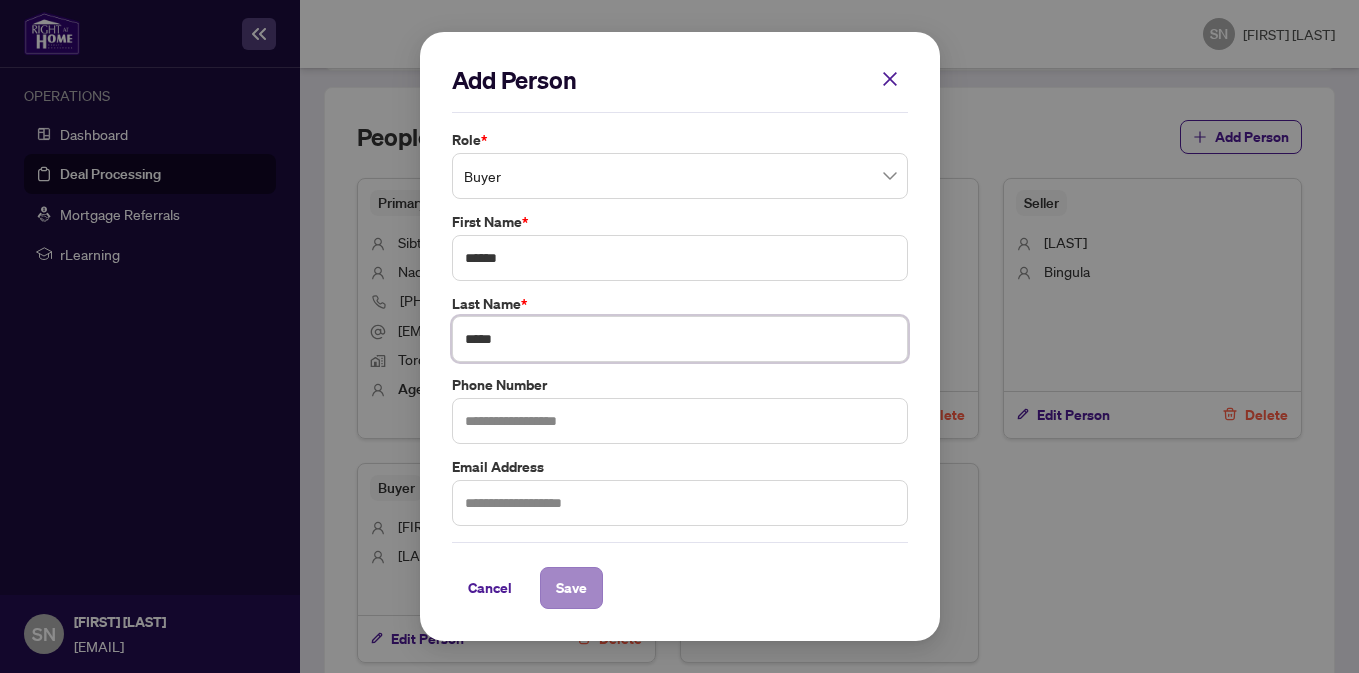 type on "*****" 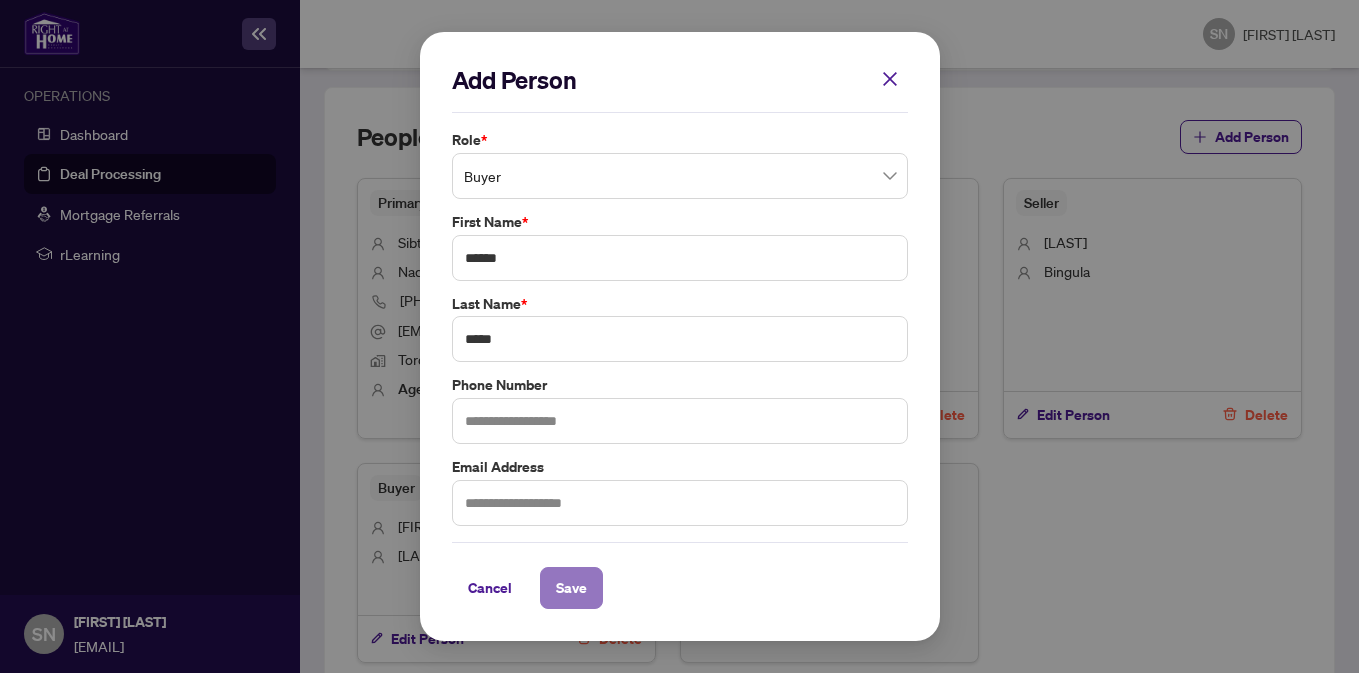 click on "Save" at bounding box center [571, 588] 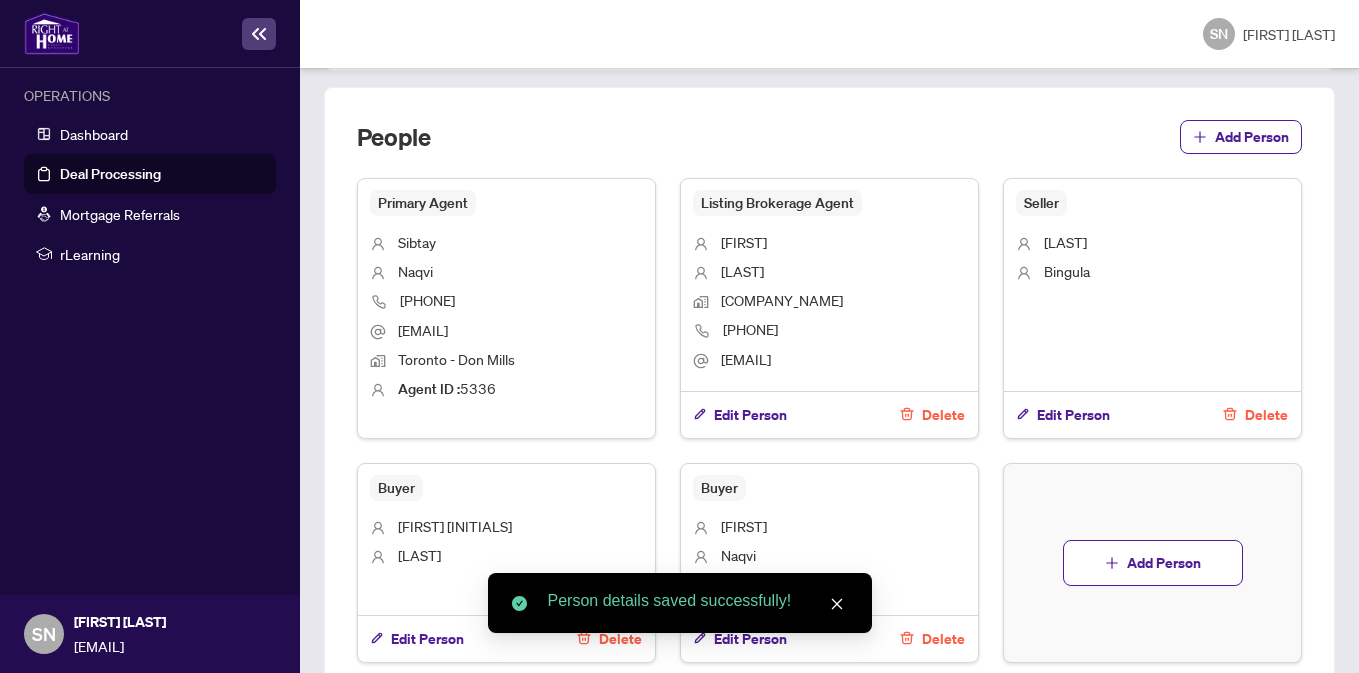 click on "People Add Person Primary Agent Sibtay Naqvi 647-898-4640 sibtaynaqvi@gmail.com Toronto - Don Mills Agent ID : 5336 Listing Brokerage Agent Dario Granic Ashley. C., Realty Brokerage Inc. 905-897-8777 d.granic6@gmail.com Edit Person Delete Seller Stanko Bingula Edit Person Delete Buyer Hasan S Naqavi Edit Person Delete Buyer Maryem Naqvi Edit Person Delete Add Person" at bounding box center [829, 391] 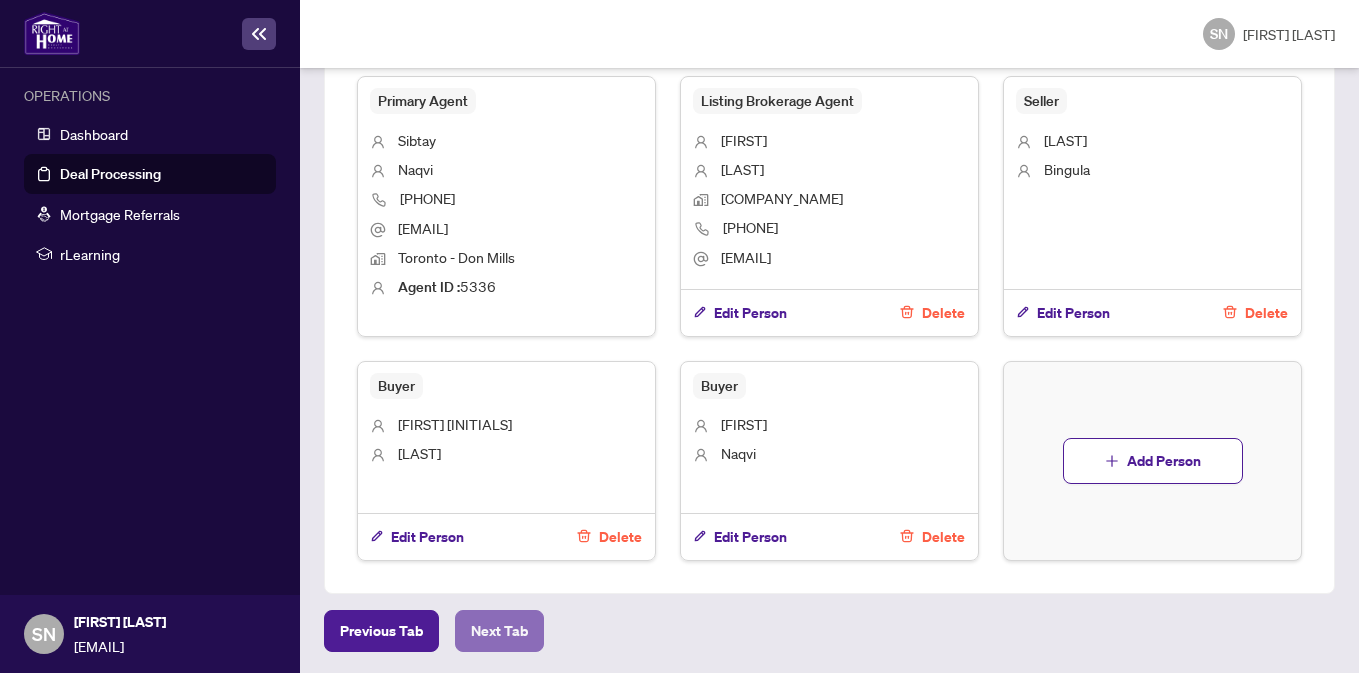 click on "Next Tab" at bounding box center (381, 631) 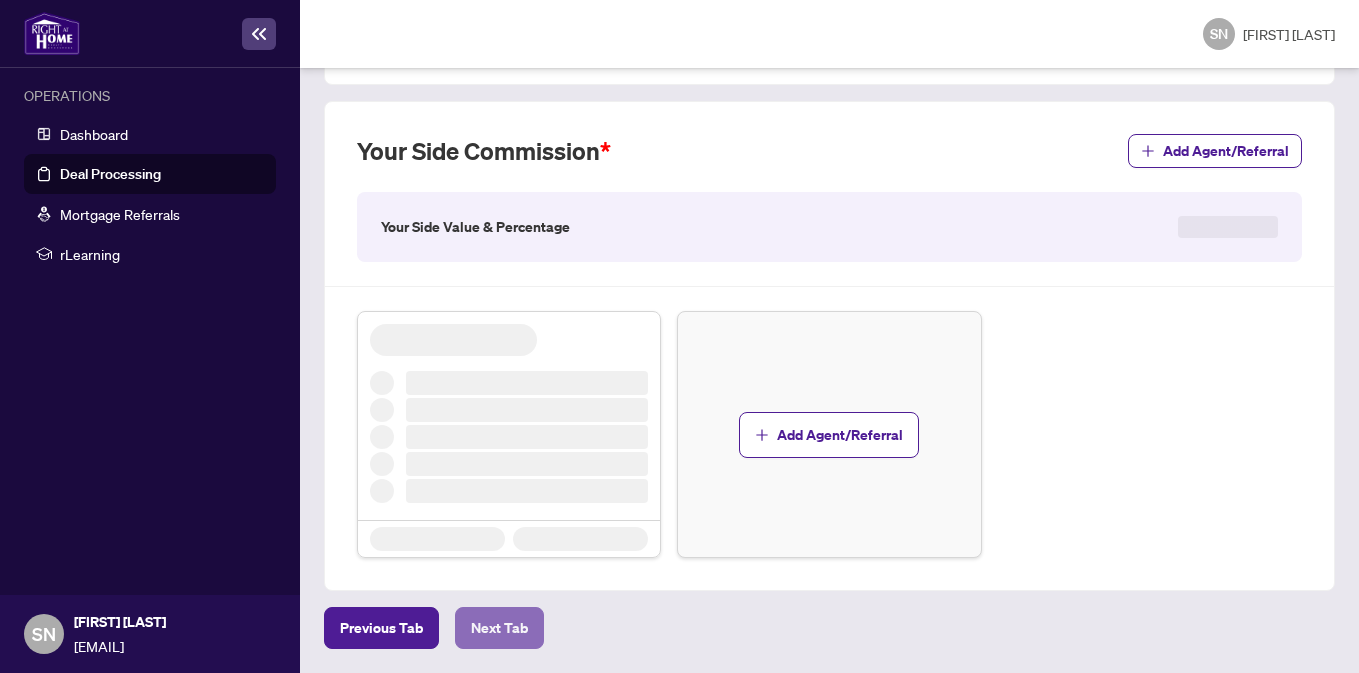 scroll, scrollTop: 0, scrollLeft: 0, axis: both 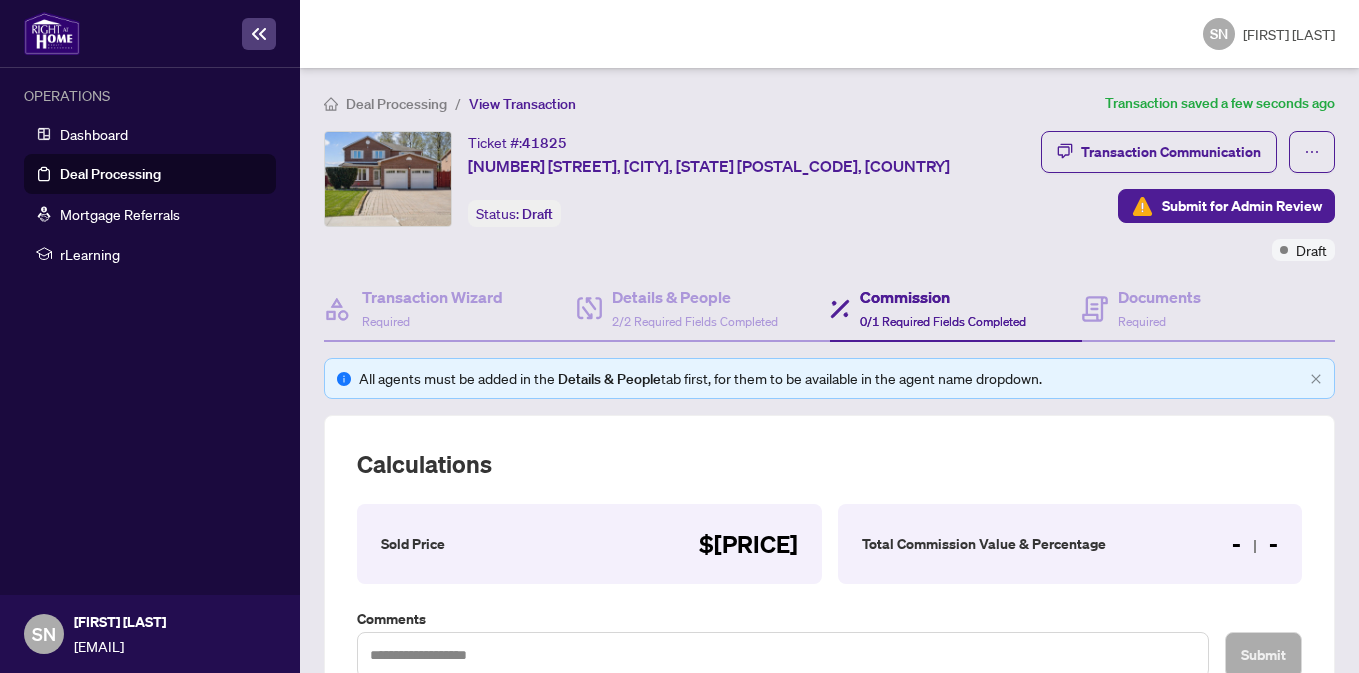 click on "Ticket #: [NUMBER] [NUMBER] [STREET], [CITY], [STATE] [POSTAL_CODE], [COUNTRY] Status: Draft Submit for Admin Review" at bounding box center (658, 179) 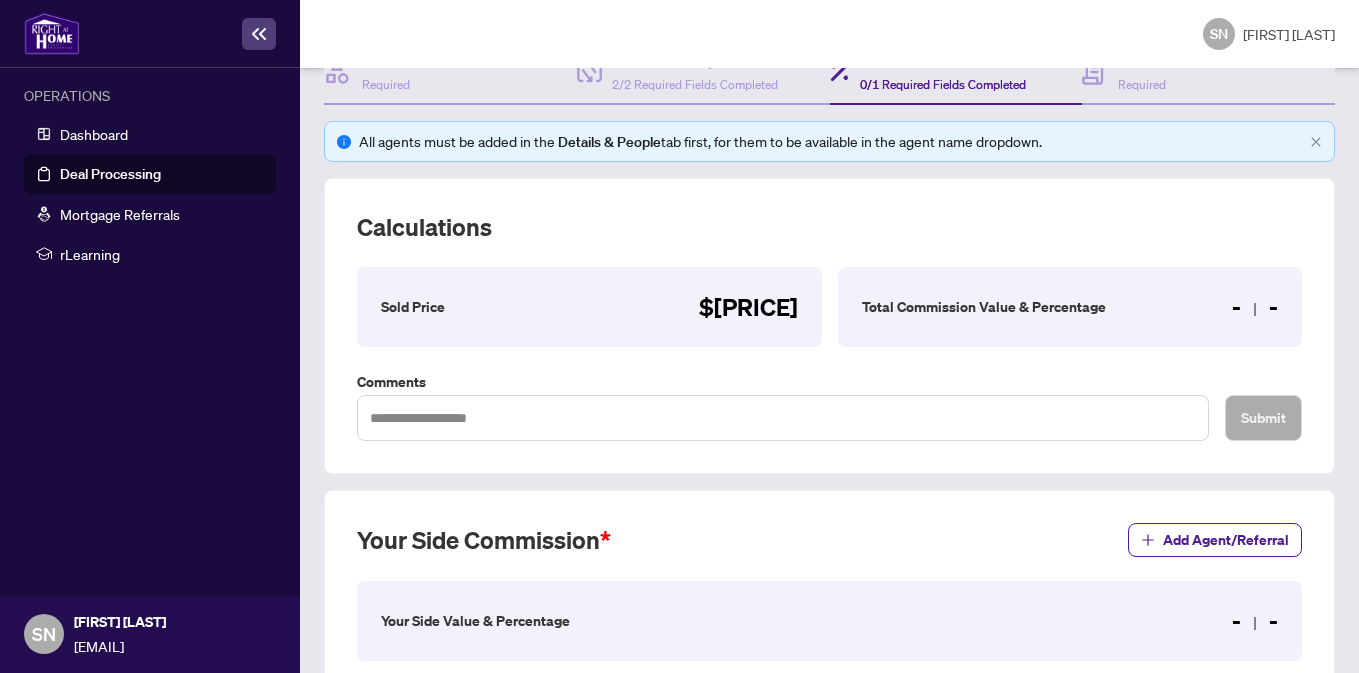 scroll, scrollTop: 410, scrollLeft: 0, axis: vertical 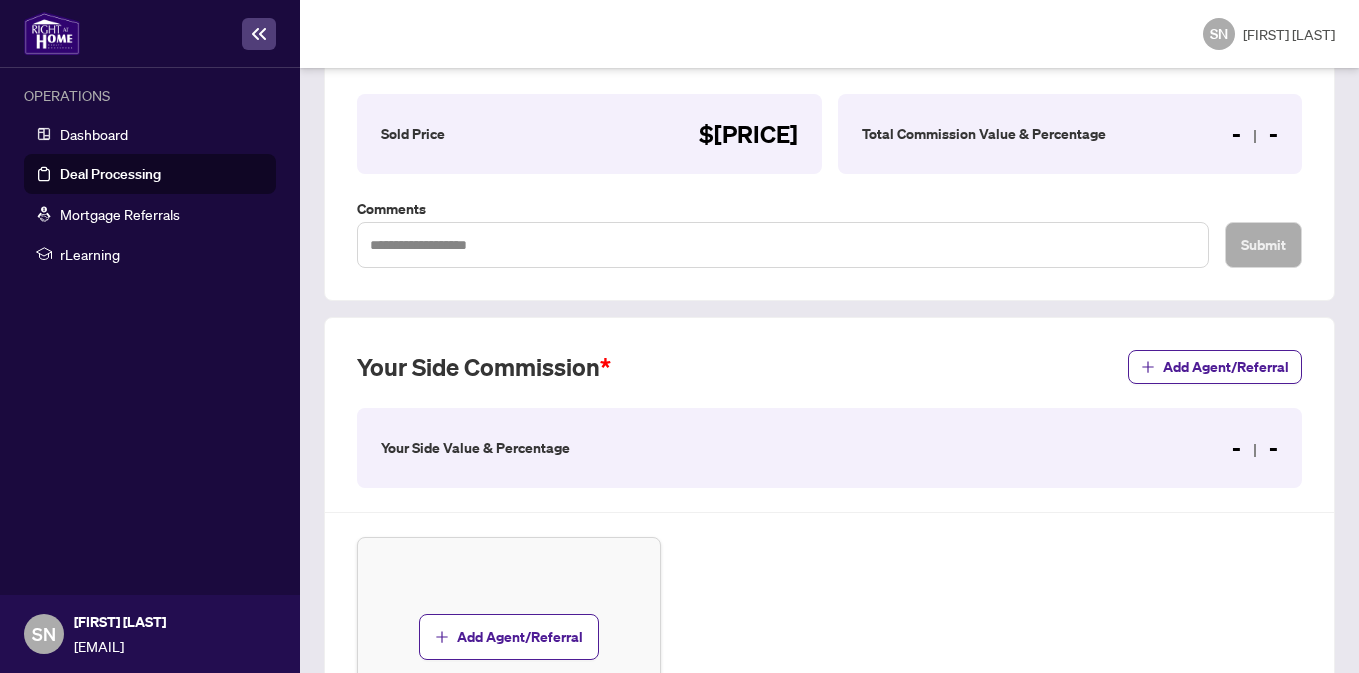 click on "Your Side Value & Percentage" at bounding box center [475, 448] 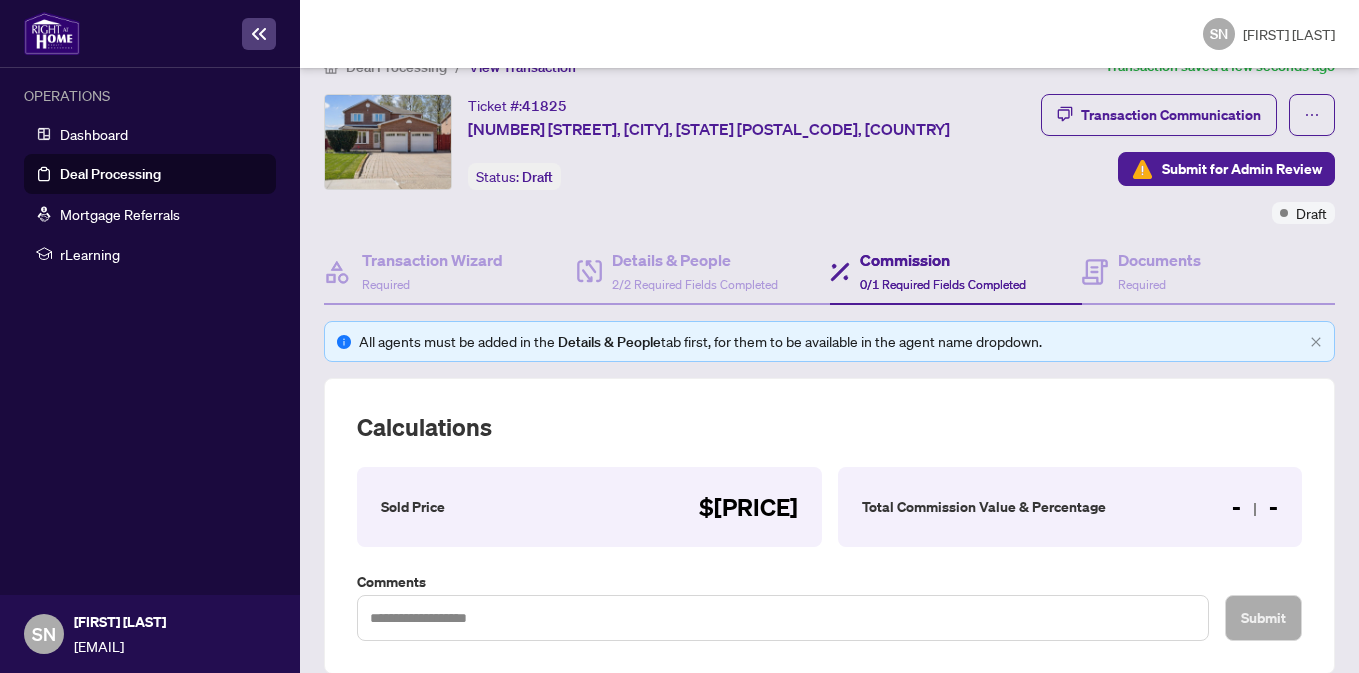 scroll, scrollTop: 34, scrollLeft: 0, axis: vertical 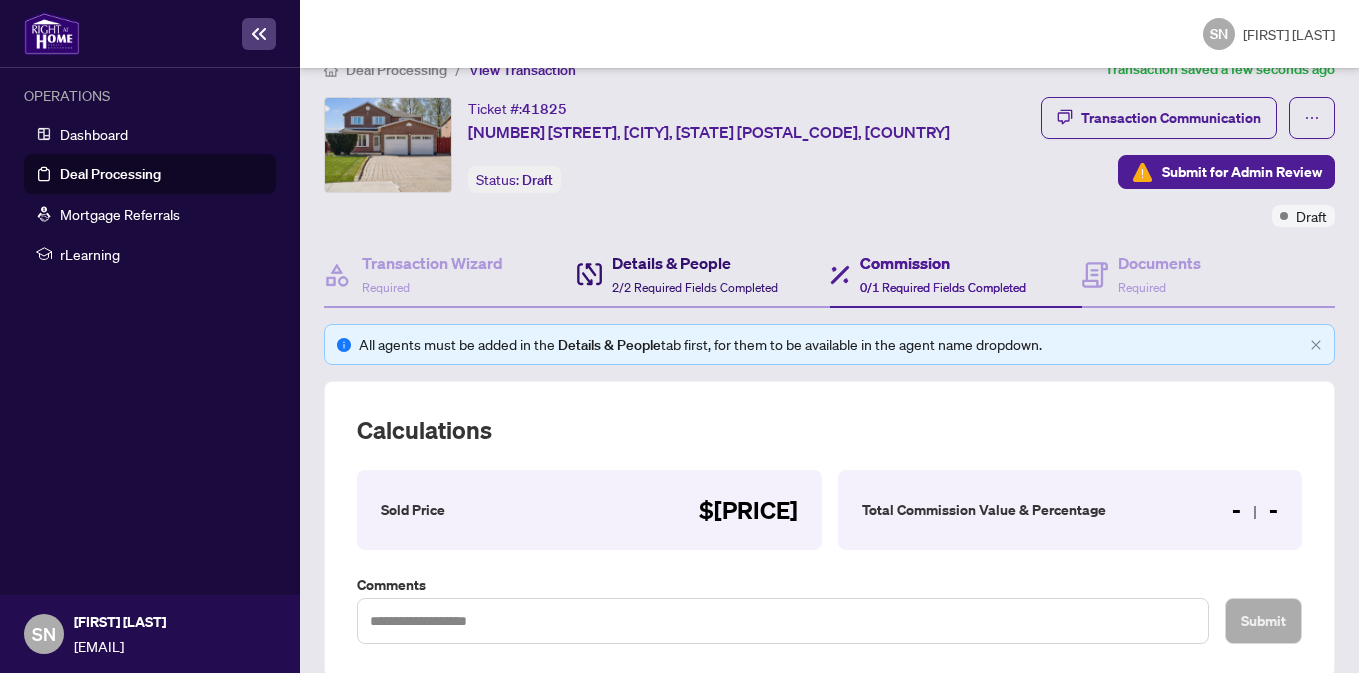 click on "Details & People" at bounding box center (695, 263) 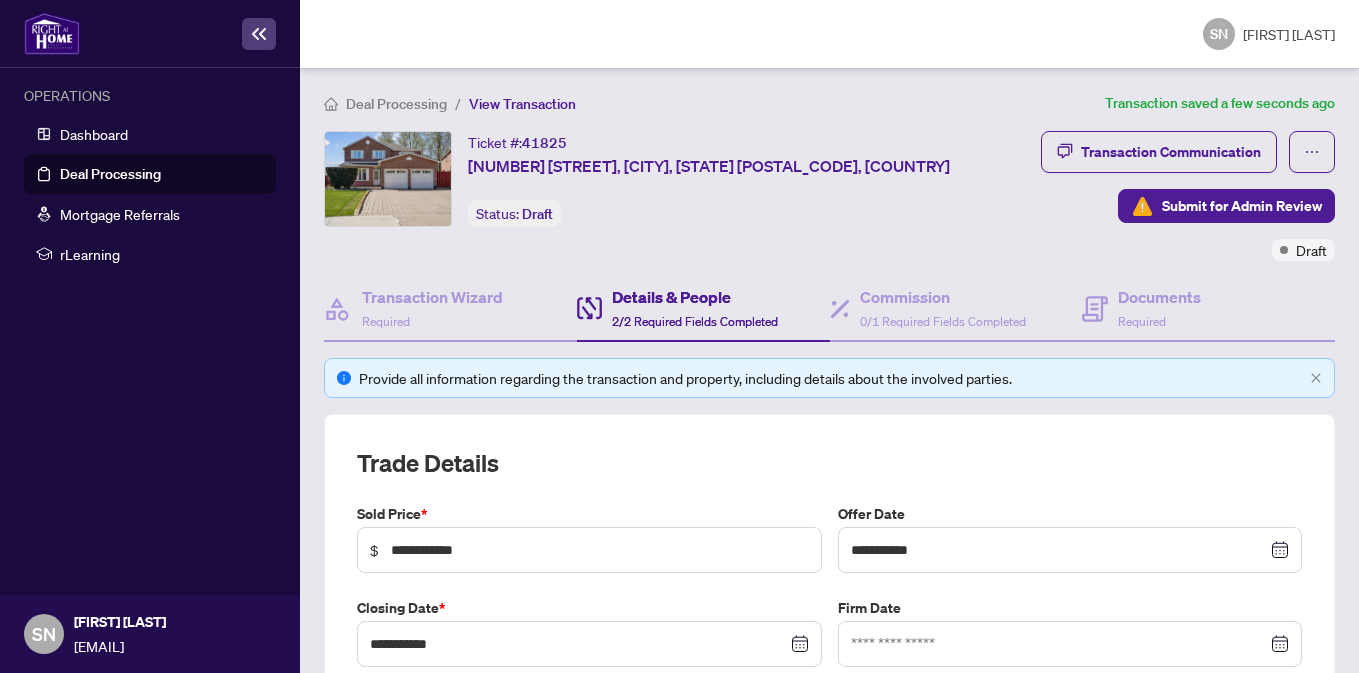 scroll, scrollTop: 4, scrollLeft: 0, axis: vertical 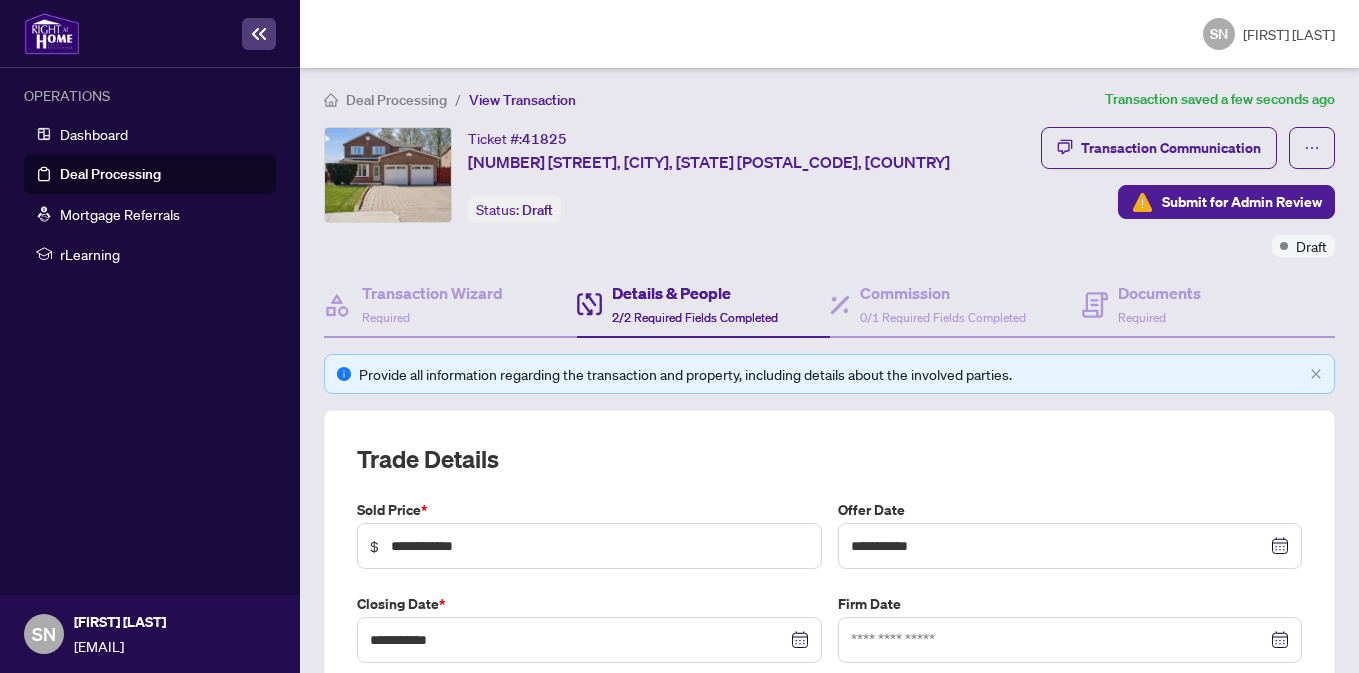 click on "Details & People" at bounding box center (695, 293) 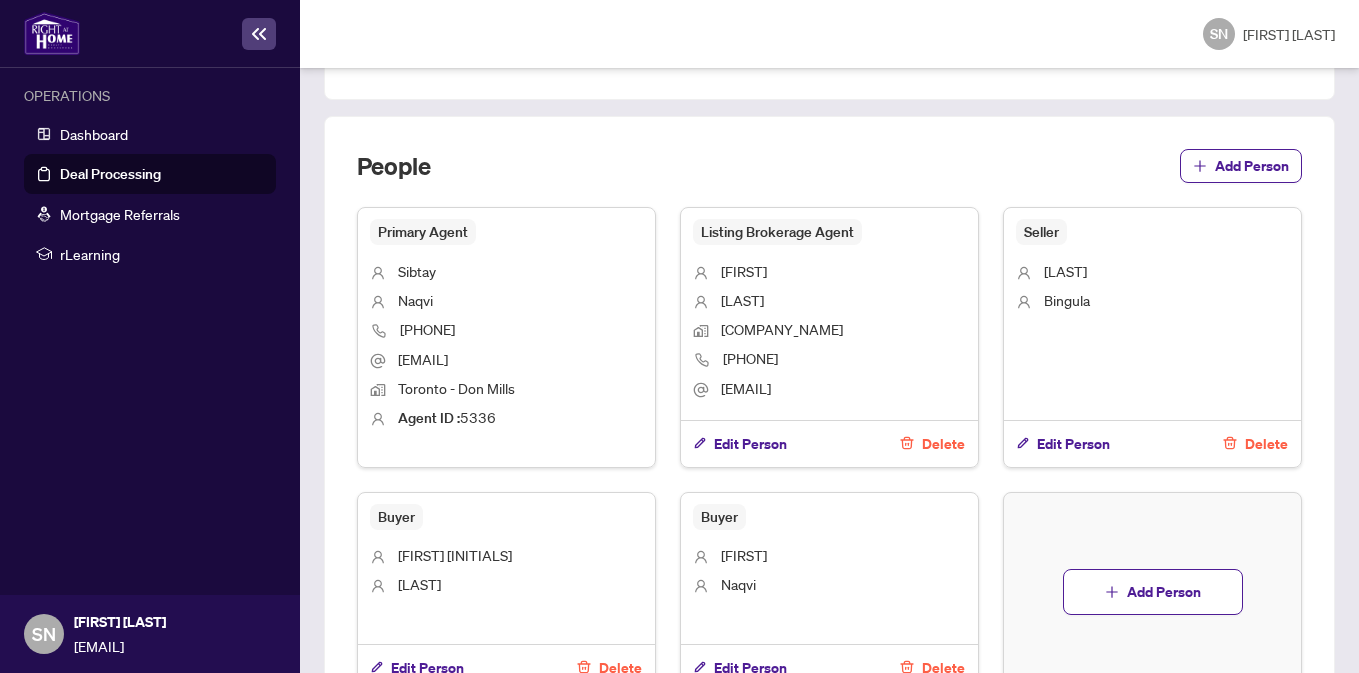 scroll, scrollTop: 985, scrollLeft: 0, axis: vertical 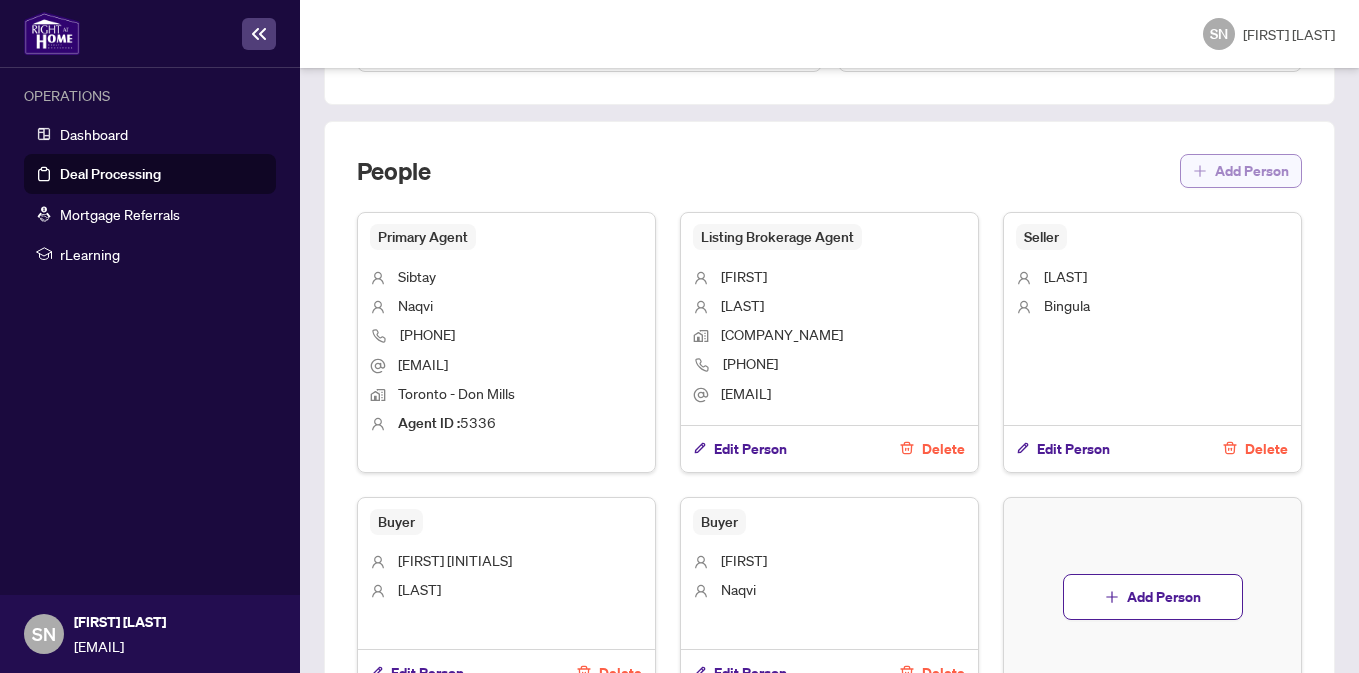 click on "Add Person" at bounding box center (1252, 171) 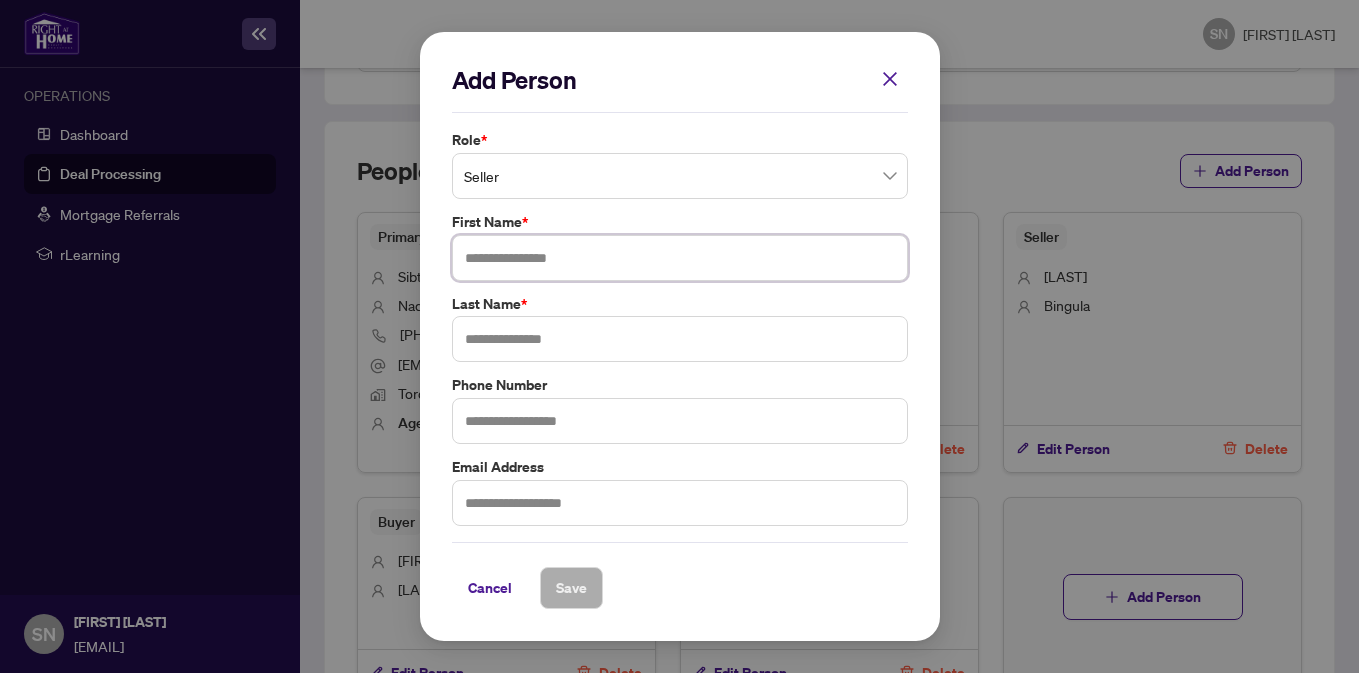 click at bounding box center (680, 258) 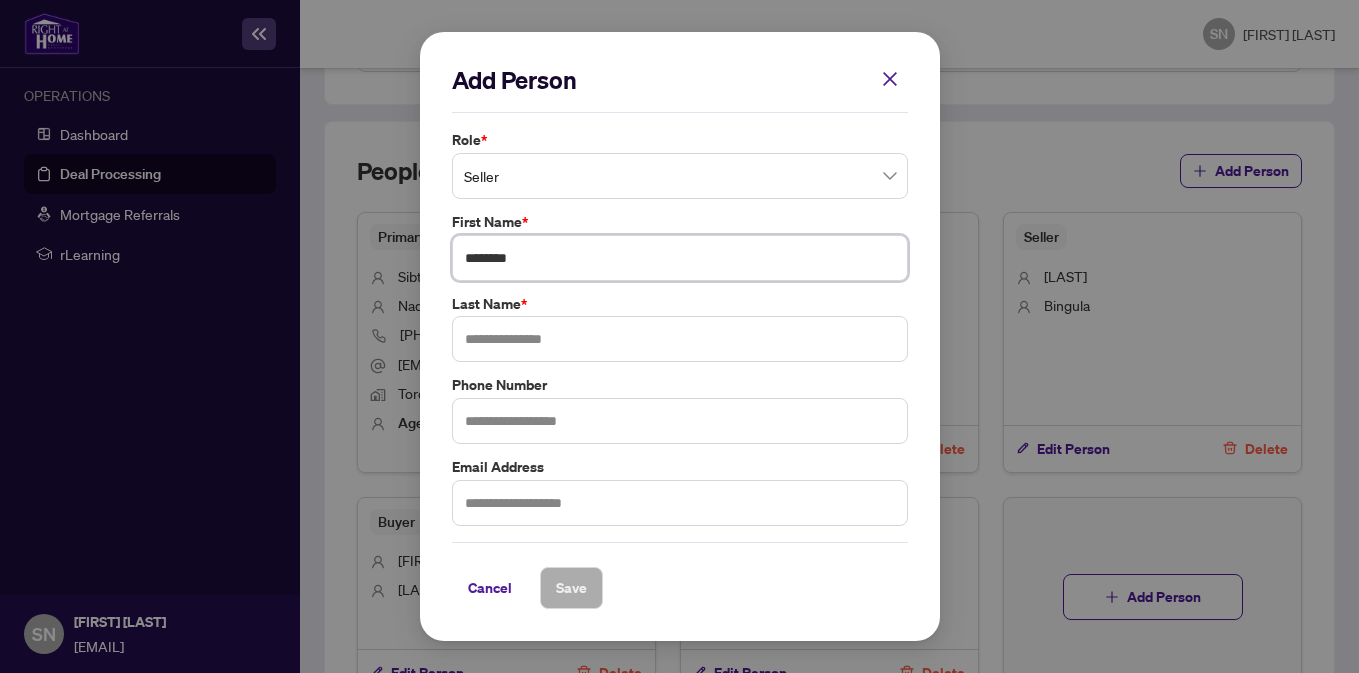 type on "********" 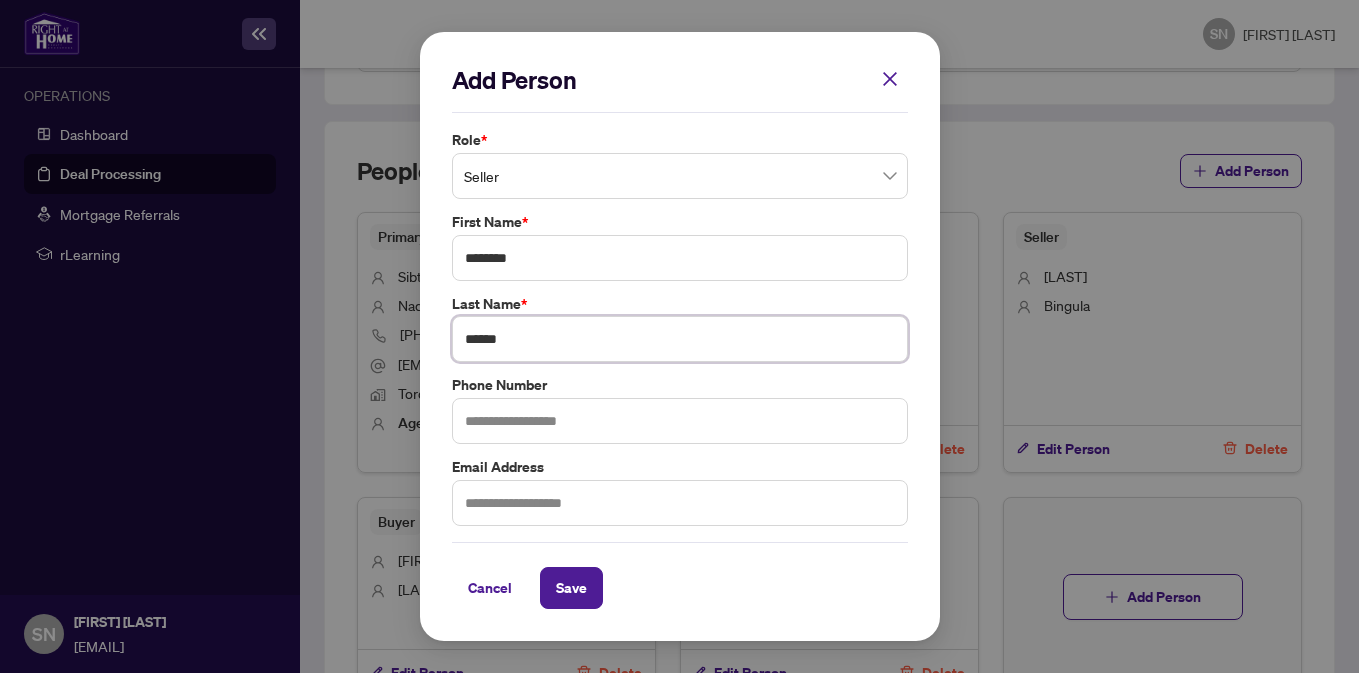 type on "******" 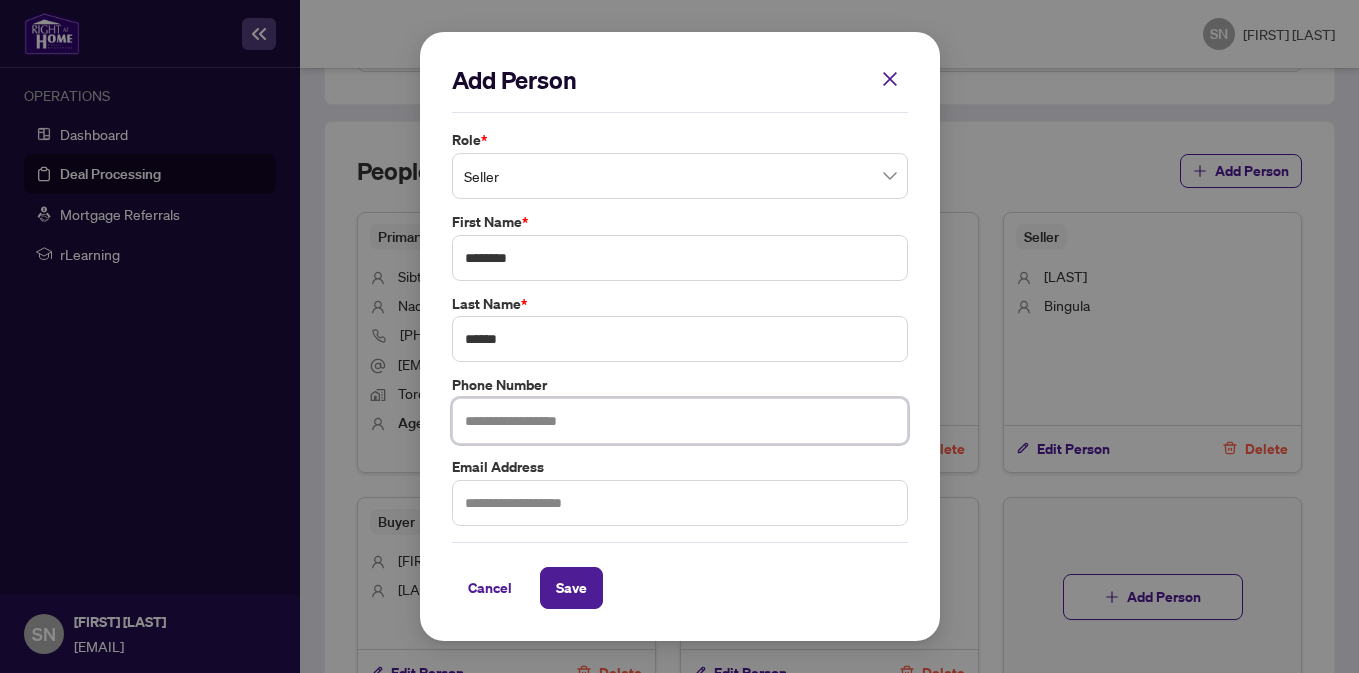 click at bounding box center [680, 421] 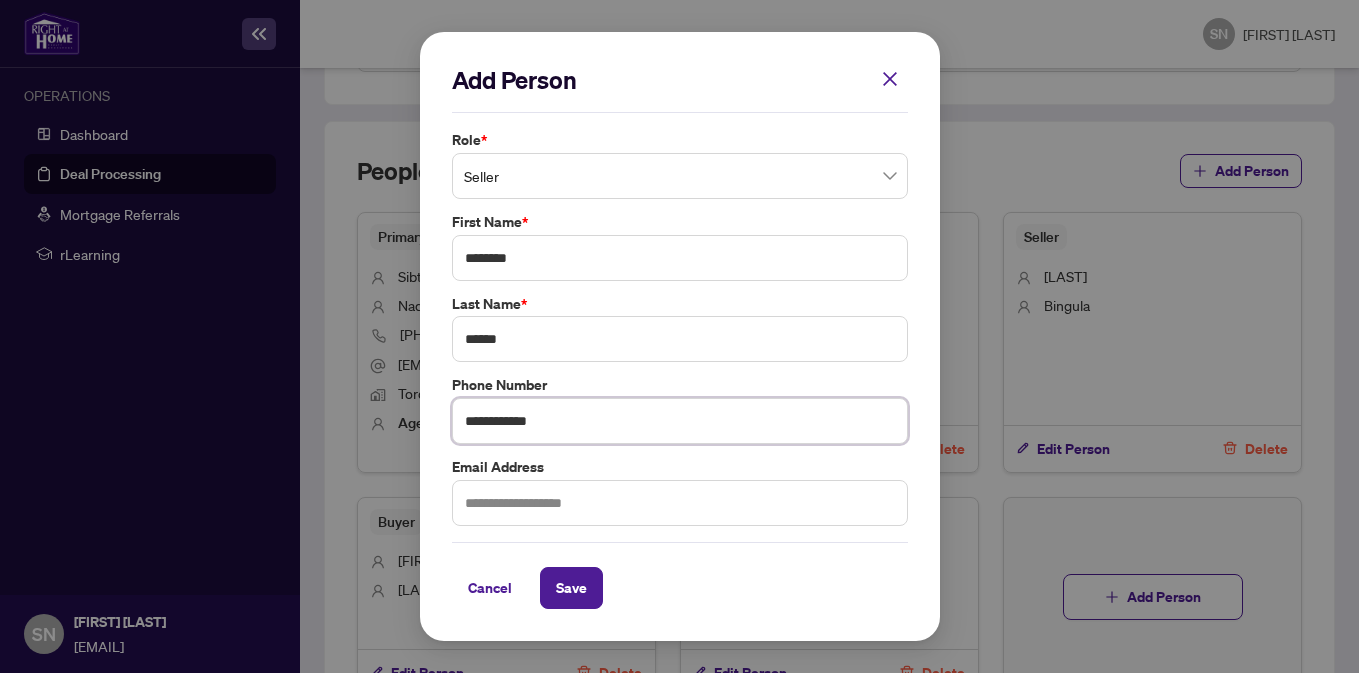 type on "**********" 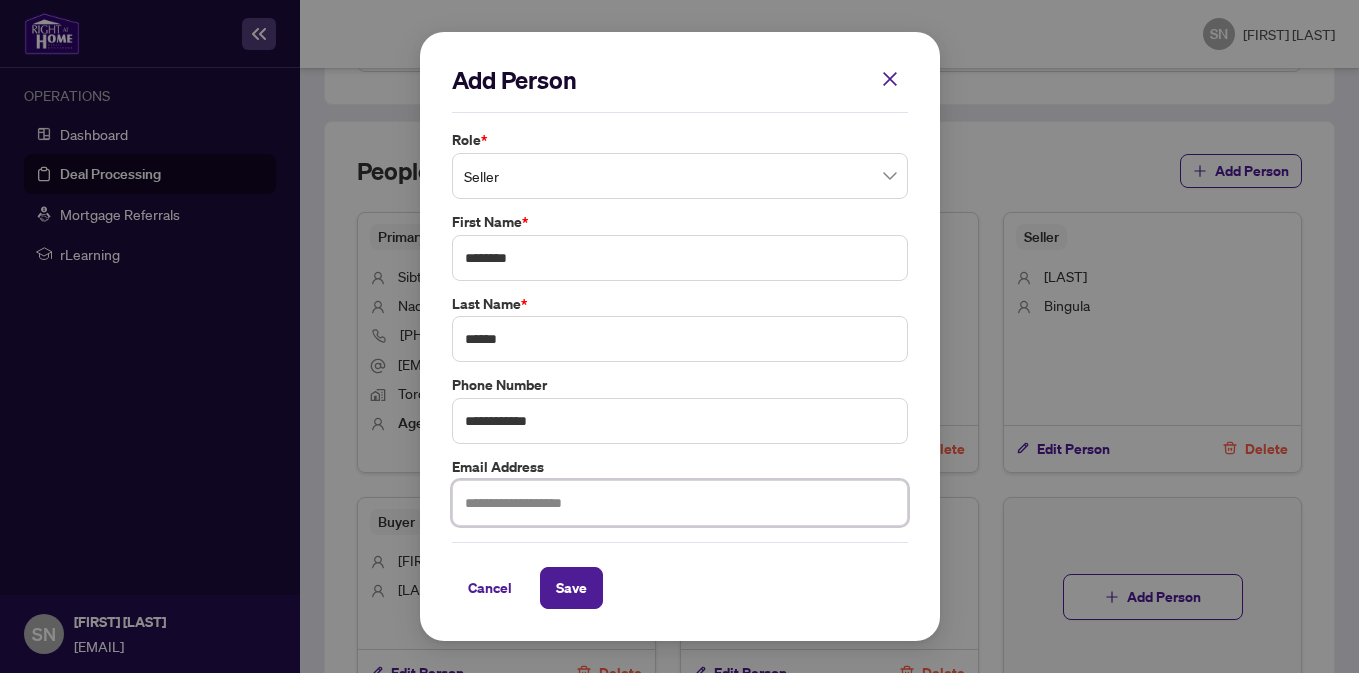 click at bounding box center [680, 503] 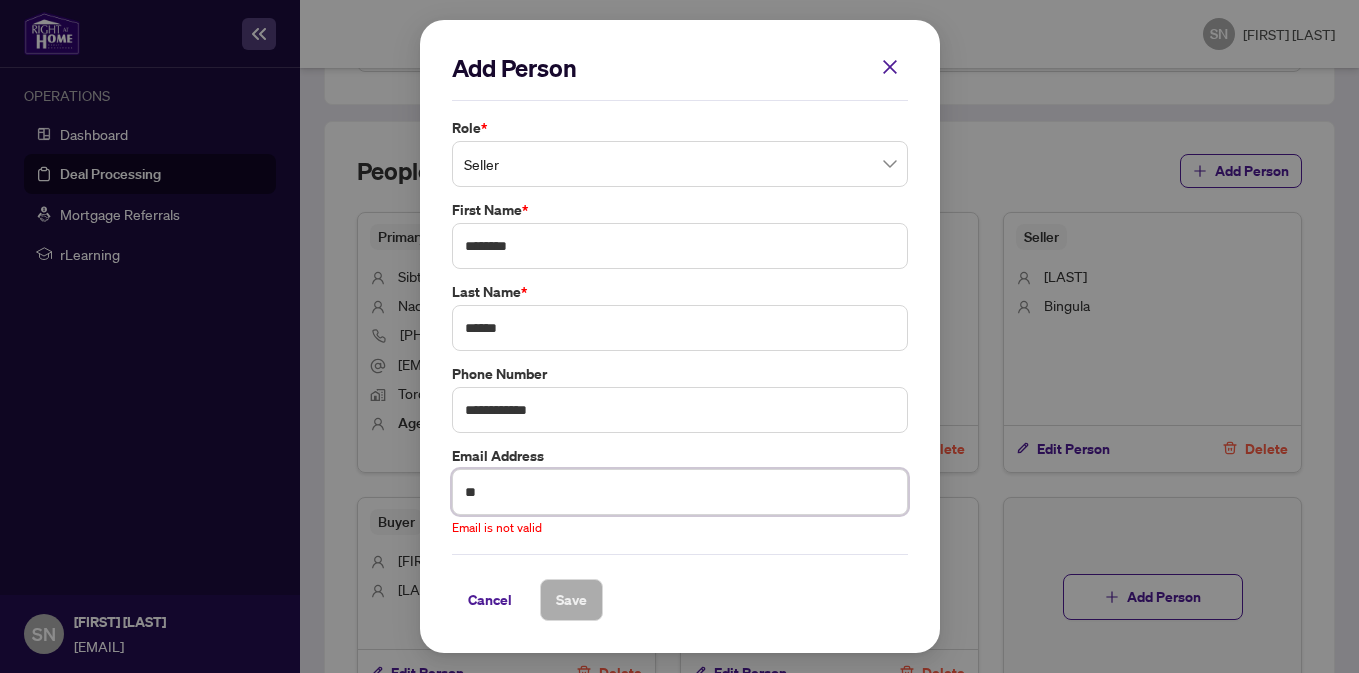 drag, startPoint x: 496, startPoint y: 496, endPoint x: 460, endPoint y: 492, distance: 36.221542 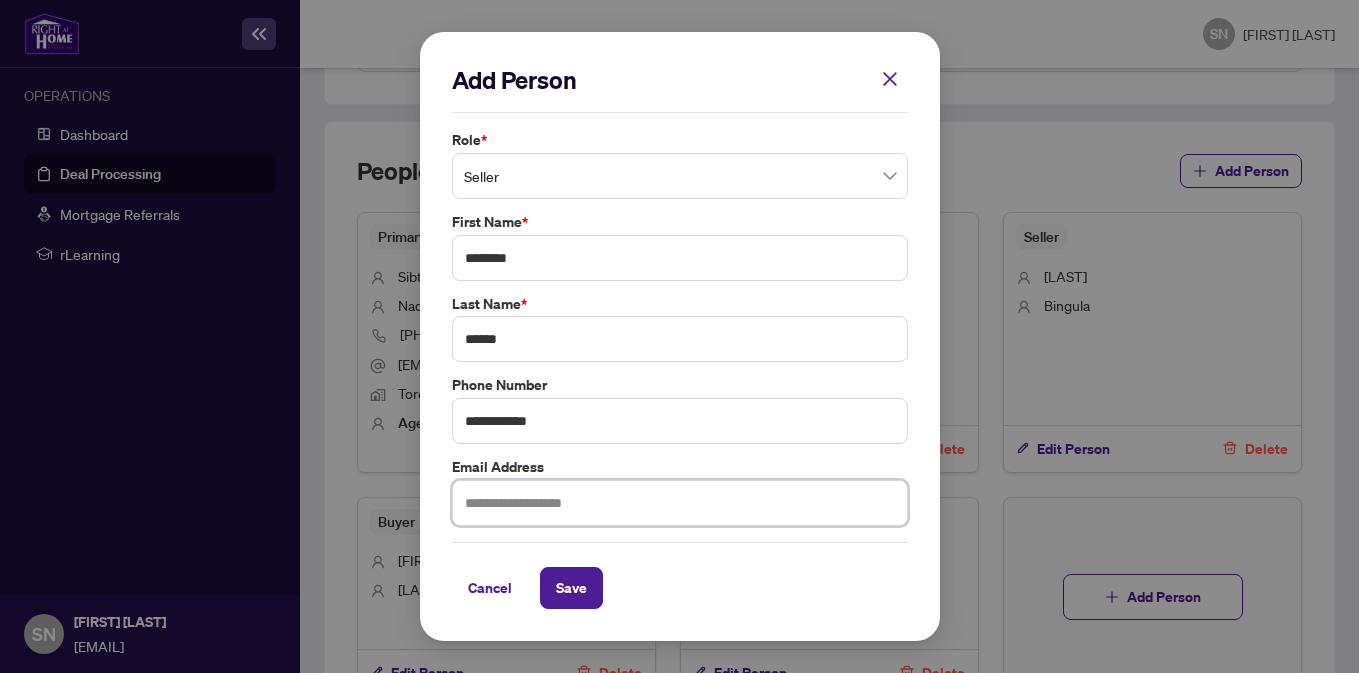 paste on "**********" 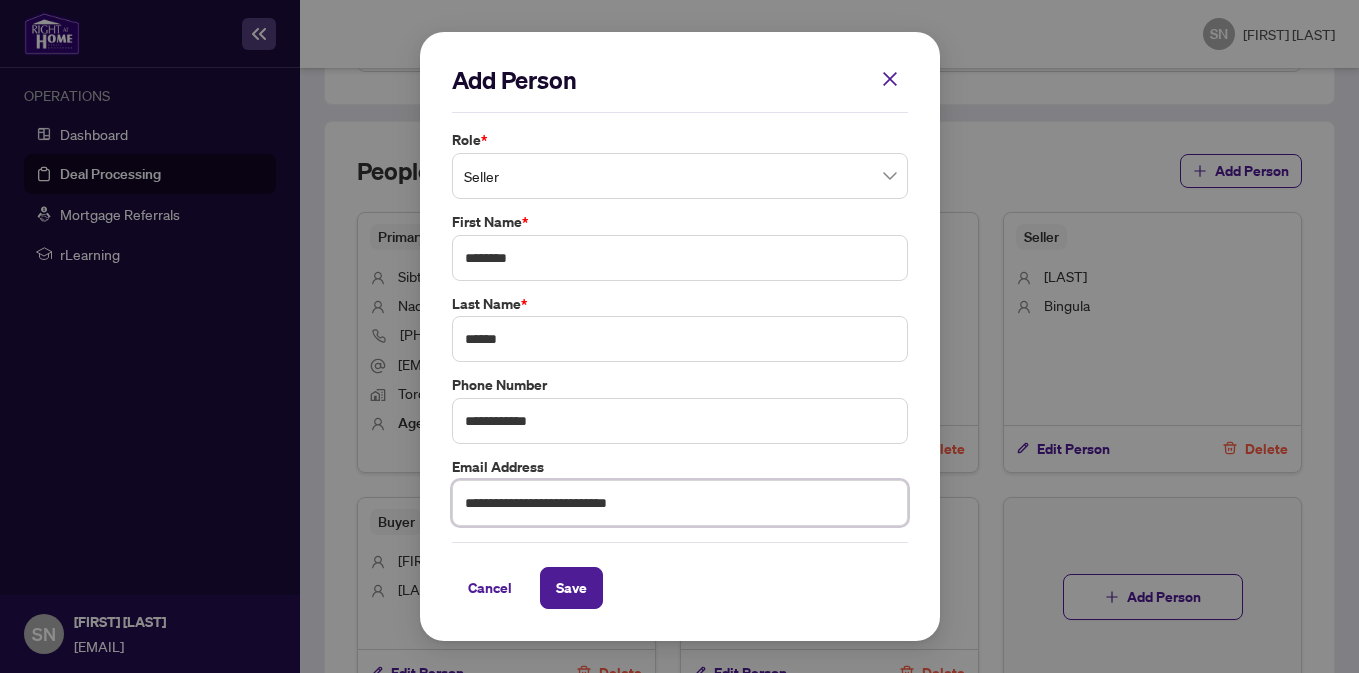 type on "**********" 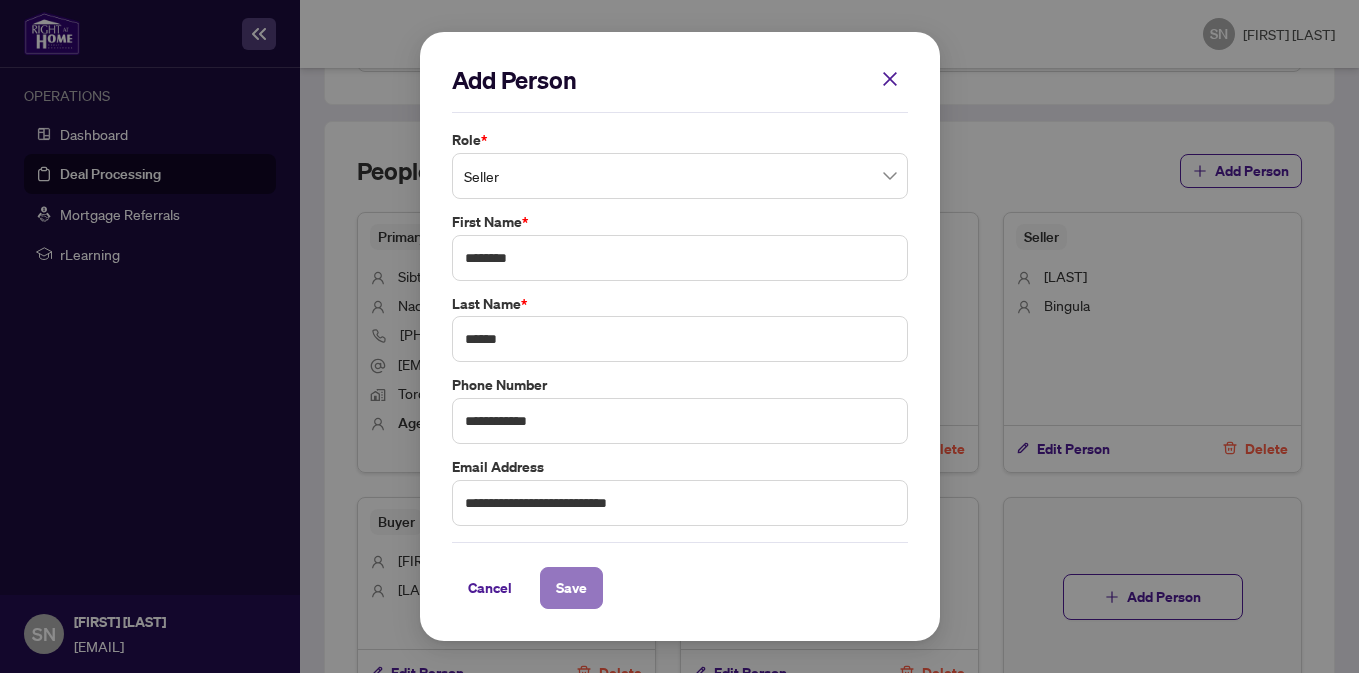 click on "Save" at bounding box center (571, 588) 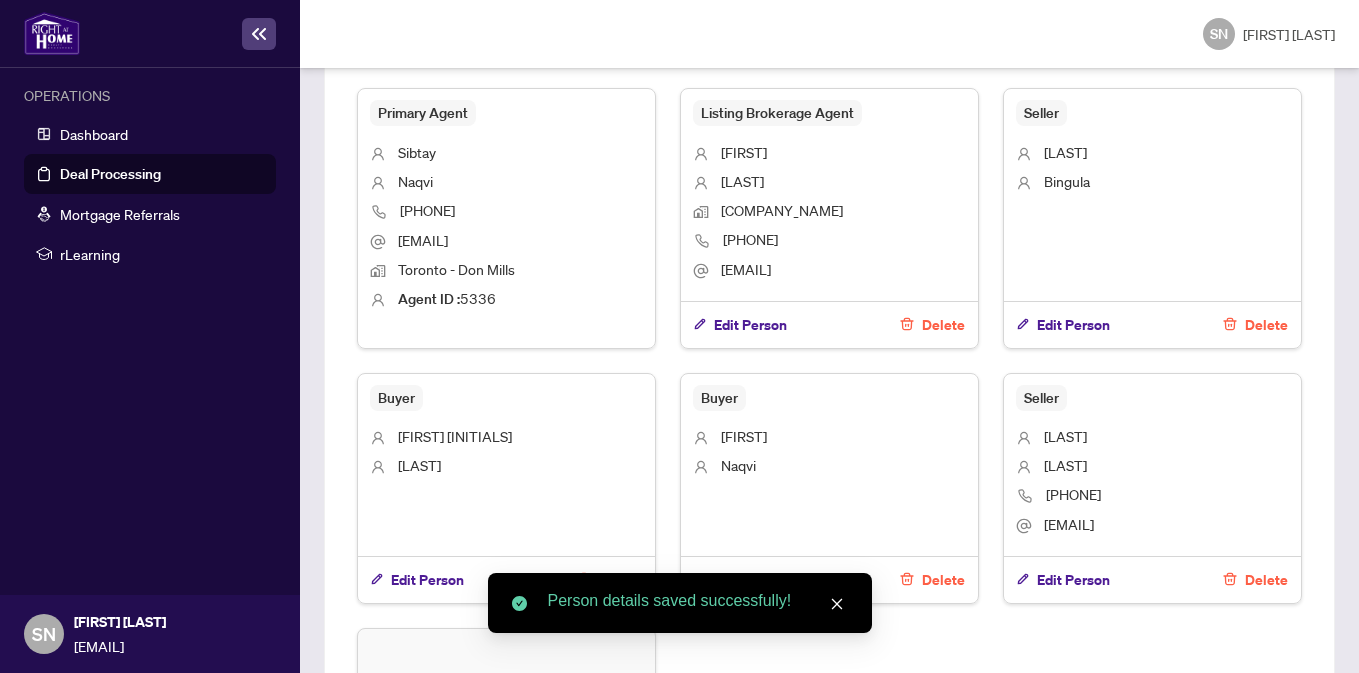 scroll, scrollTop: 1114, scrollLeft: 0, axis: vertical 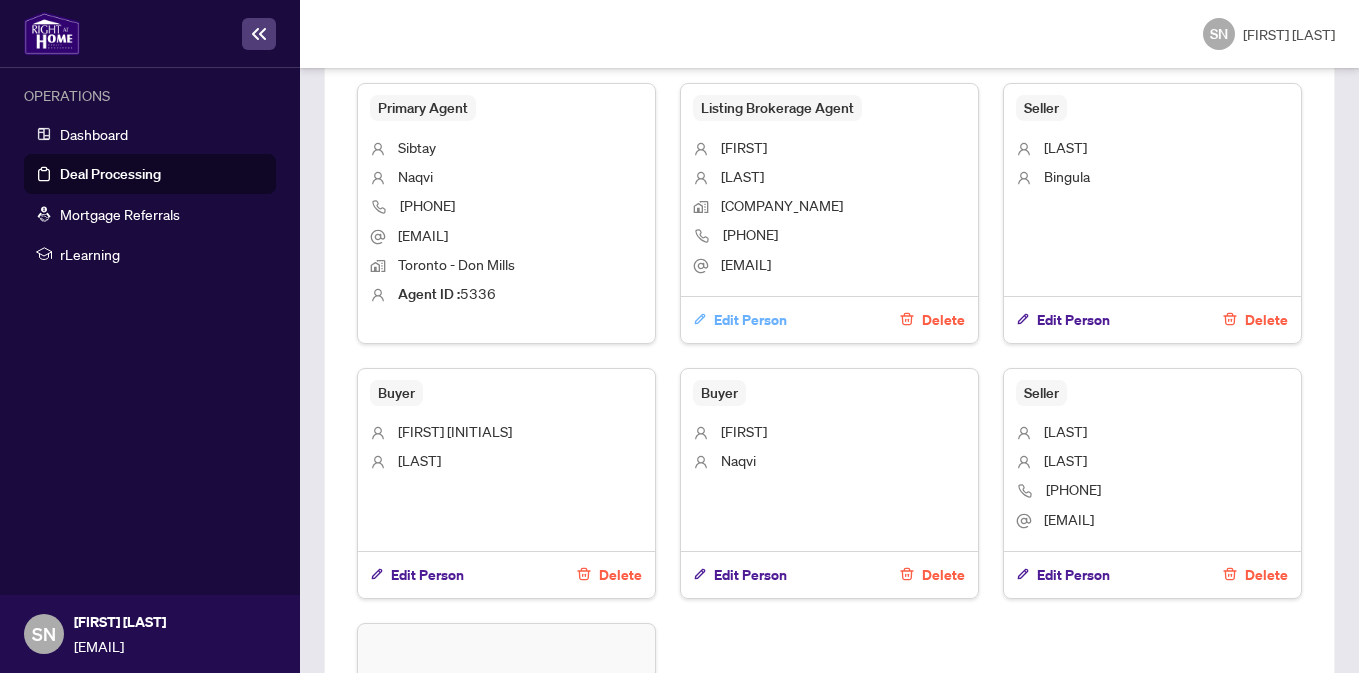 click on "Edit Person" at bounding box center (750, 320) 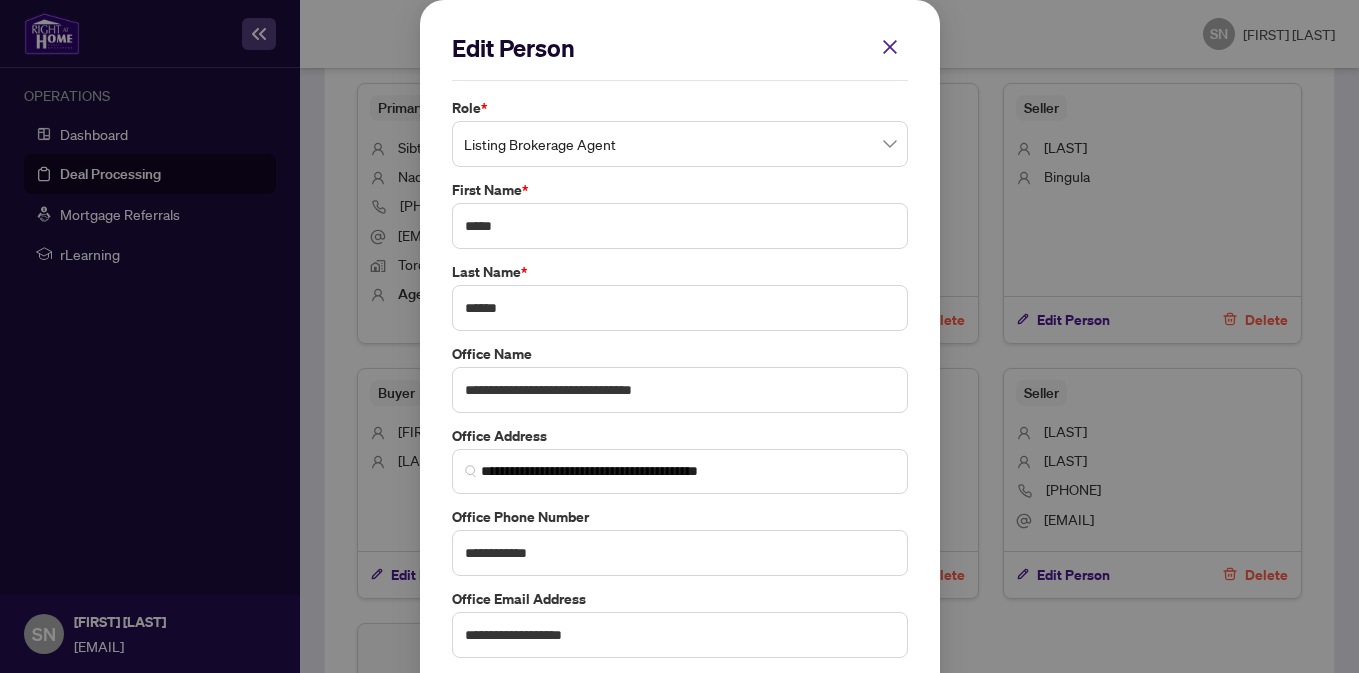 click on "**********" at bounding box center (680, 386) 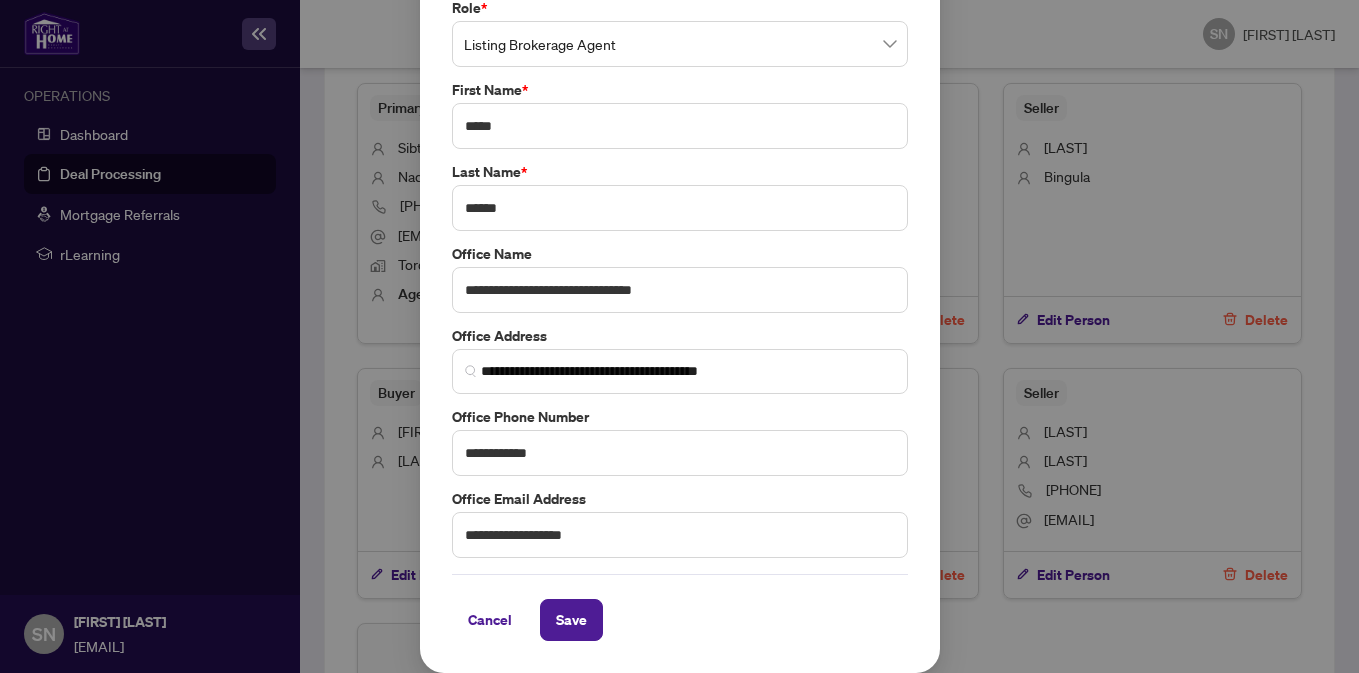click on "Cancel Save" at bounding box center (680, 620) 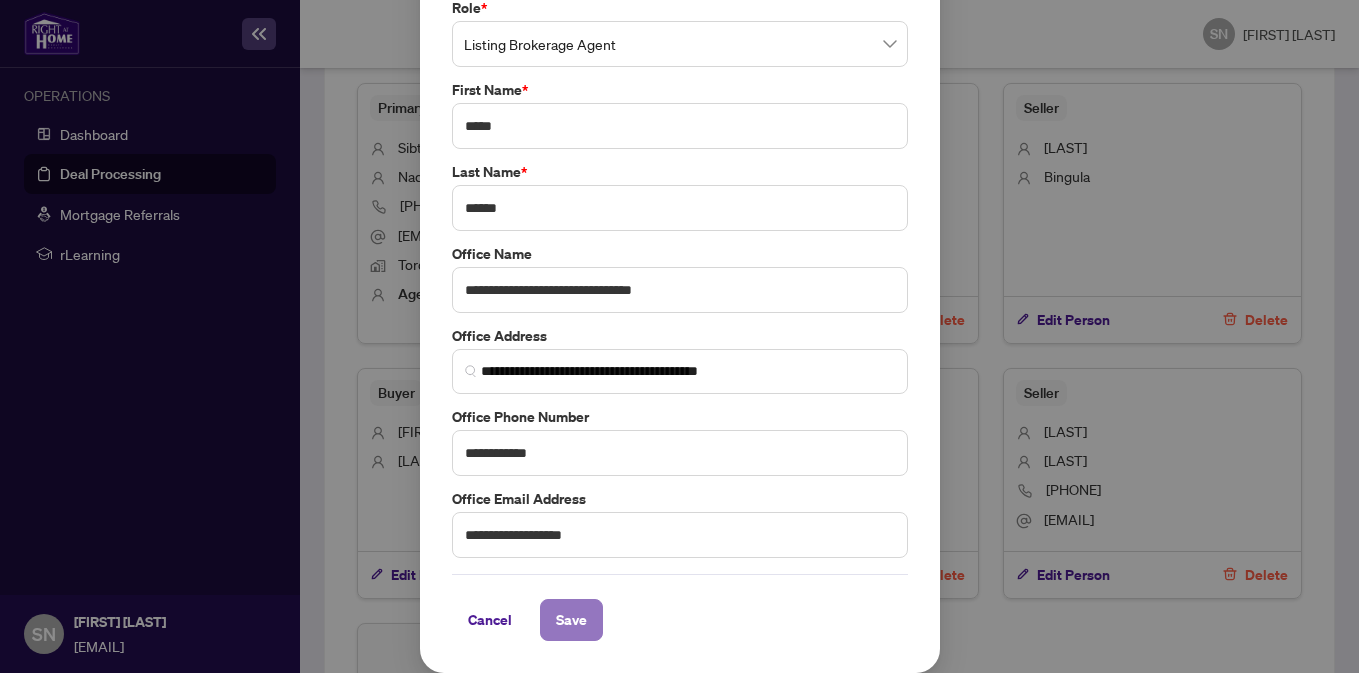 click on "Save" at bounding box center (571, 620) 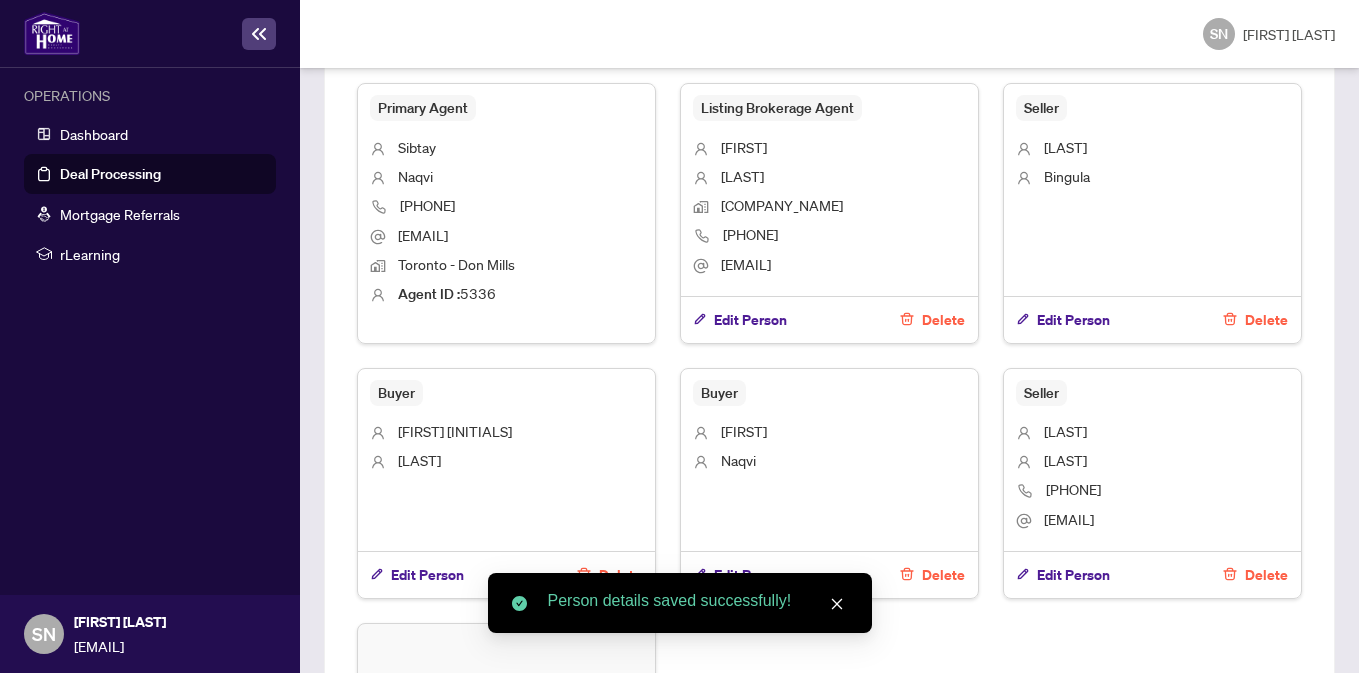 click on "People Add Person Primary Agent Sibtay Naqvi 647-898-4640 sibtaynaqvi@gmail.com Toronto - Don Mills Agent ID : 5336 Listing Brokerage Agent Dario Granic Ashley. C., Realty Brokerage Inc. 905-897-8777 d.granic6@gmail.com Edit Person Delete Seller Stanko Bingula Edit Person Delete Buyer Hasan S Naqavi Edit Person Delete Buyer Maryem Naqvi Edit Person Delete Seller Andjelka Granic 905-897-8777 andjelka@ashleyoakshomes.com Edit Person Delete Add Person" at bounding box center (829, 424) 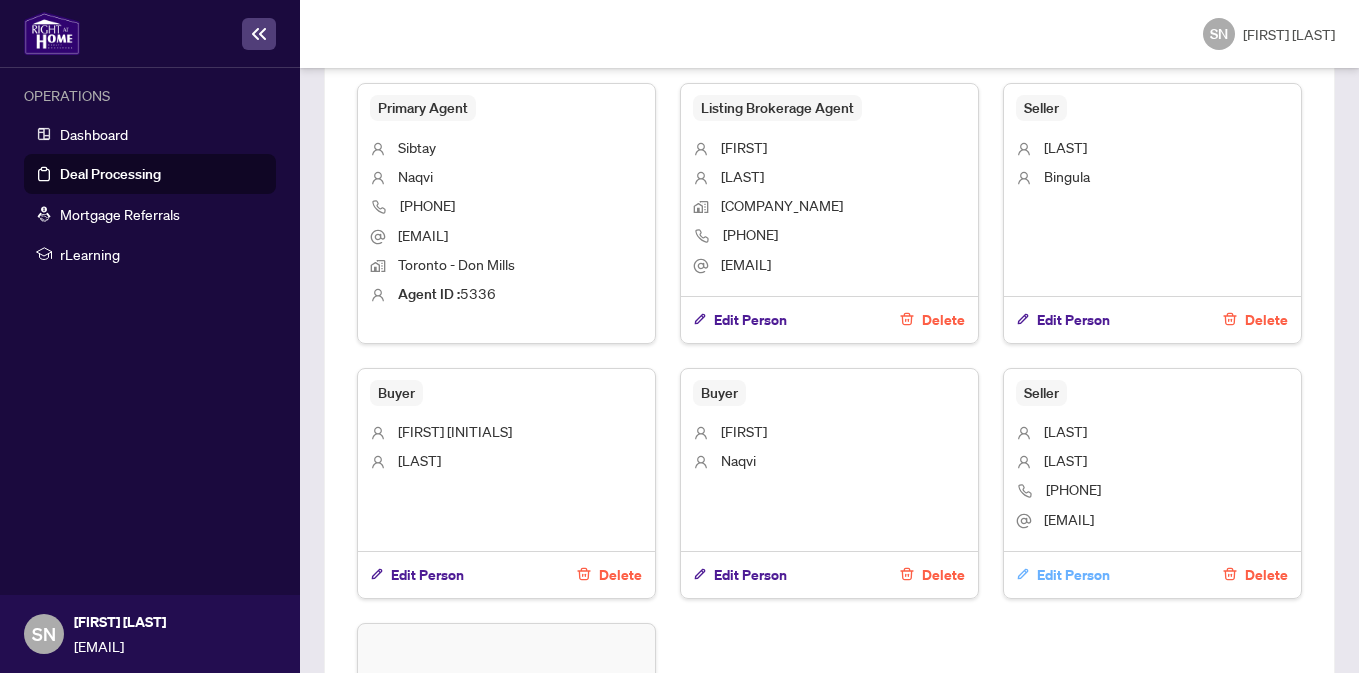 click on "Edit Person" at bounding box center (1073, 575) 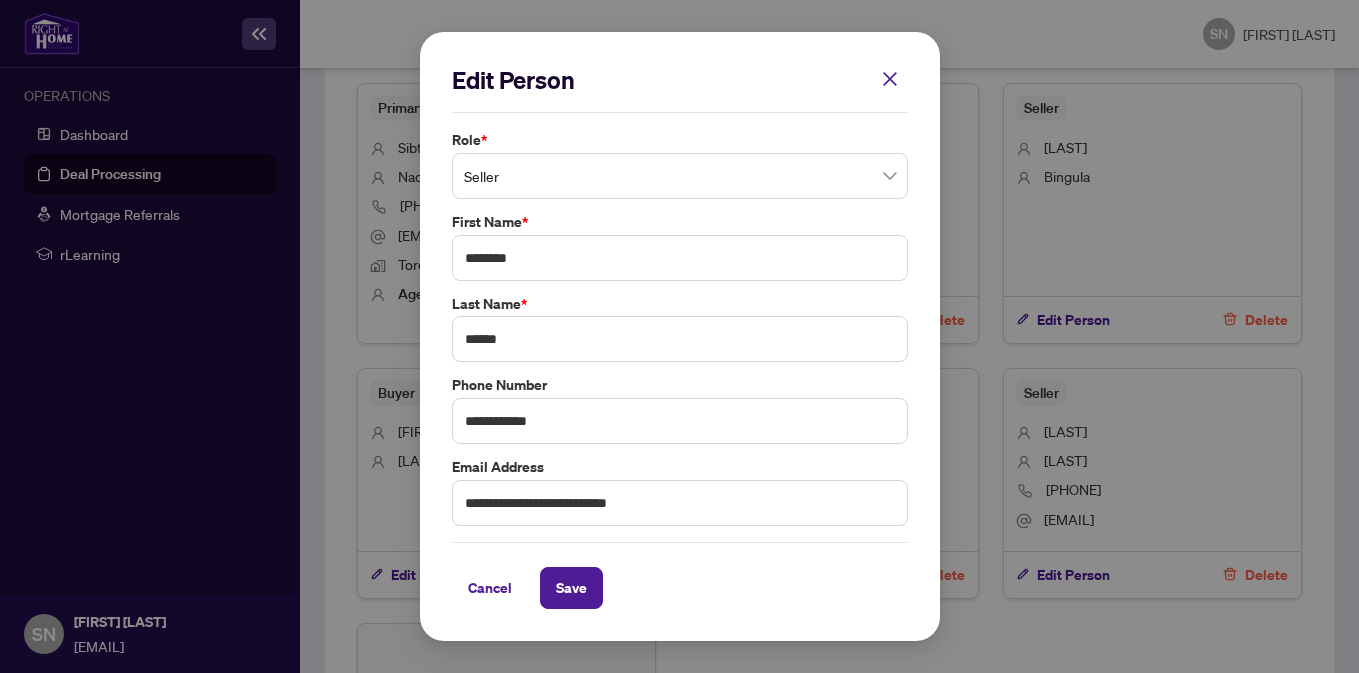 click on "Seller" at bounding box center [680, 176] 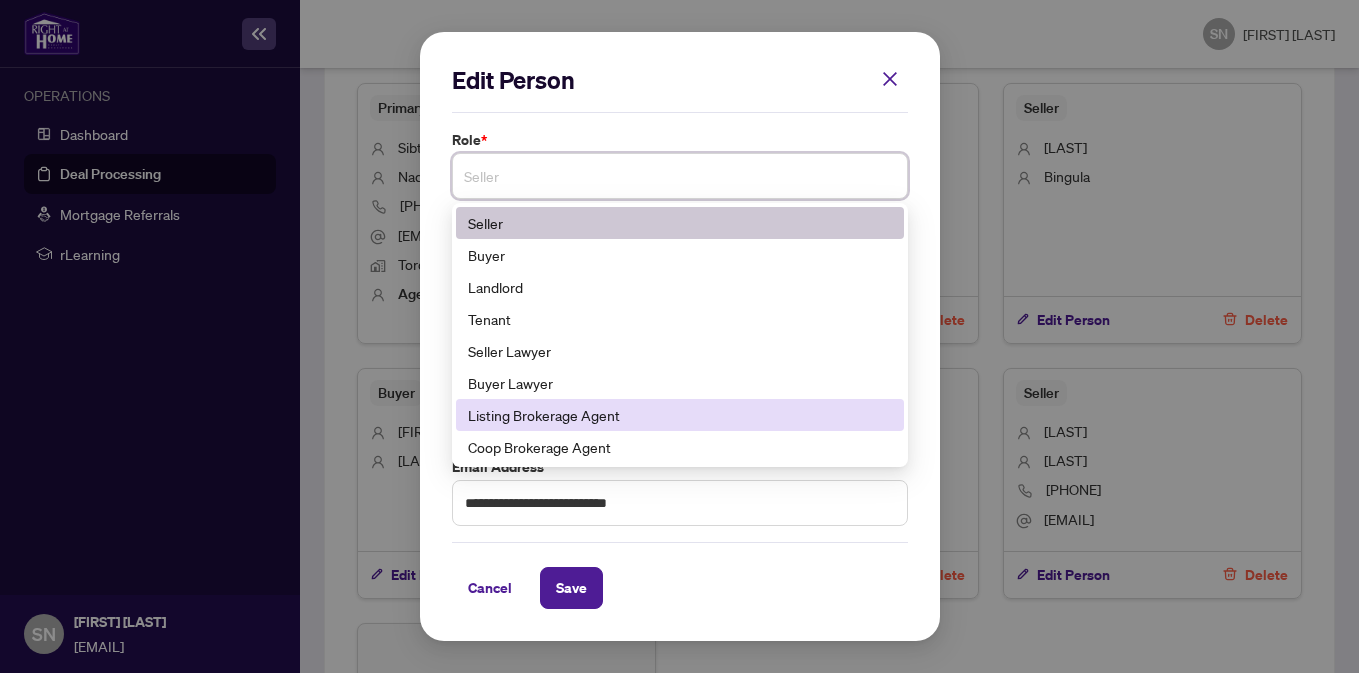 click on "Listing Brokerage Agent" at bounding box center [680, 415] 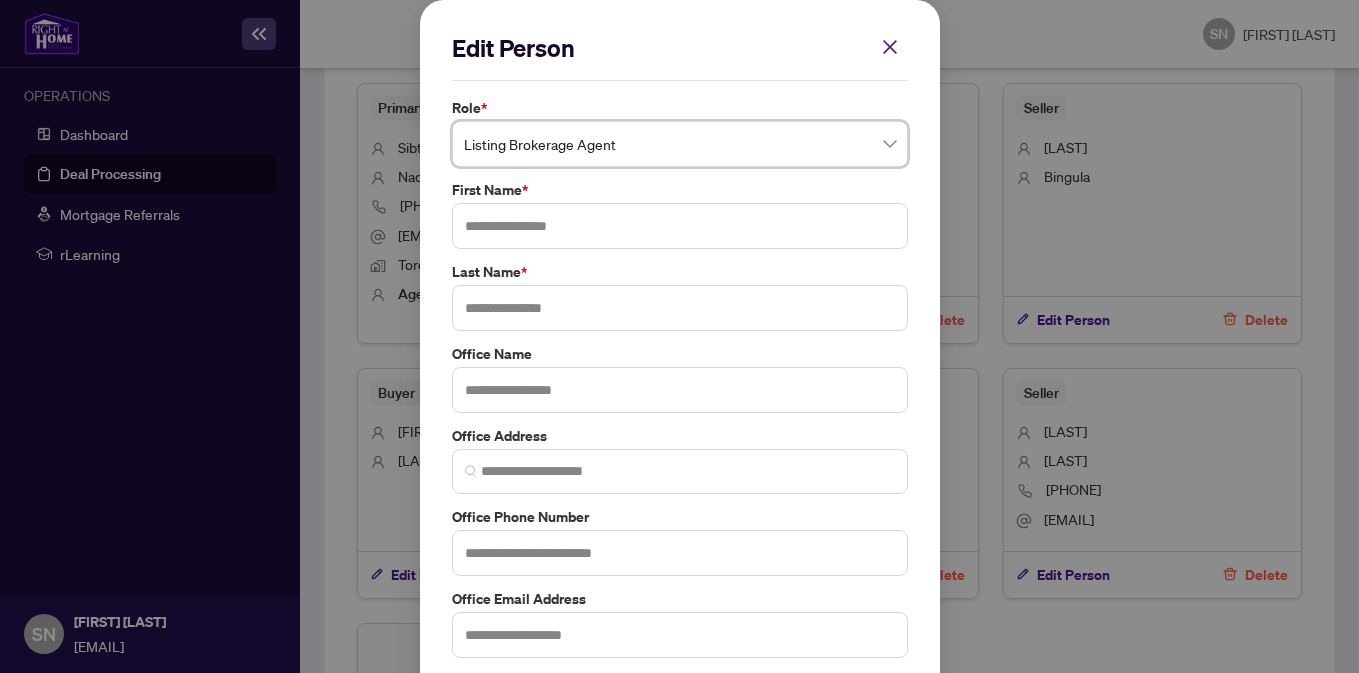 scroll, scrollTop: 100, scrollLeft: 0, axis: vertical 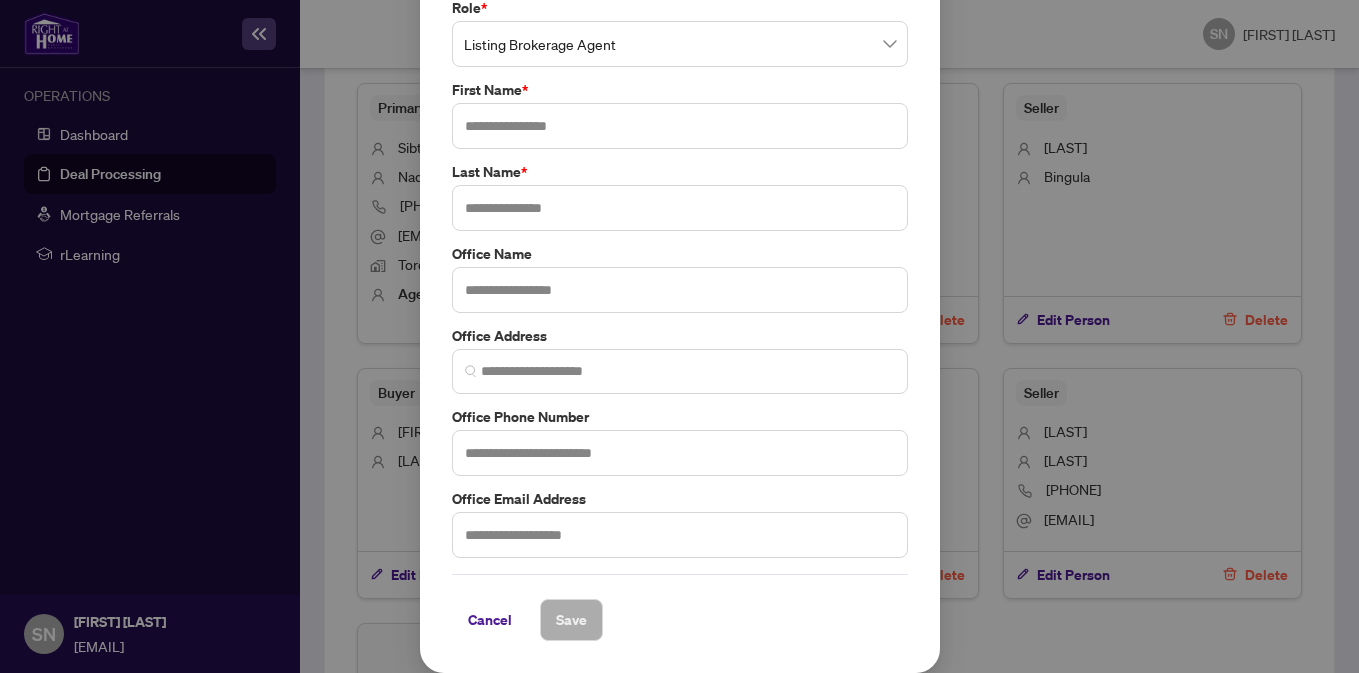 click on "Edit Person Role * Listing Brokerage Agent 6 8 9 Seller Buyer Landlord Tenant Seller Lawyer Buyer Lawyer Listing Brokerage Agent Coop Brokerage Agent Additional RAHR agent Corporation Buyer First Name * Last Name * Office Name Office Address Office Phone Number Office Email Address Cancel Save Cancel OK" at bounding box center [680, 286] 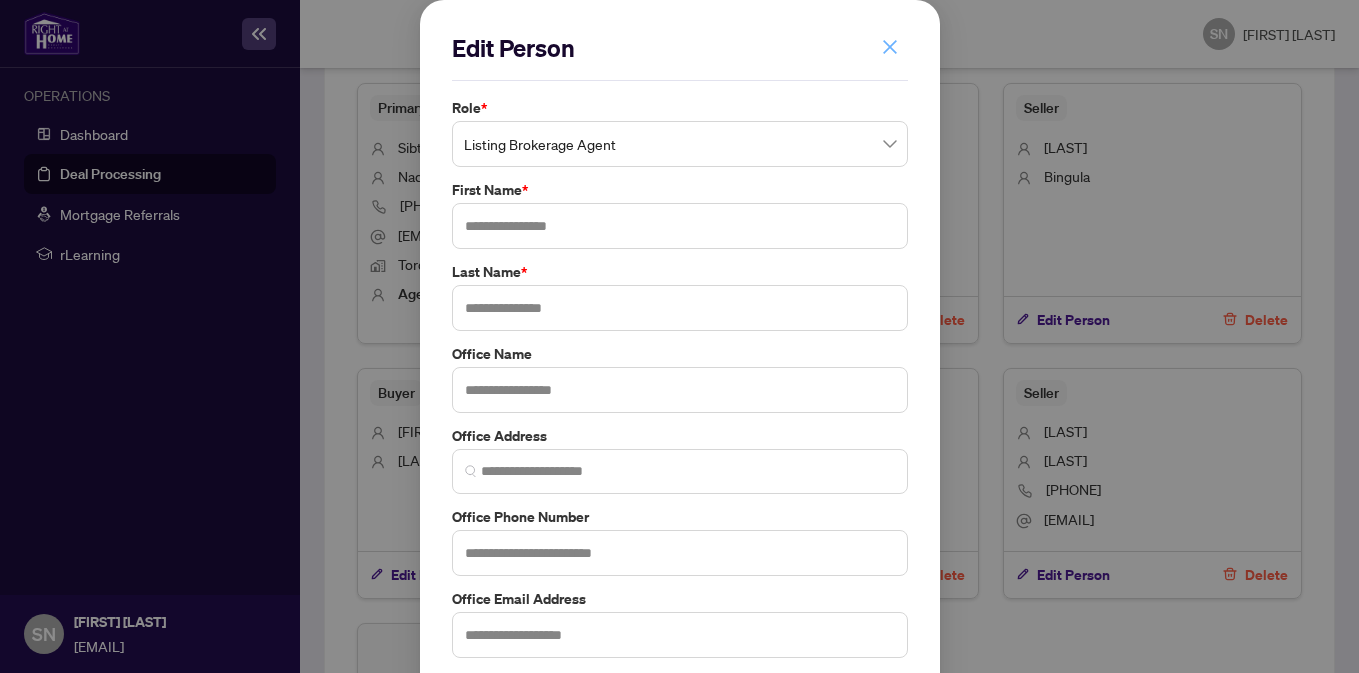click at bounding box center (890, 47) 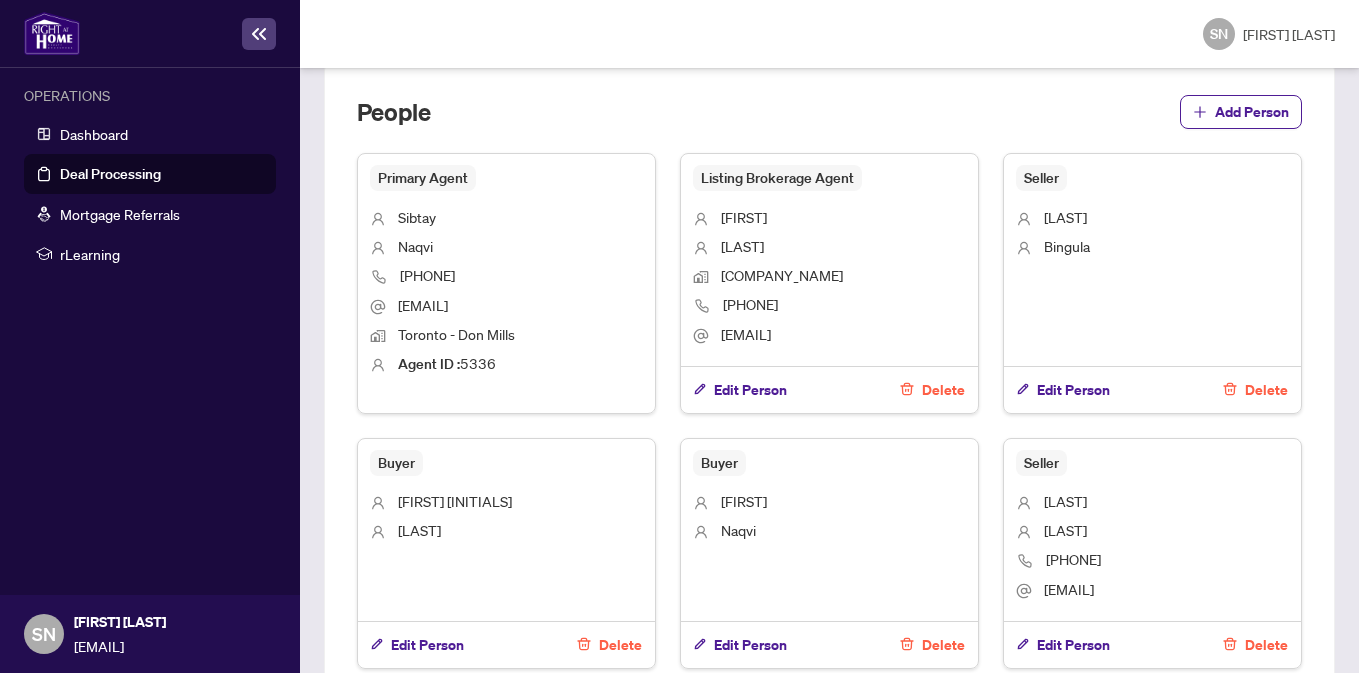scroll, scrollTop: 1038, scrollLeft: 0, axis: vertical 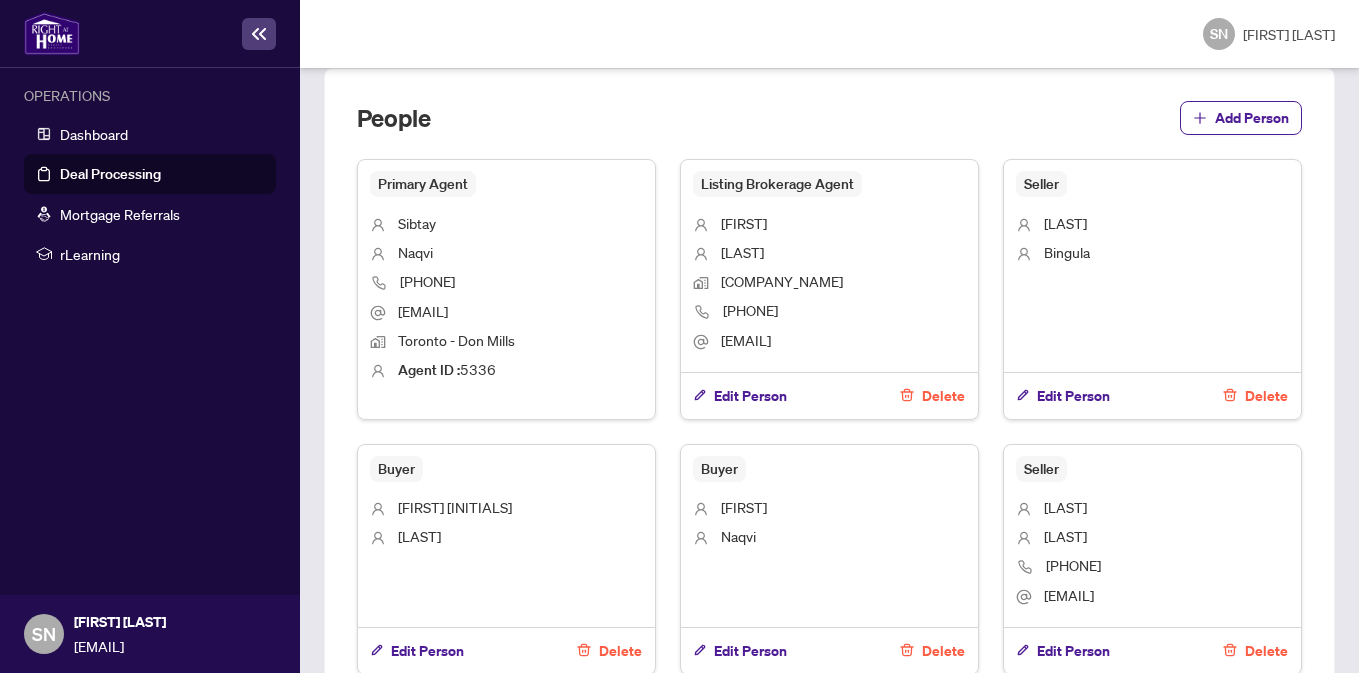 click on "Seller [LAST] [LAST] Edit Person Delete" at bounding box center (1152, 289) 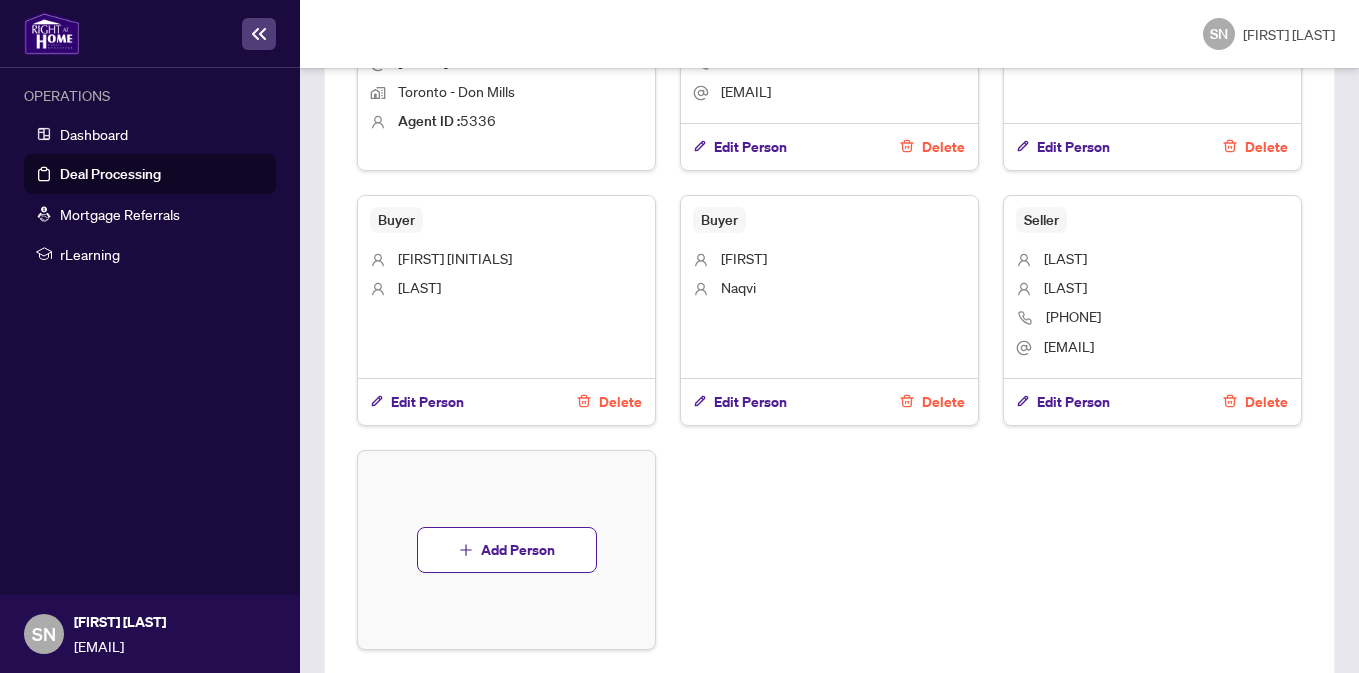 scroll, scrollTop: 1288, scrollLeft: 0, axis: vertical 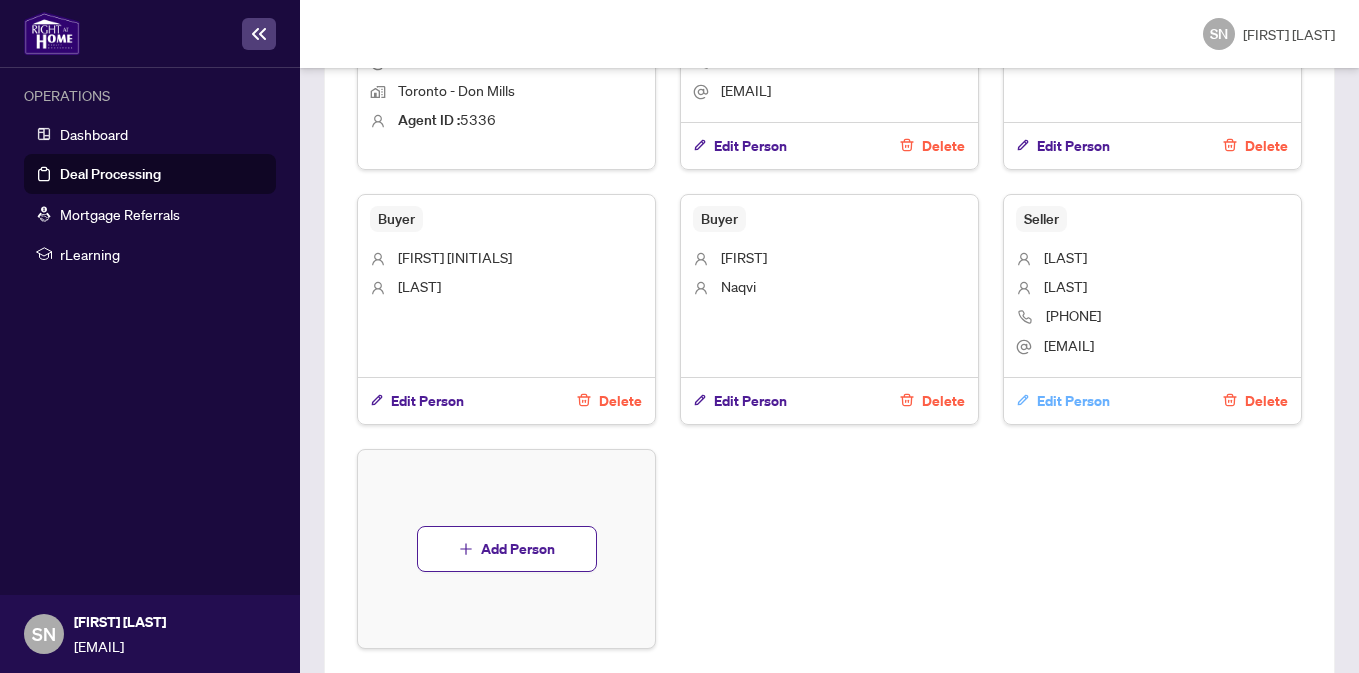 click on "Edit Person" at bounding box center (1073, 401) 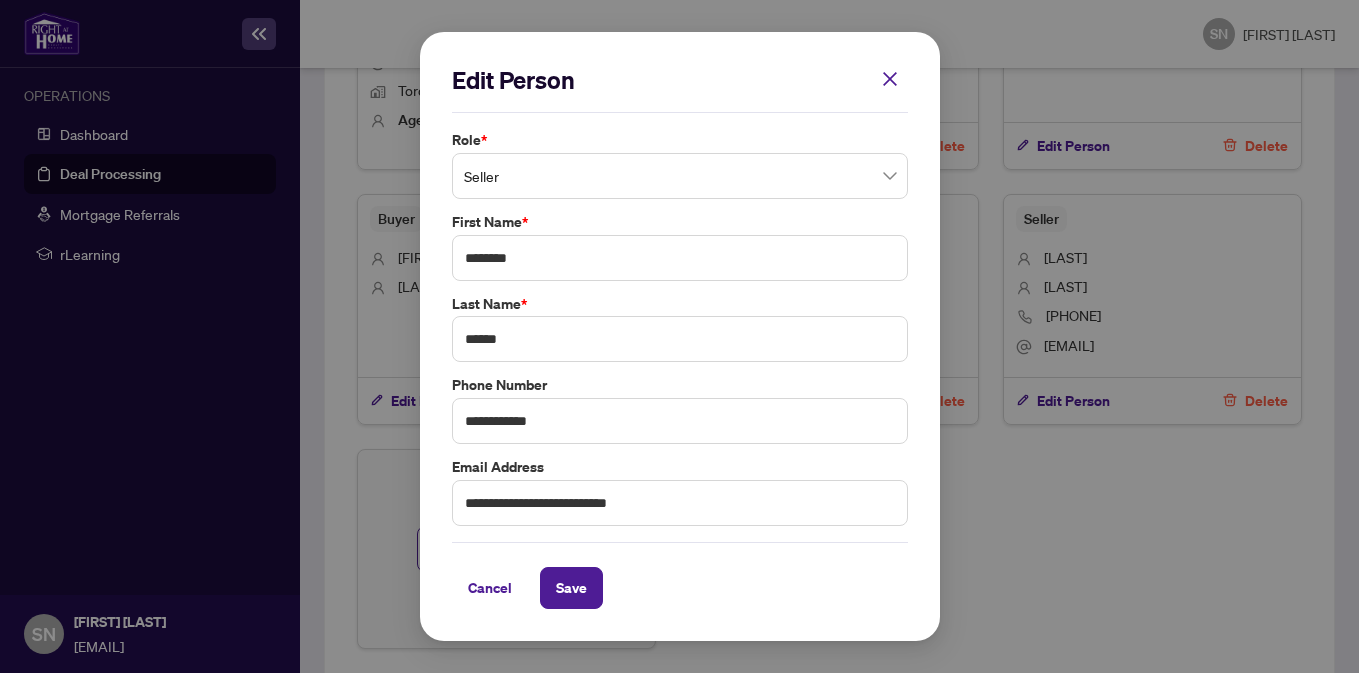 click on "Seller" at bounding box center [680, 176] 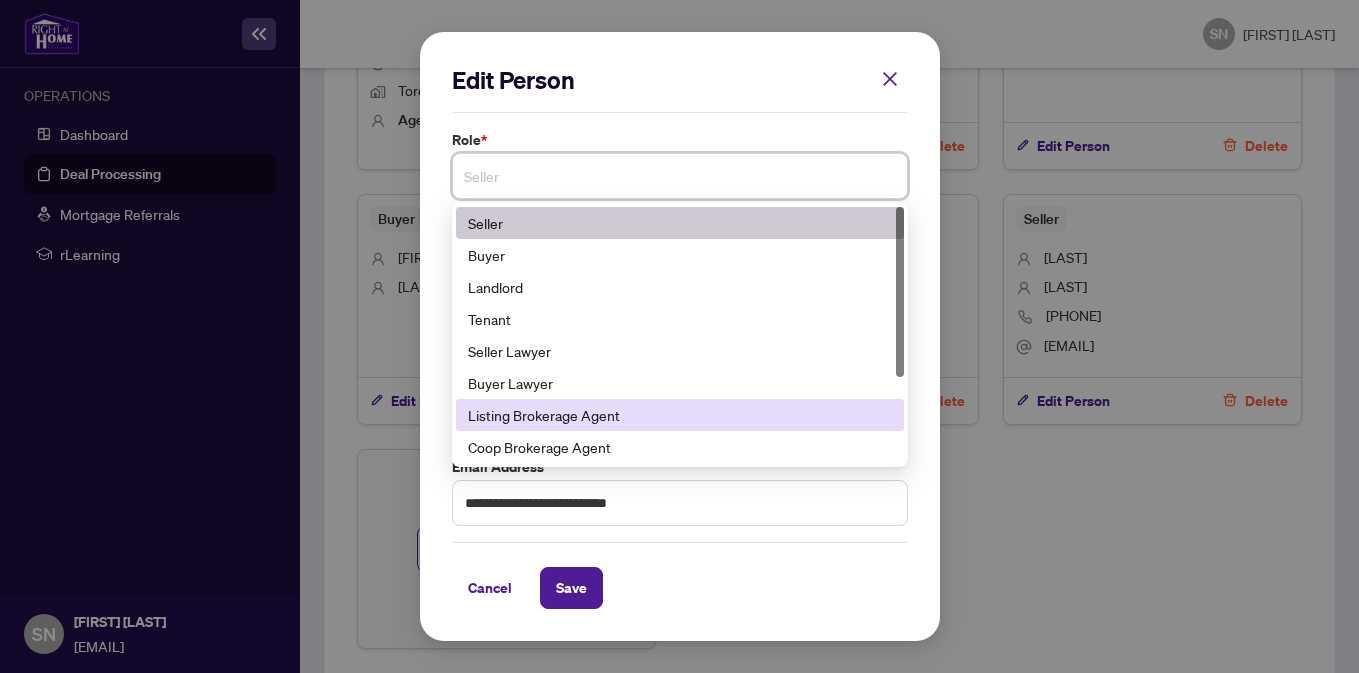 click on "Listing Brokerage Agent" at bounding box center [680, 415] 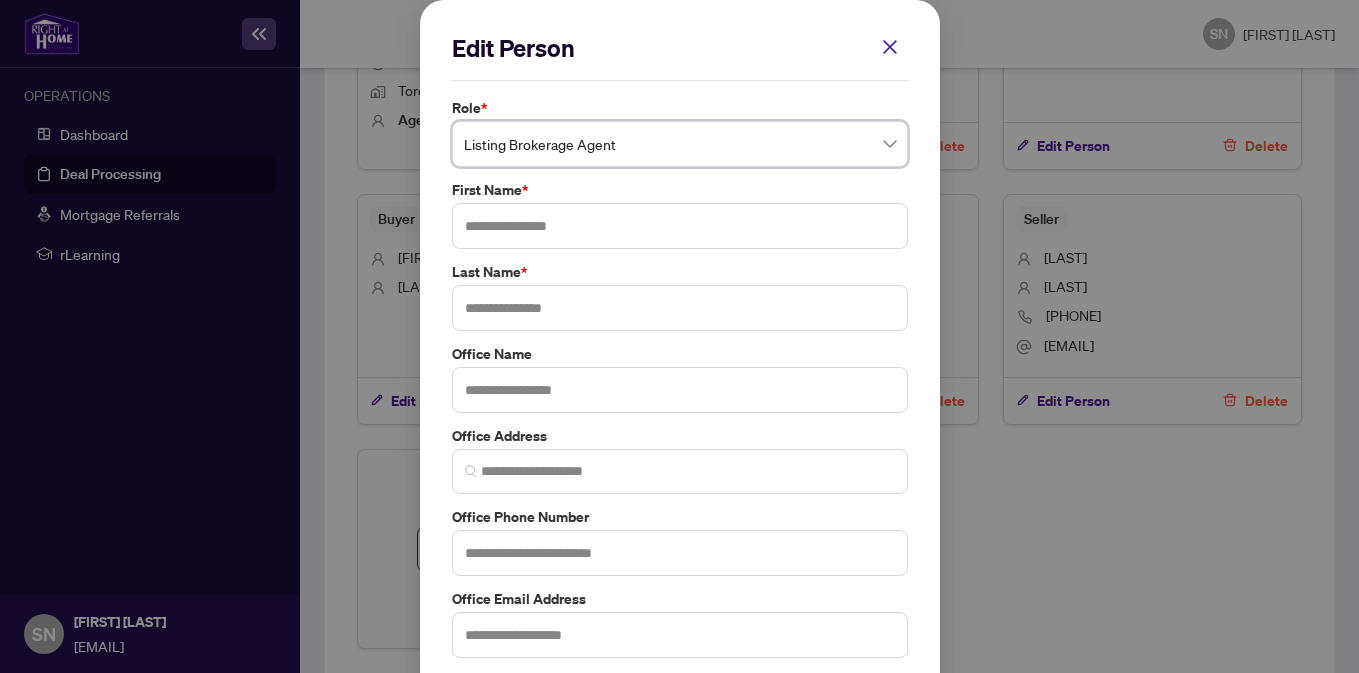 scroll, scrollTop: 100, scrollLeft: 0, axis: vertical 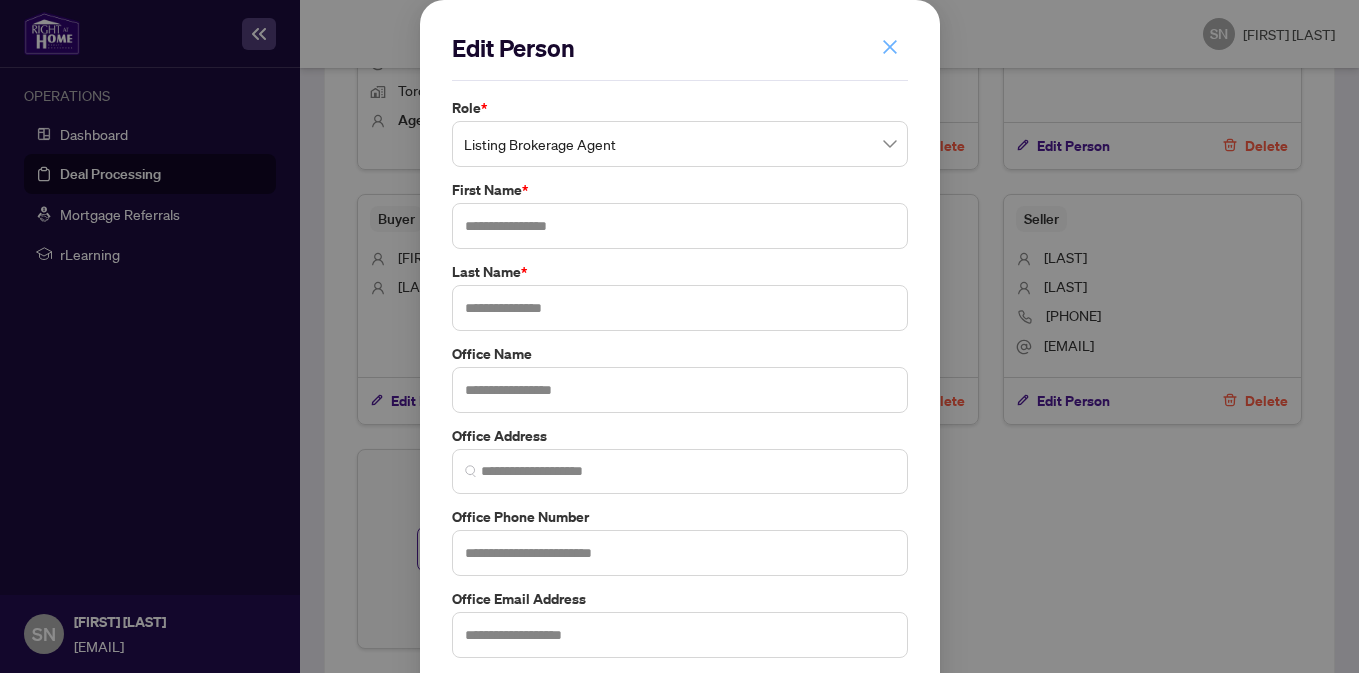 click at bounding box center (890, 47) 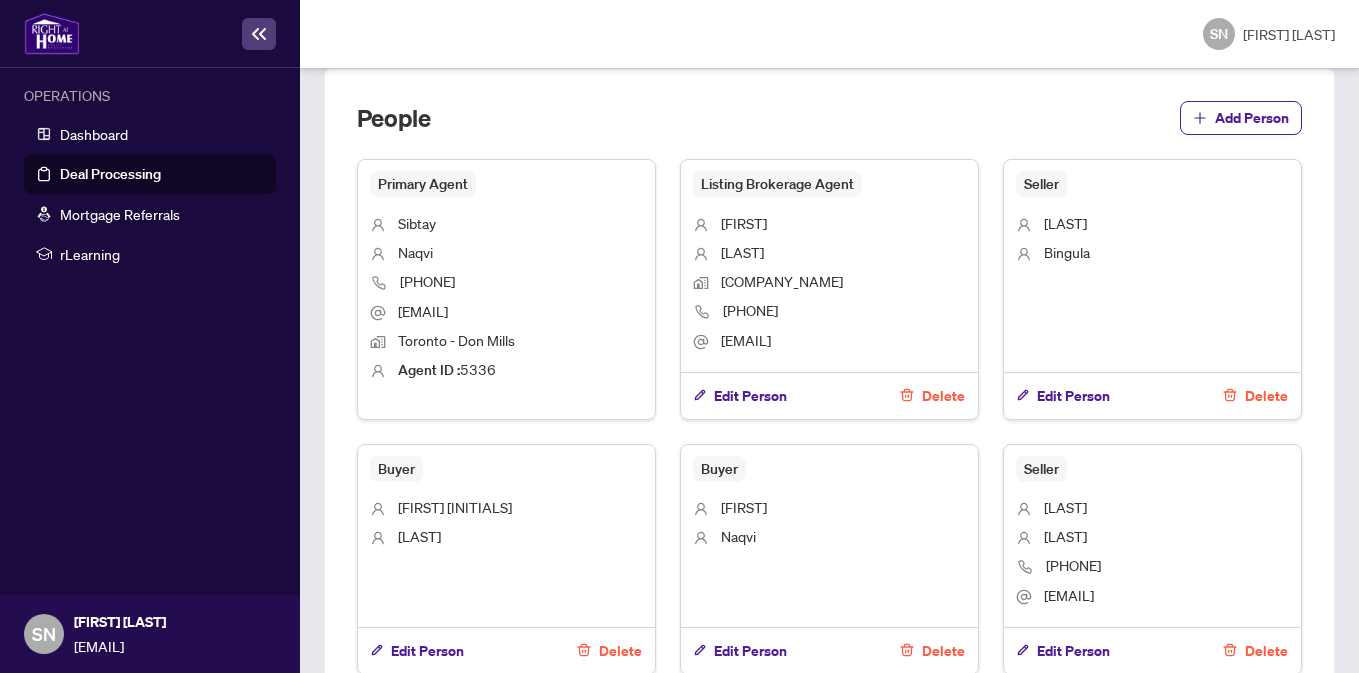 scroll, scrollTop: 1377, scrollLeft: 0, axis: vertical 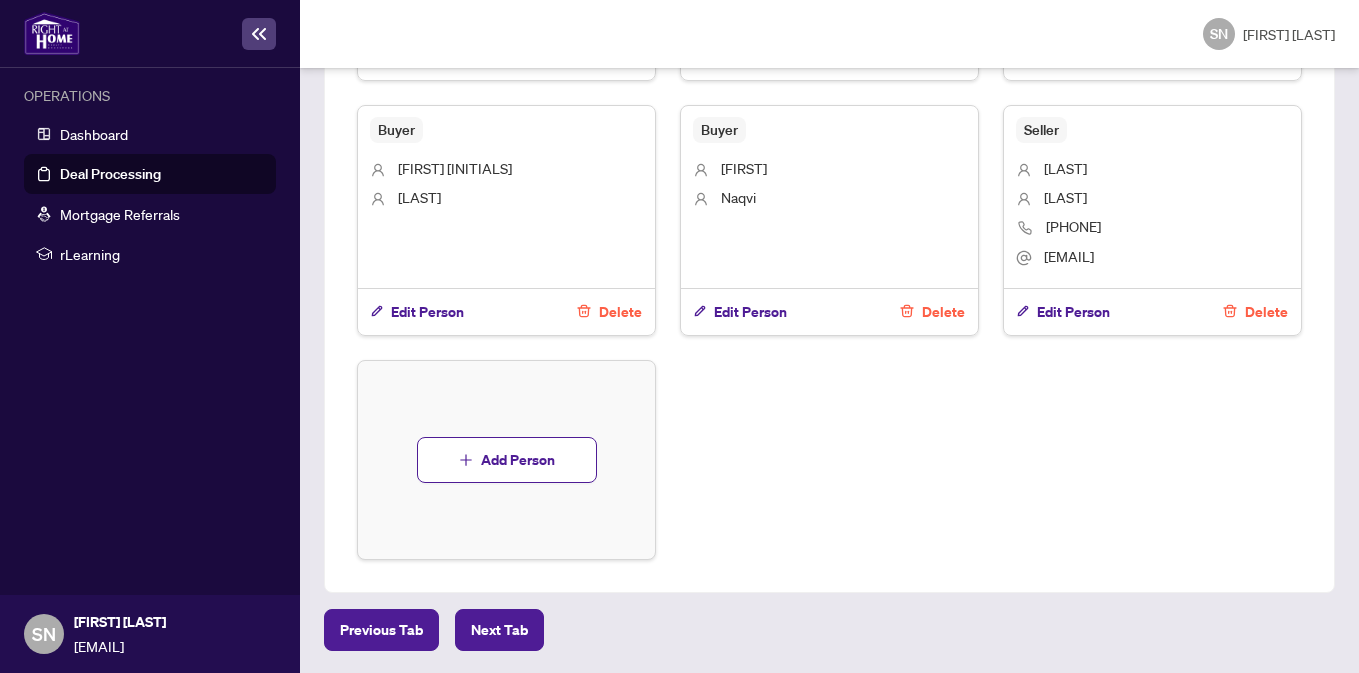 click on "Delete" at bounding box center [1266, 312] 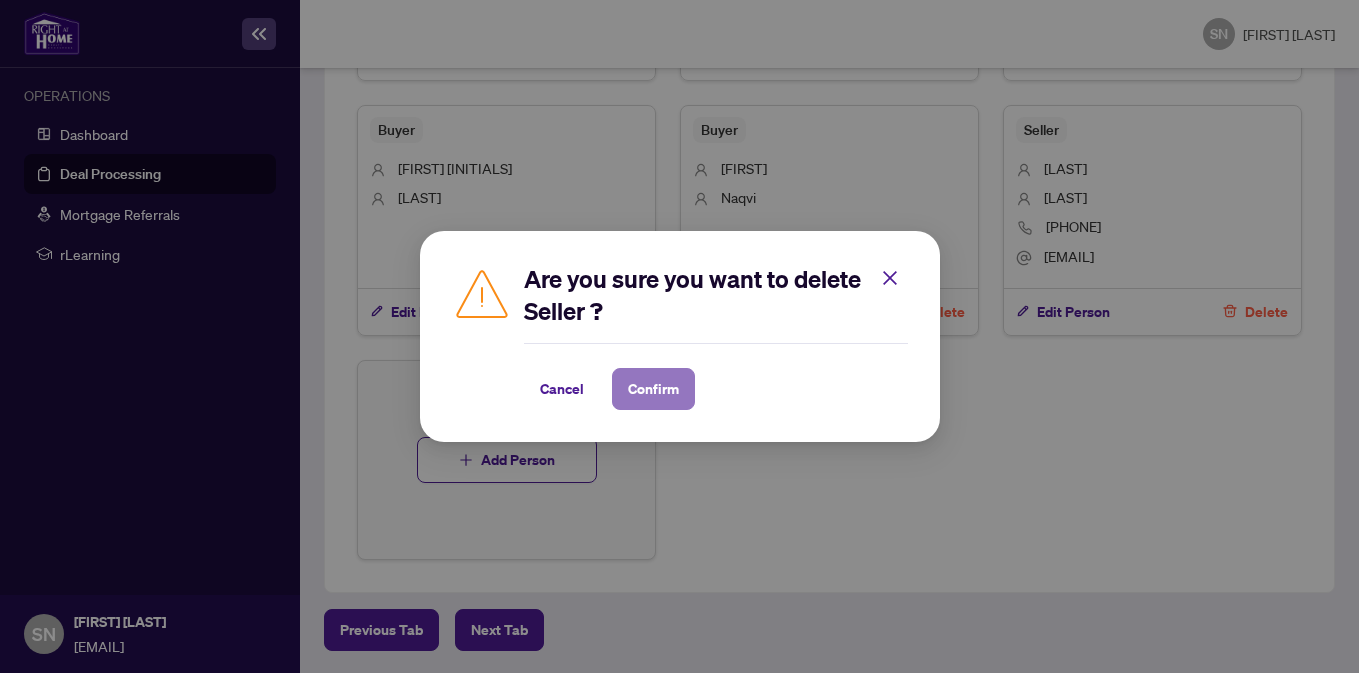 click on "Confirm" at bounding box center (653, 389) 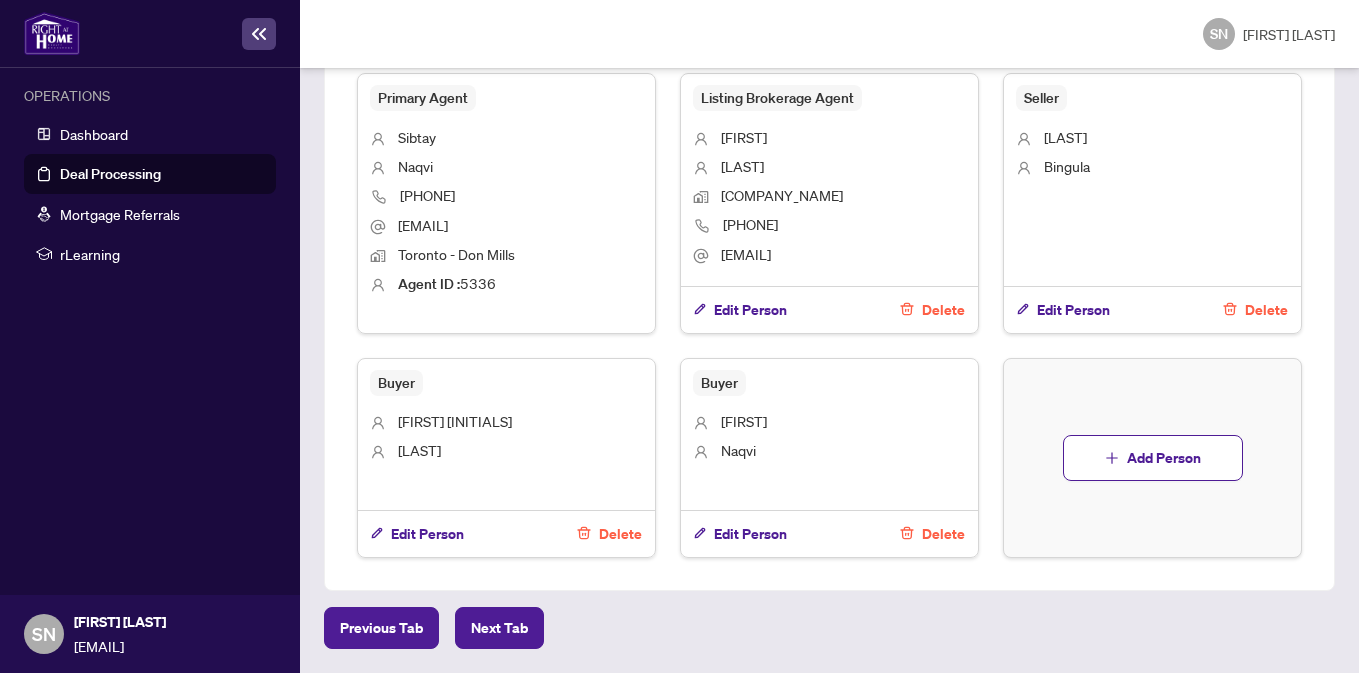 scroll, scrollTop: 1121, scrollLeft: 0, axis: vertical 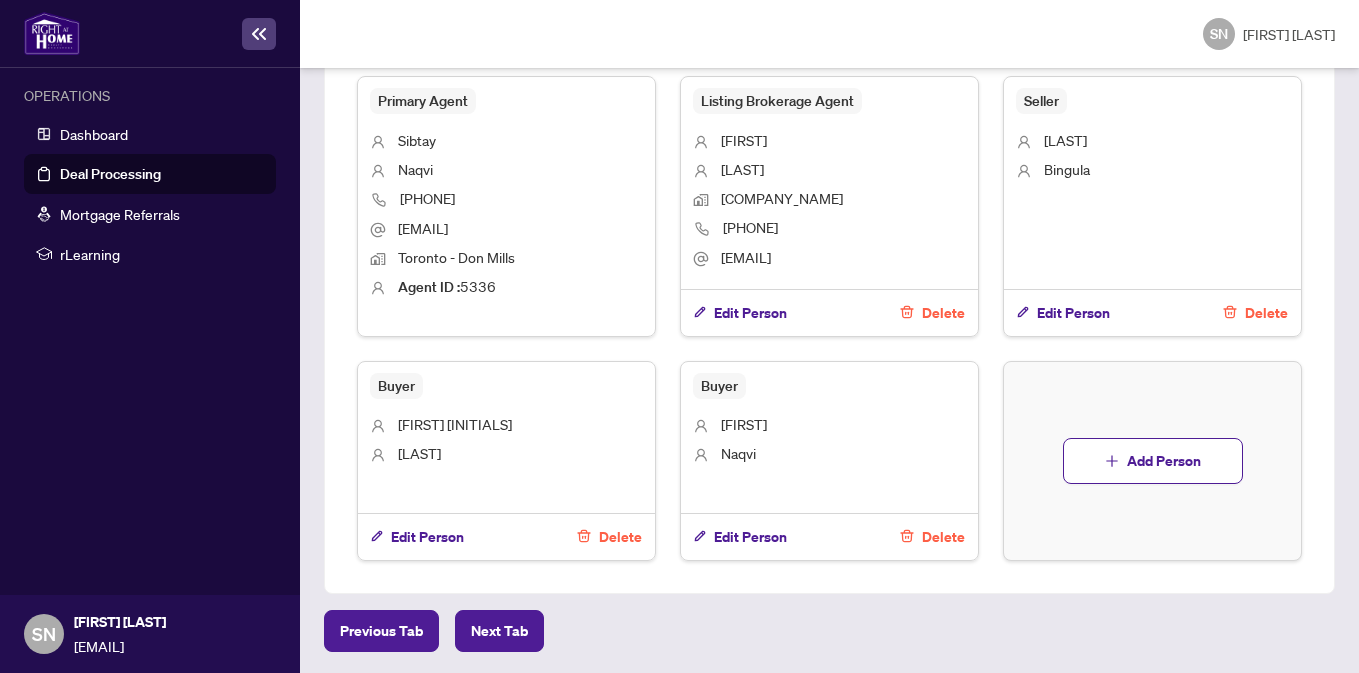 click on "Primary Agent" at bounding box center (423, 101) 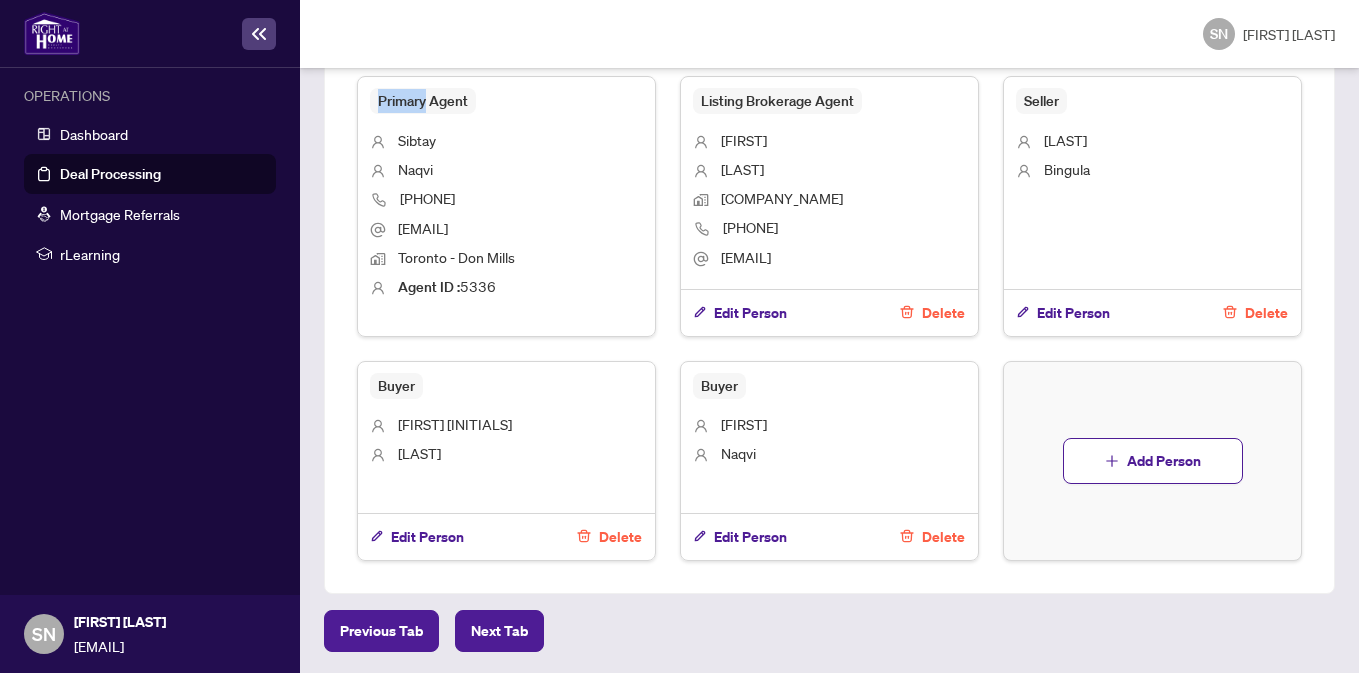 click on "Primary Agent" at bounding box center (423, 101) 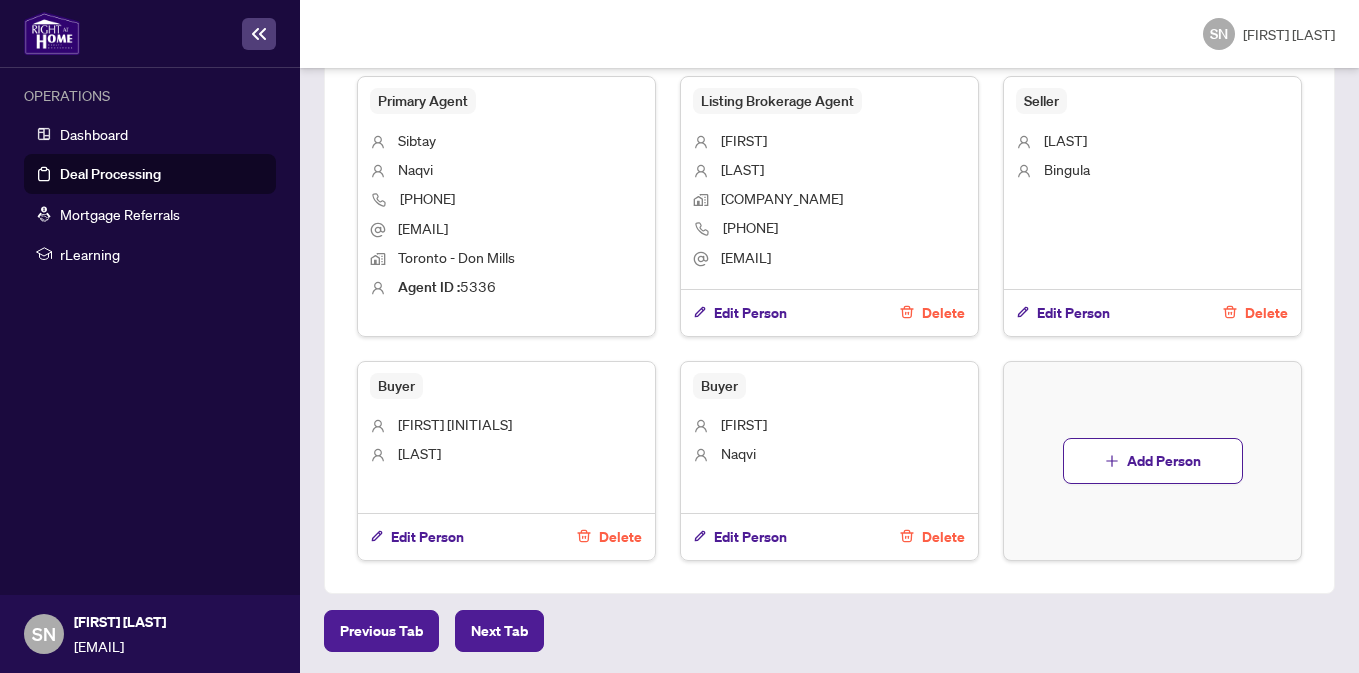 click on "Primary Agent" at bounding box center (423, 101) 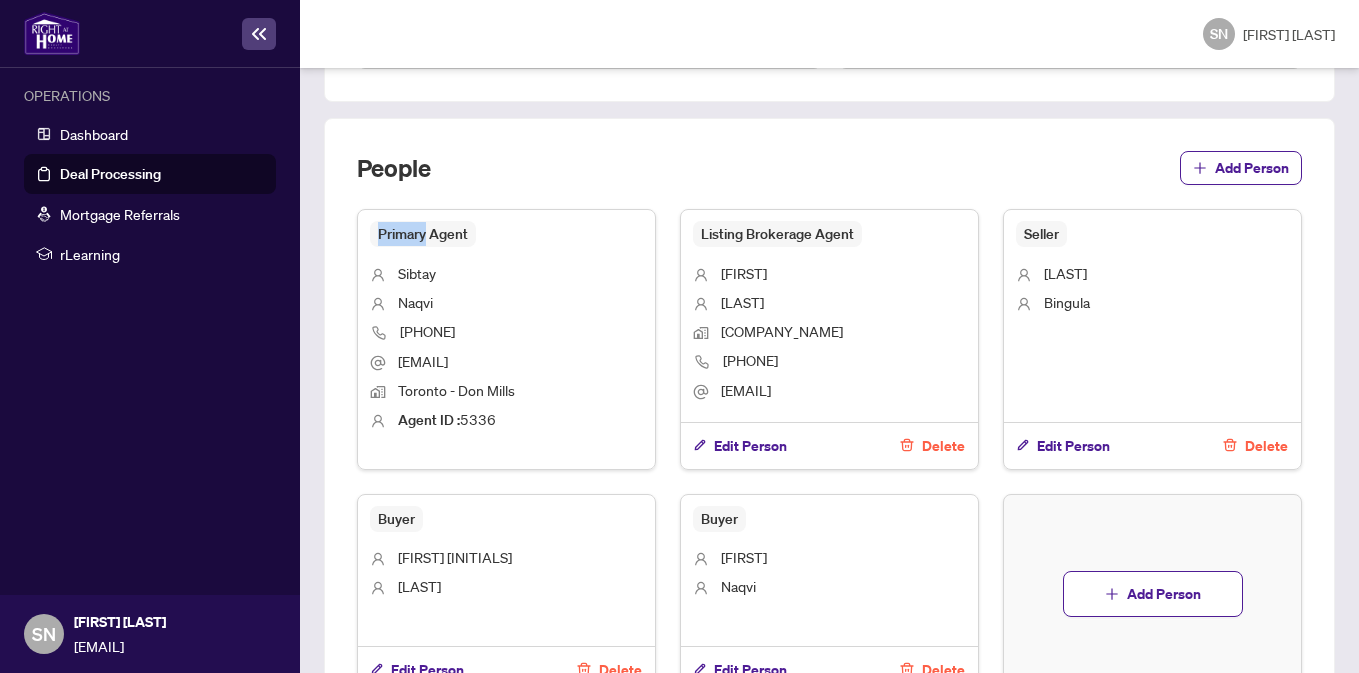 scroll, scrollTop: 989, scrollLeft: 0, axis: vertical 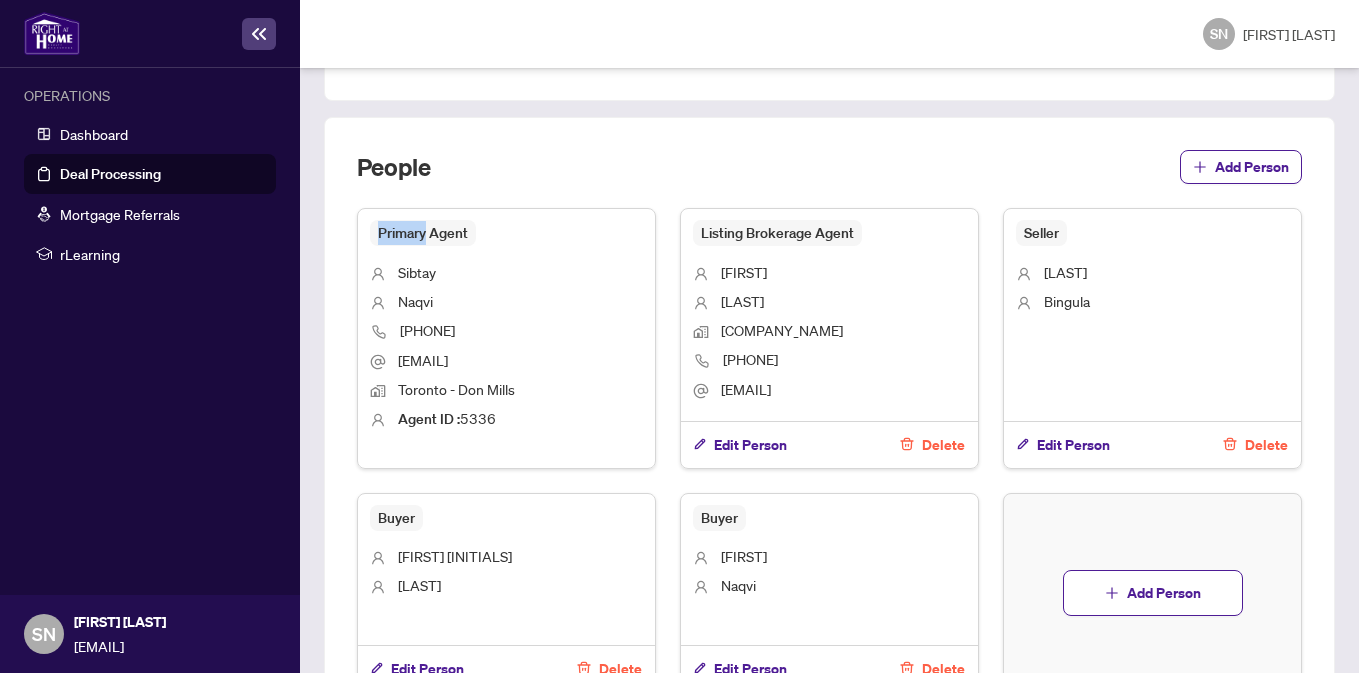 click on "Naqvi" at bounding box center (506, 303) 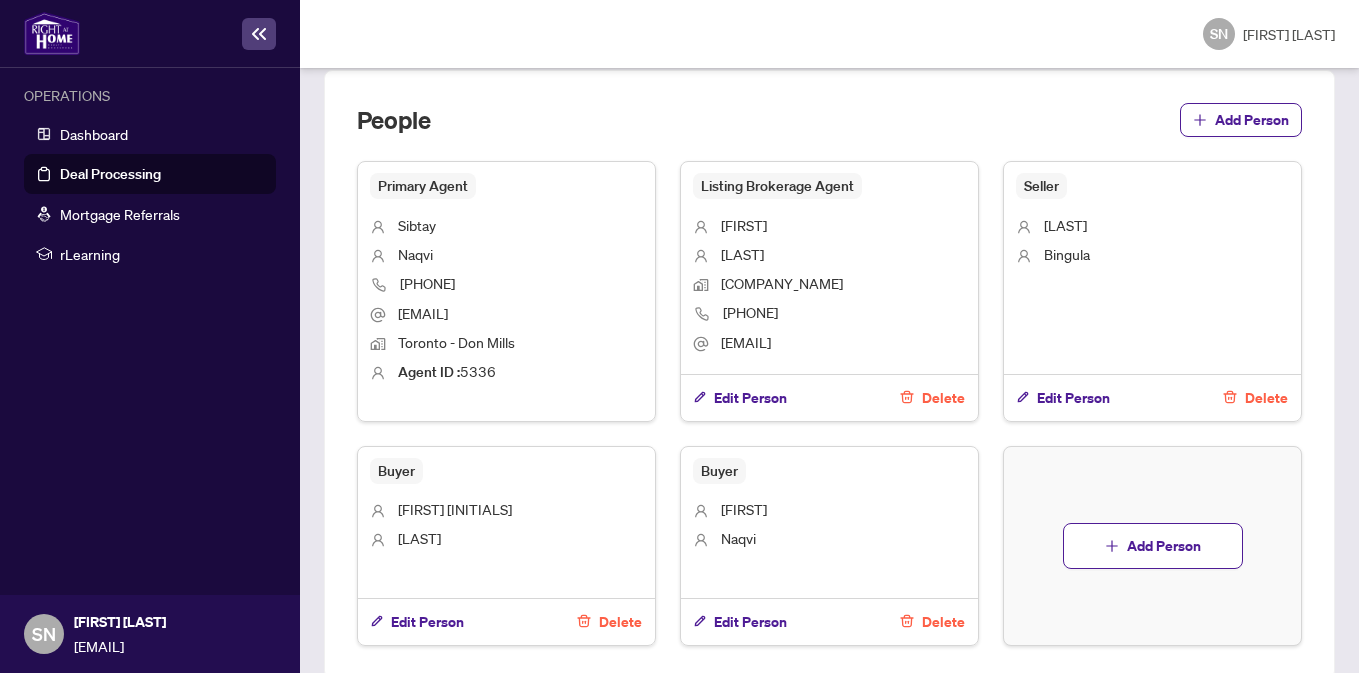 scroll, scrollTop: 1121, scrollLeft: 0, axis: vertical 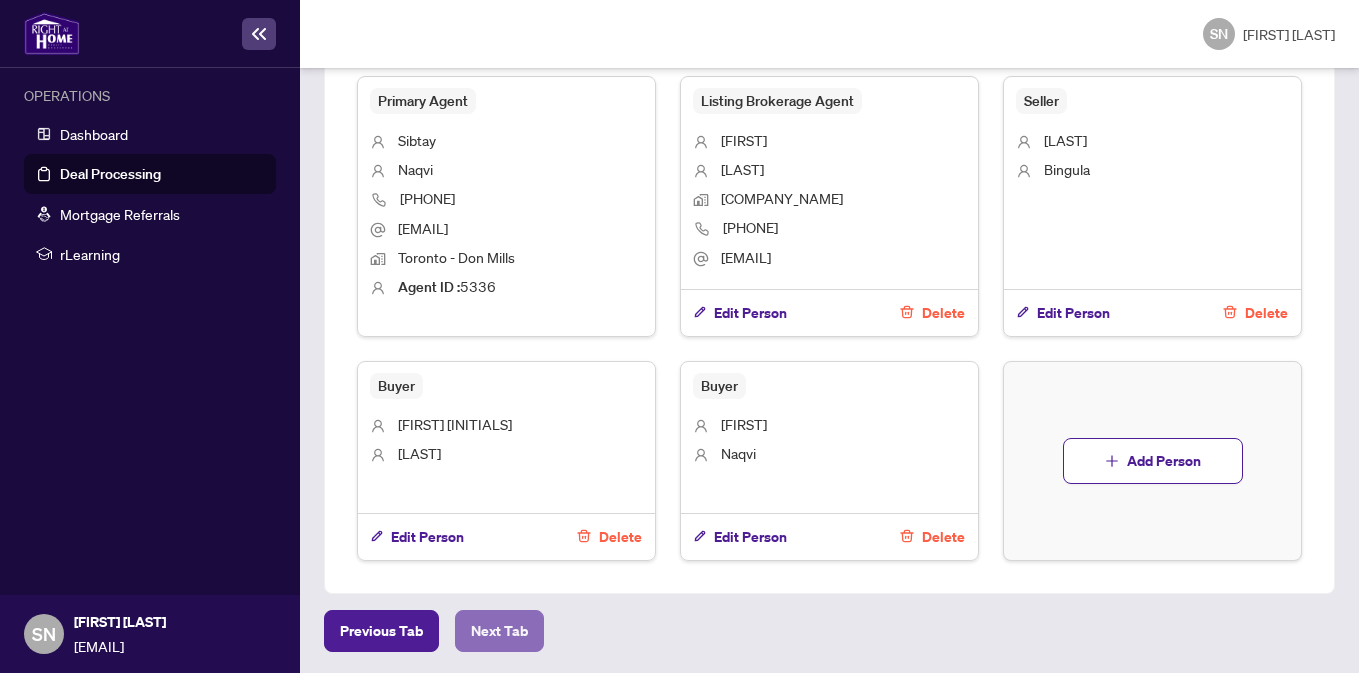 click on "Next Tab" at bounding box center [381, 631] 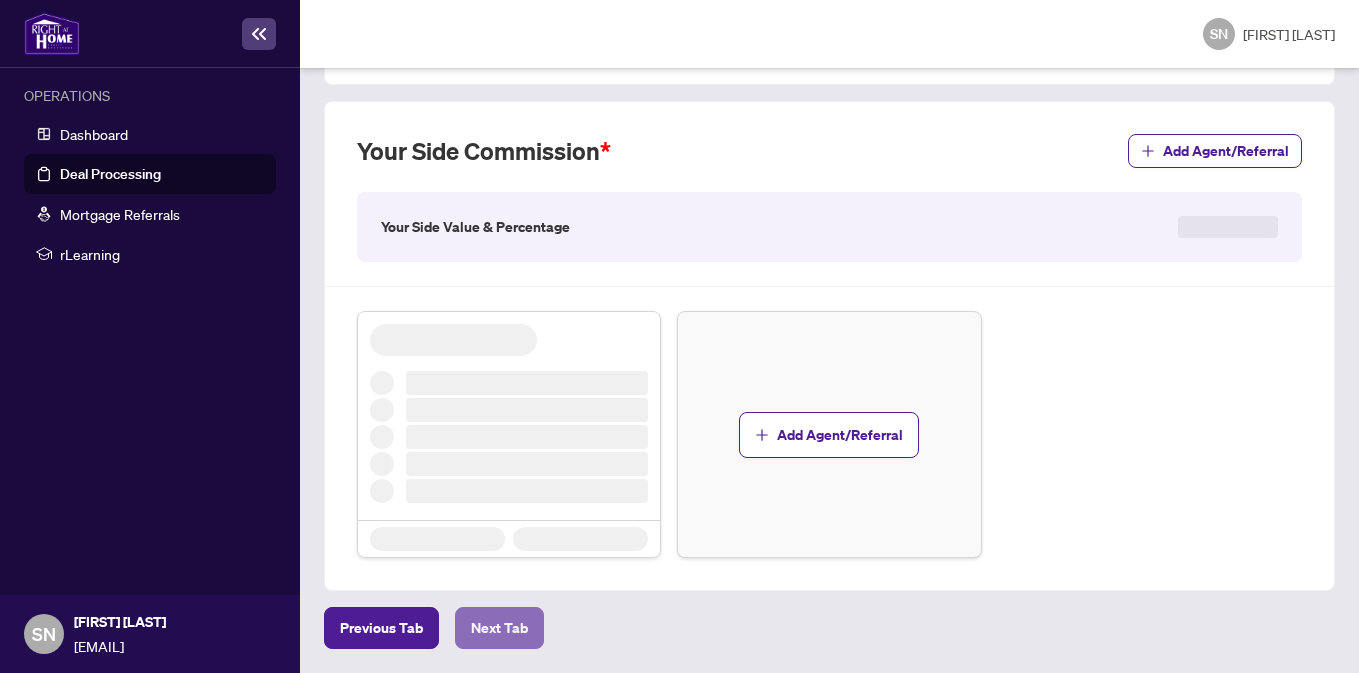scroll, scrollTop: 0, scrollLeft: 0, axis: both 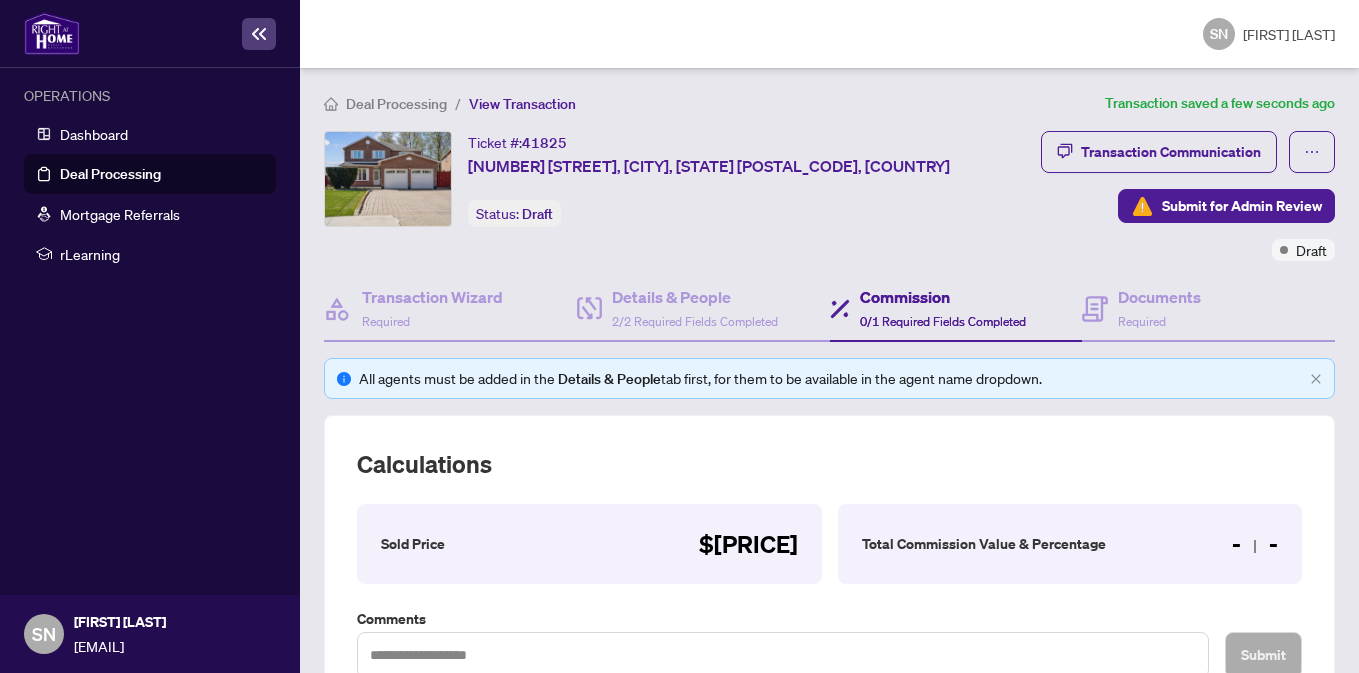 click on "Commission" at bounding box center [943, 297] 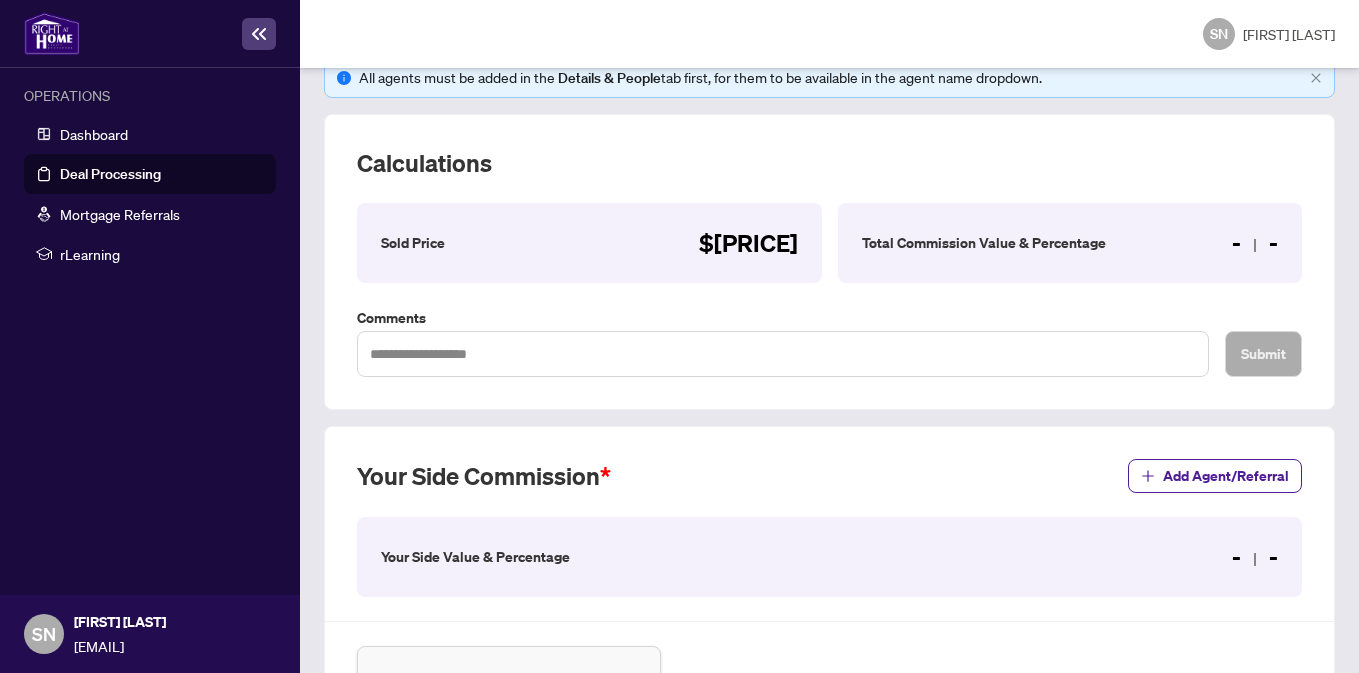 scroll, scrollTop: 302, scrollLeft: 0, axis: vertical 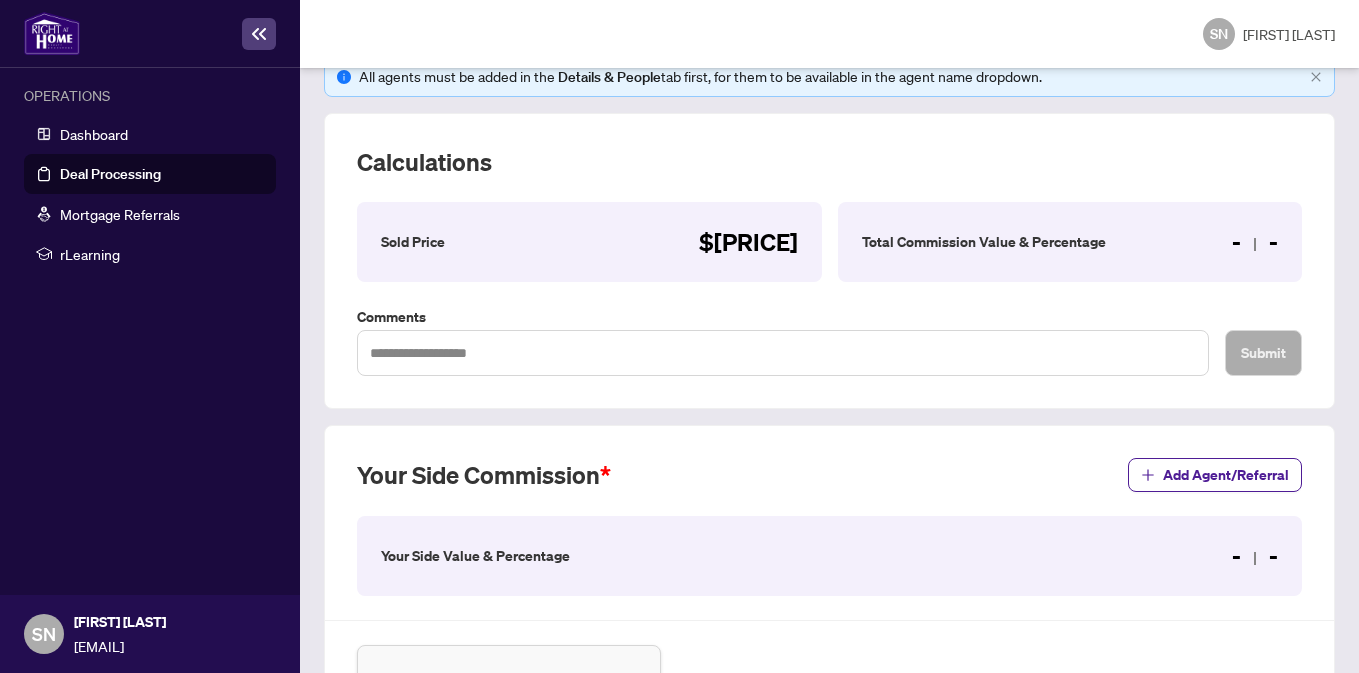 click on "Total Commission Value & Percentage" at bounding box center (413, 242) 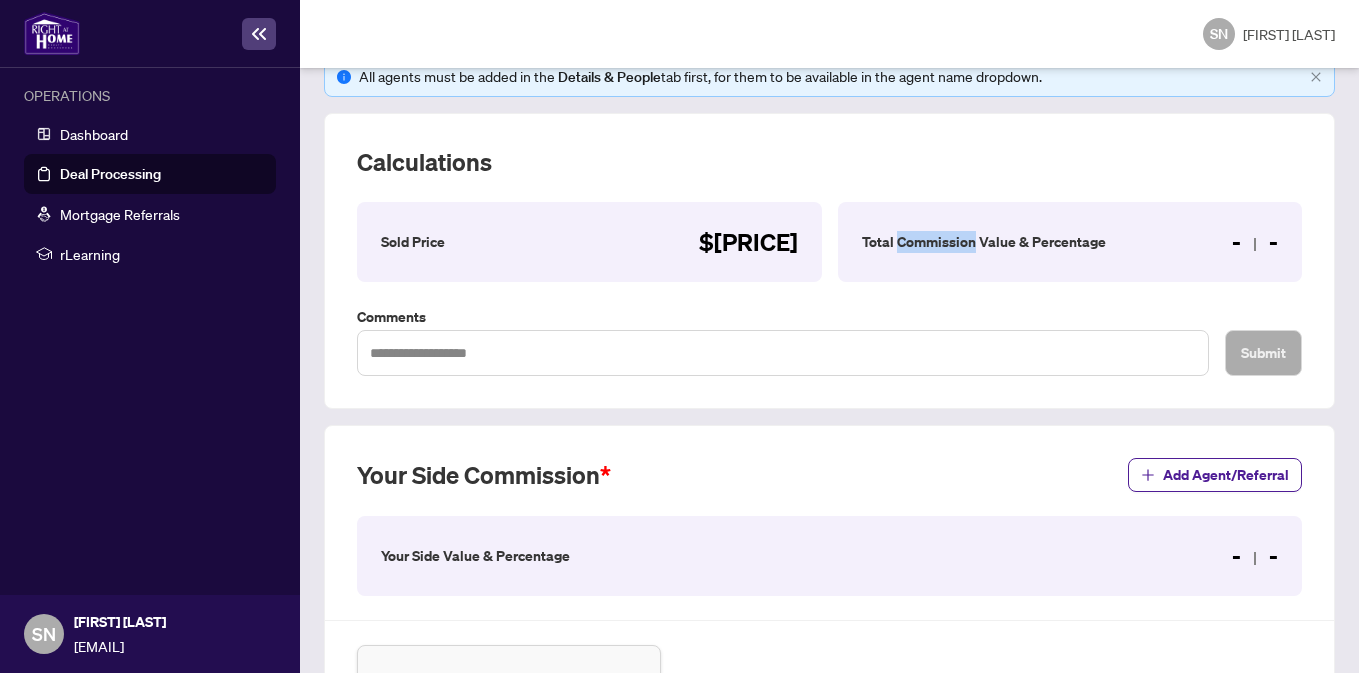 click on "Sold Price $1,665,000   Total Commission Value & Percentage -     - Comments Submit" at bounding box center (829, 289) 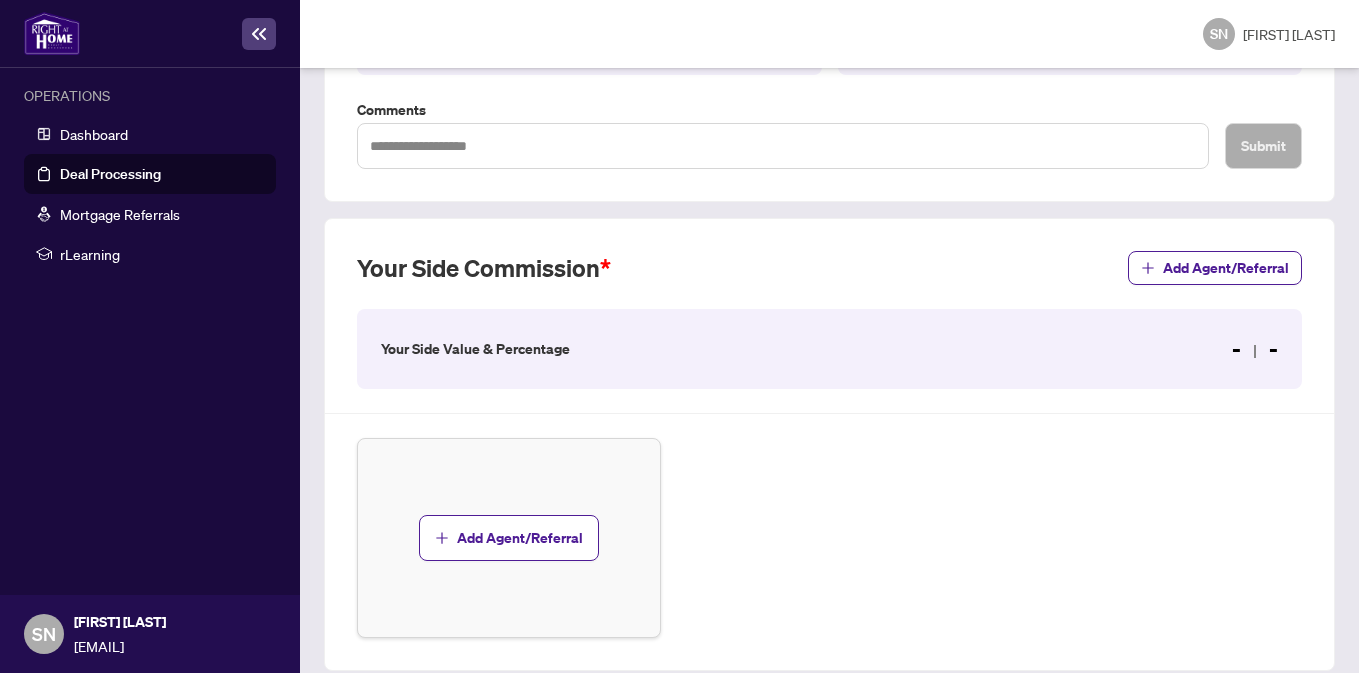 scroll, scrollTop: 511, scrollLeft: 0, axis: vertical 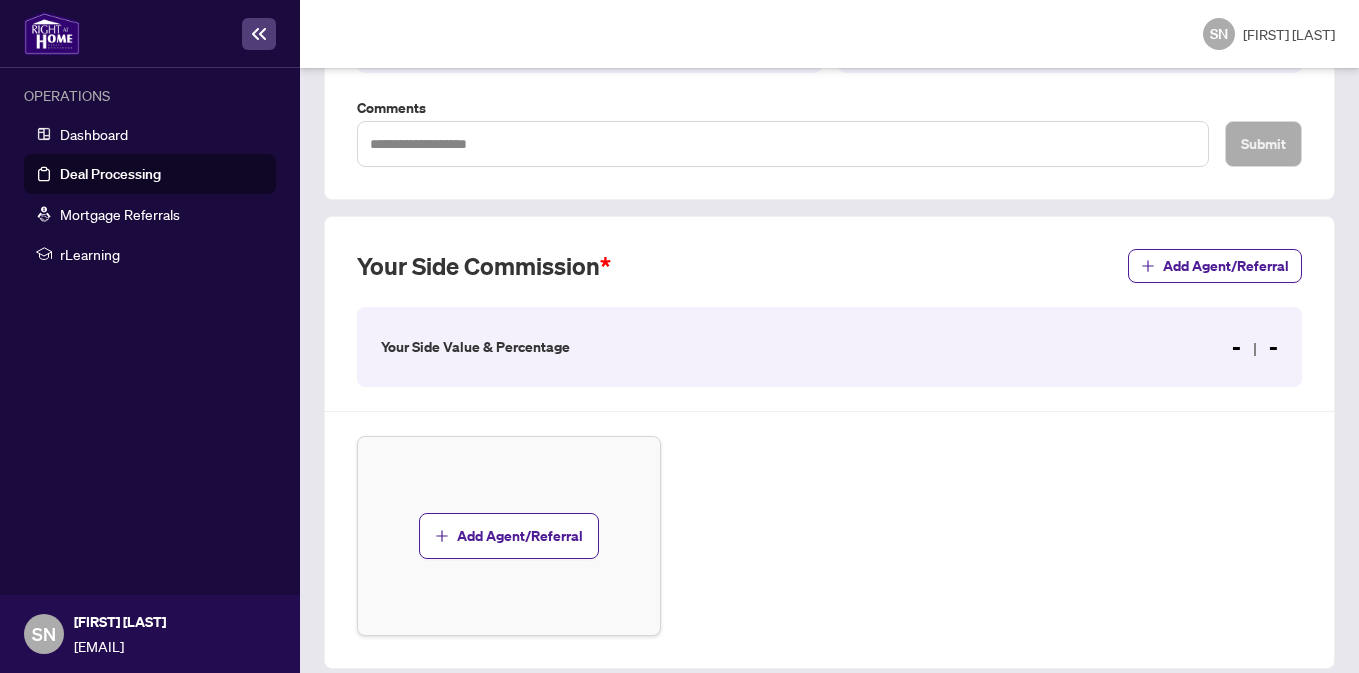 click on "Your Side Value & Percentage" at bounding box center [475, 347] 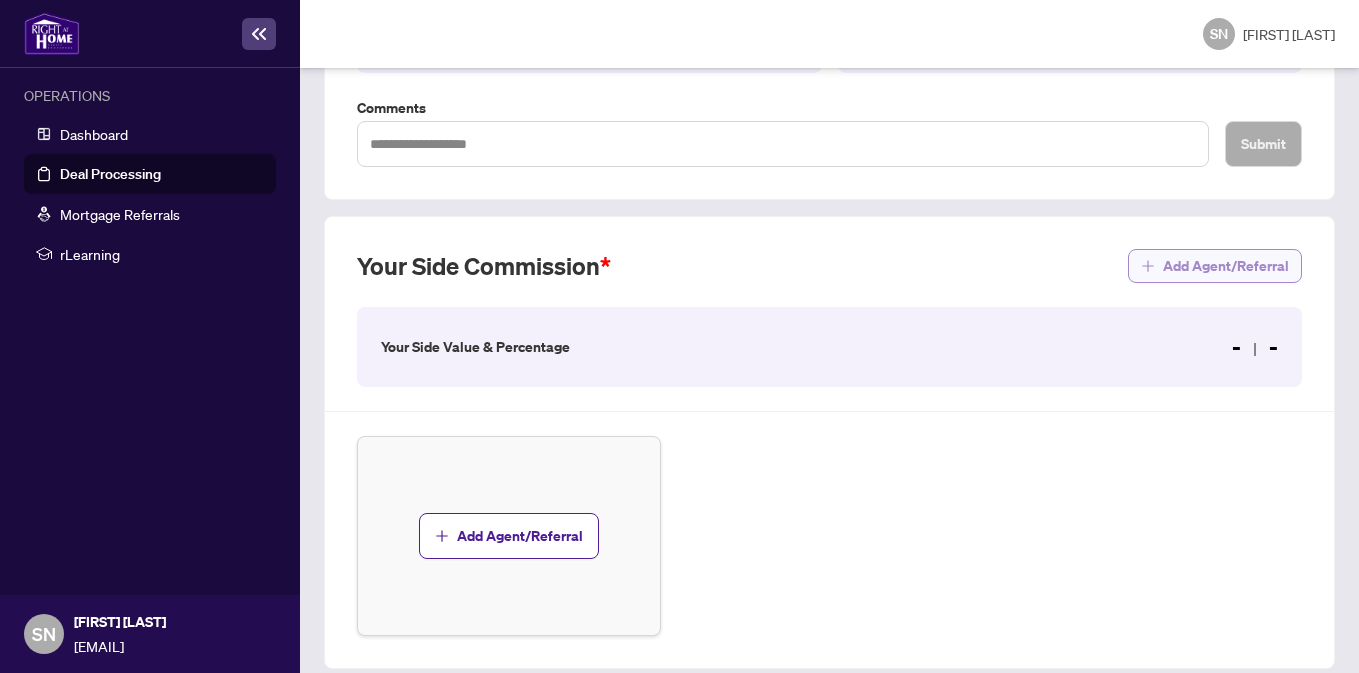 click at bounding box center (1148, 266) 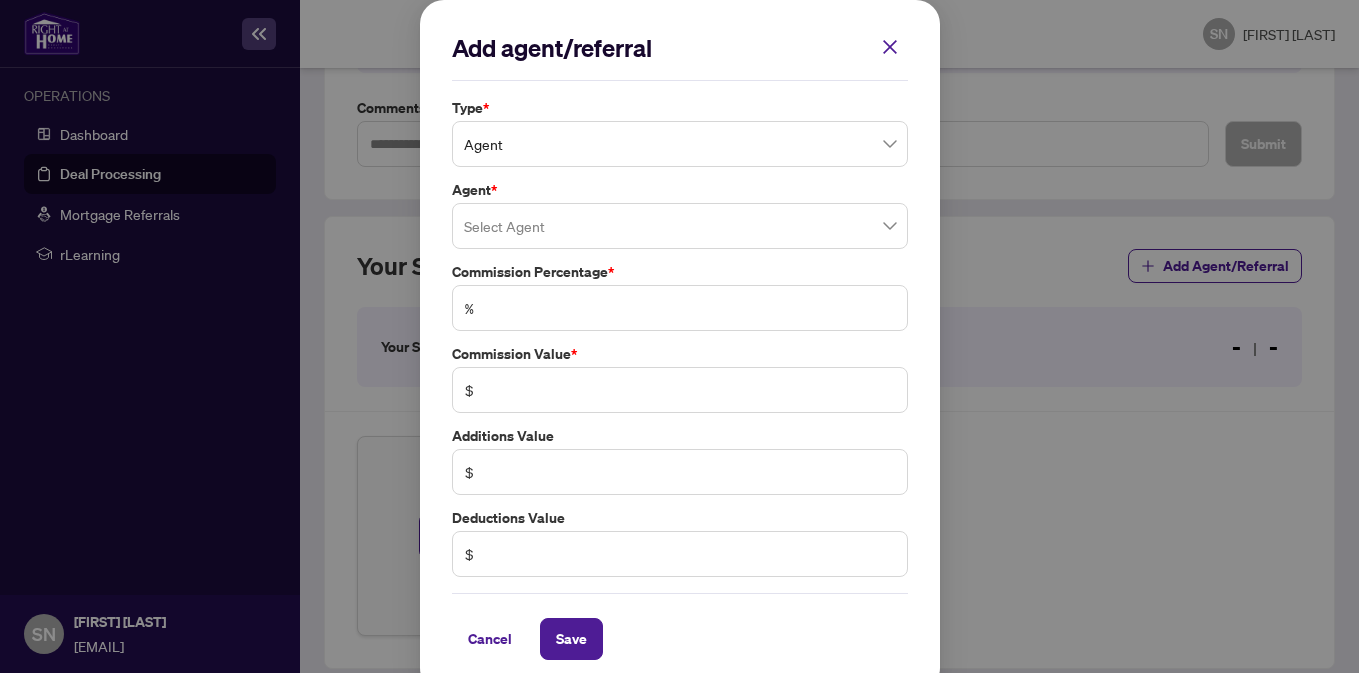 click on "Agent" at bounding box center (680, 144) 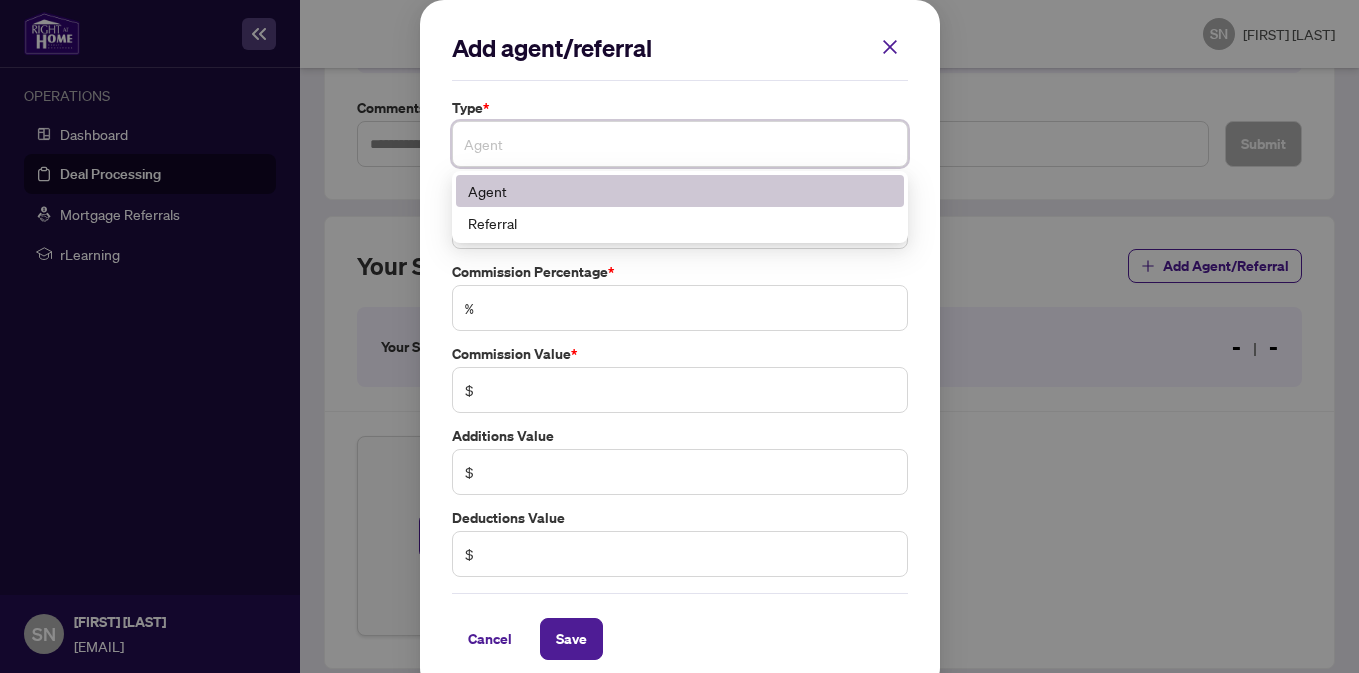 click on "Agent" at bounding box center [680, 144] 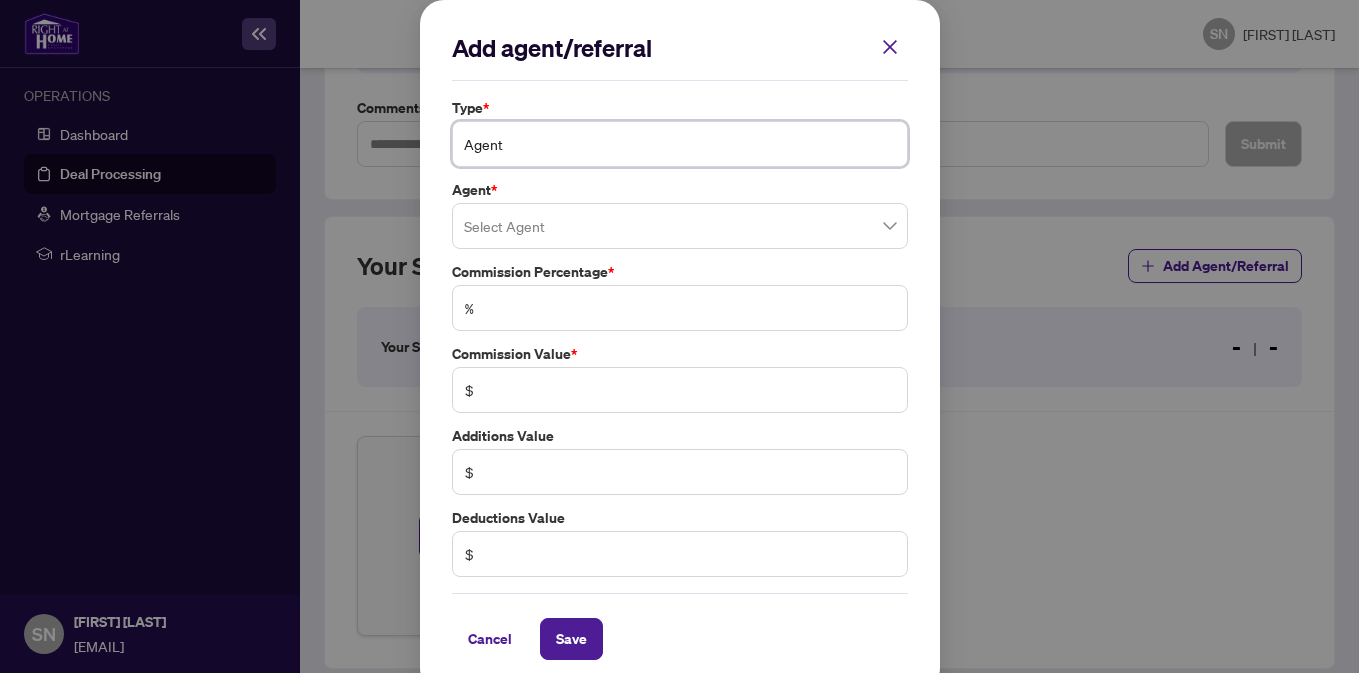 click on "Agent" at bounding box center [680, 144] 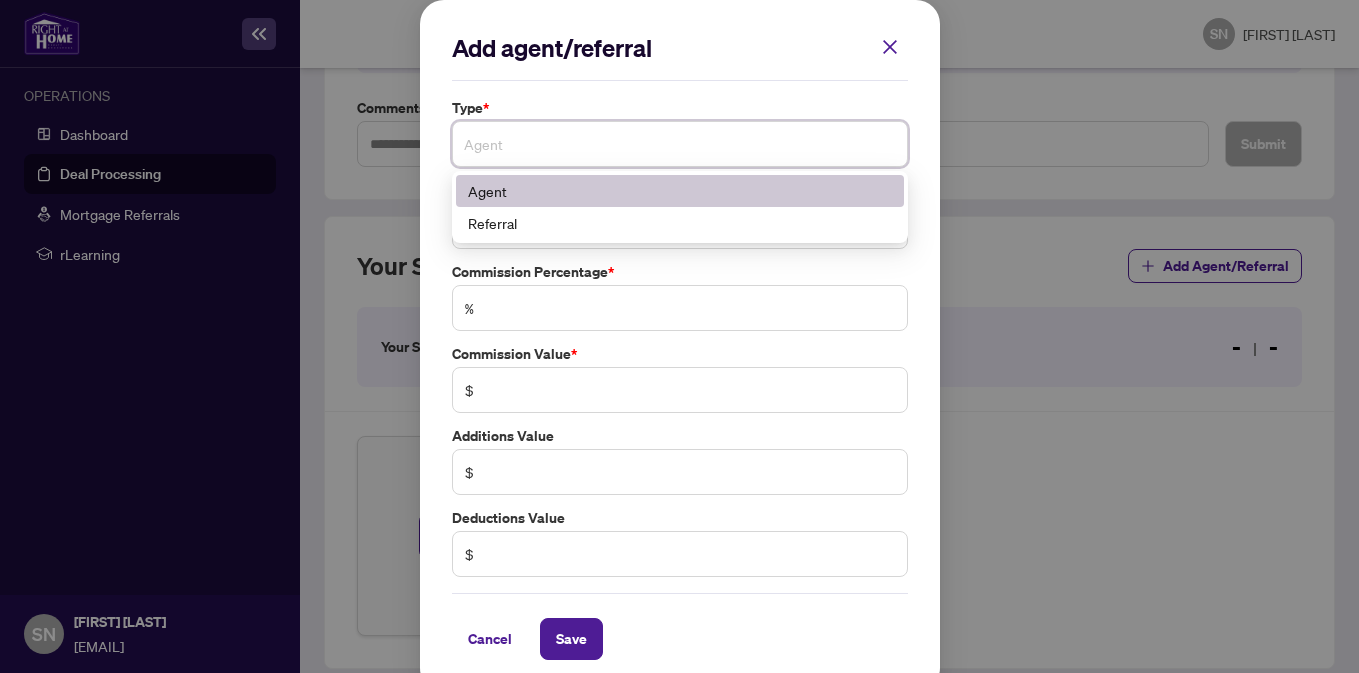click on "Agent" at bounding box center (680, 144) 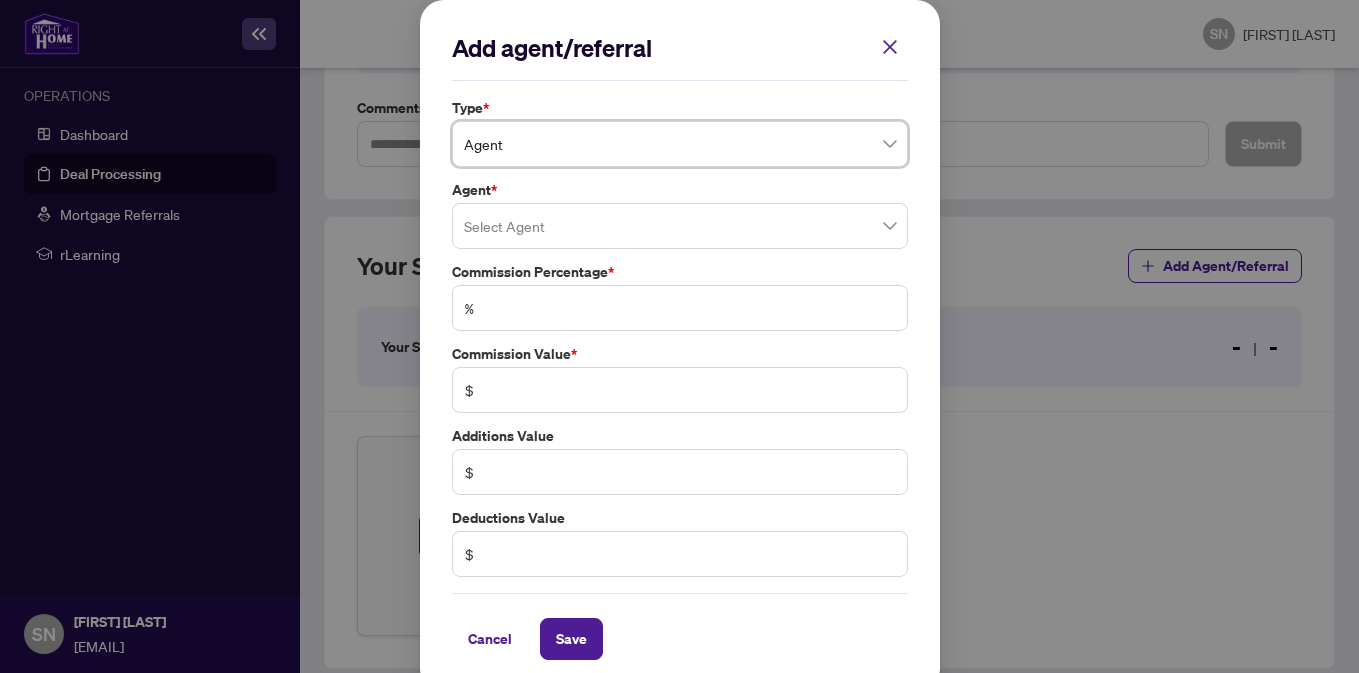click at bounding box center [680, 226] 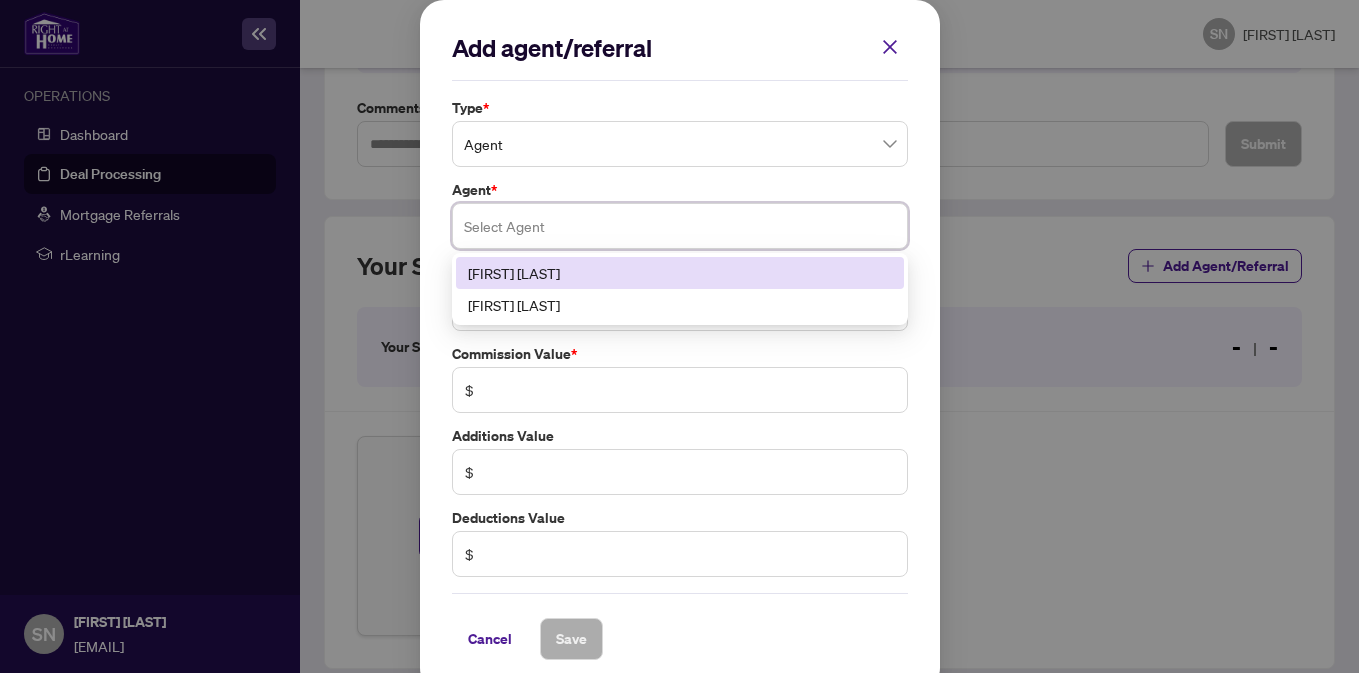 click on "[FIRST] [LAST]" at bounding box center [680, 273] 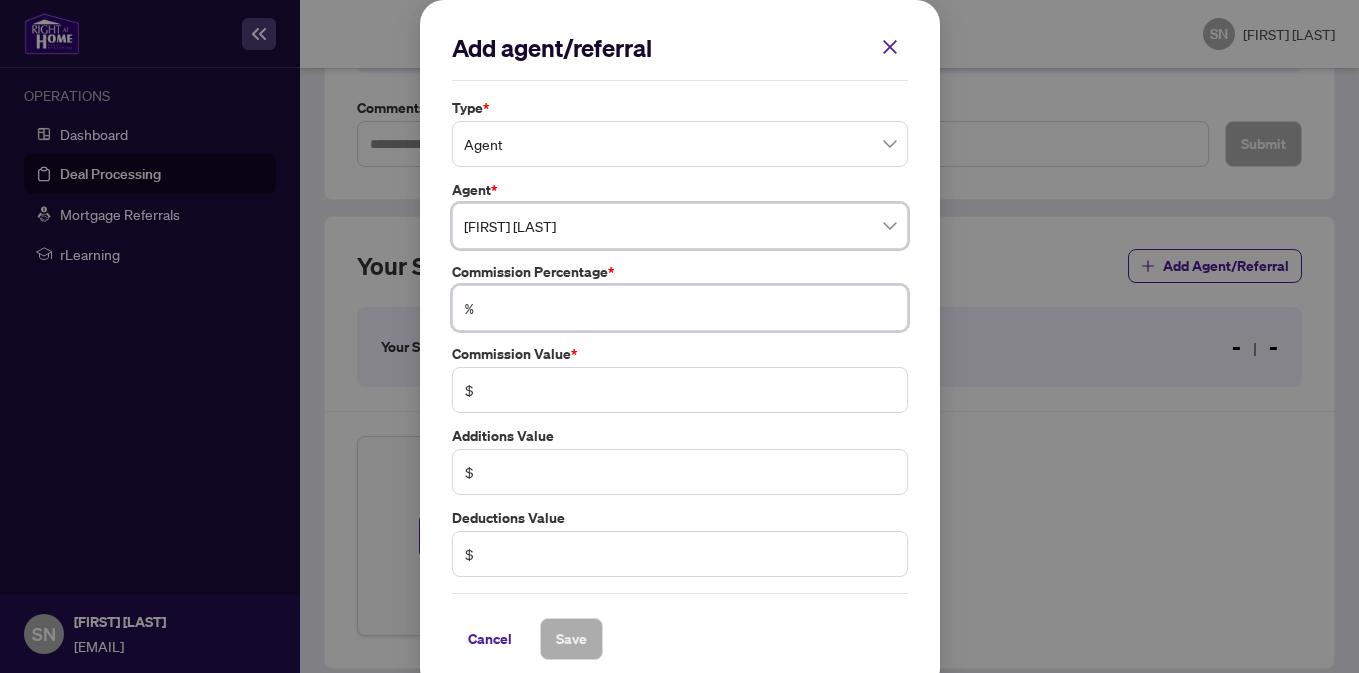 click at bounding box center [690, 308] 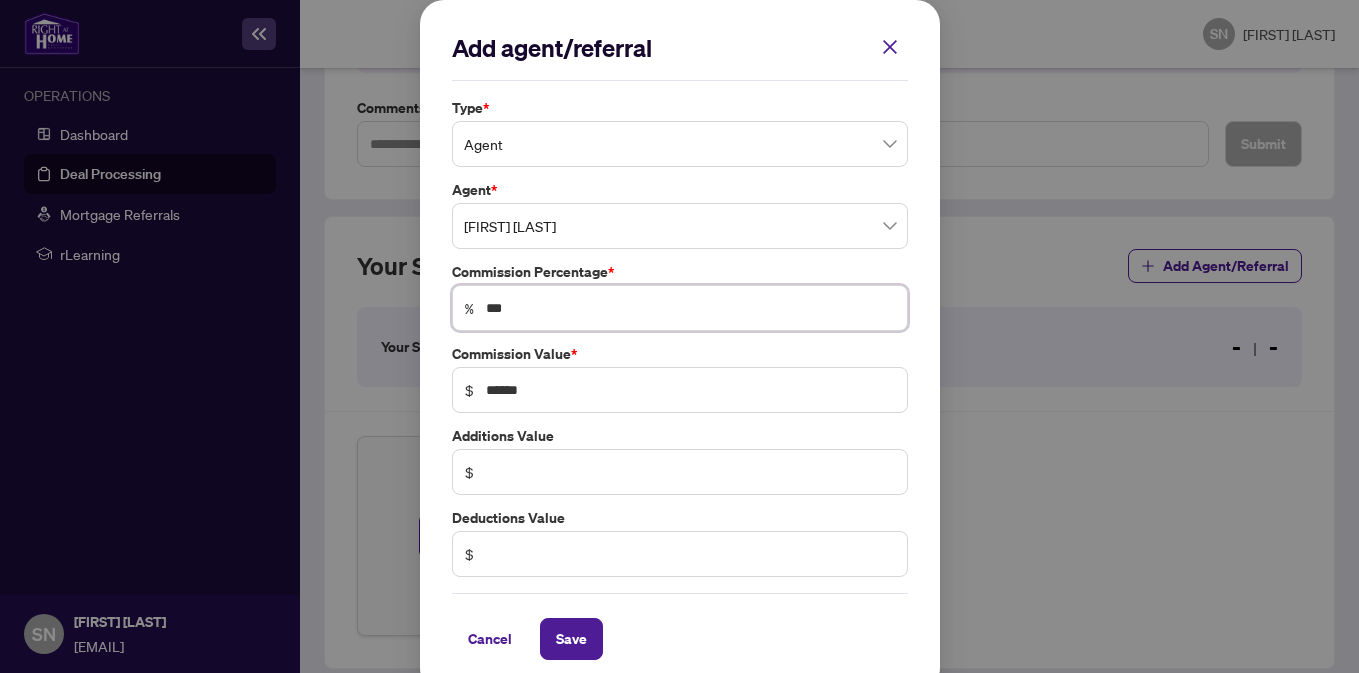 type on "***" 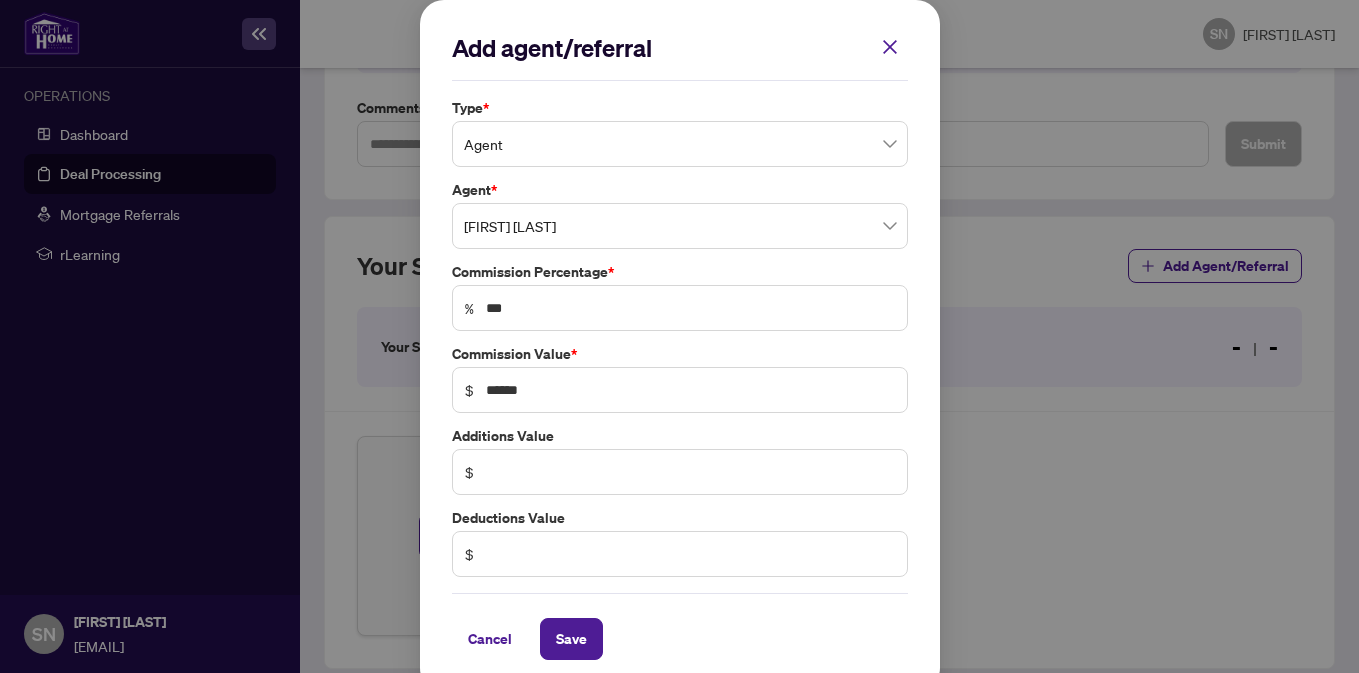 click on "Commission Value *" at bounding box center [680, 108] 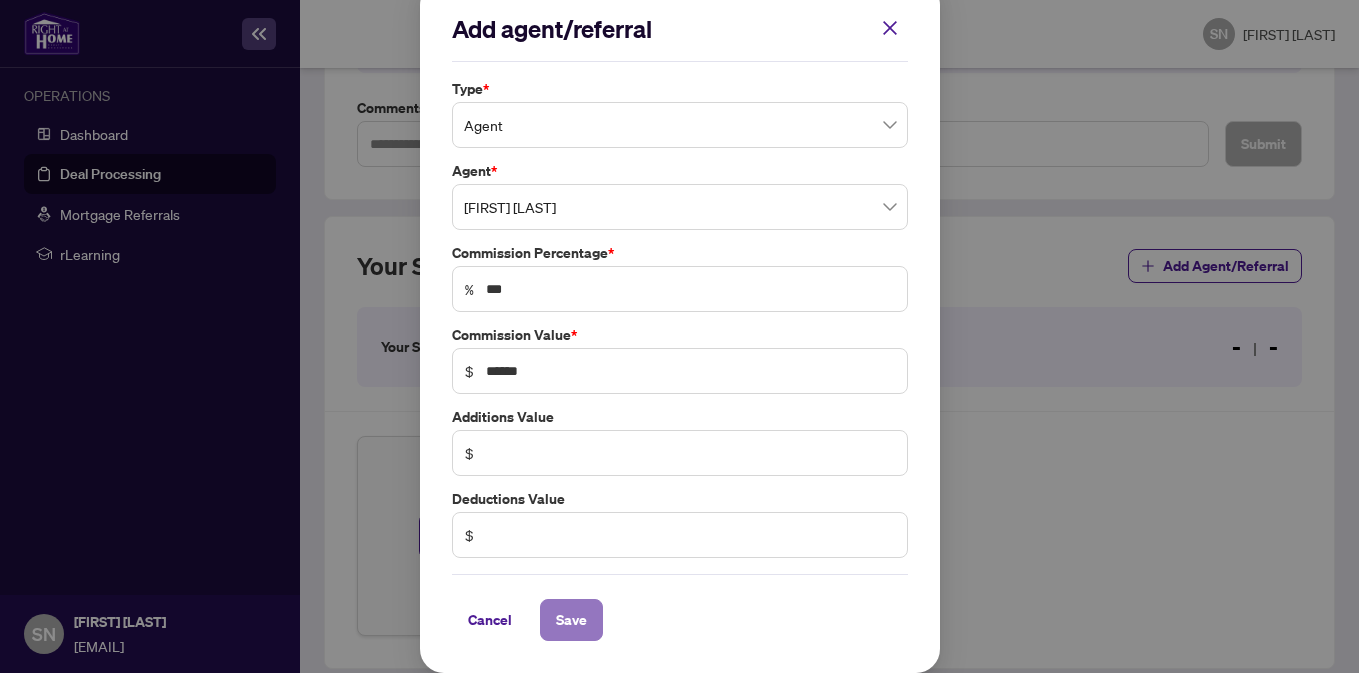 click on "Save" at bounding box center (571, 620) 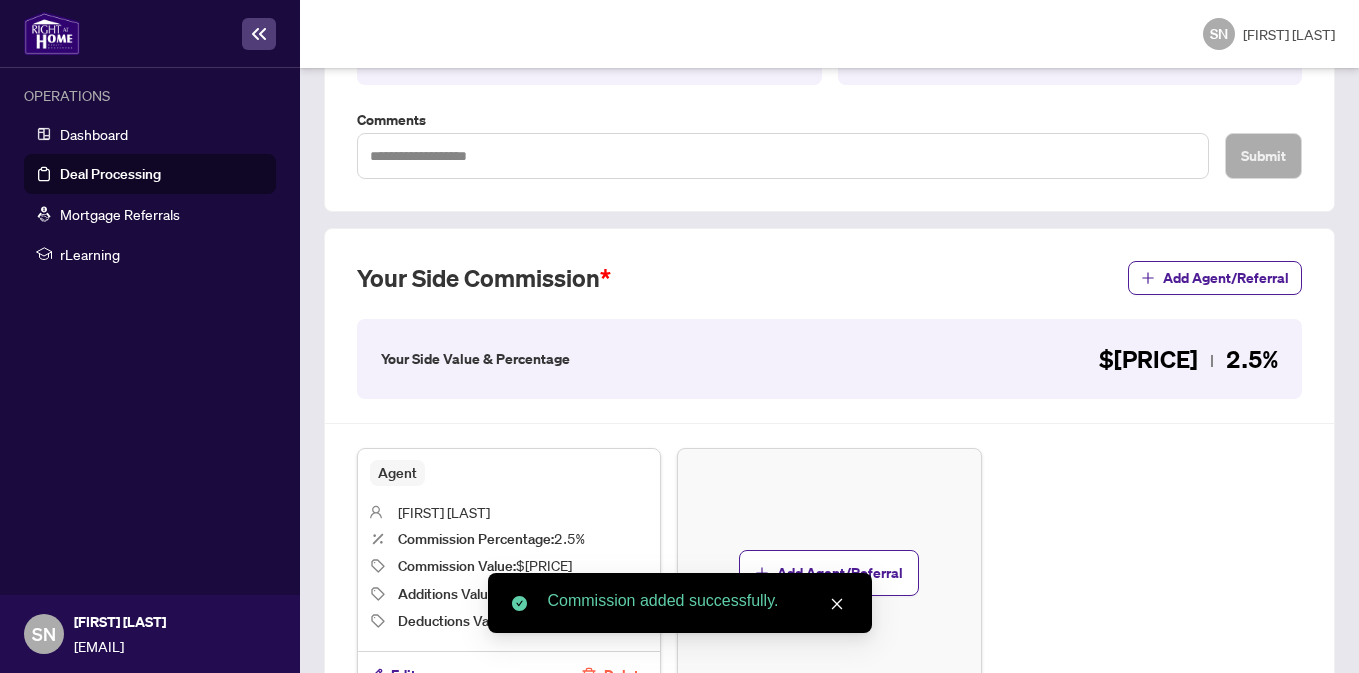 click on "[INITIALS] [FIRST] [LAST]" at bounding box center (829, 34) 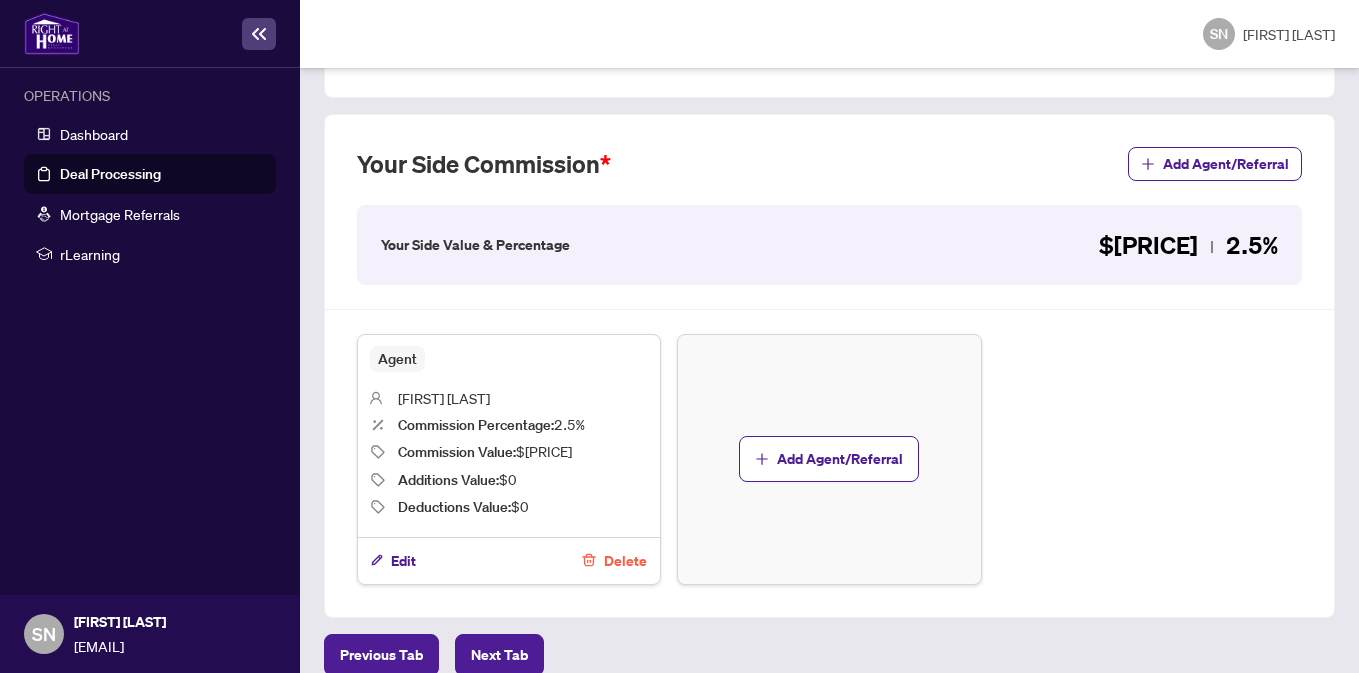 scroll, scrollTop: 643, scrollLeft: 0, axis: vertical 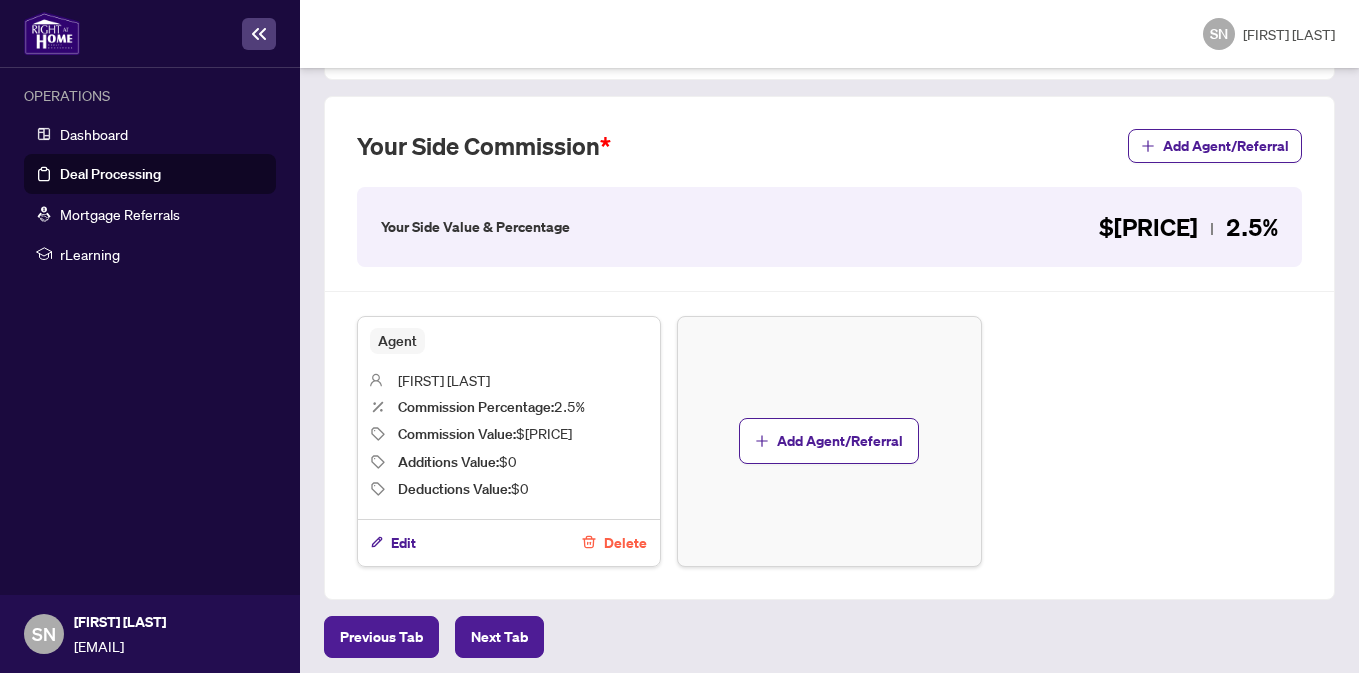 click on "Your Side Commission Add Agent/Referral" at bounding box center (829, 158) 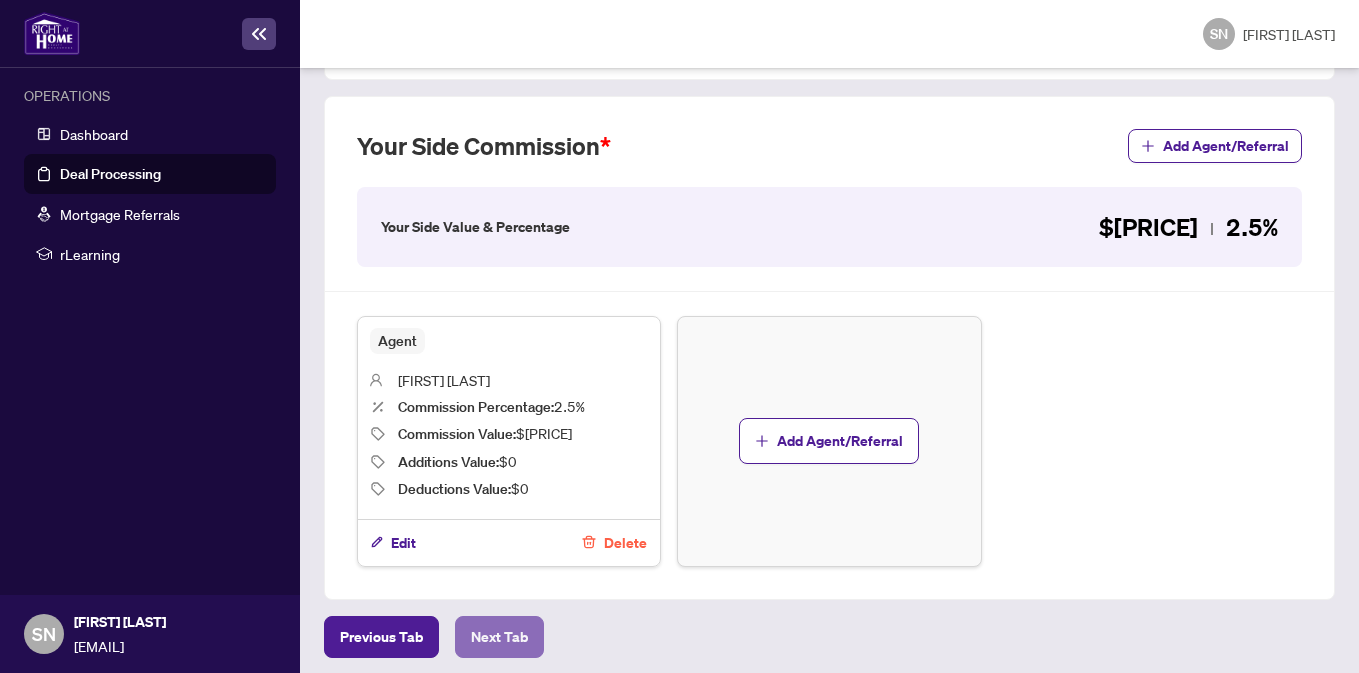 click on "Next Tab" at bounding box center (381, 637) 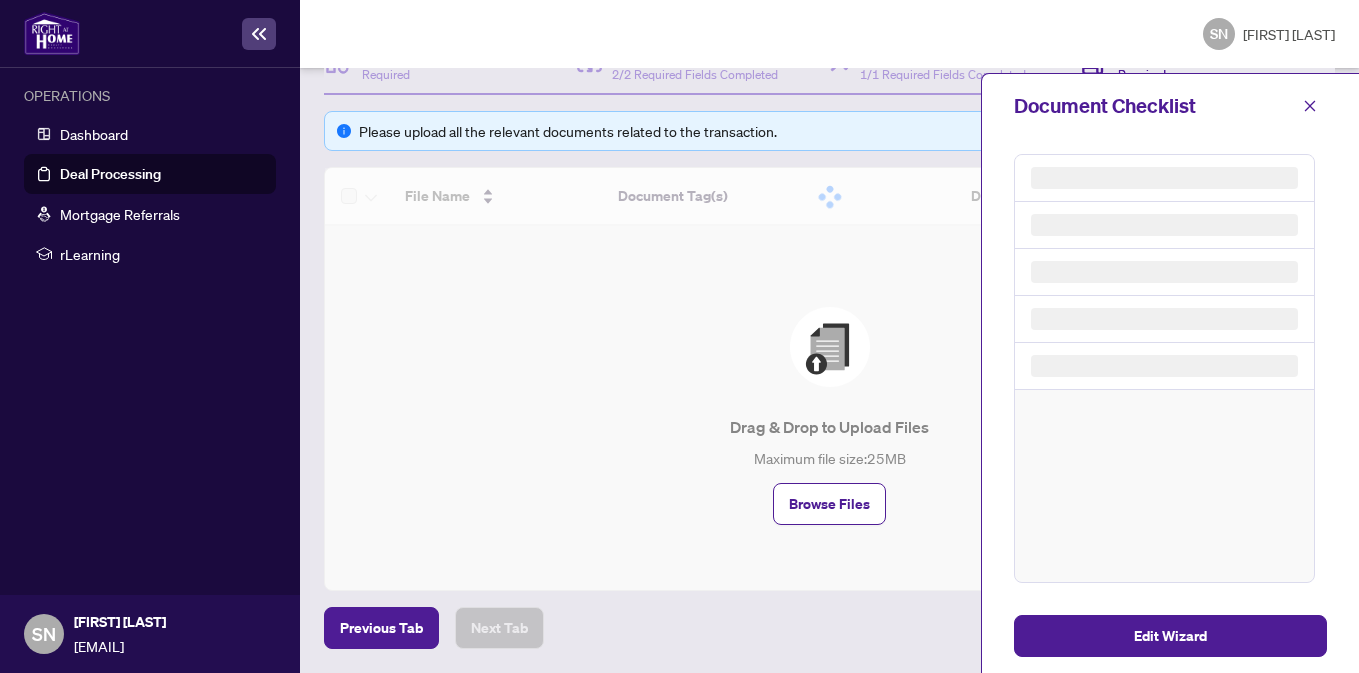 scroll, scrollTop: 0, scrollLeft: 0, axis: both 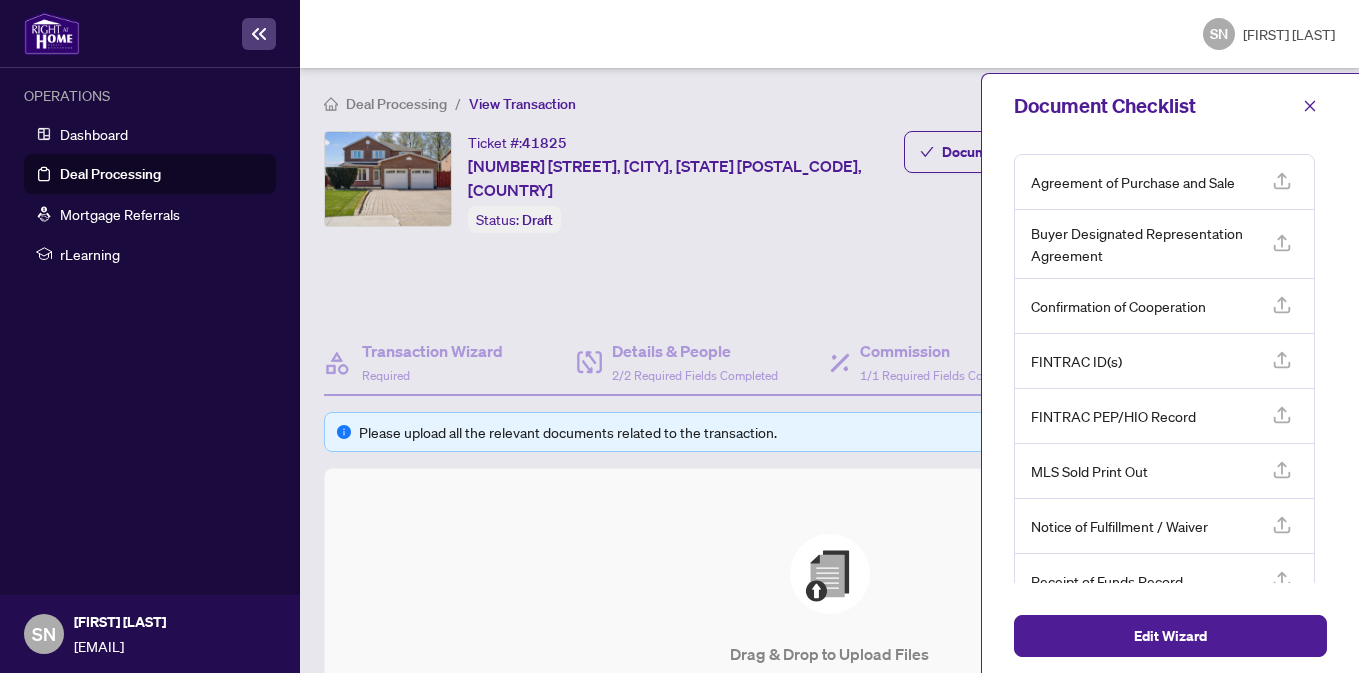 click on "Ticket #: [NUMBER] [NUMBER] [STREET], [CITY], [STATE] [POSTAL_CODE], [COUNTRY] Status: Draft Submit for Admin Review" at bounding box center [605, 223] 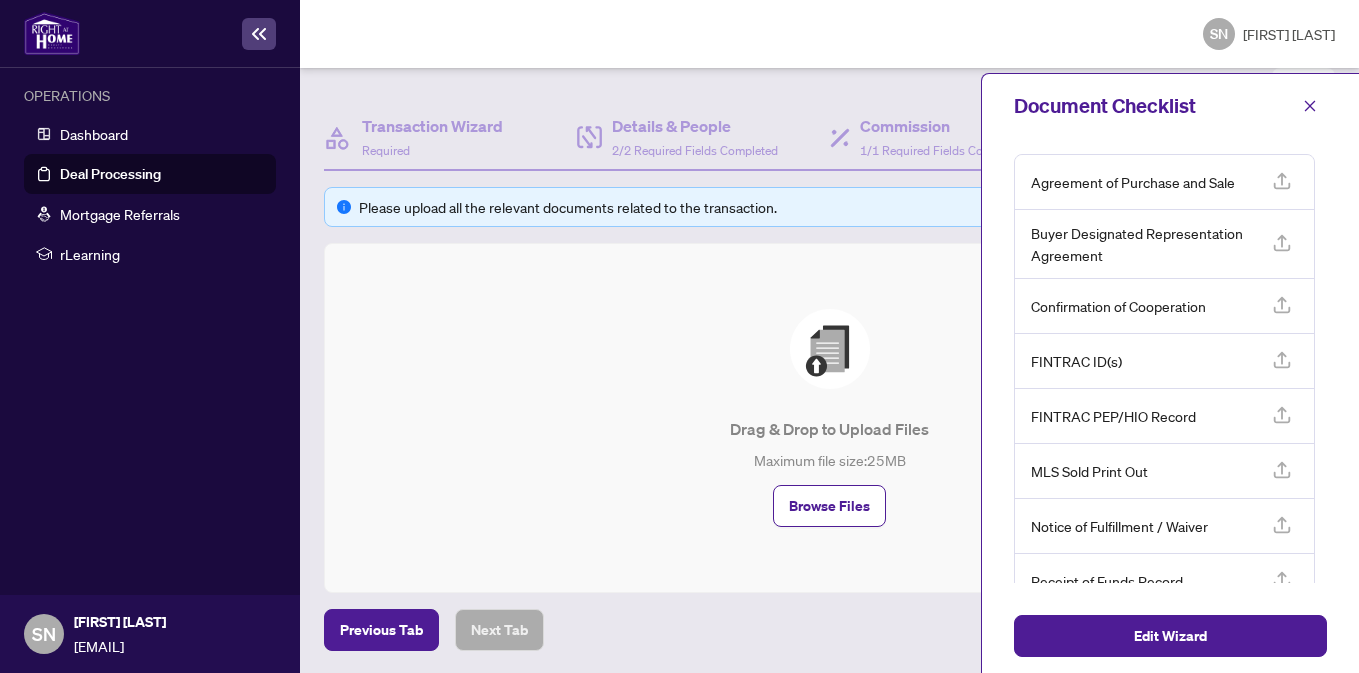 click on "[INITIALS] [FIRST] [LAST]" at bounding box center [829, 34] 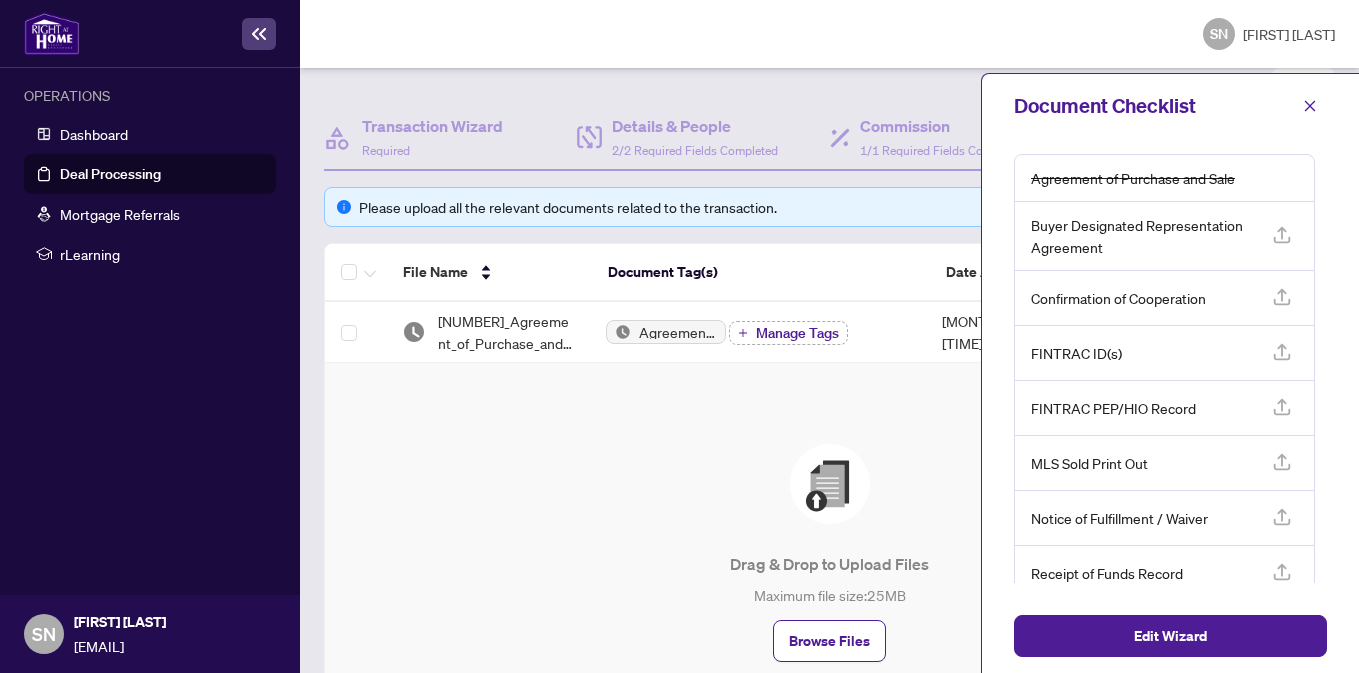 click at bounding box center (1281, 233) 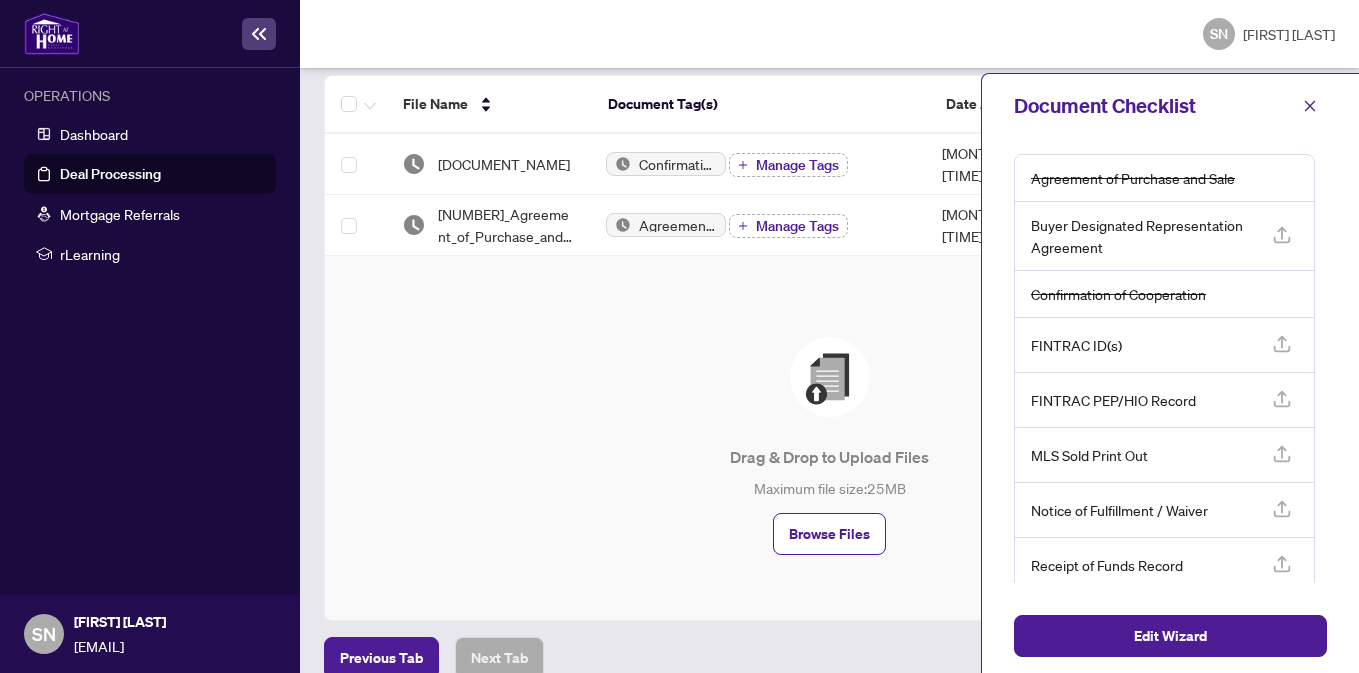 scroll, scrollTop: 421, scrollLeft: 0, axis: vertical 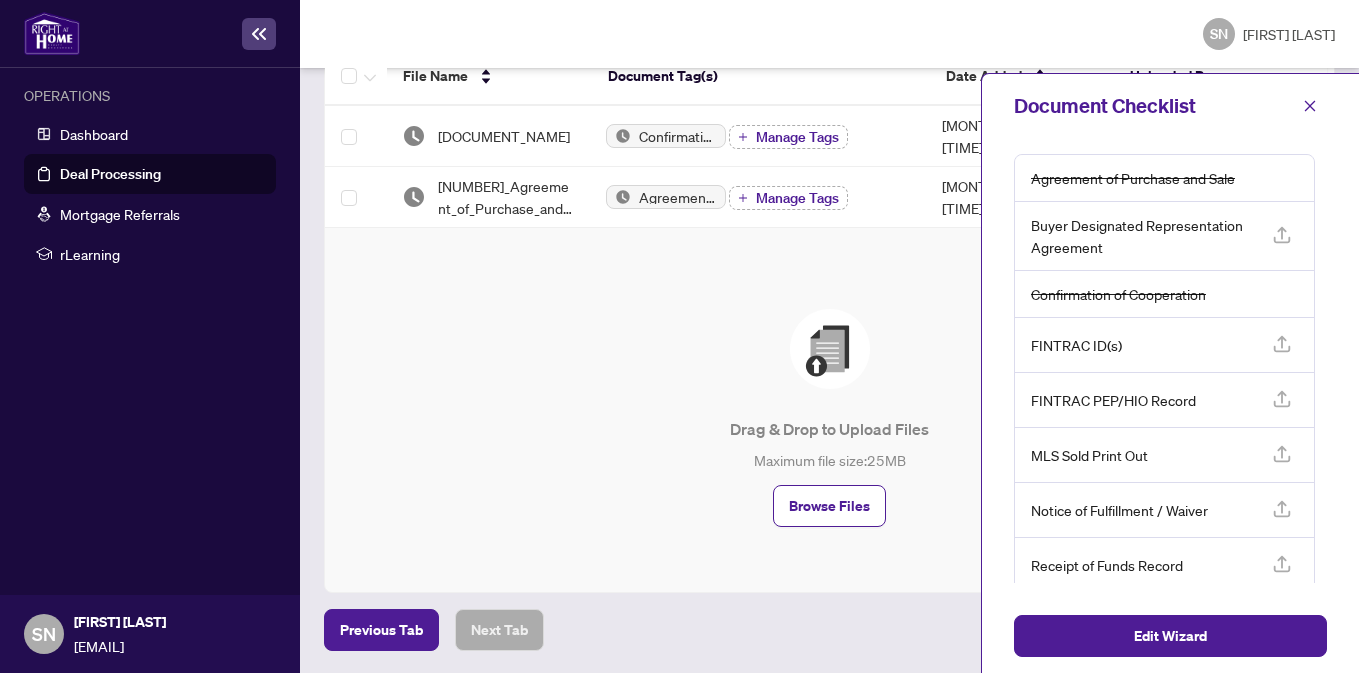 click on "[INITIALS] [FIRST] [LAST]" at bounding box center [829, 34] 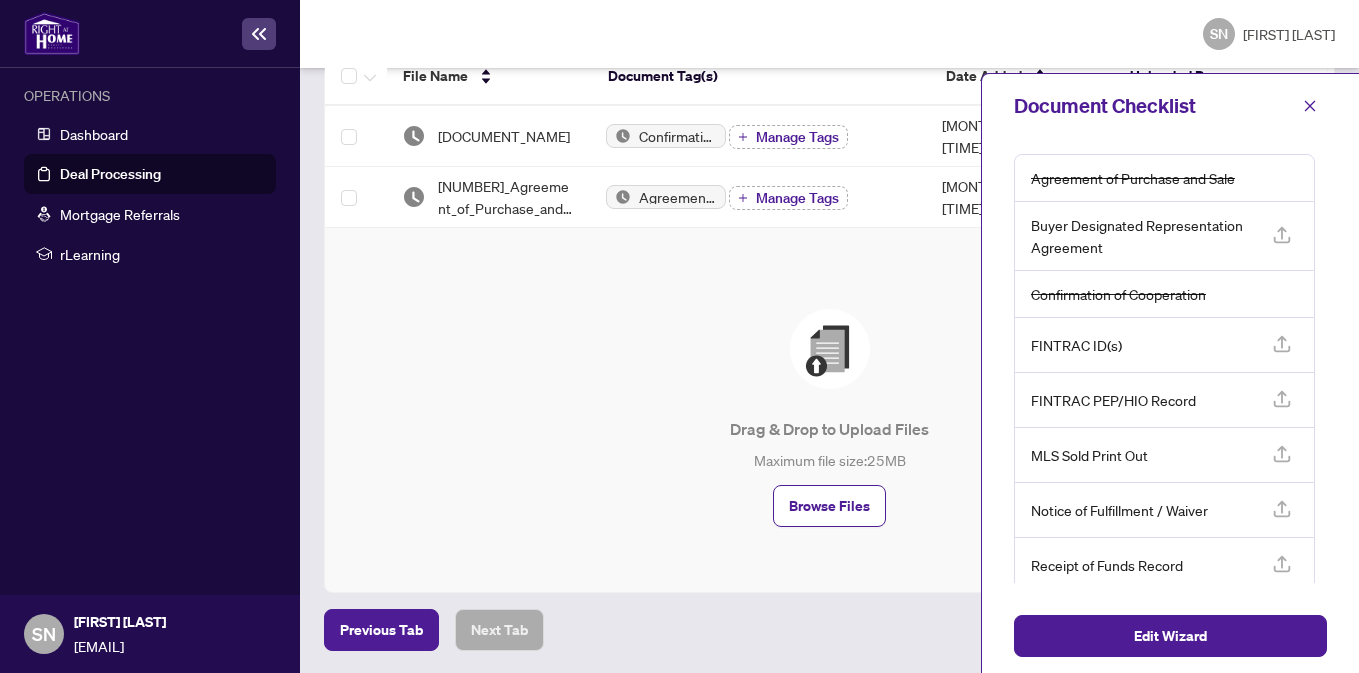 scroll, scrollTop: 141, scrollLeft: 0, axis: vertical 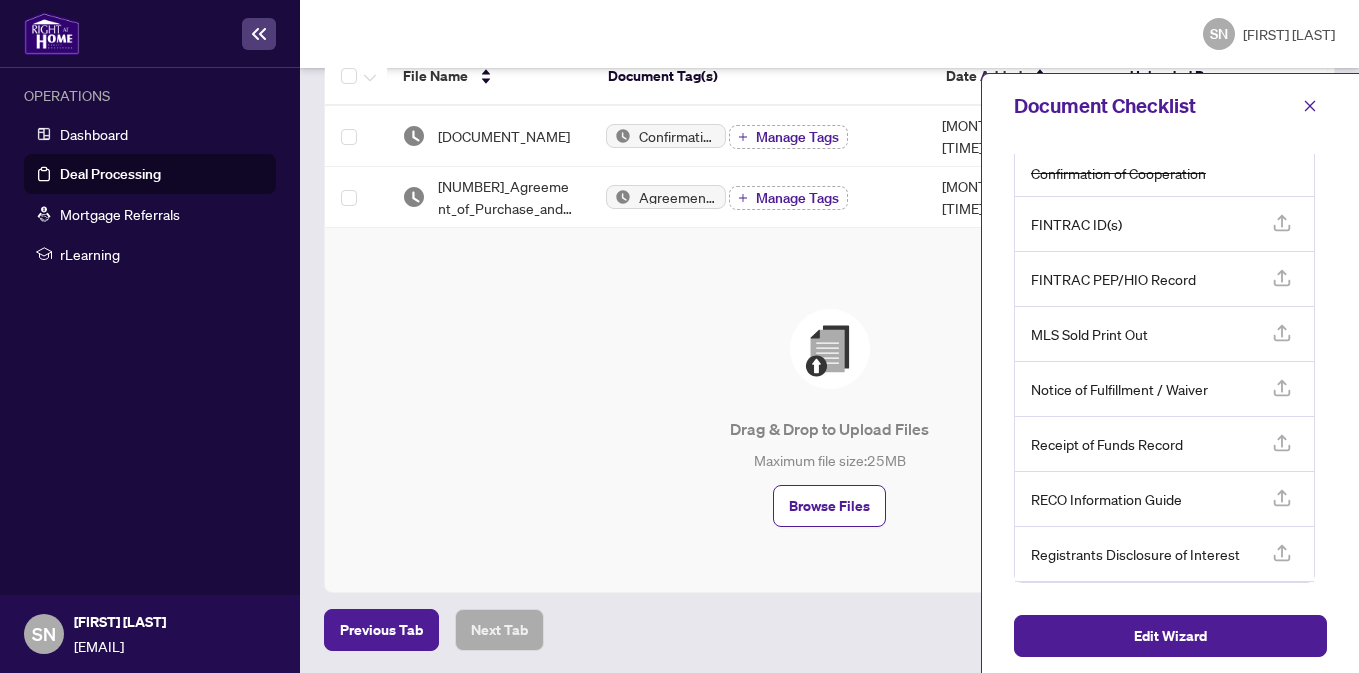 click at bounding box center (1282, 114) 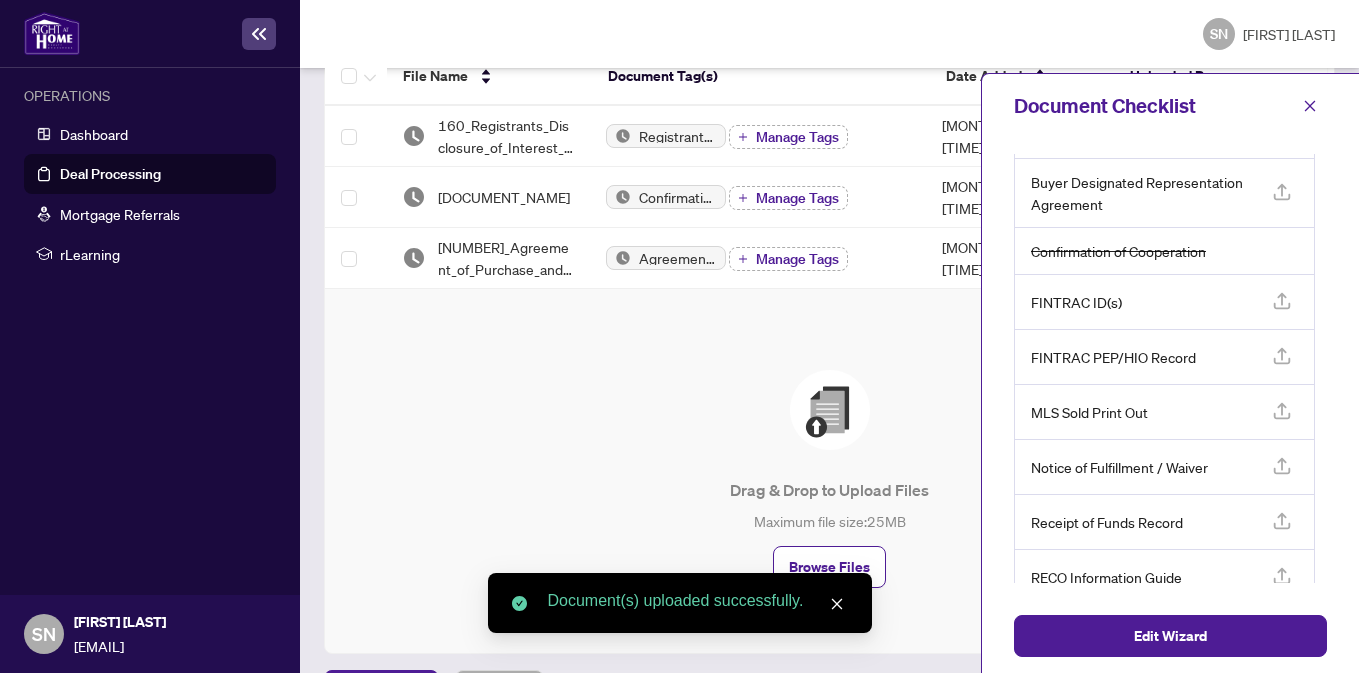scroll, scrollTop: 119, scrollLeft: 0, axis: vertical 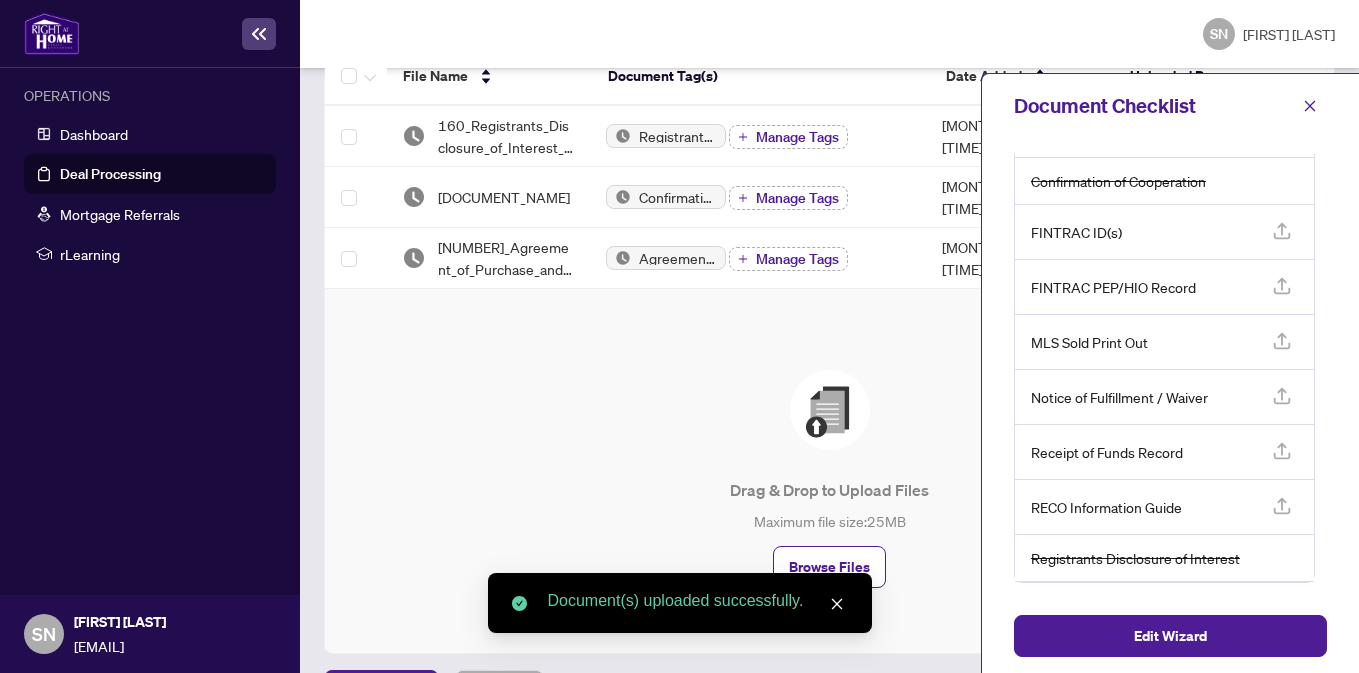 click on "[INITIALS] [FIRST] [LAST]" at bounding box center (829, 34) 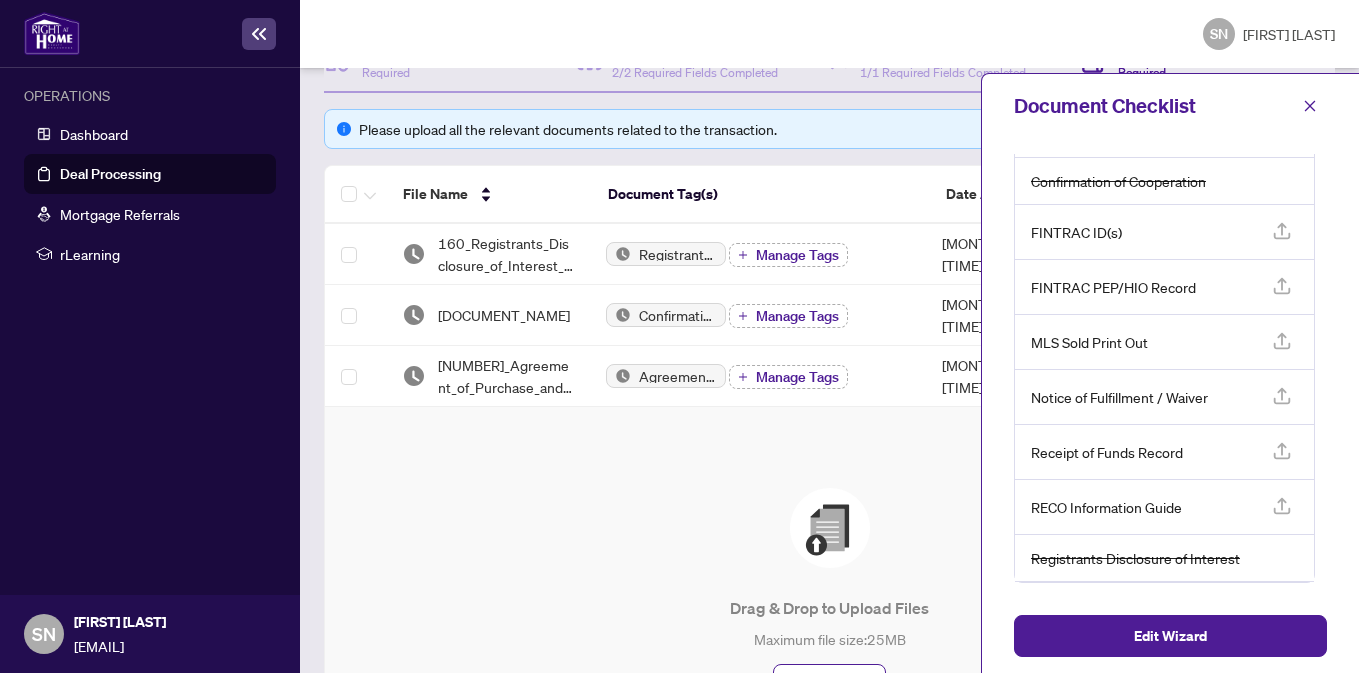 scroll, scrollTop: 482, scrollLeft: 0, axis: vertical 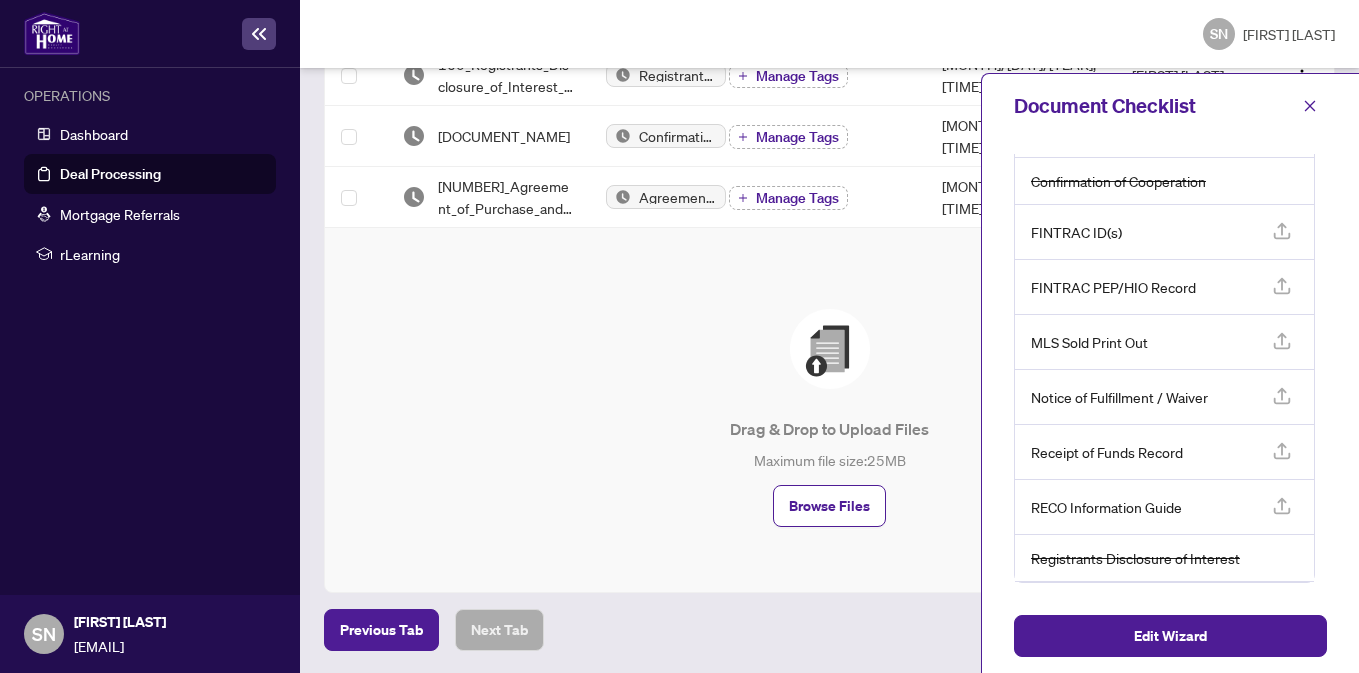 click at bounding box center [1282, 122] 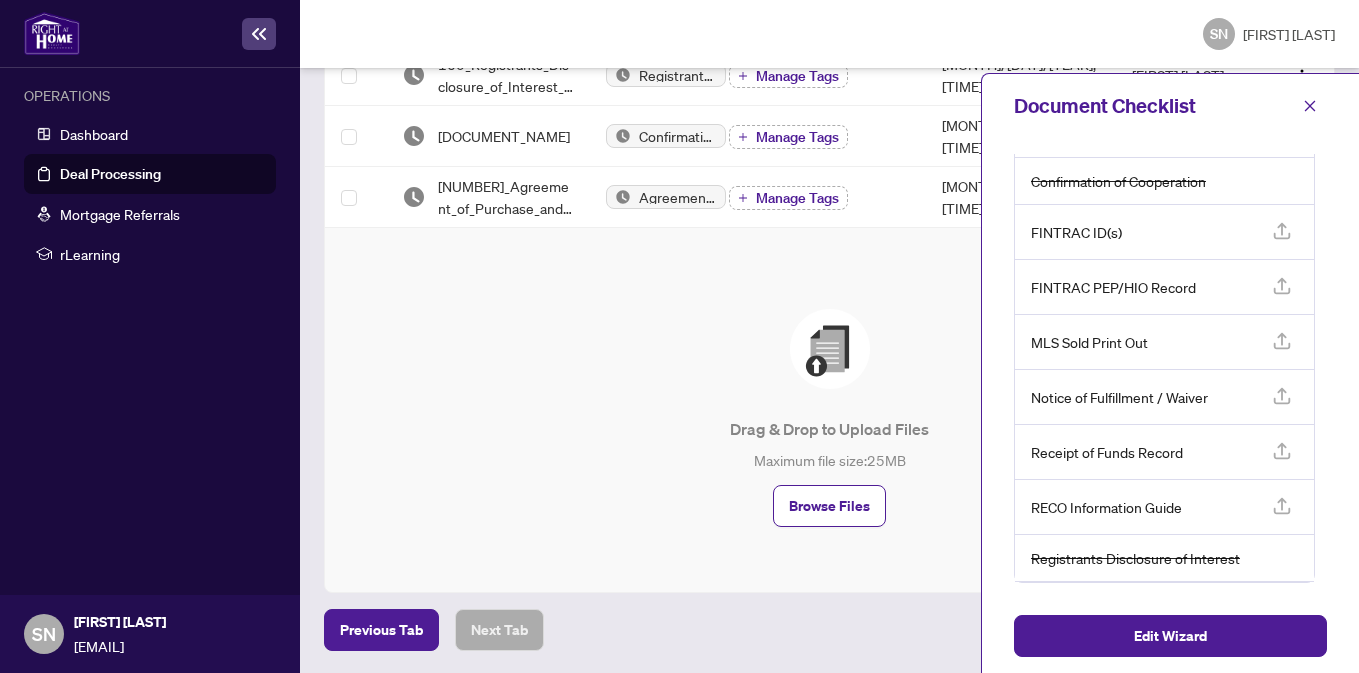 click on "Document Checklist" at bounding box center (1153, 106) 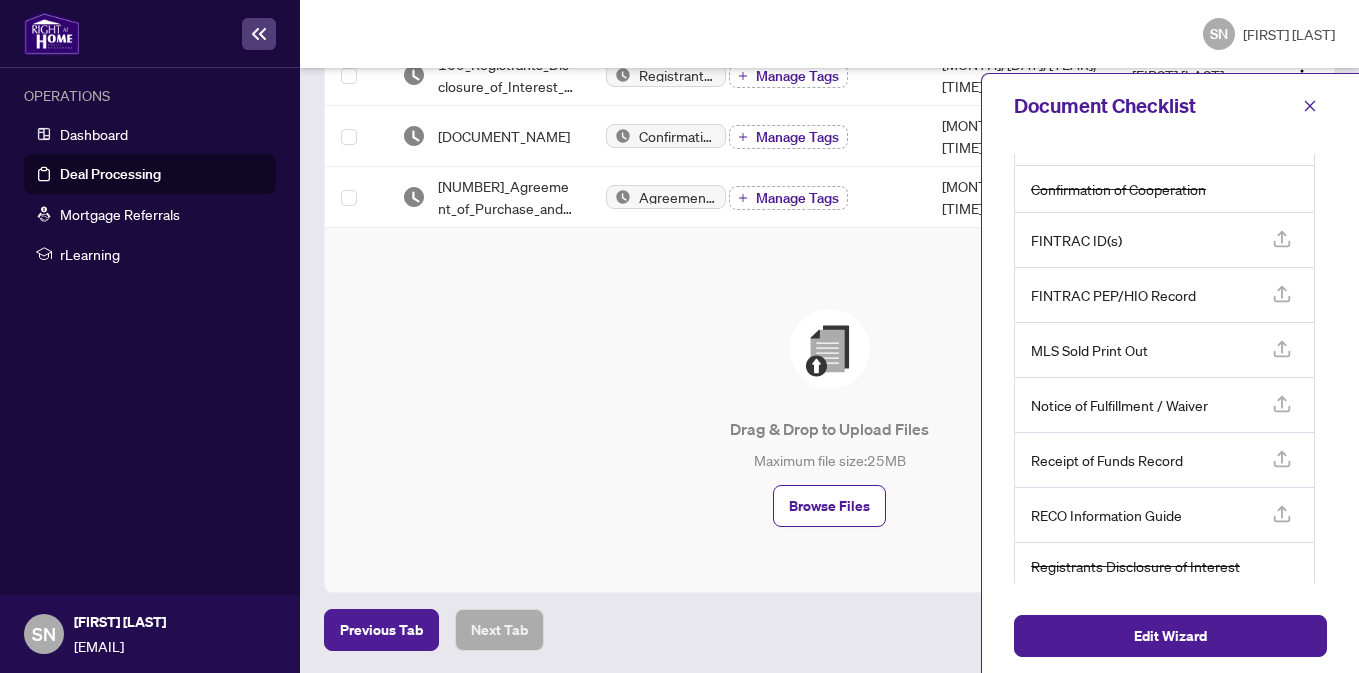 scroll, scrollTop: 119, scrollLeft: 0, axis: vertical 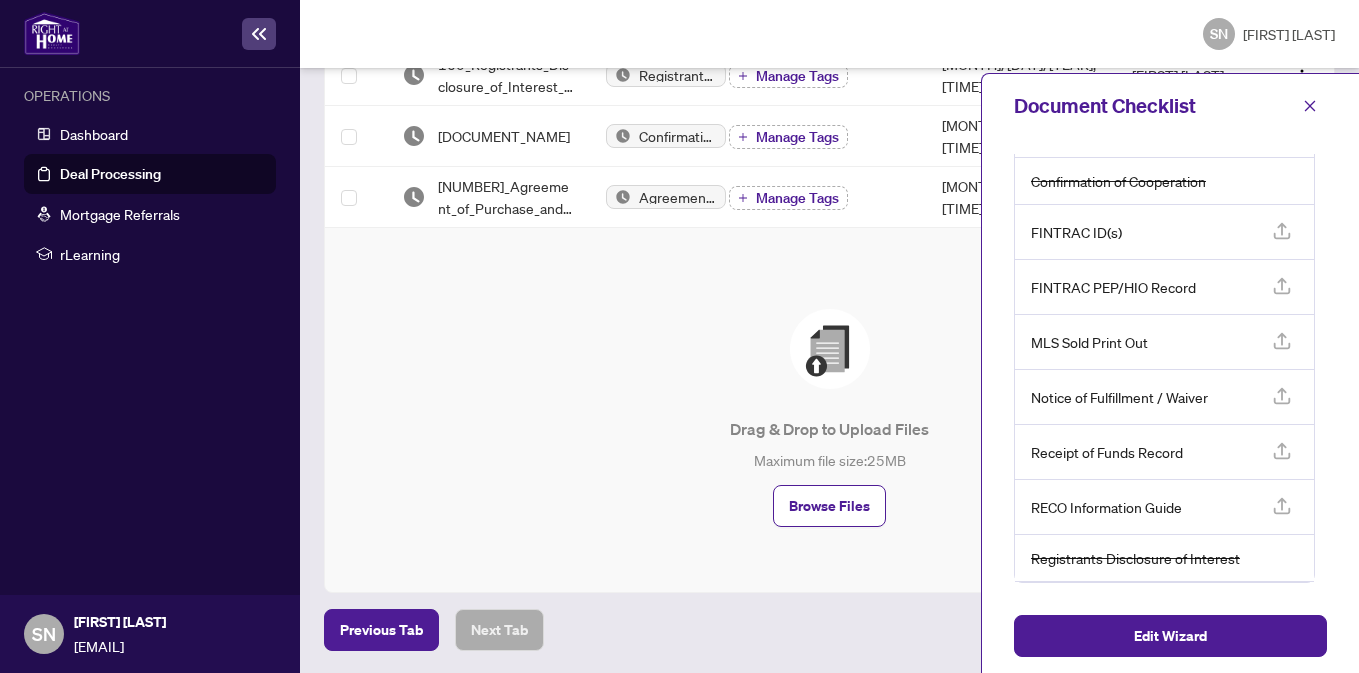 click at bounding box center (1282, 122) 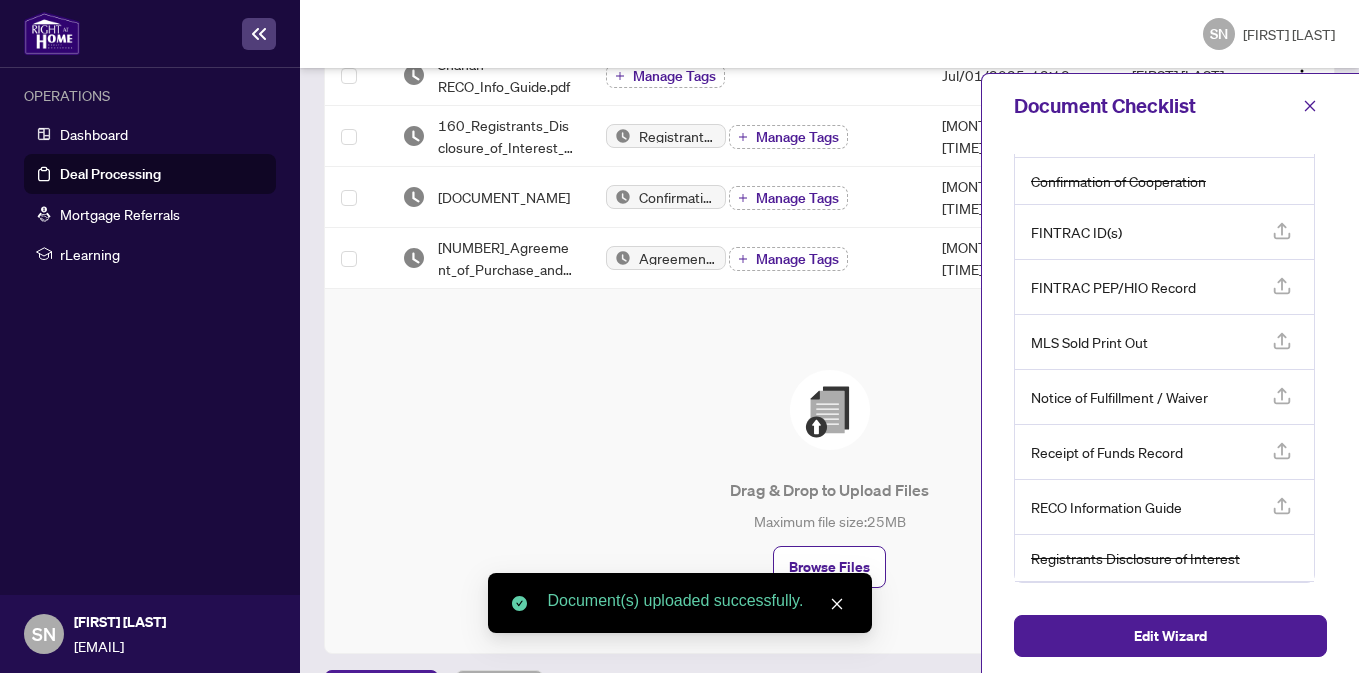 click on "[INITIALS] [FIRST] [LAST]" at bounding box center [829, 34] 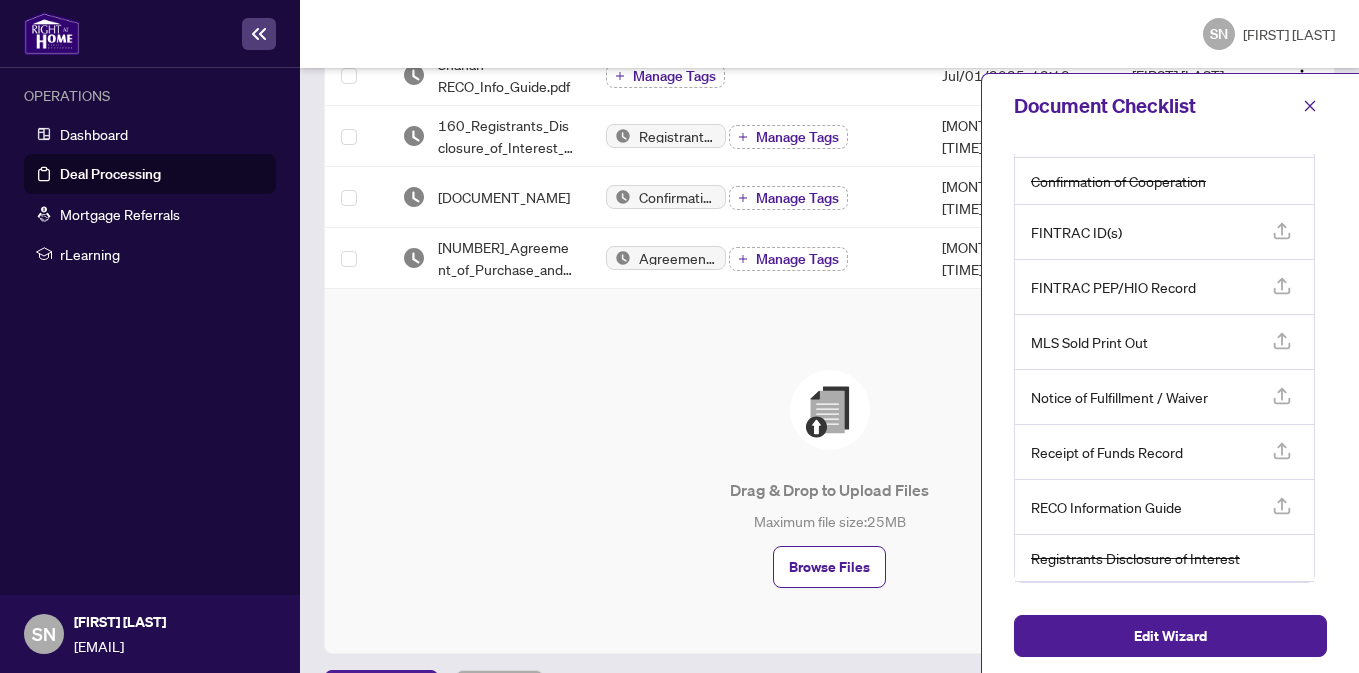 scroll, scrollTop: 103, scrollLeft: 0, axis: vertical 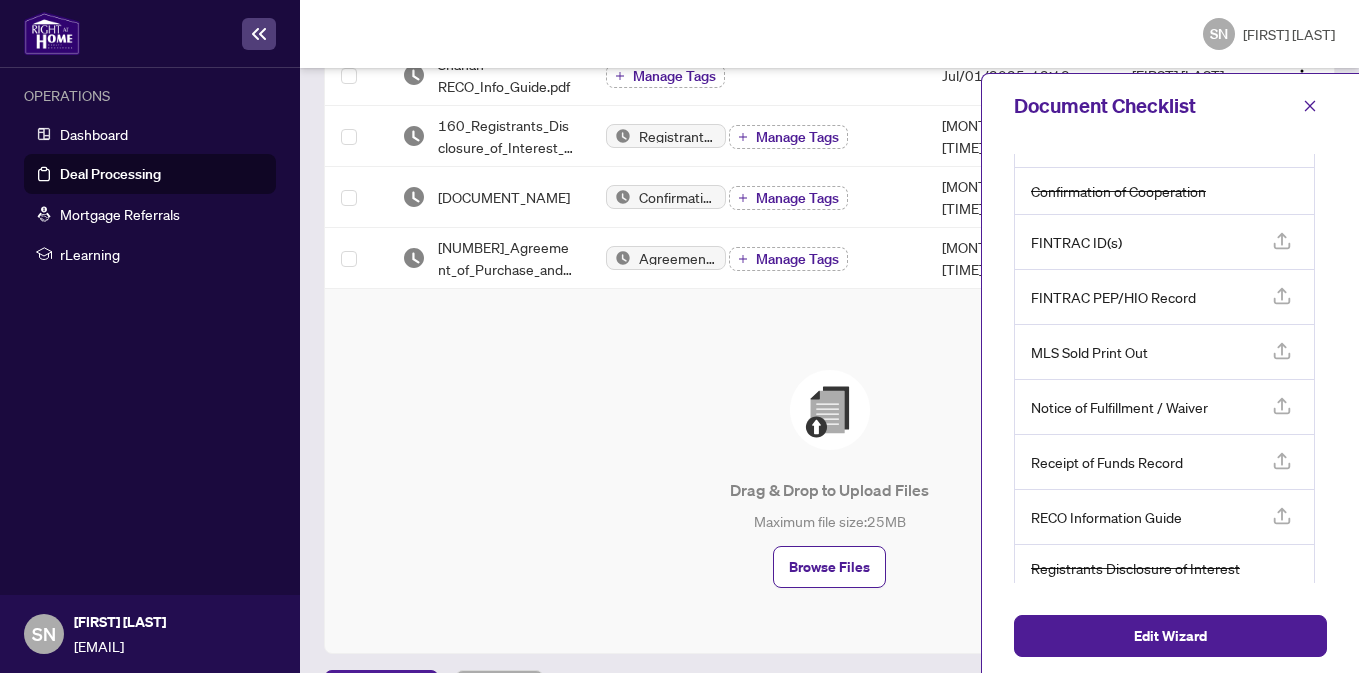 click on "RECO Information Guide" at bounding box center (1133, 75) 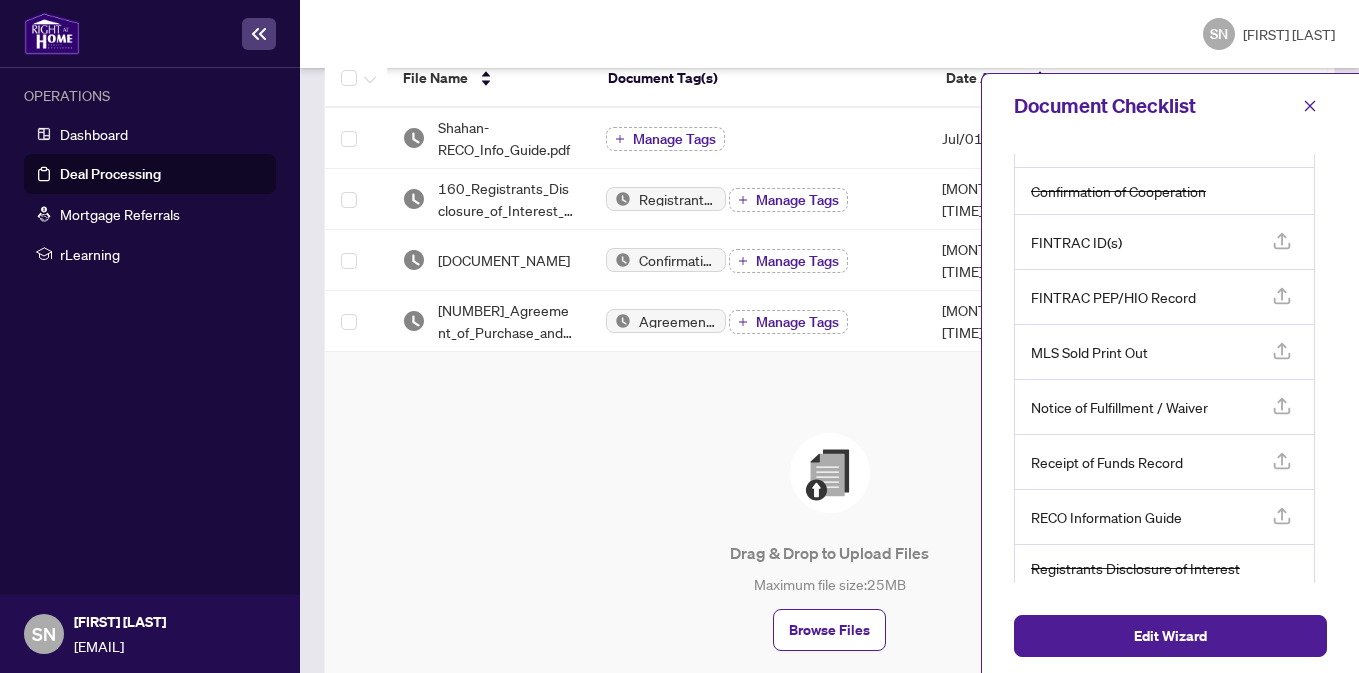 scroll, scrollTop: 420, scrollLeft: 0, axis: vertical 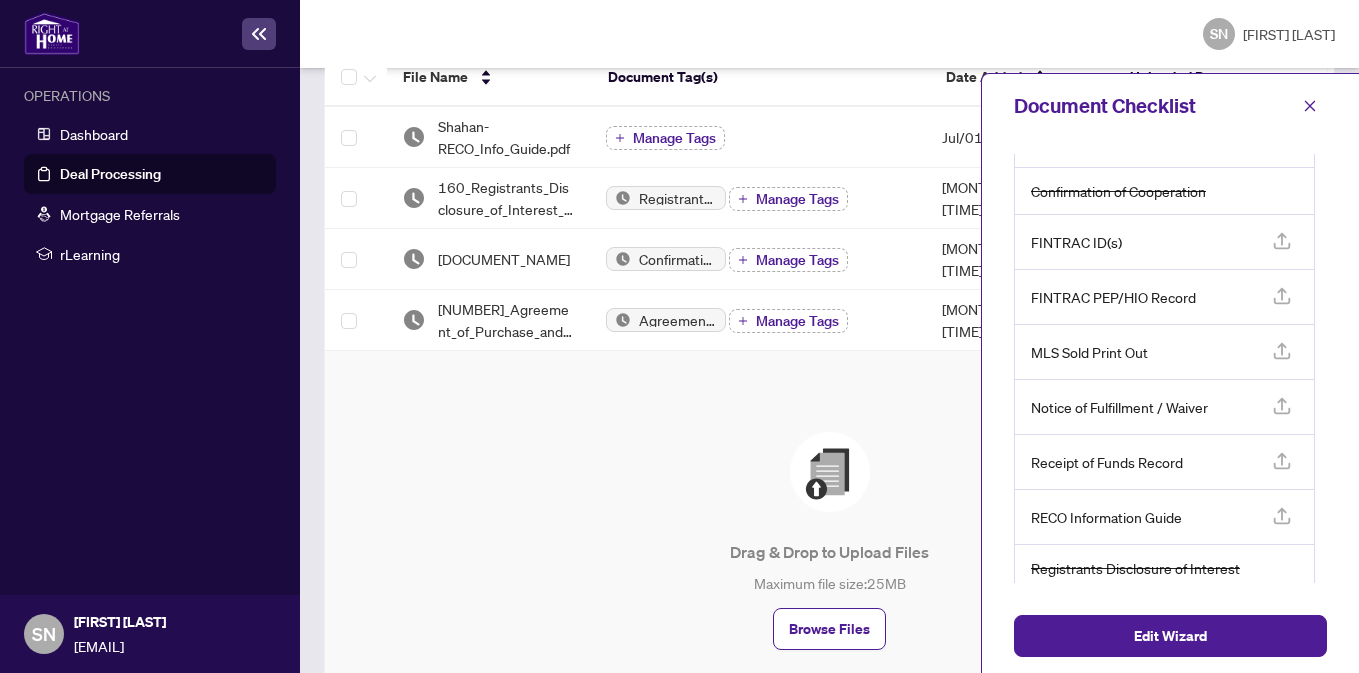 click at bounding box center [1282, 132] 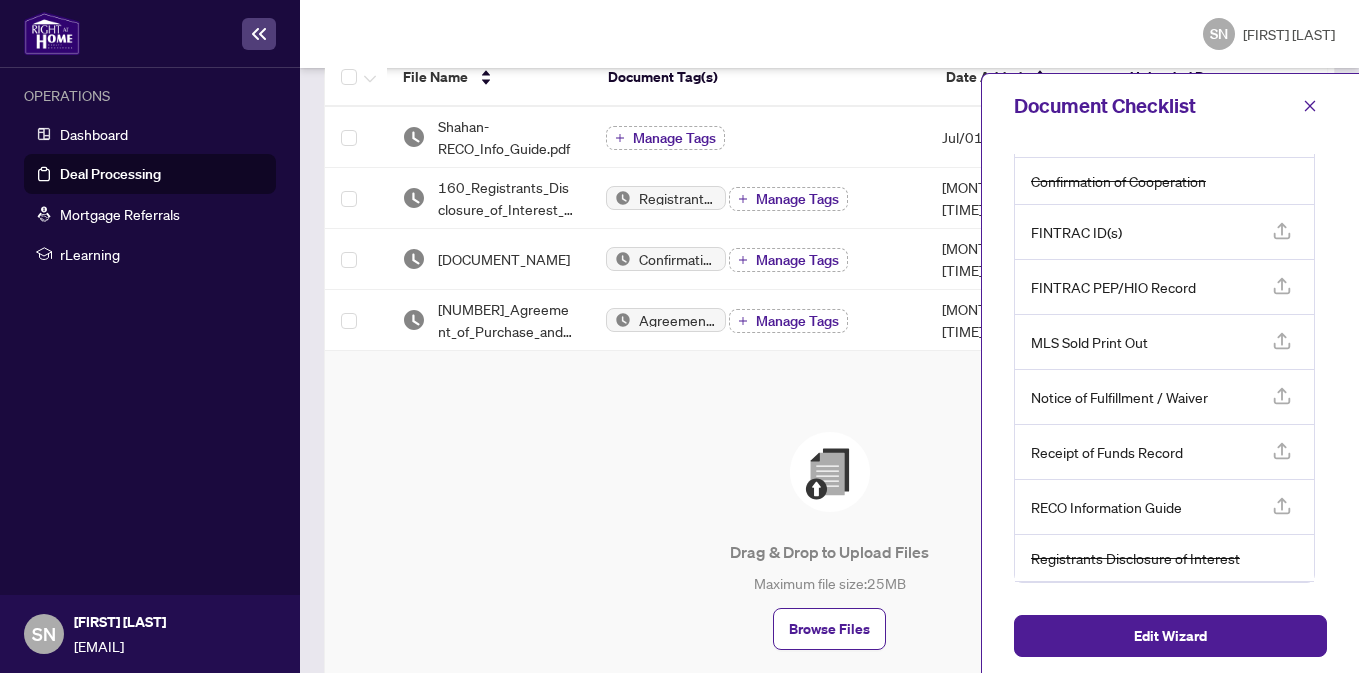 click on "[INITIALS] [FIRST] [LAST]" at bounding box center [829, 34] 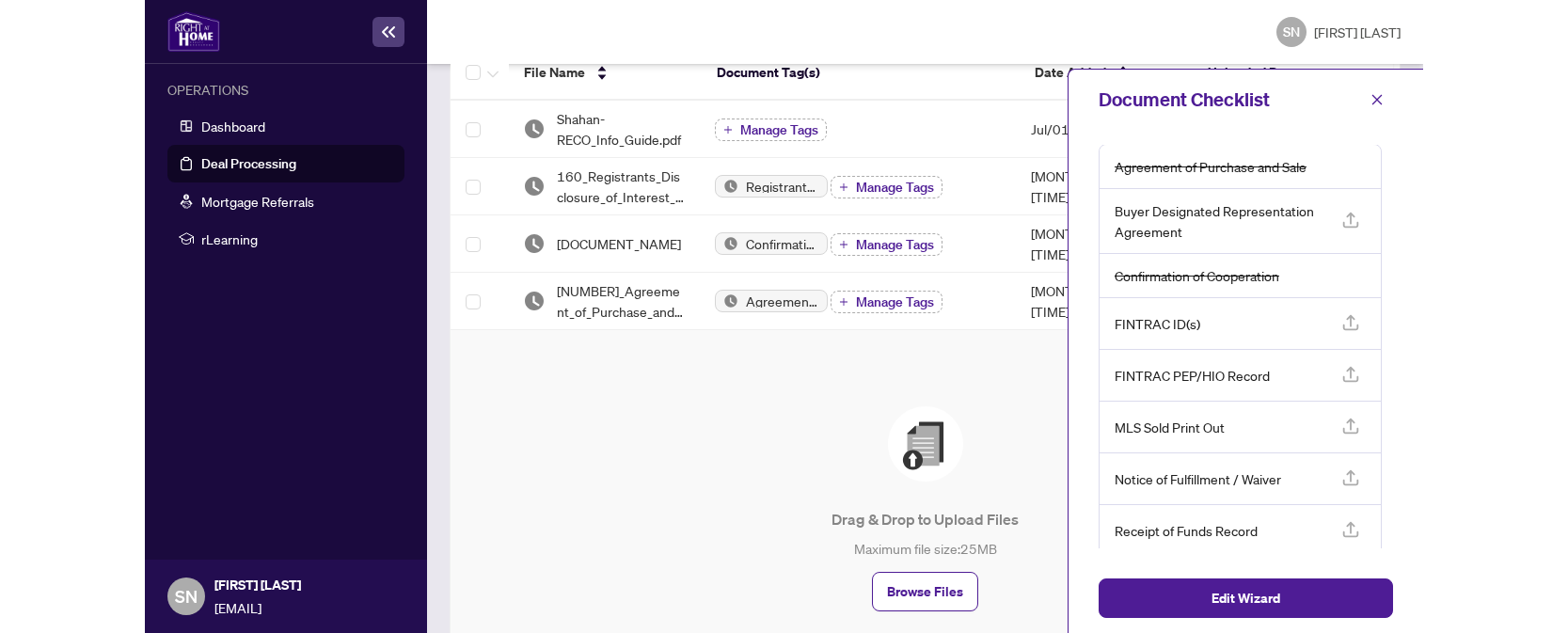 scroll, scrollTop: 0, scrollLeft: 0, axis: both 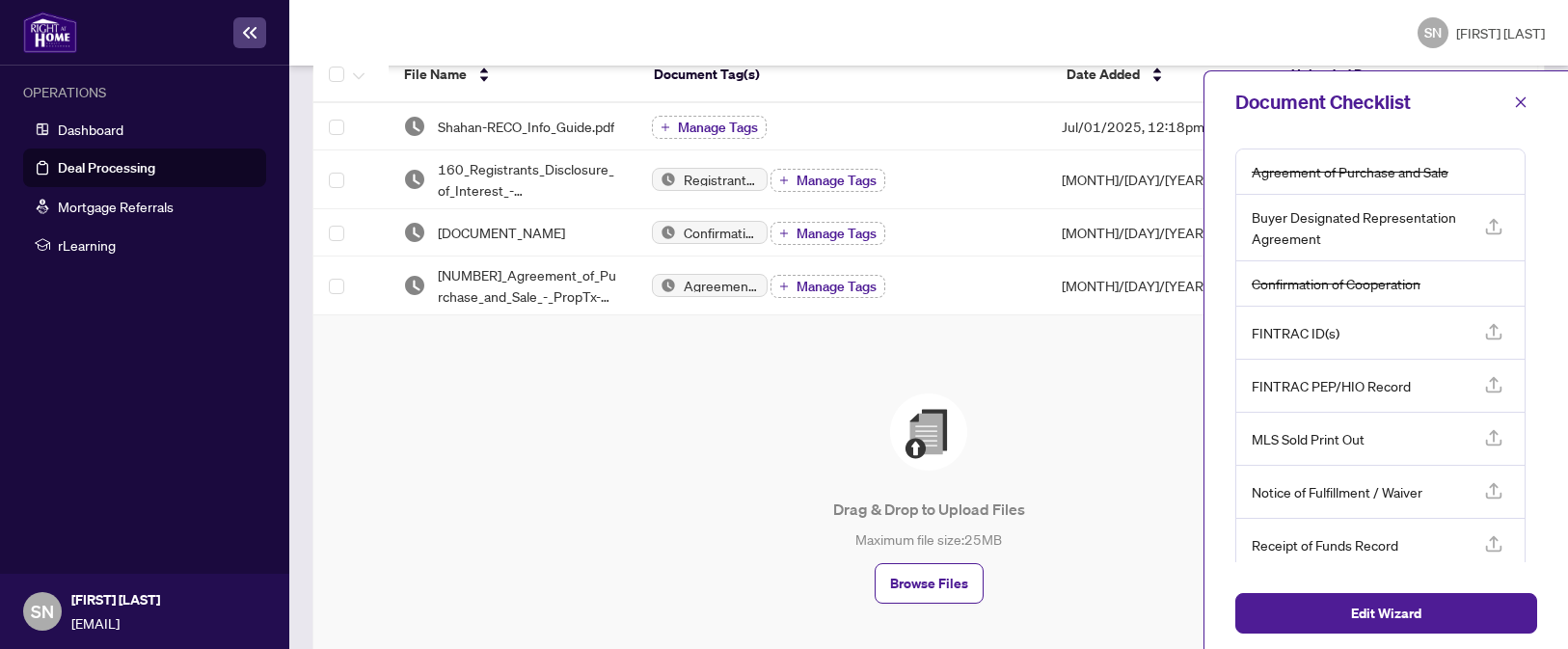 click at bounding box center [1494, 227] 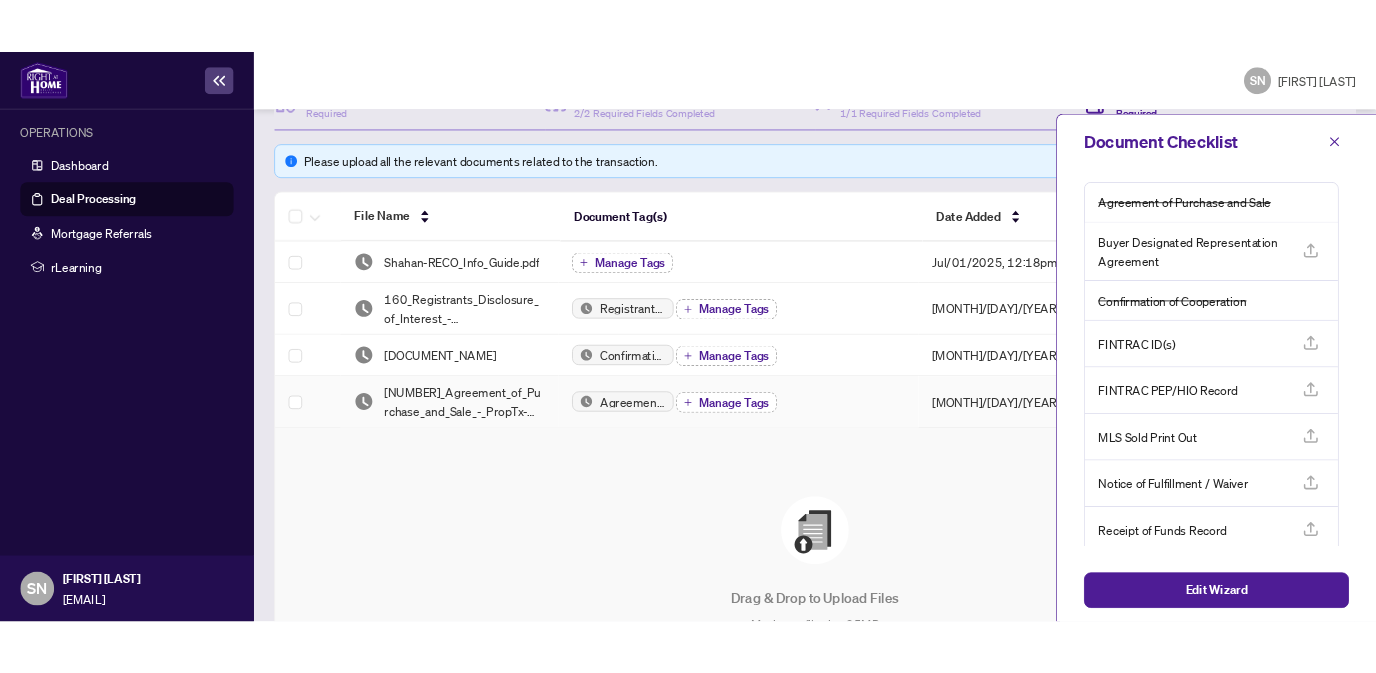 scroll, scrollTop: 247, scrollLeft: 0, axis: vertical 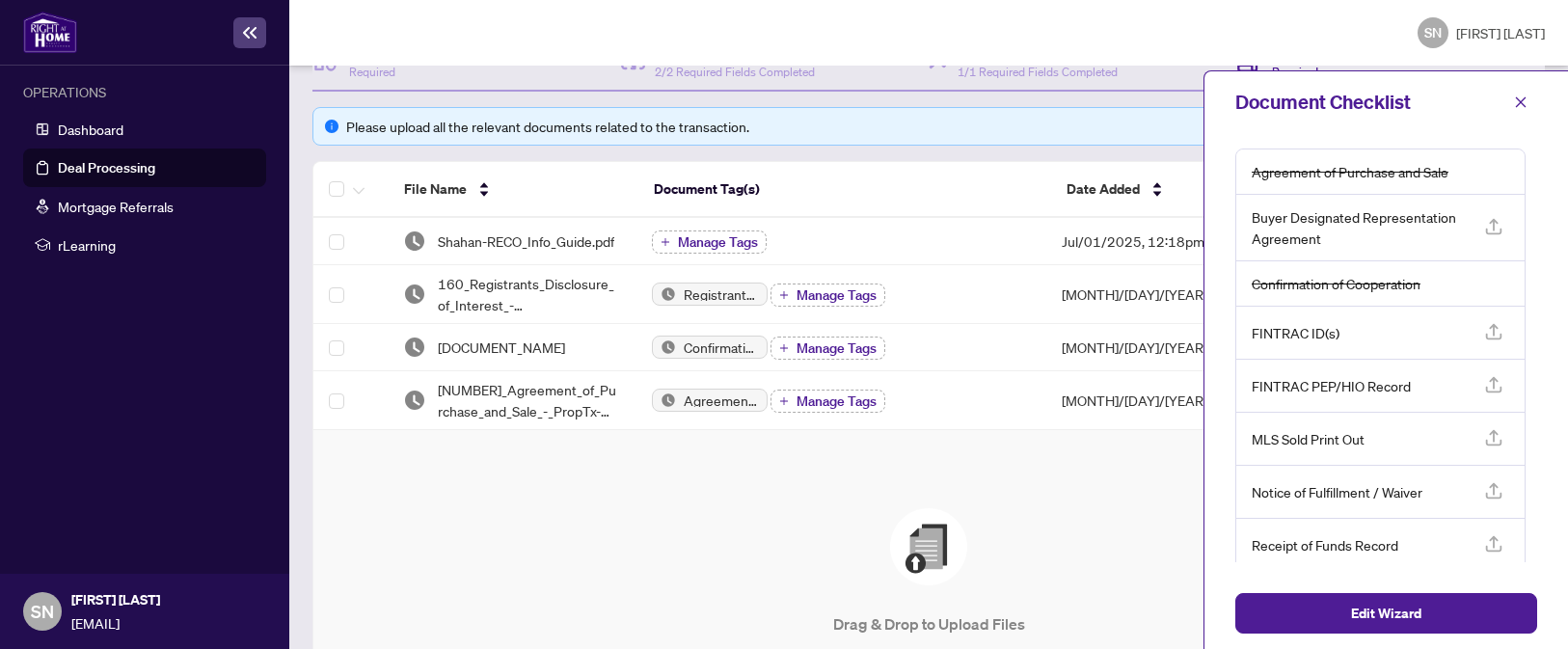 click at bounding box center (1493, 225) 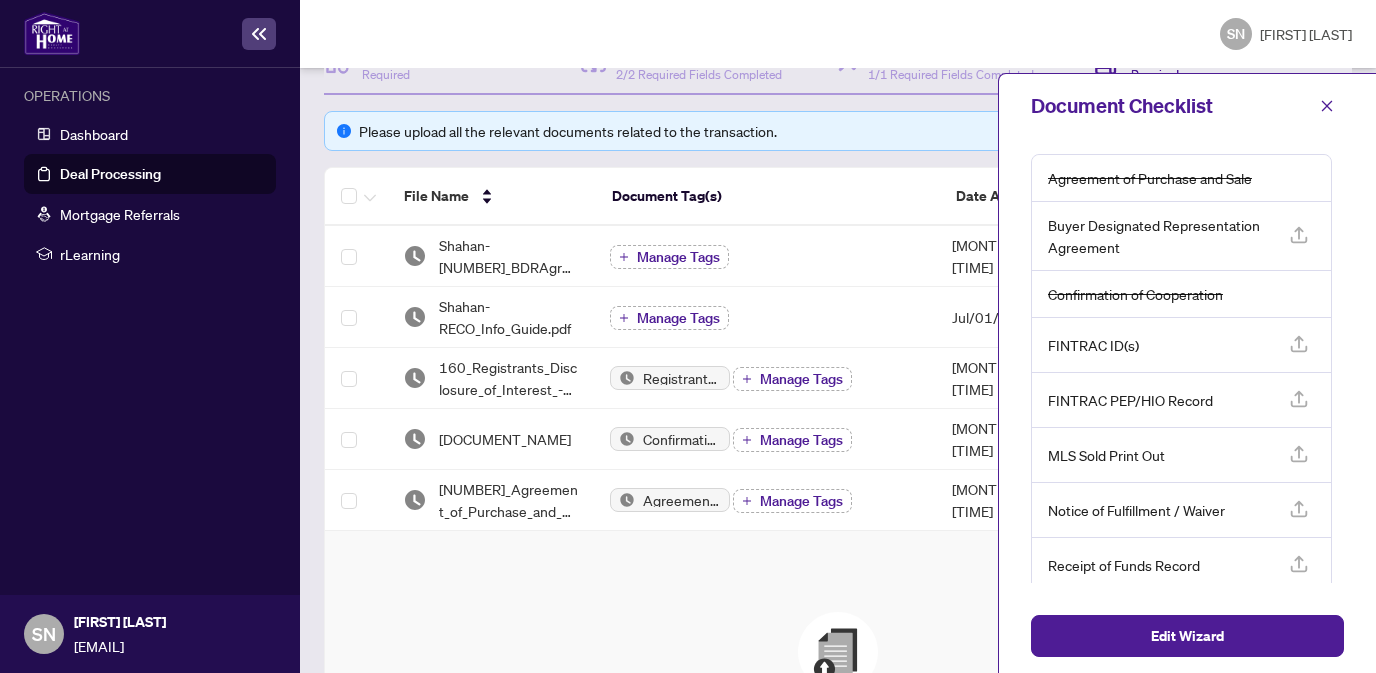 click on "[INITIALS] [FIRST] [LAST]" at bounding box center (838, 34) 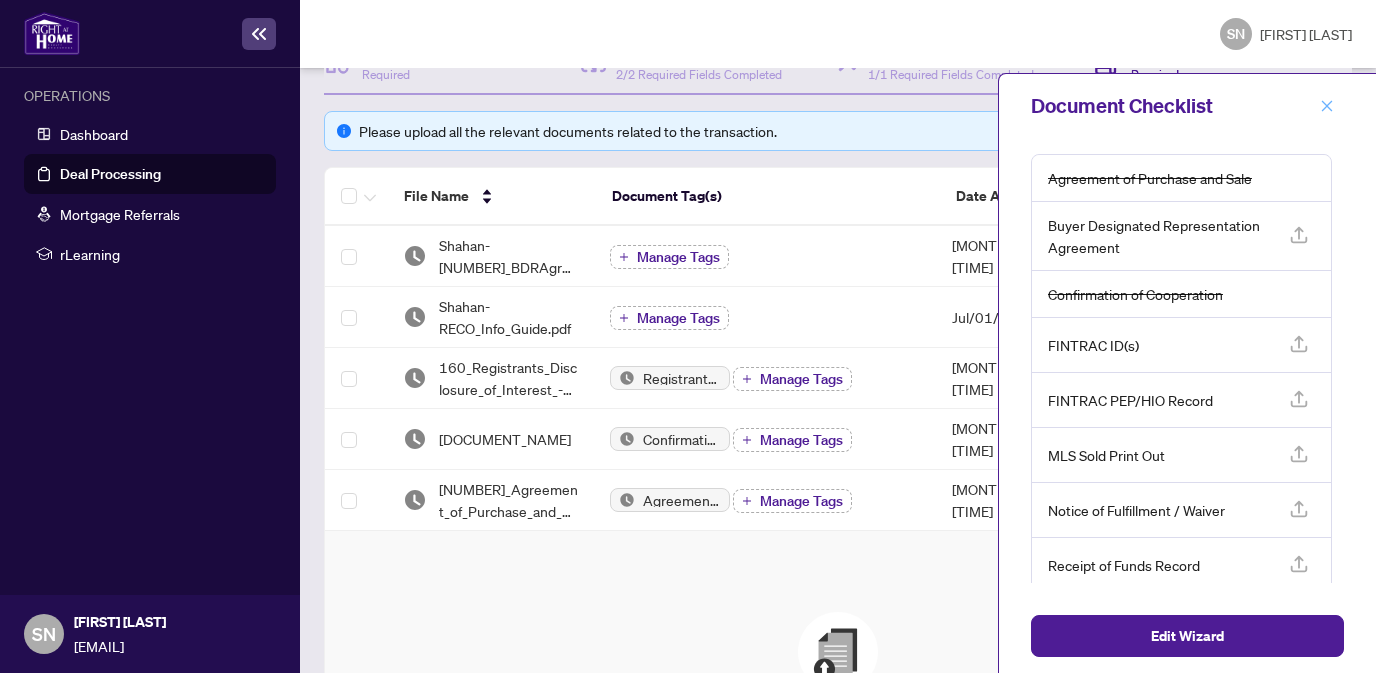 click at bounding box center [1327, 106] 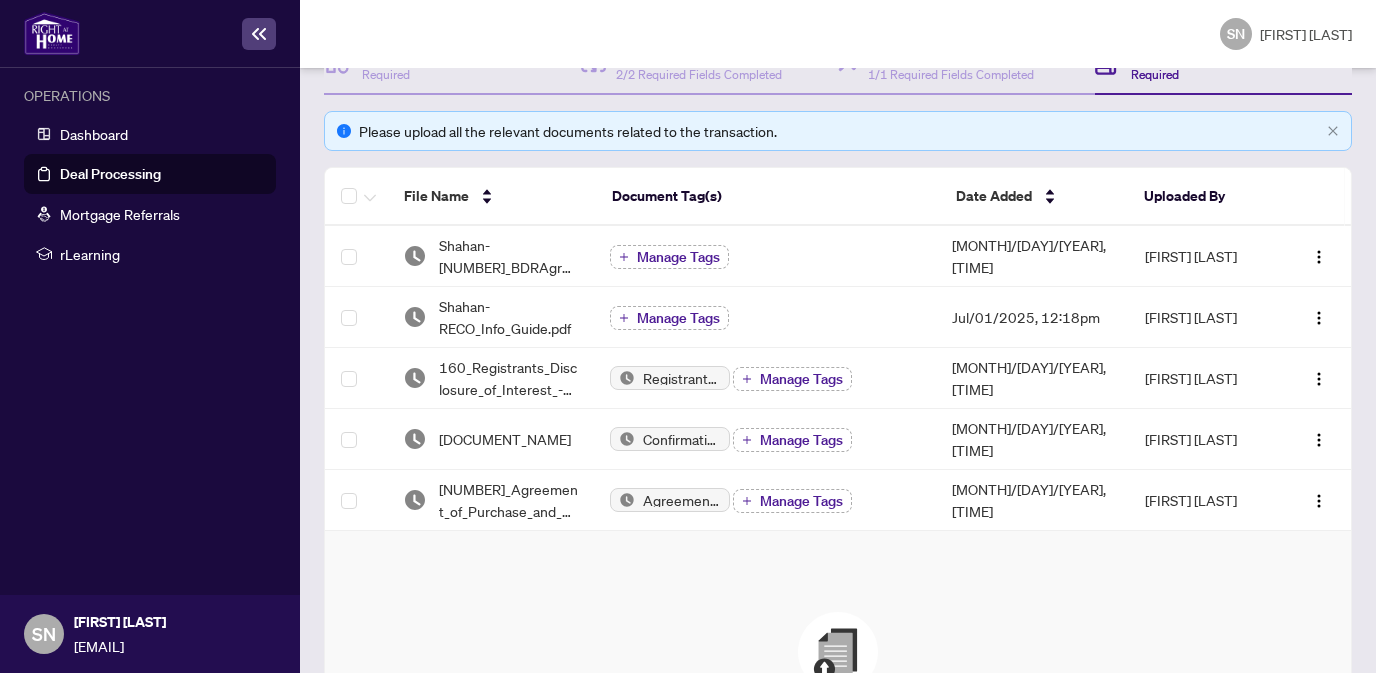 click on "Drag & Drop to Upload Files Maximum file size:  25  MB Browse Files" at bounding box center (838, 721) 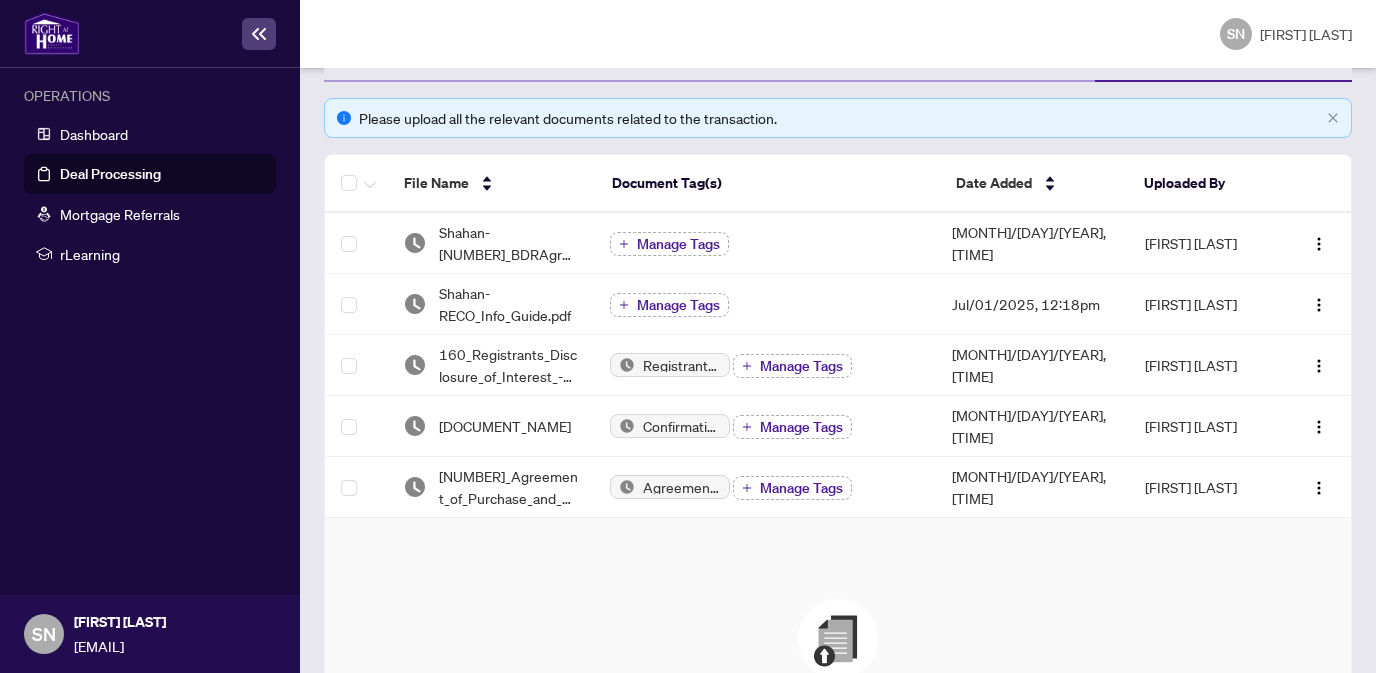 click on "[INITIALS] [FIRST] [LAST]" at bounding box center [838, 34] 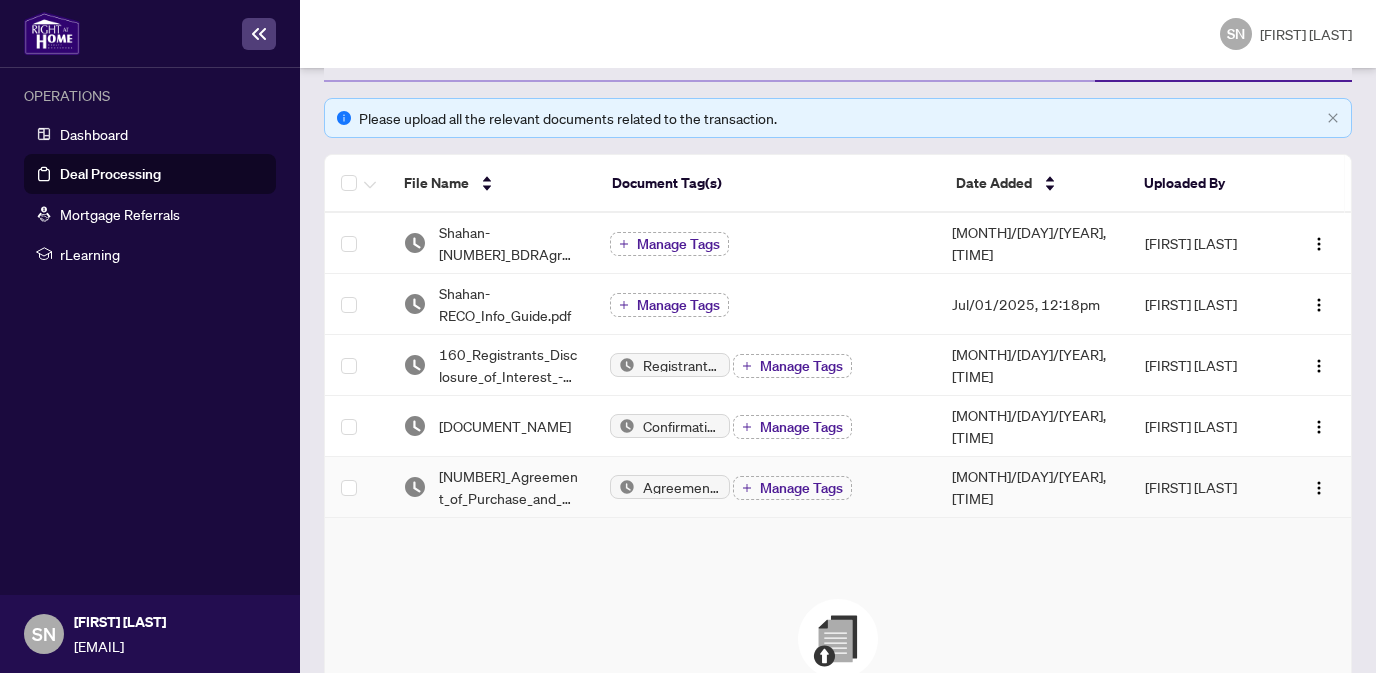 scroll, scrollTop: 550, scrollLeft: 0, axis: vertical 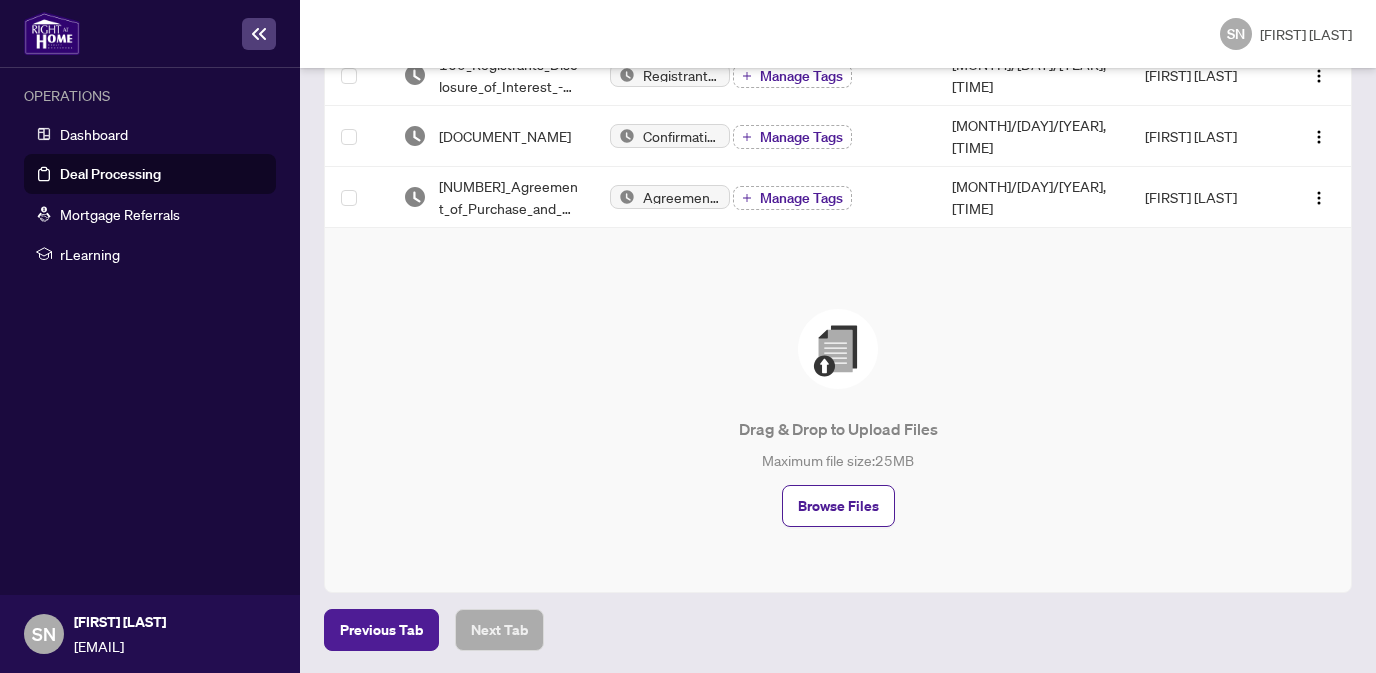 click on "Drag & Drop to Upload Files Maximum file size:  25  MB Browse Files" at bounding box center [838, 418] 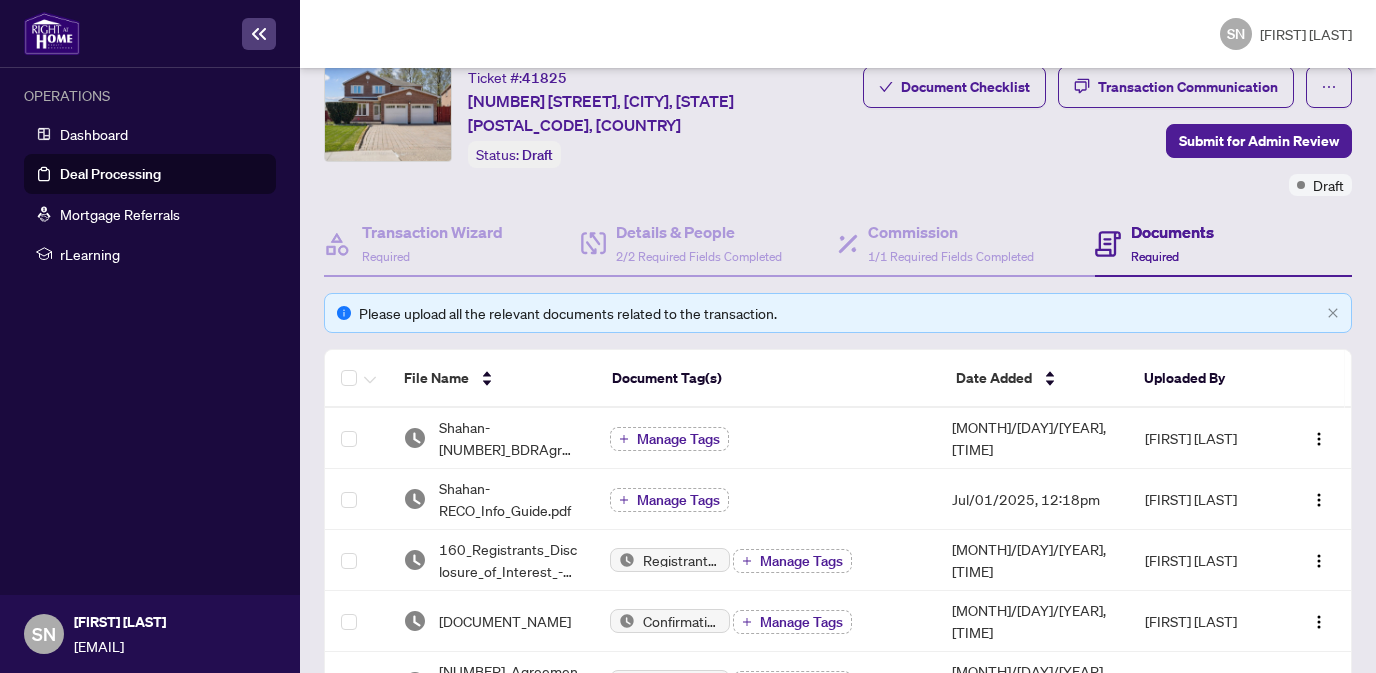 scroll, scrollTop: 0, scrollLeft: 0, axis: both 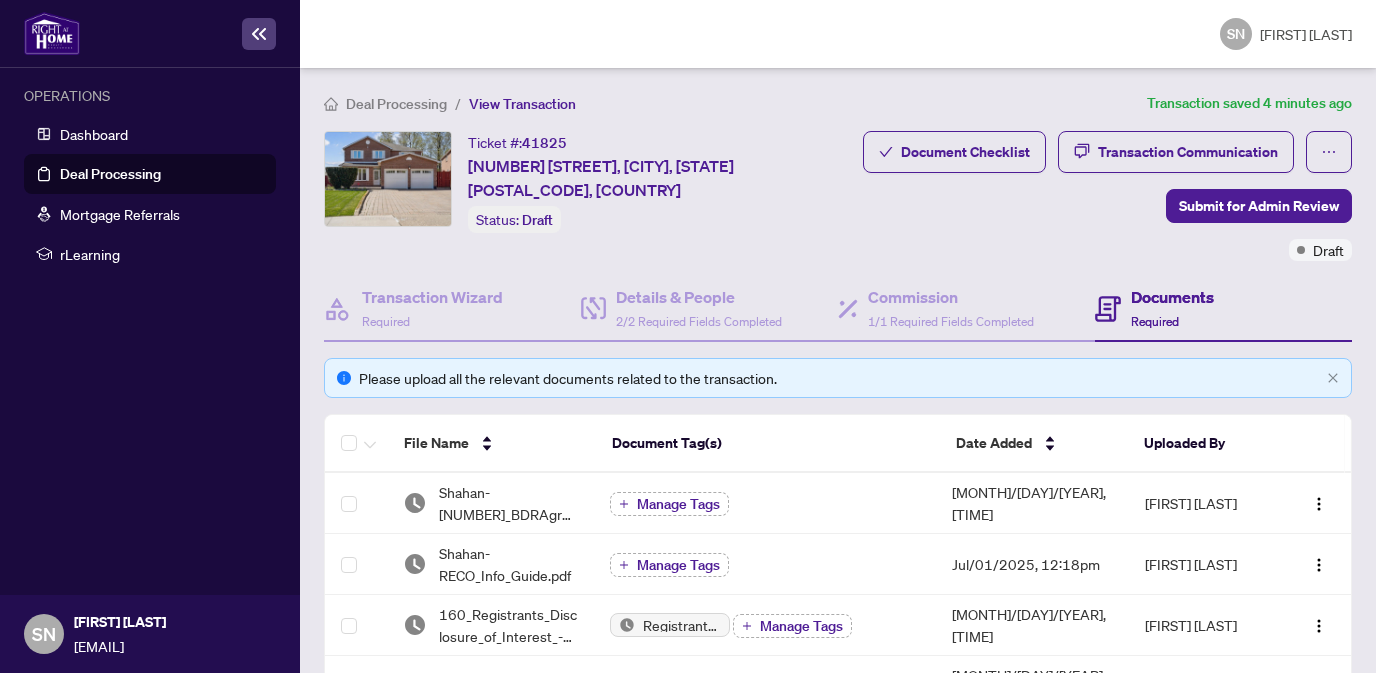 click on "Documents" at bounding box center (1172, 297) 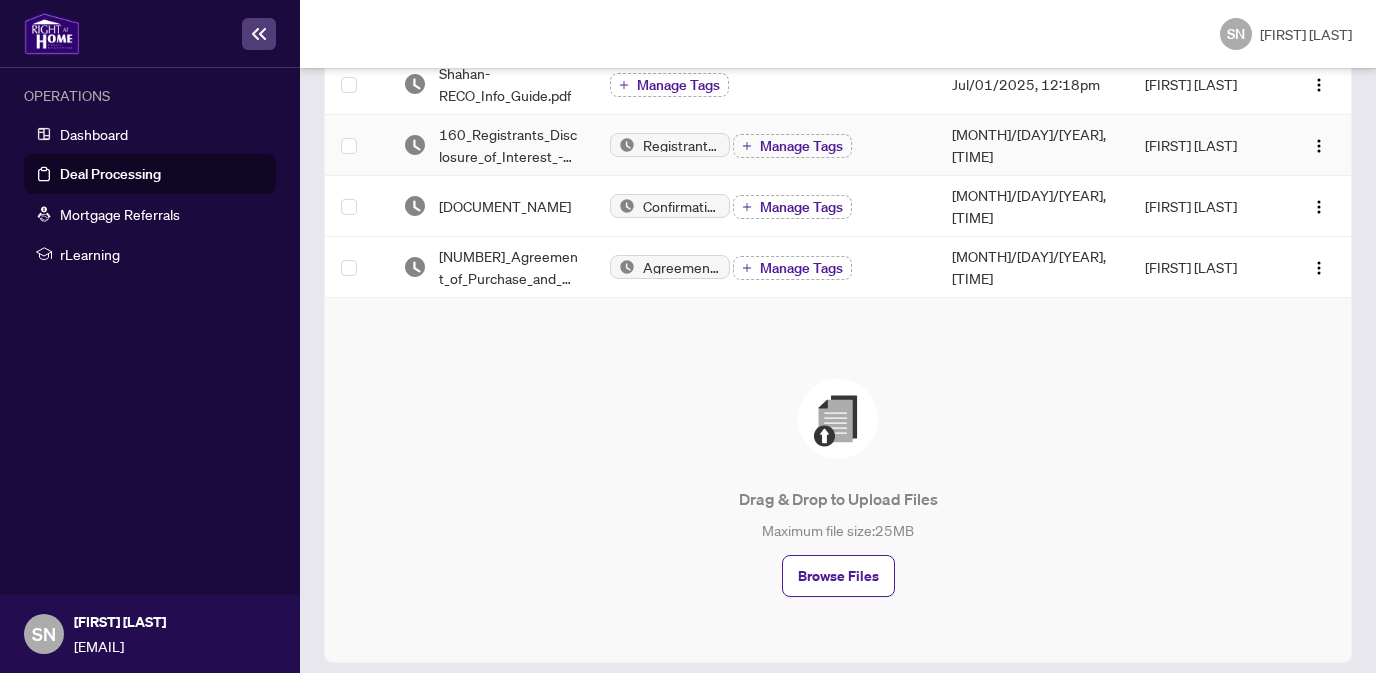 scroll, scrollTop: 481, scrollLeft: 0, axis: vertical 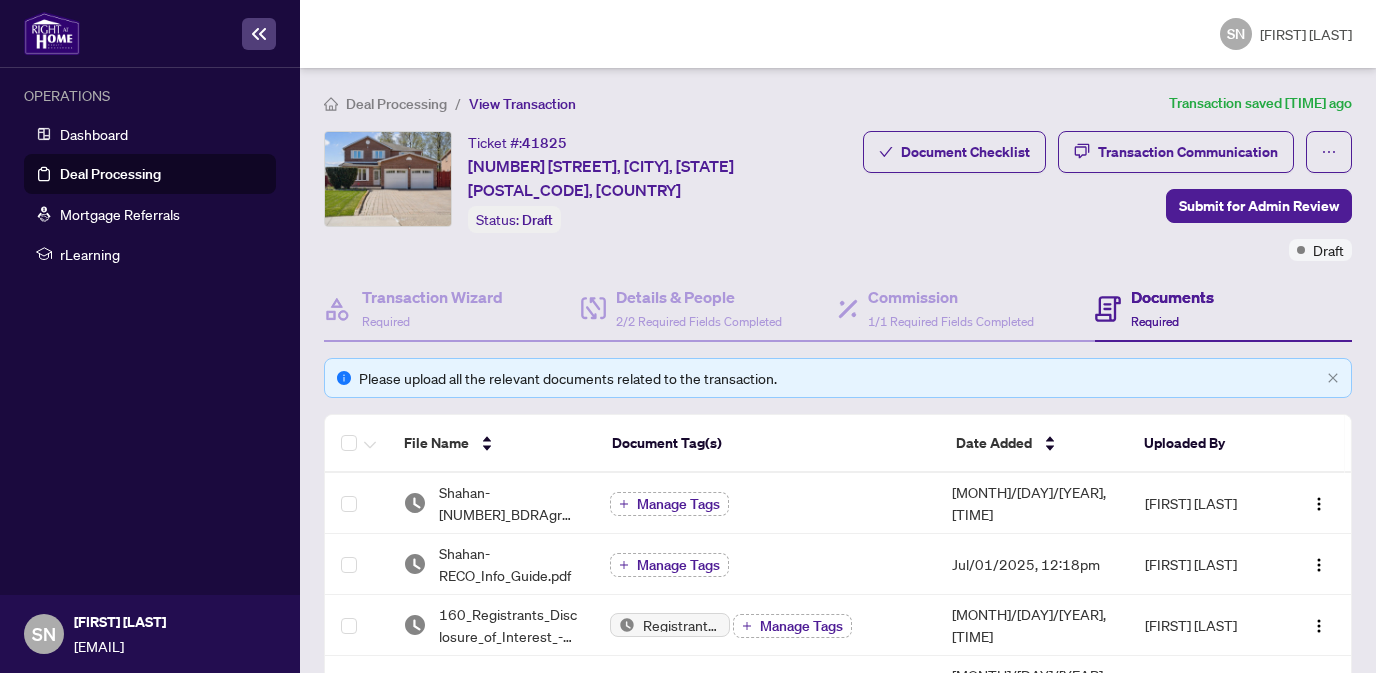 click at bounding box center [1108, 309] 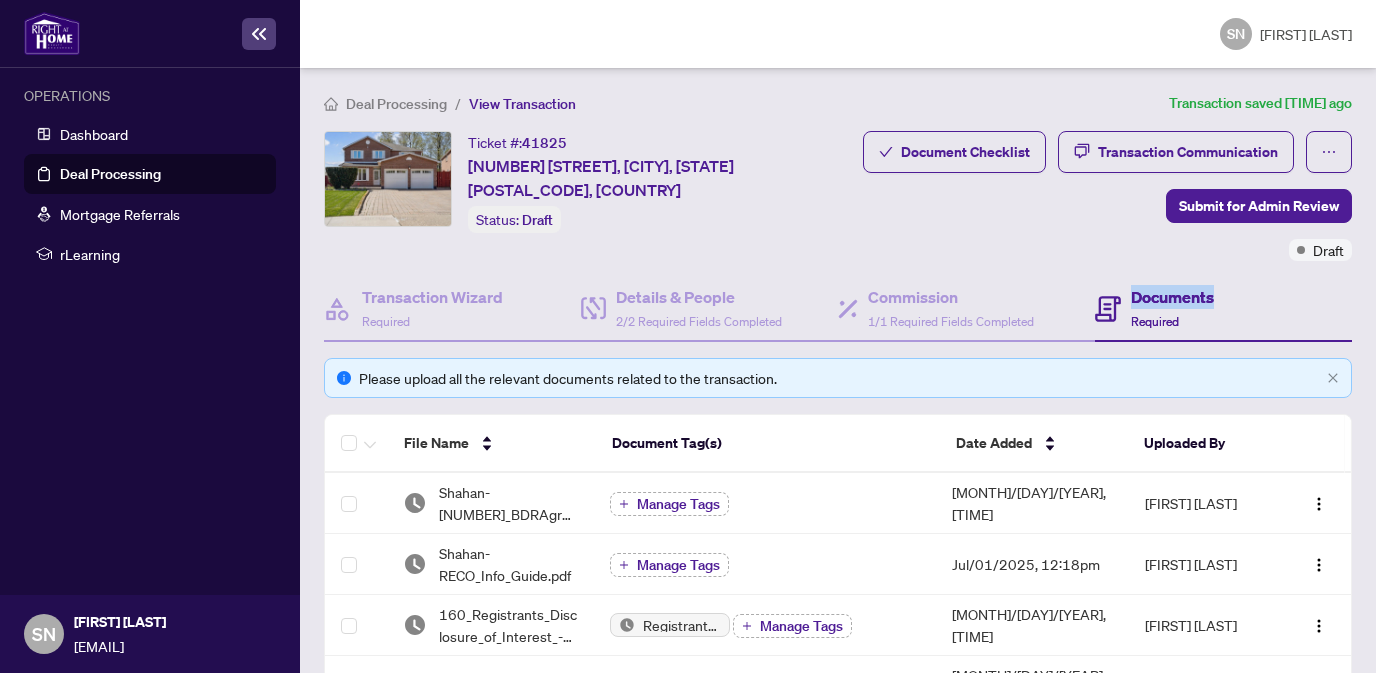 click on "Documents" at bounding box center (1172, 297) 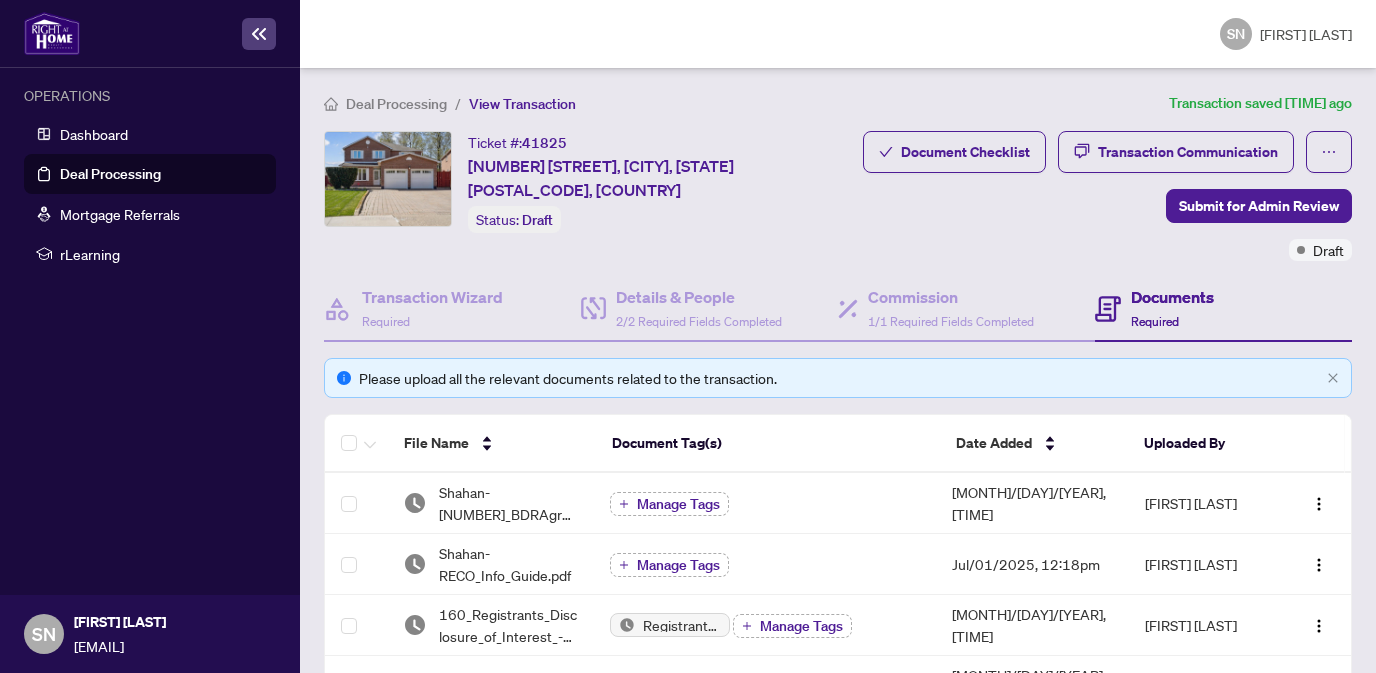 click on "Documents" at bounding box center (1172, 297) 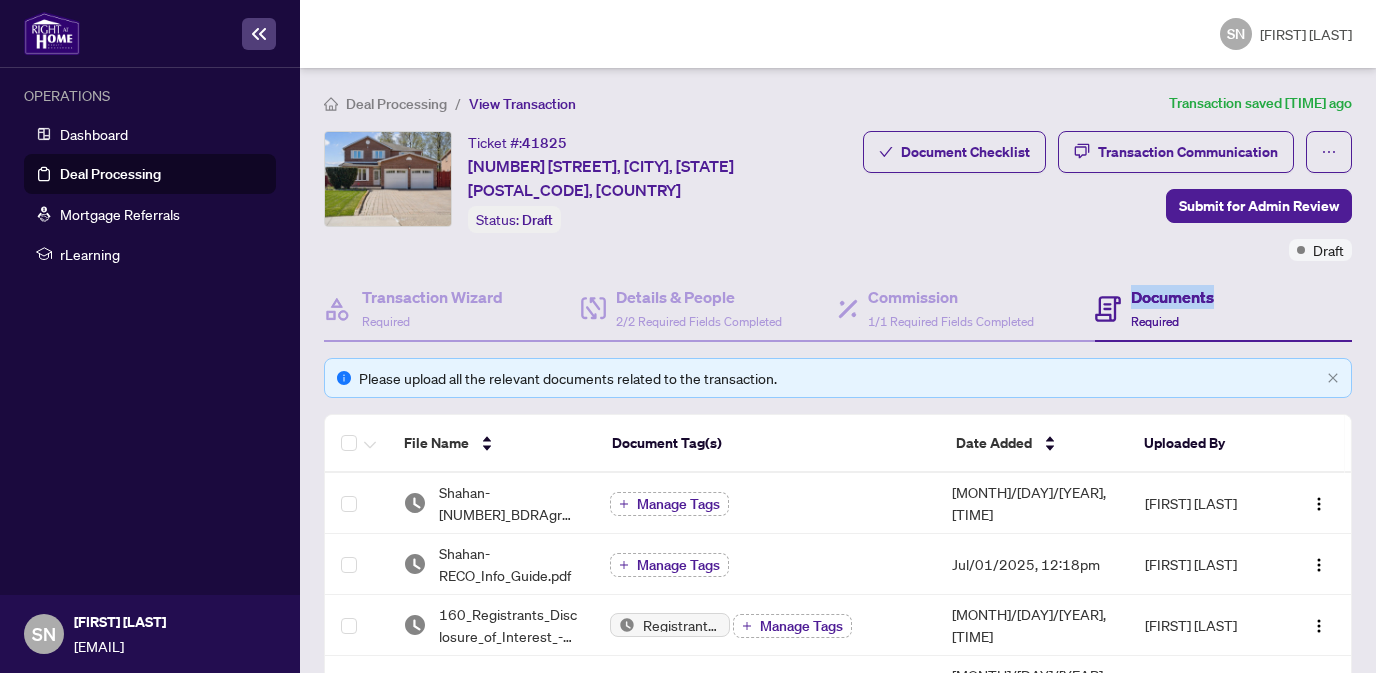 click on "Required" at bounding box center (1155, 321) 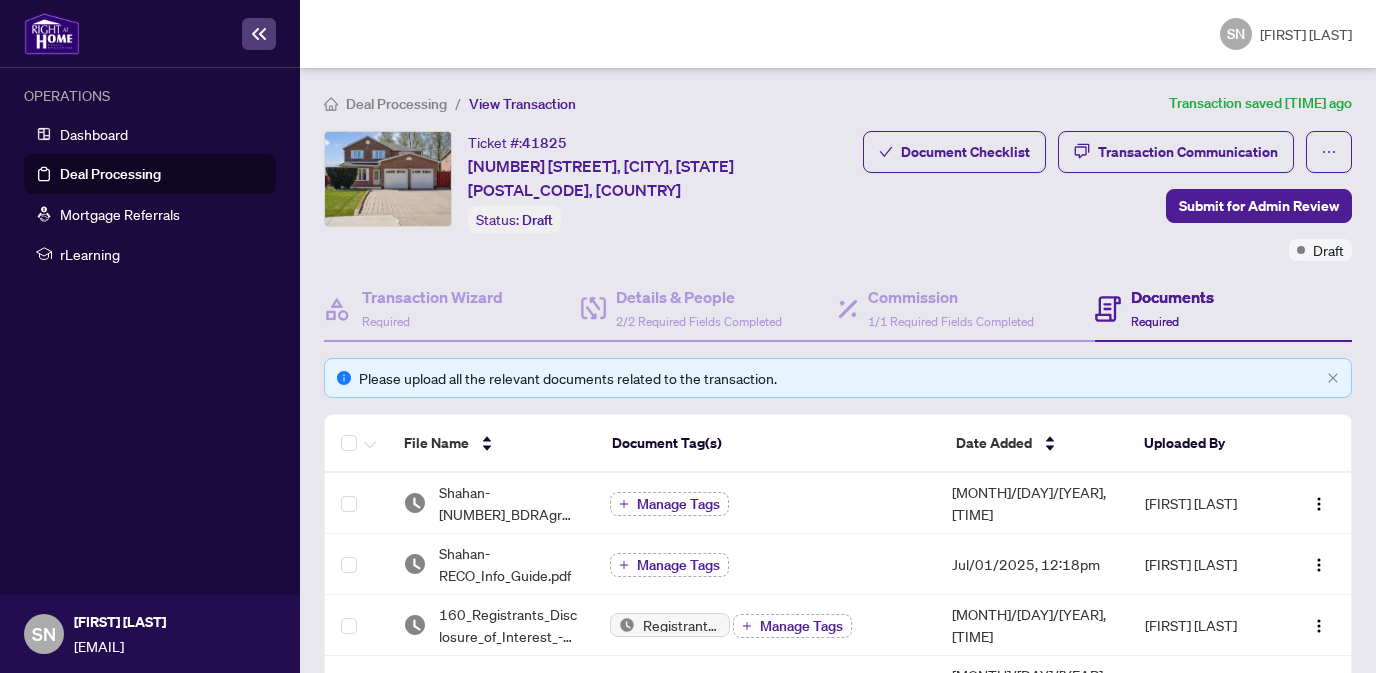 click on "Document Checklist Transaction Communication Submit for Admin Review Draft" at bounding box center [1107, 196] 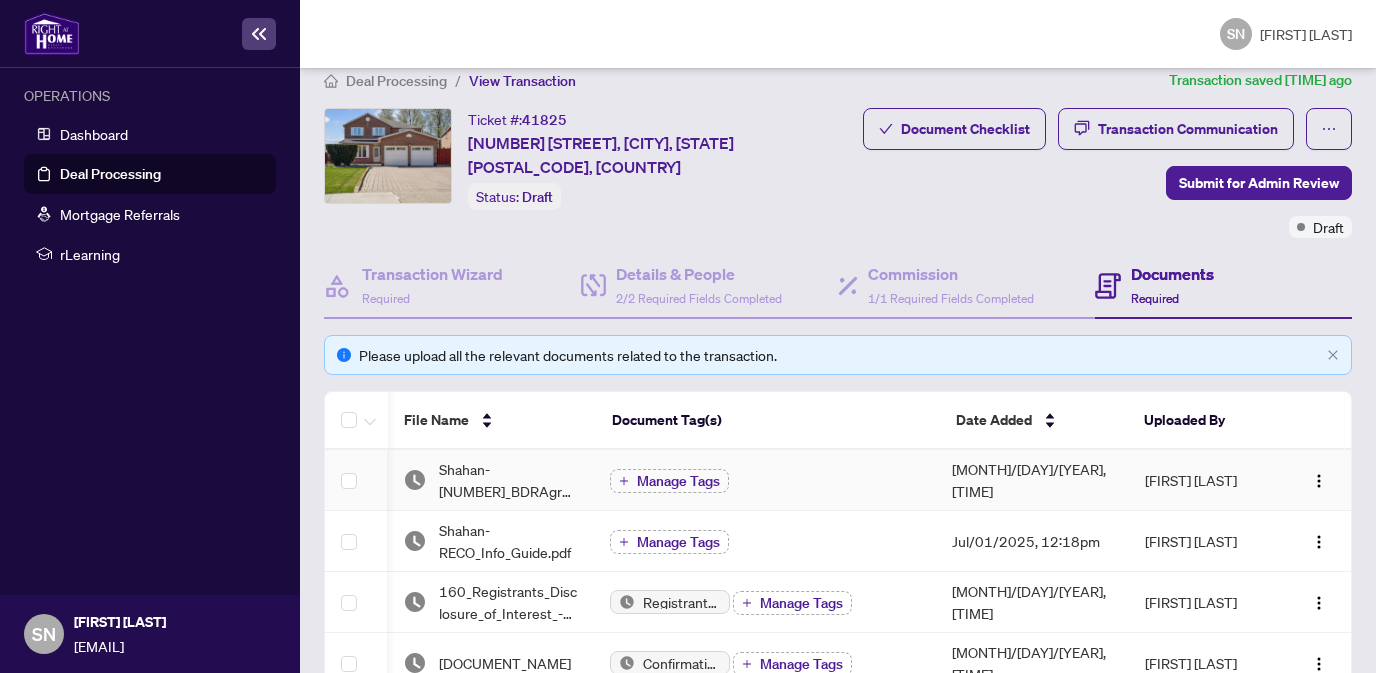 scroll, scrollTop: 174, scrollLeft: 0, axis: vertical 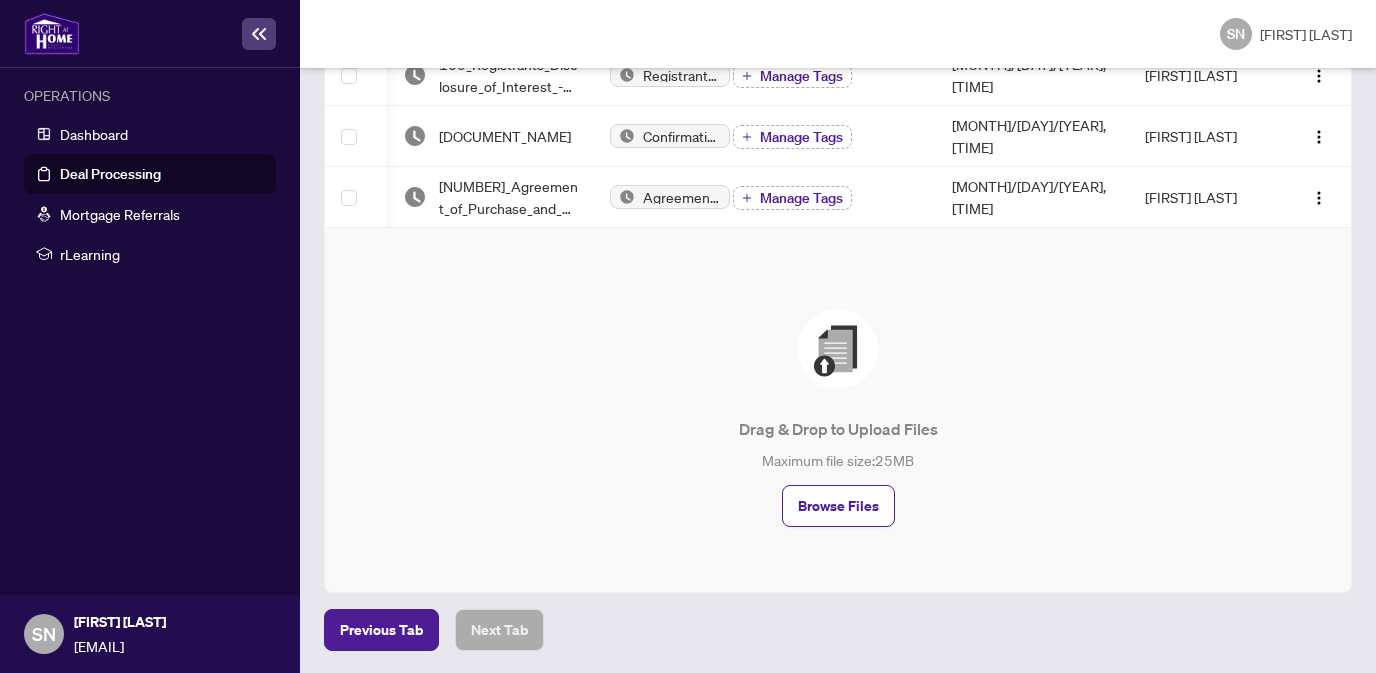 click on "Drag & Drop to Upload Files Maximum file size:  25  MB Browse Files" at bounding box center (838, 418) 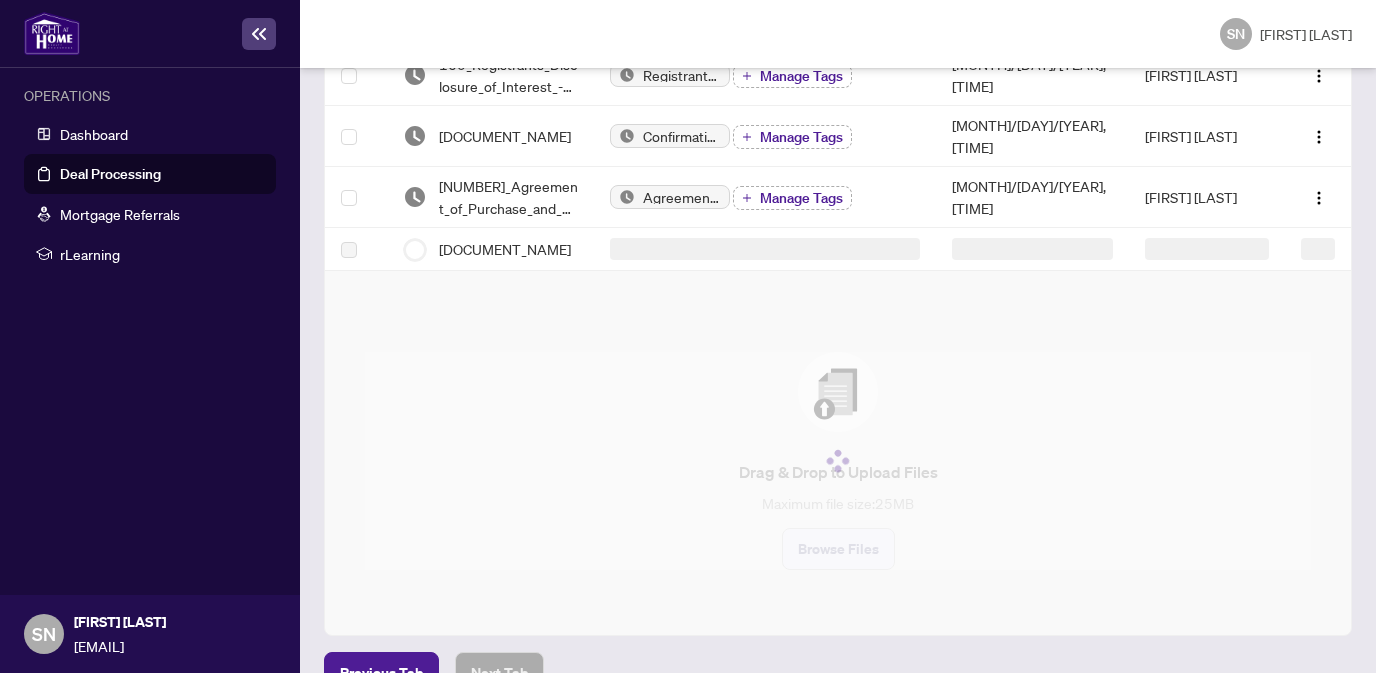 scroll, scrollTop: 0, scrollLeft: 0, axis: both 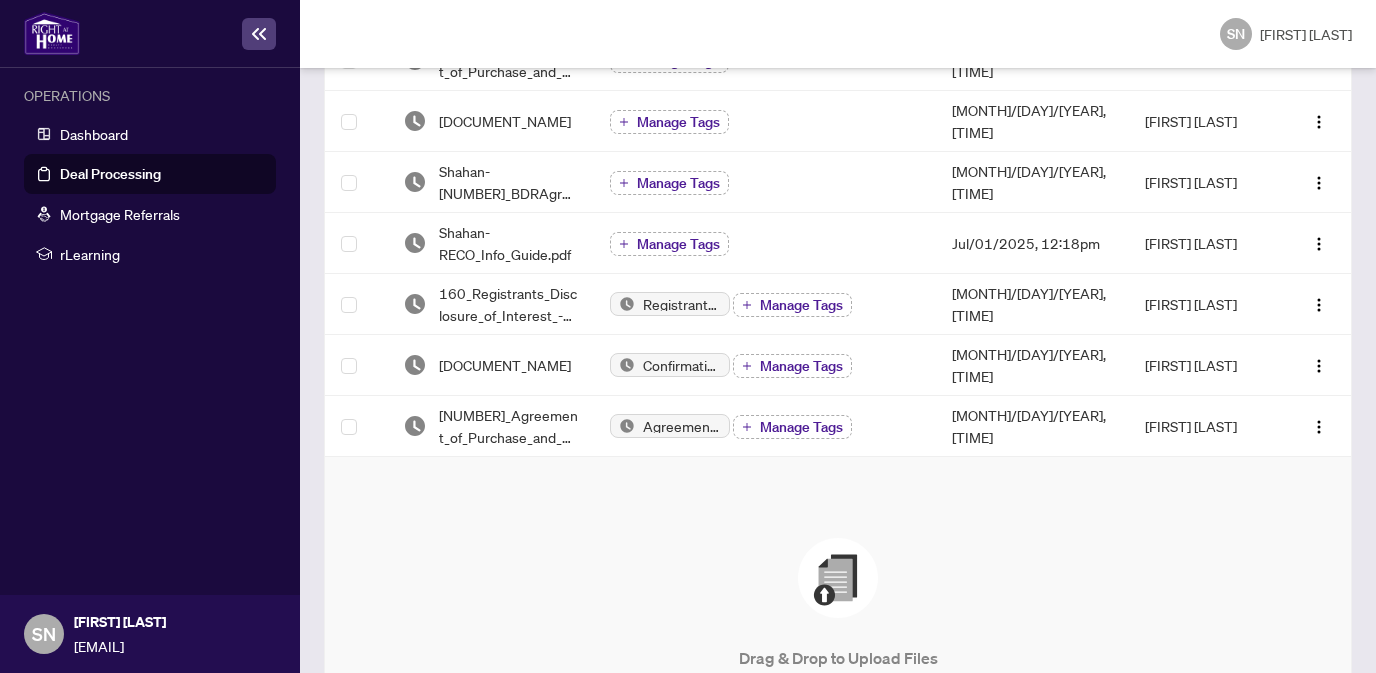 click on "Drag & Drop to Upload Files Maximum file size:  25  MB Browse Files" at bounding box center (838, 647) 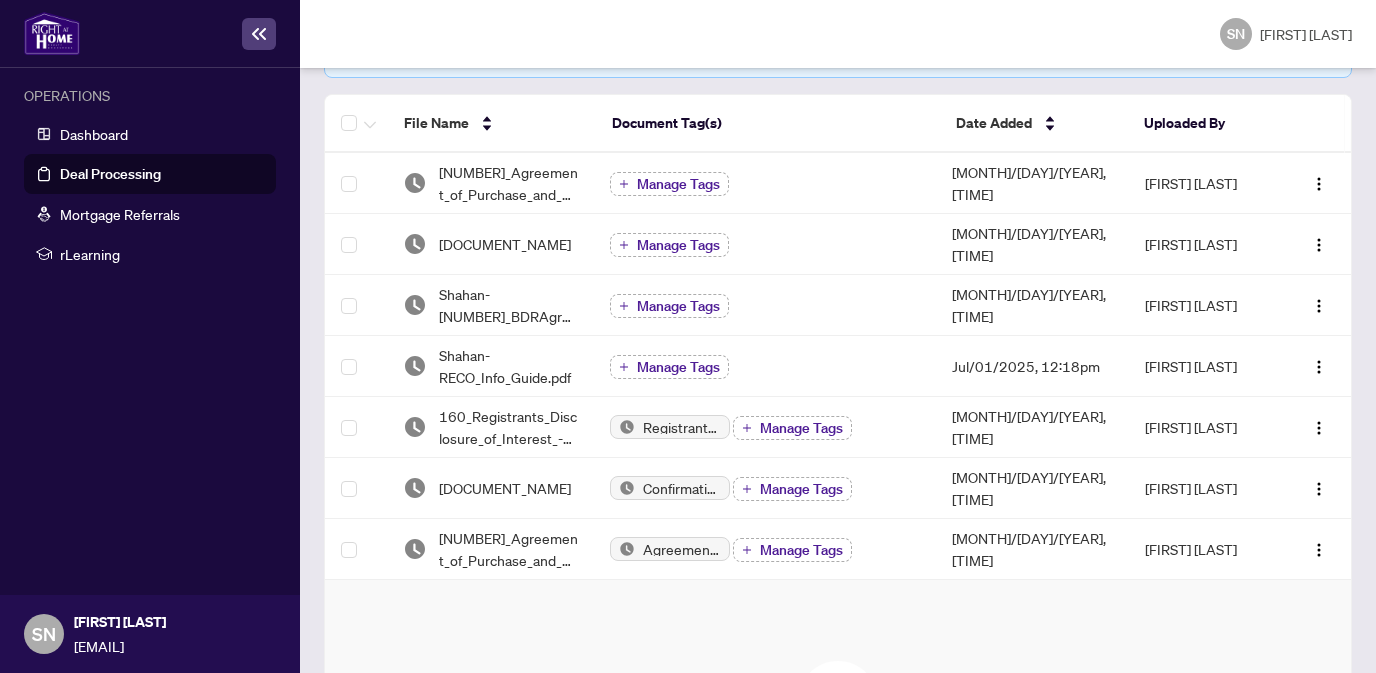 scroll, scrollTop: 319, scrollLeft: 0, axis: vertical 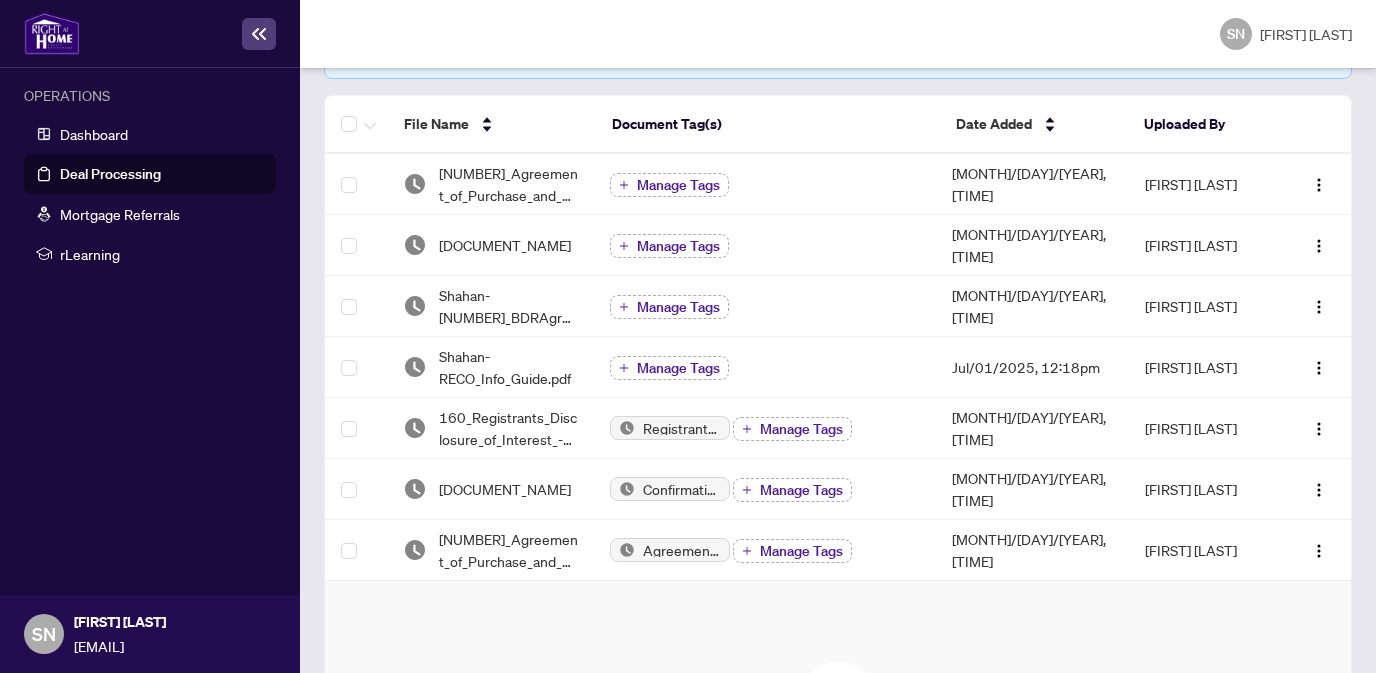 click on "[INITIALS] [FIRST] [LAST]" at bounding box center [838, 34] 